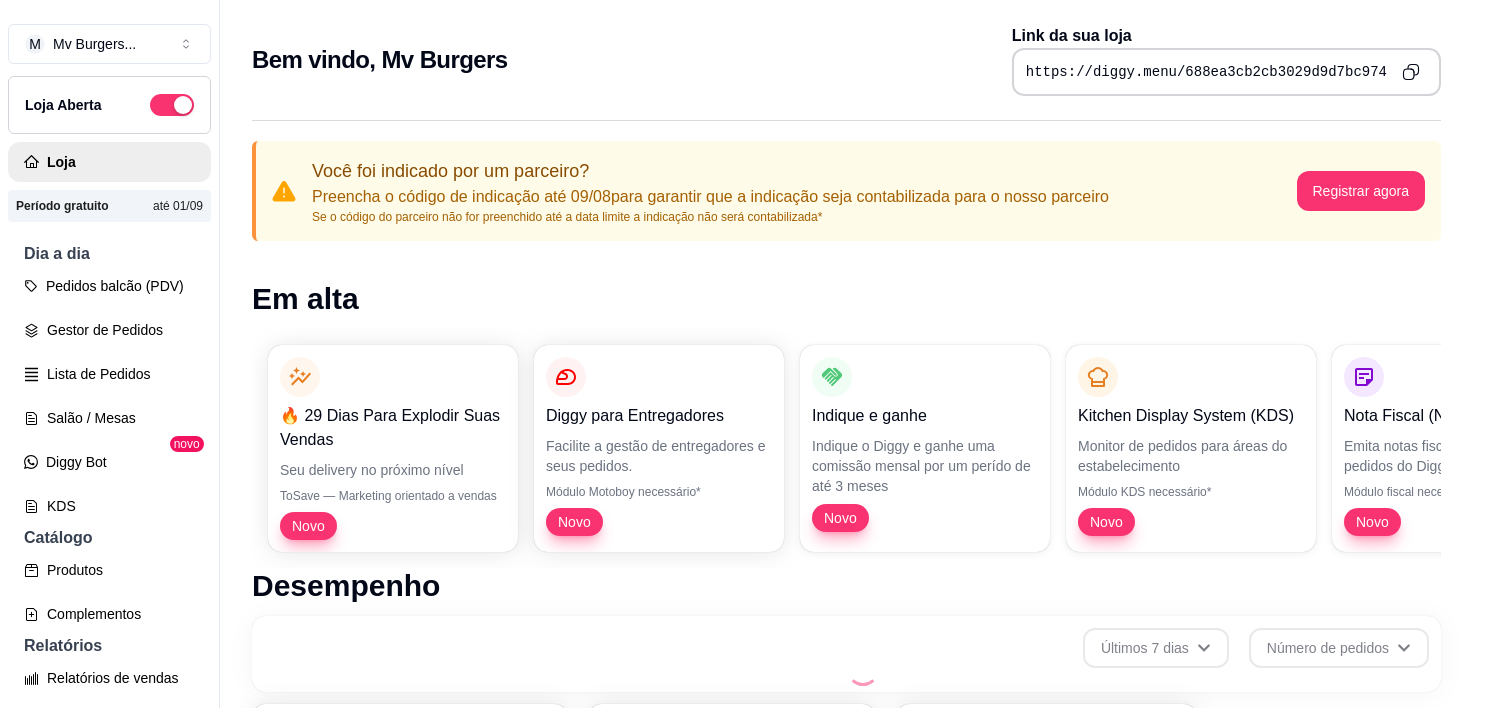 scroll, scrollTop: 0, scrollLeft: 0, axis: both 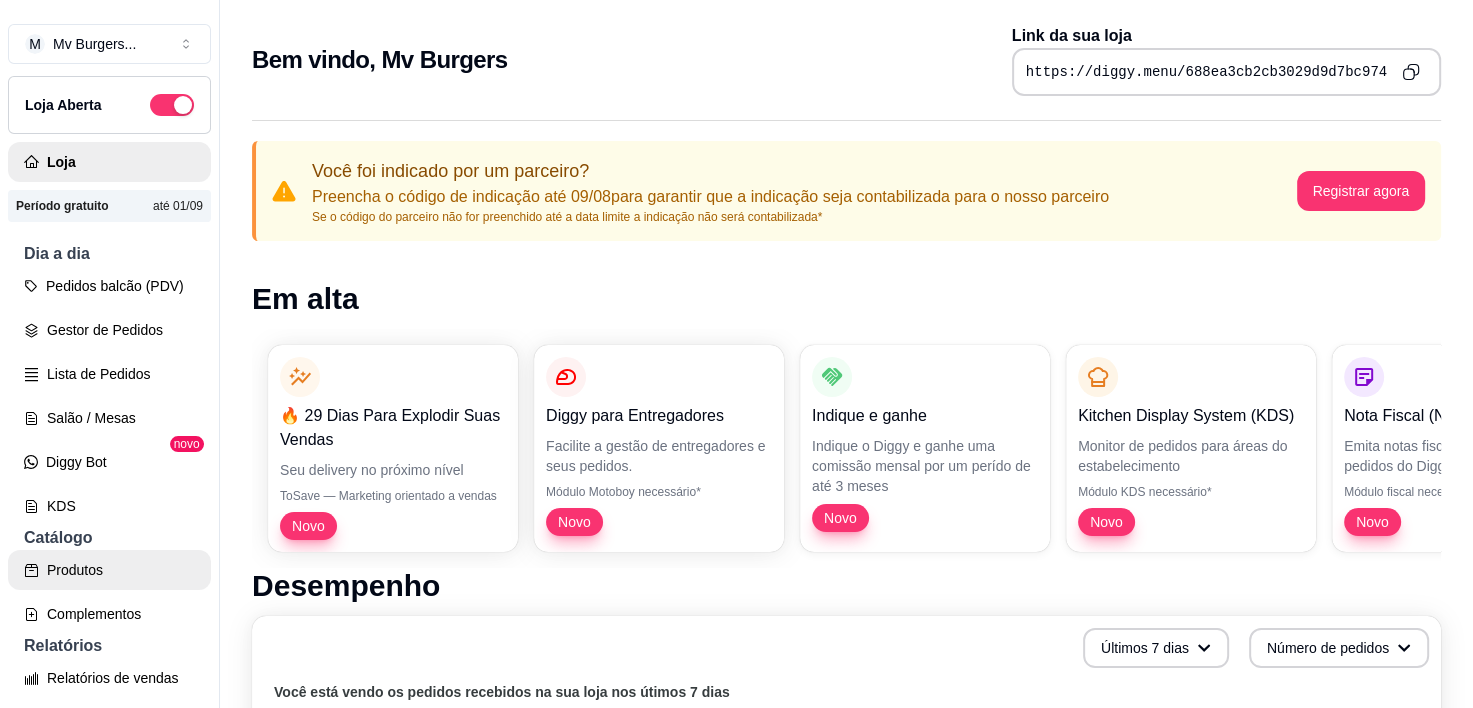 click on "Produtos" at bounding box center (109, 570) 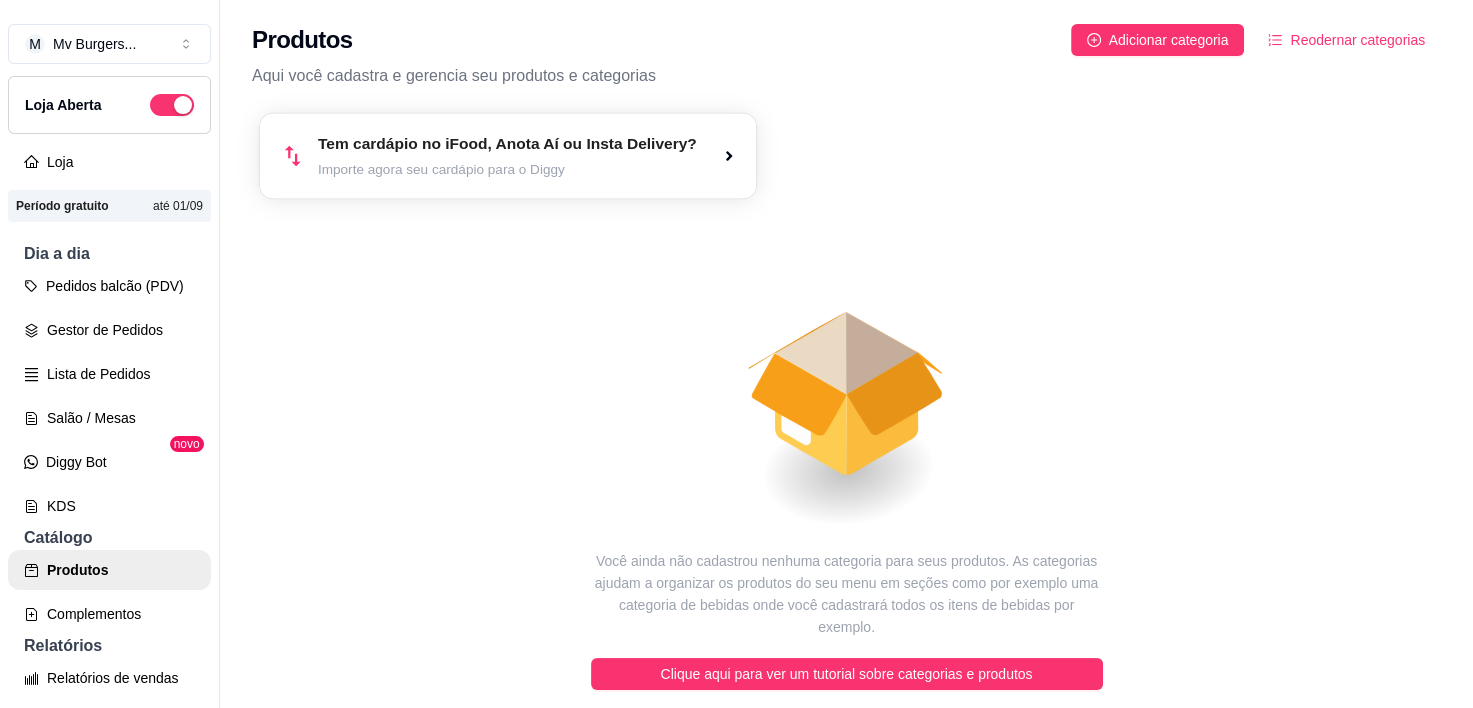 click on "Importe agora seu cardápio para o Diggy" at bounding box center (507, 169) 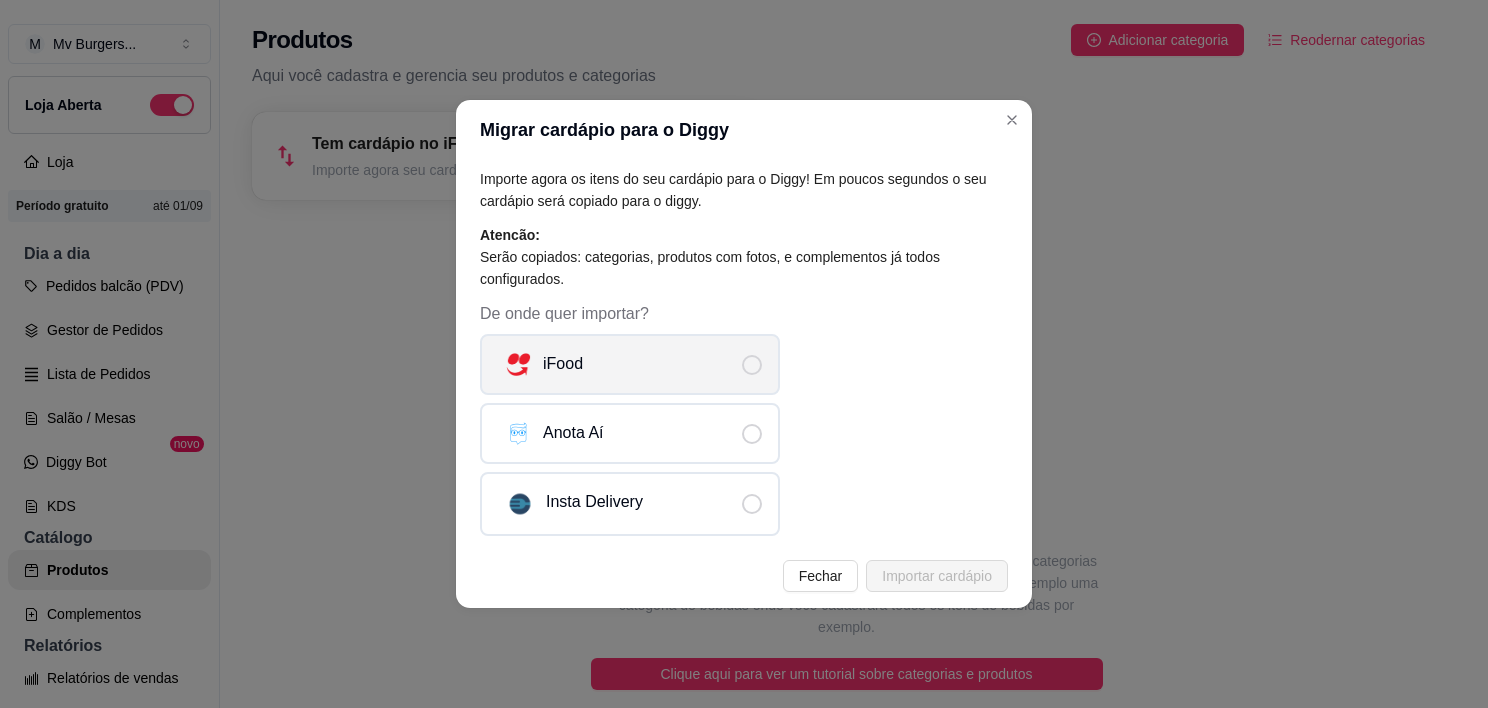 click on "iFood" at bounding box center (630, 364) 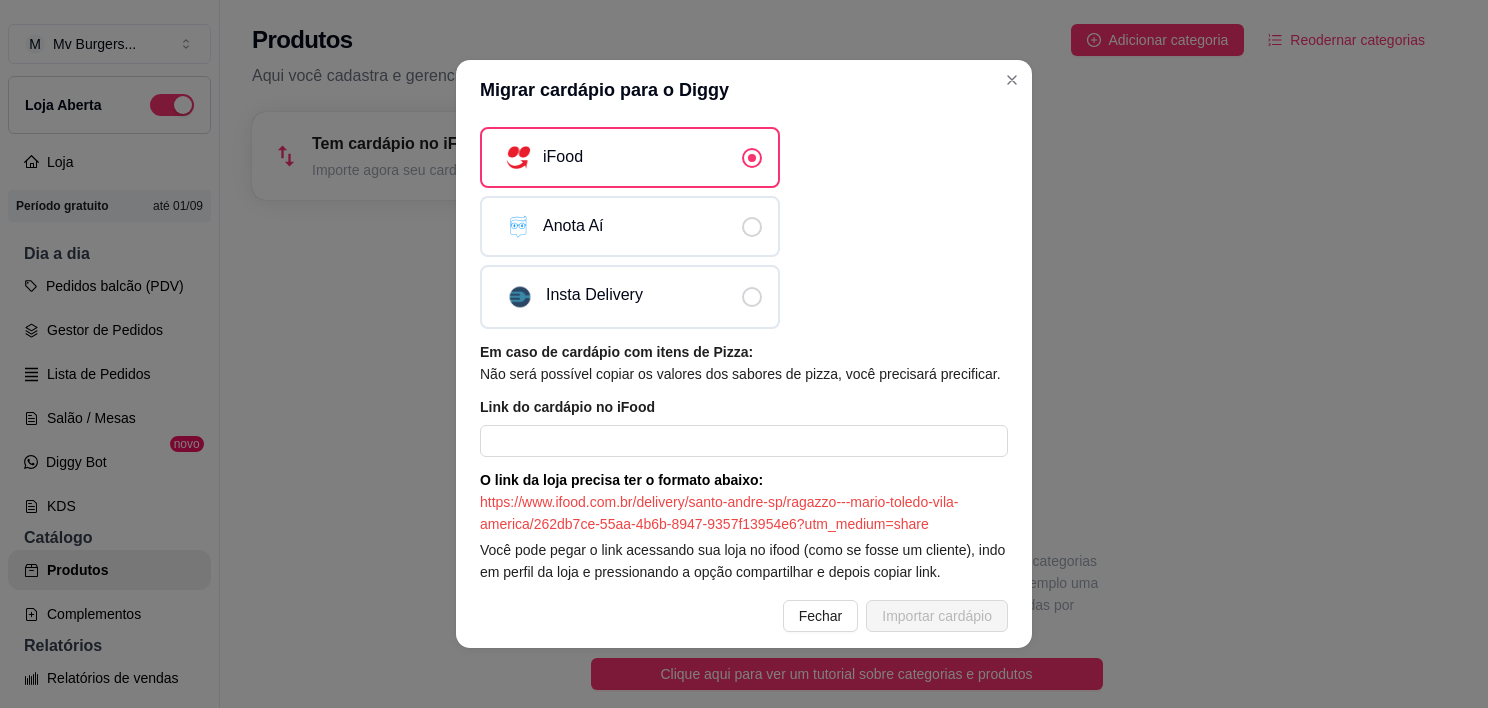 scroll, scrollTop: 171, scrollLeft: 0, axis: vertical 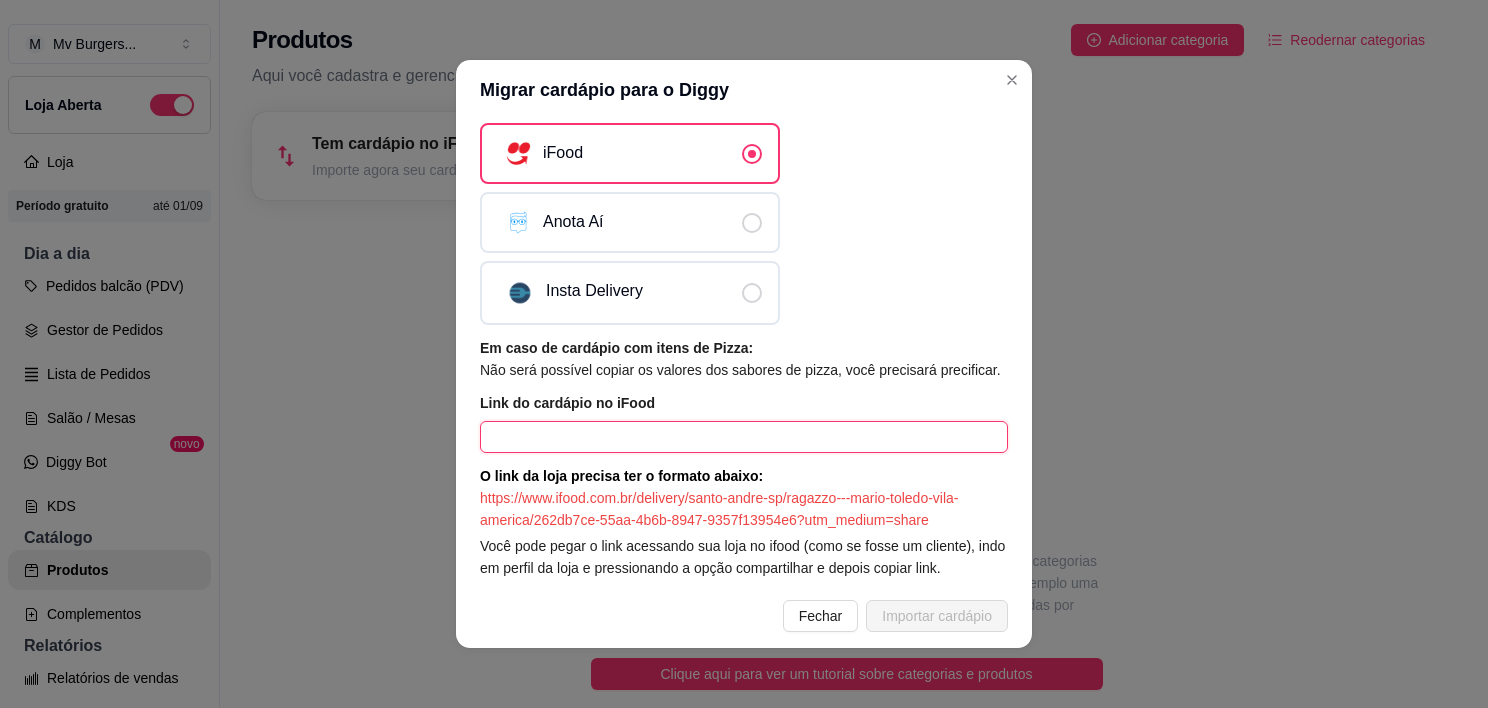 click at bounding box center [744, 437] 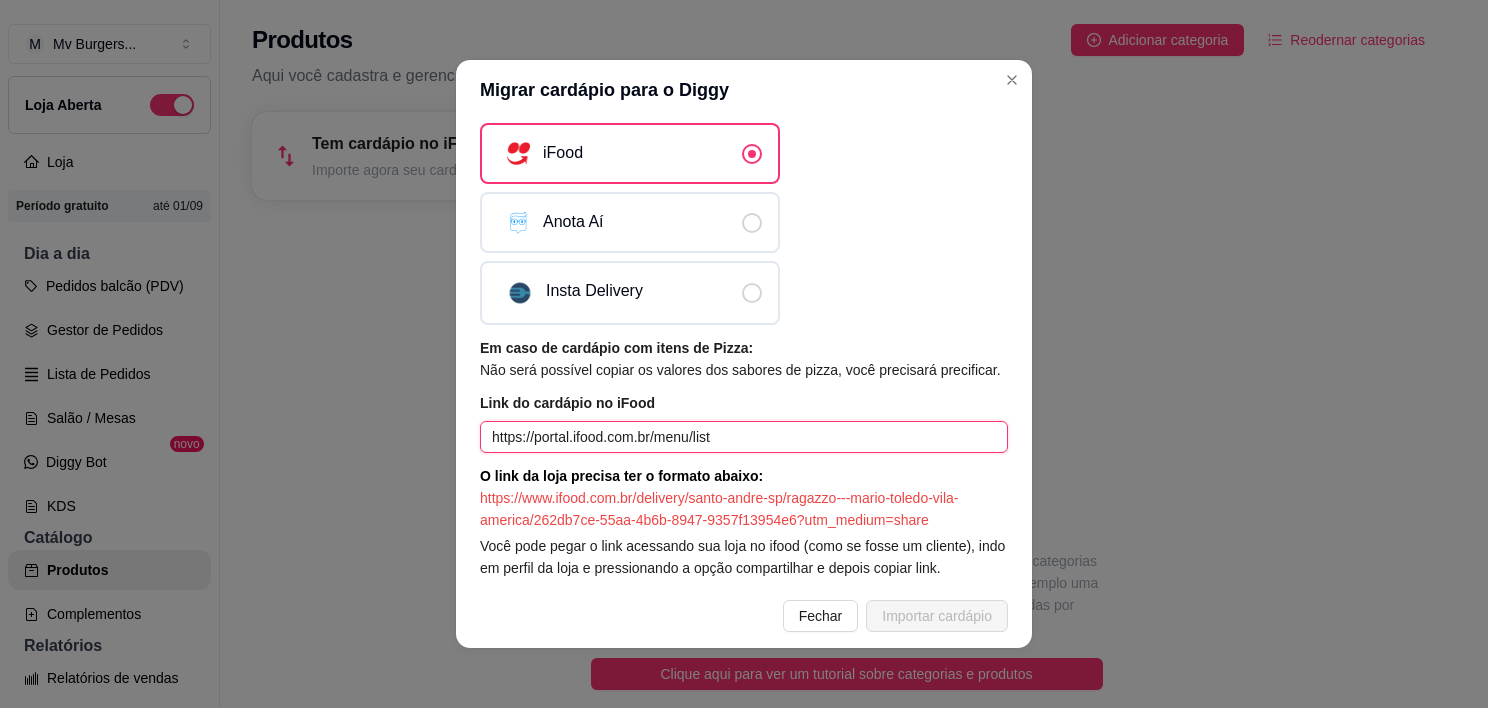 drag, startPoint x: 725, startPoint y: 428, endPoint x: 431, endPoint y: 456, distance: 295.33032 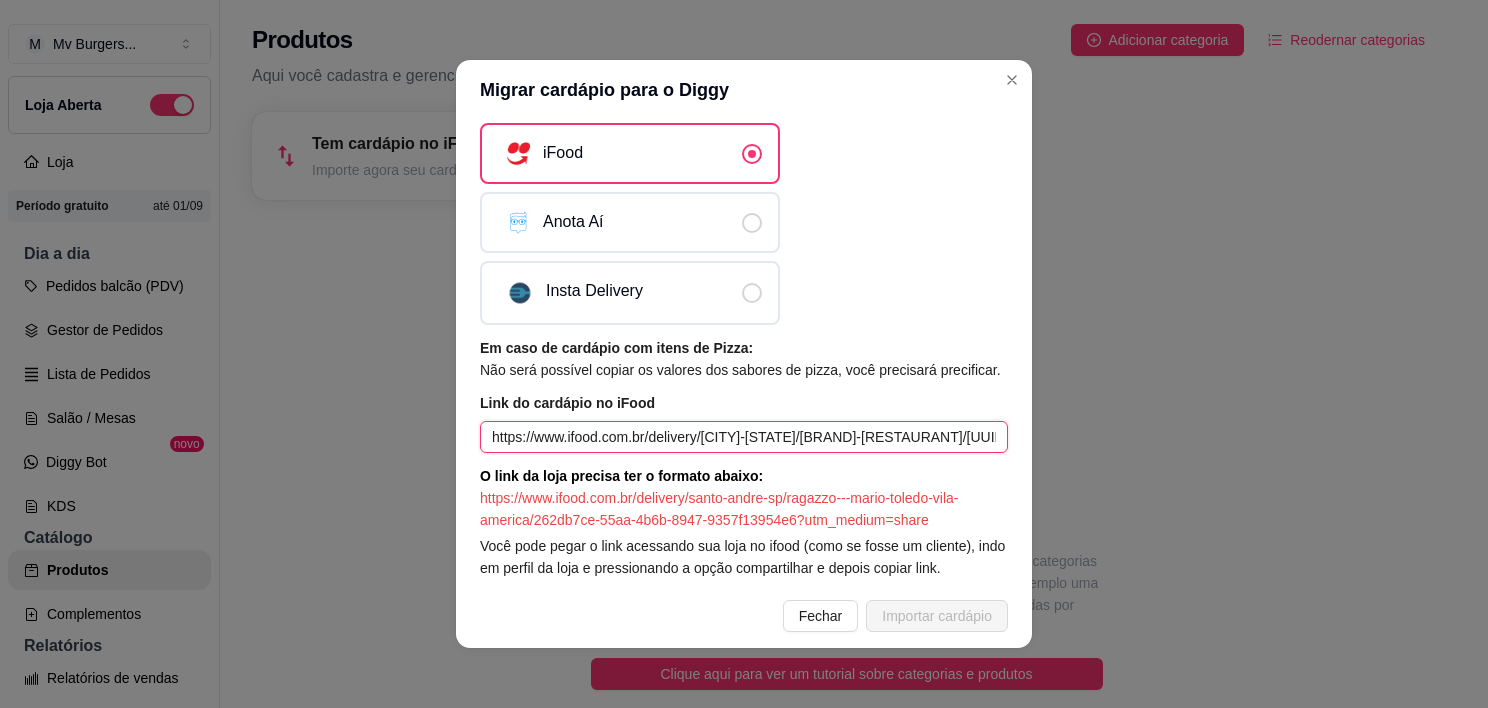 scroll, scrollTop: 0, scrollLeft: 268, axis: horizontal 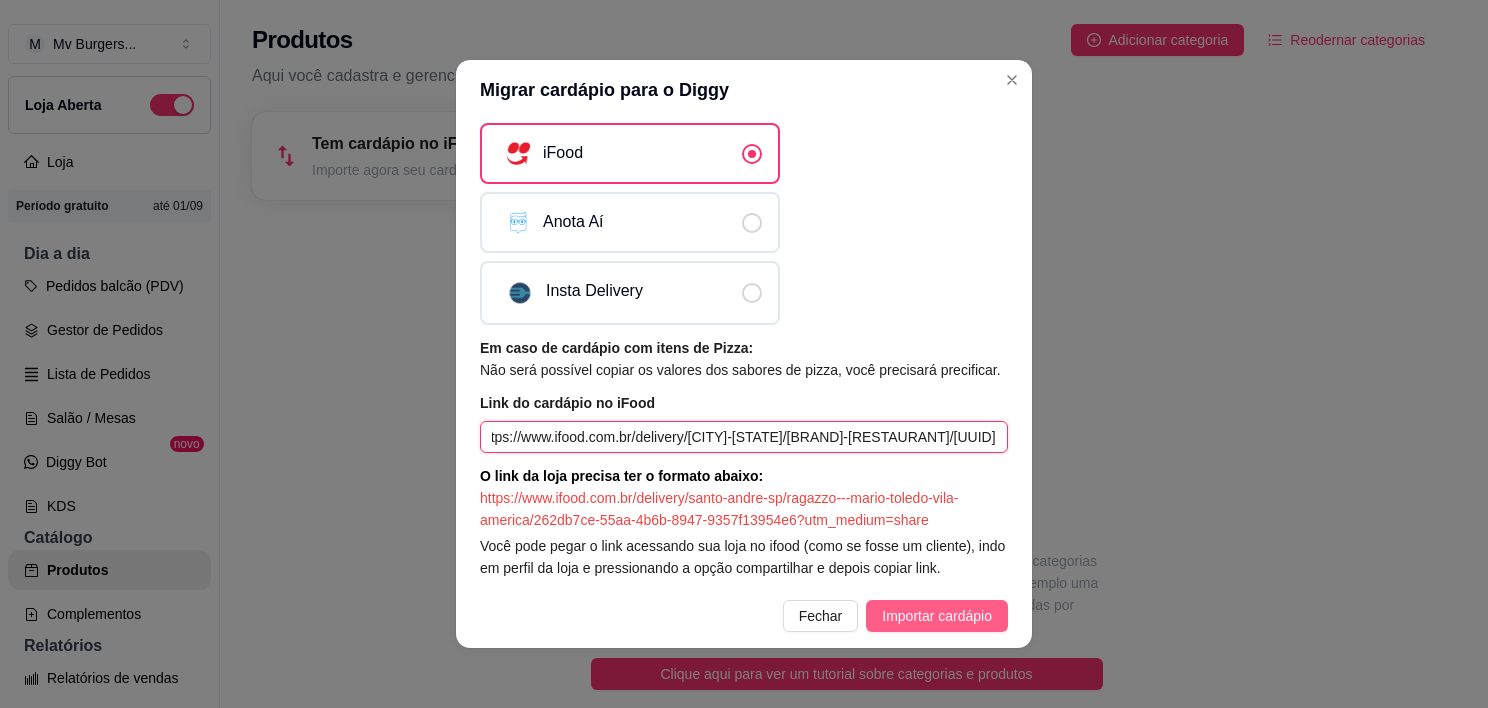 type on "https://www.ifood.com.br/delivery/ipojuca-pe/mv-burgers-nossa-senhora-do-o/4de68050-1bf9-473c-bda3-727873a7b2e3" 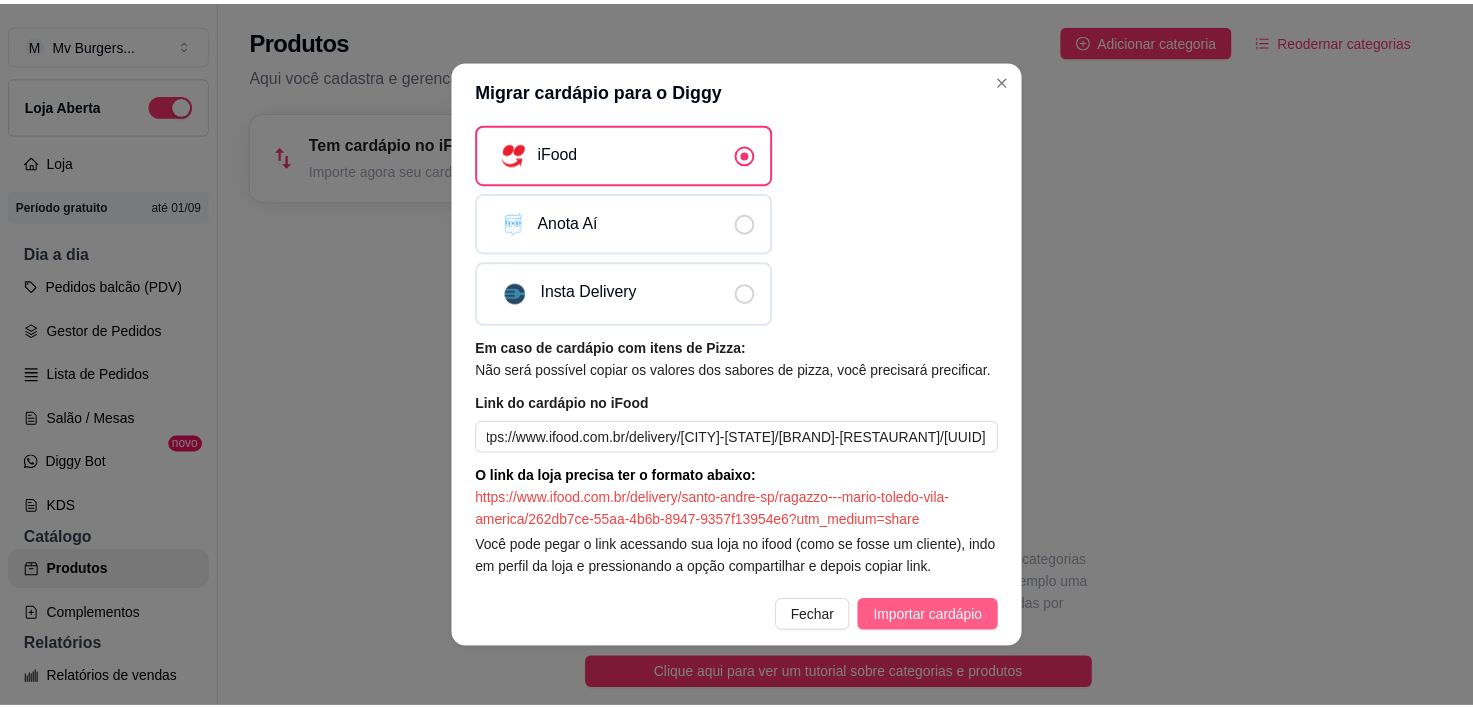 scroll, scrollTop: 0, scrollLeft: 0, axis: both 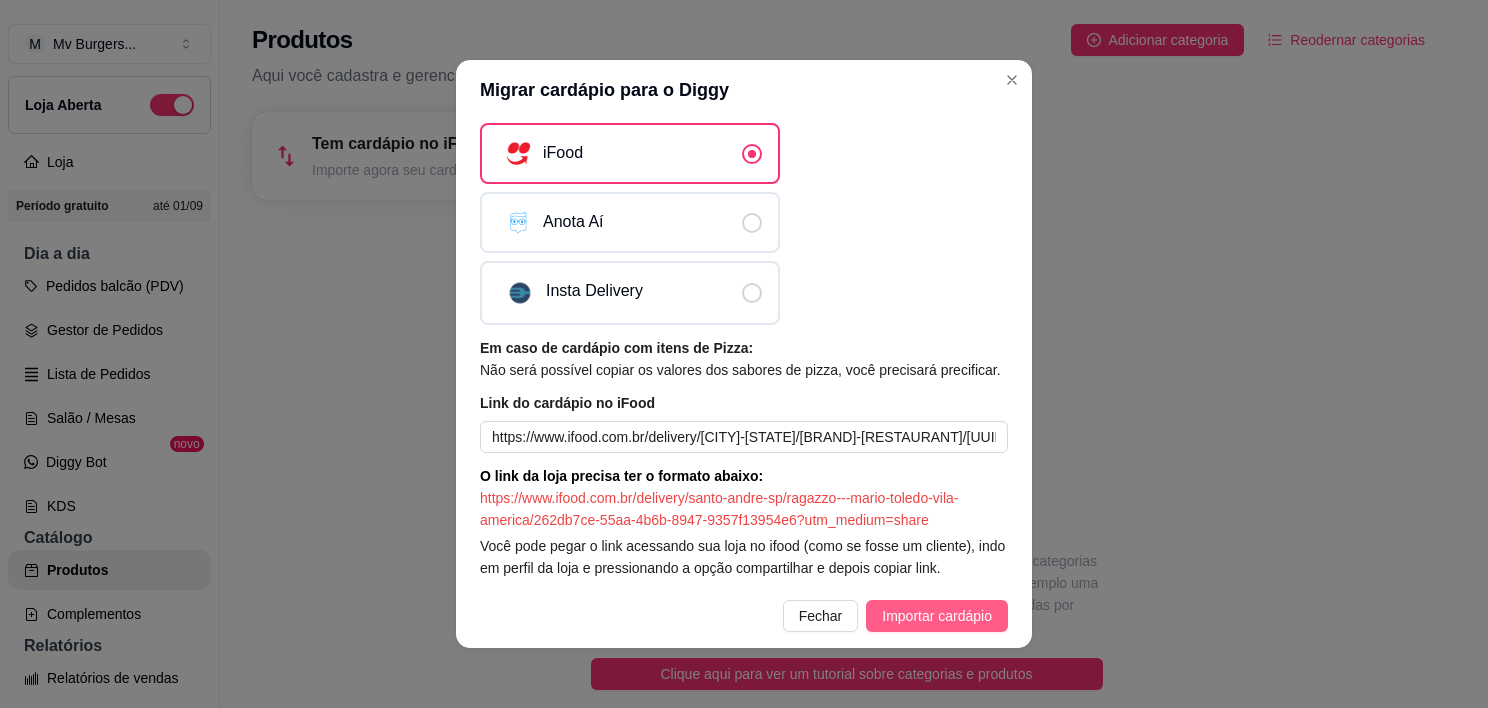 click on "Importar cardápio" at bounding box center (937, 616) 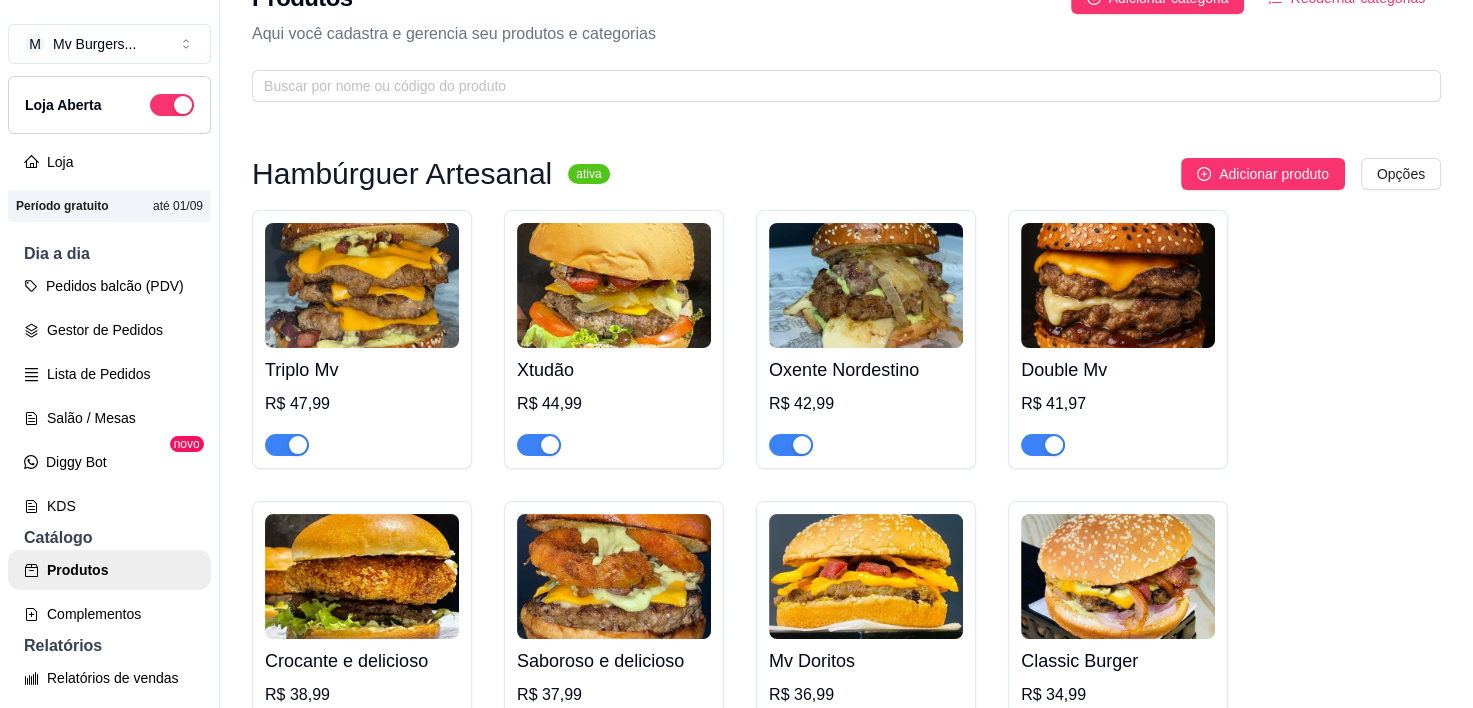 scroll, scrollTop: 0, scrollLeft: 0, axis: both 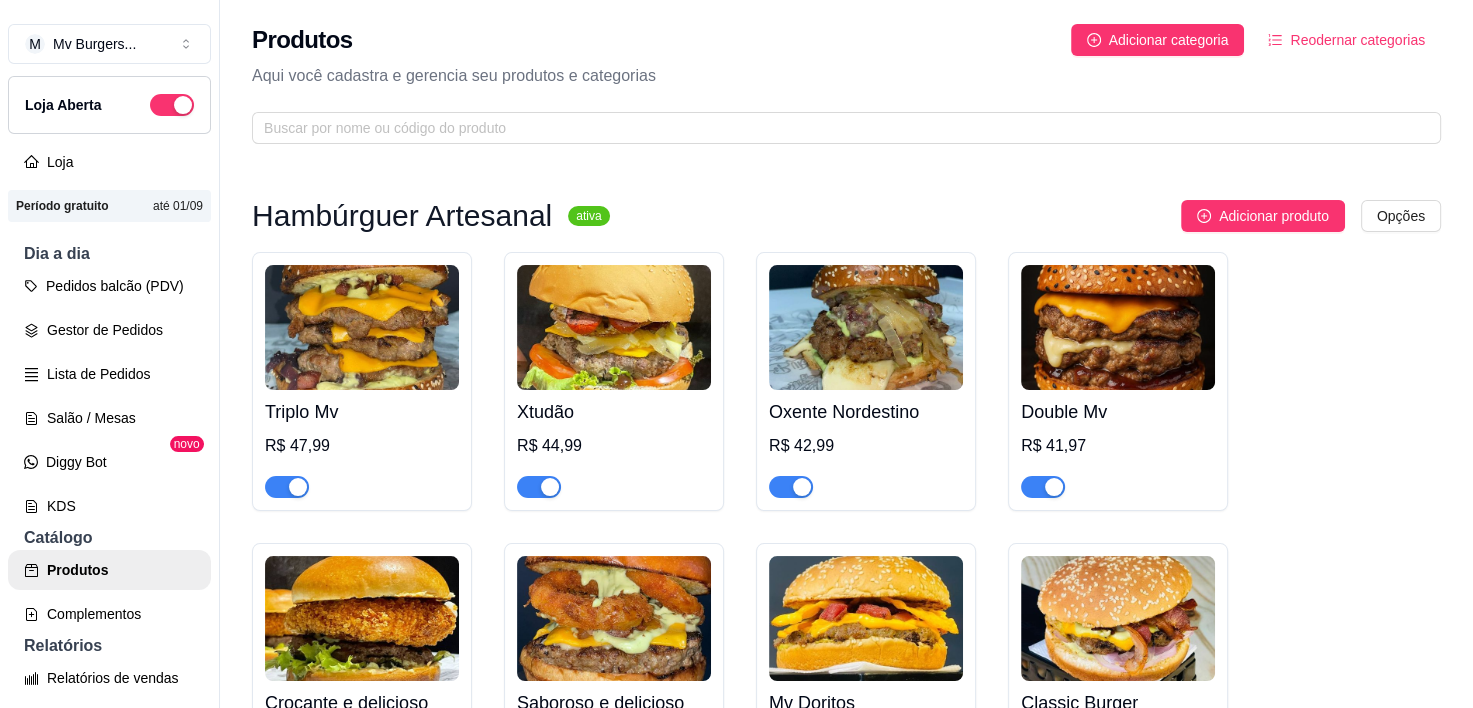 click on "Triplo Mv   R$ 47,99 Xtudão   R$ 44,99 Oxente Nordestino   R$ 42,99 Double Mv   R$ 41,97 Crocante e delicioso   R$ 38,99 Saboroso e delicioso   R$ 37,99 Mv Doritos   R$ 36,99 Classic Burger   R$ 34,99 Gourmet Americano   R$ 34,99 Gourmet Especial   R$ 33,99 Econômico e Saboroso   R$ 23,99" at bounding box center (846, 672) 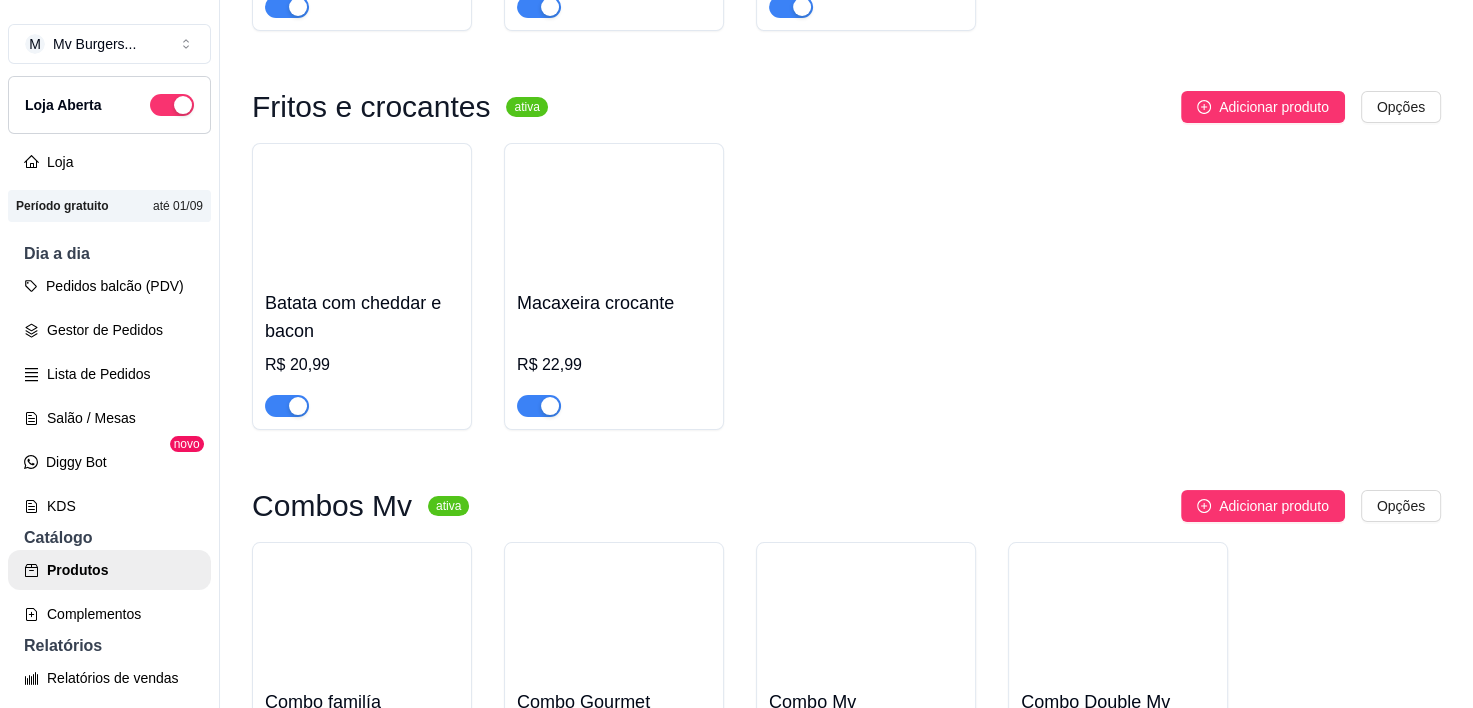 scroll, scrollTop: 1071, scrollLeft: 0, axis: vertical 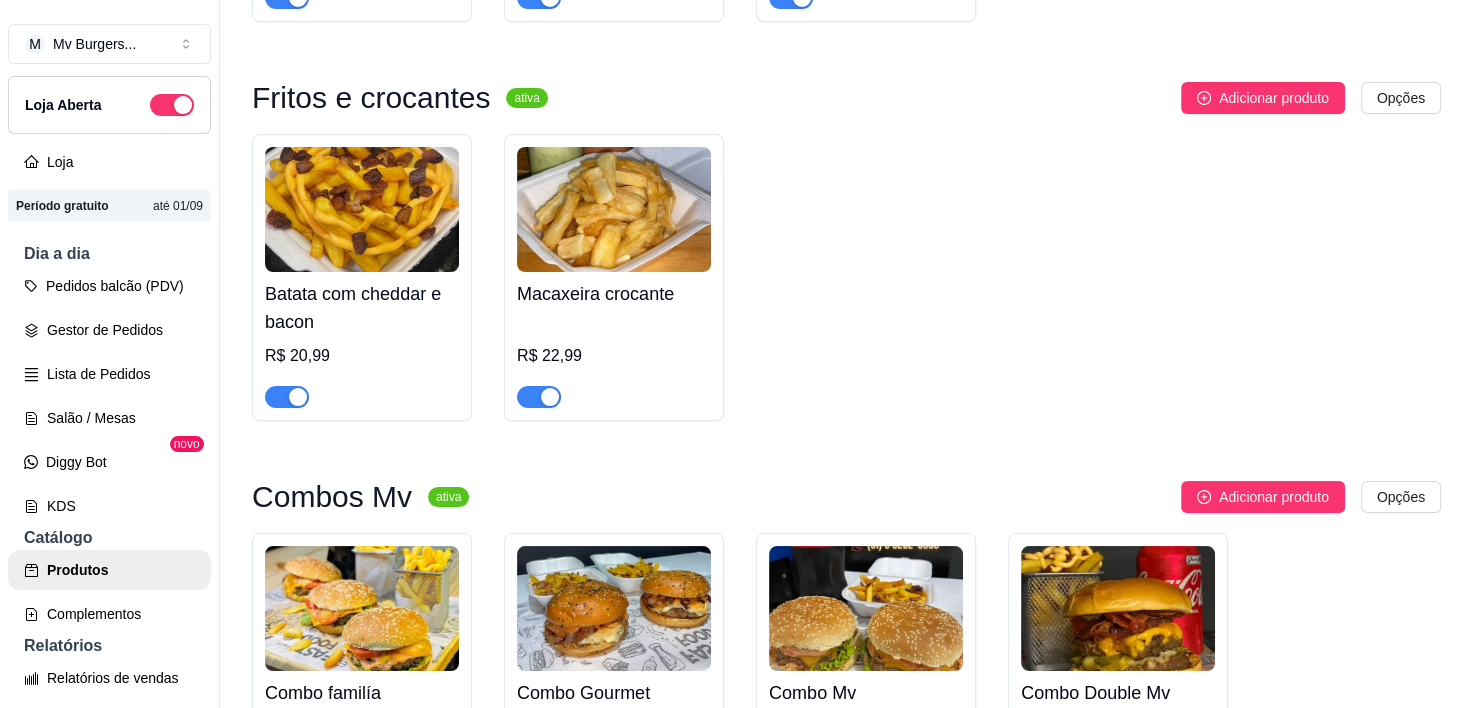 click at bounding box center [614, 209] 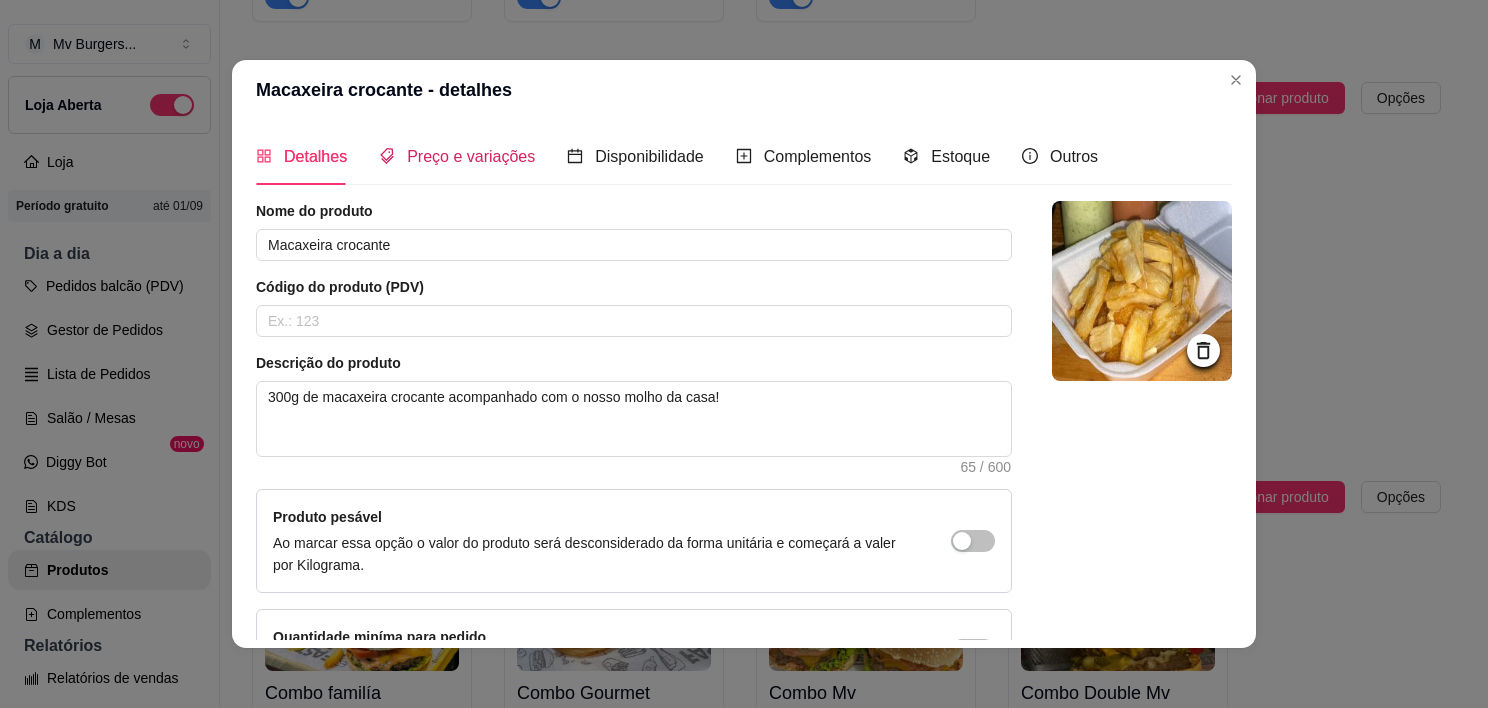 click on "Preço e variações" at bounding box center [471, 156] 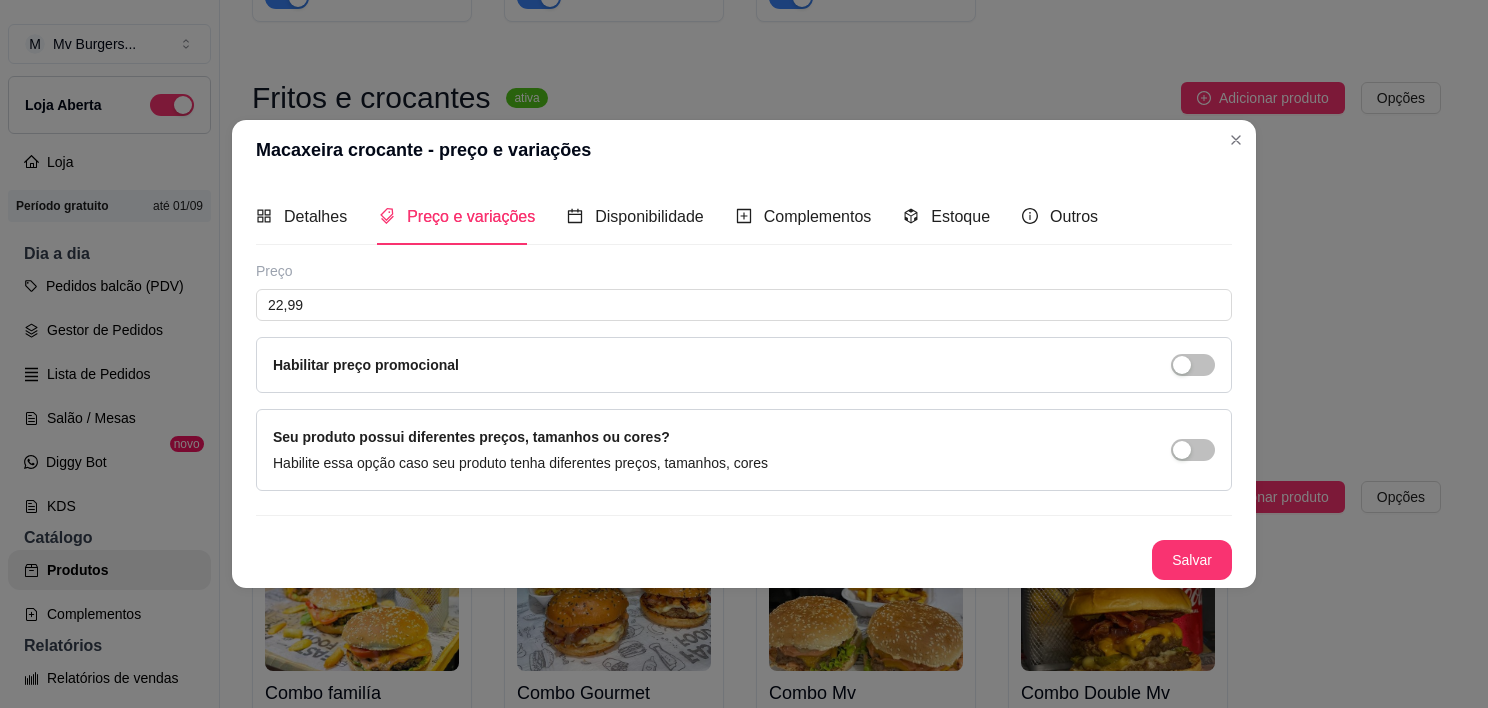 type 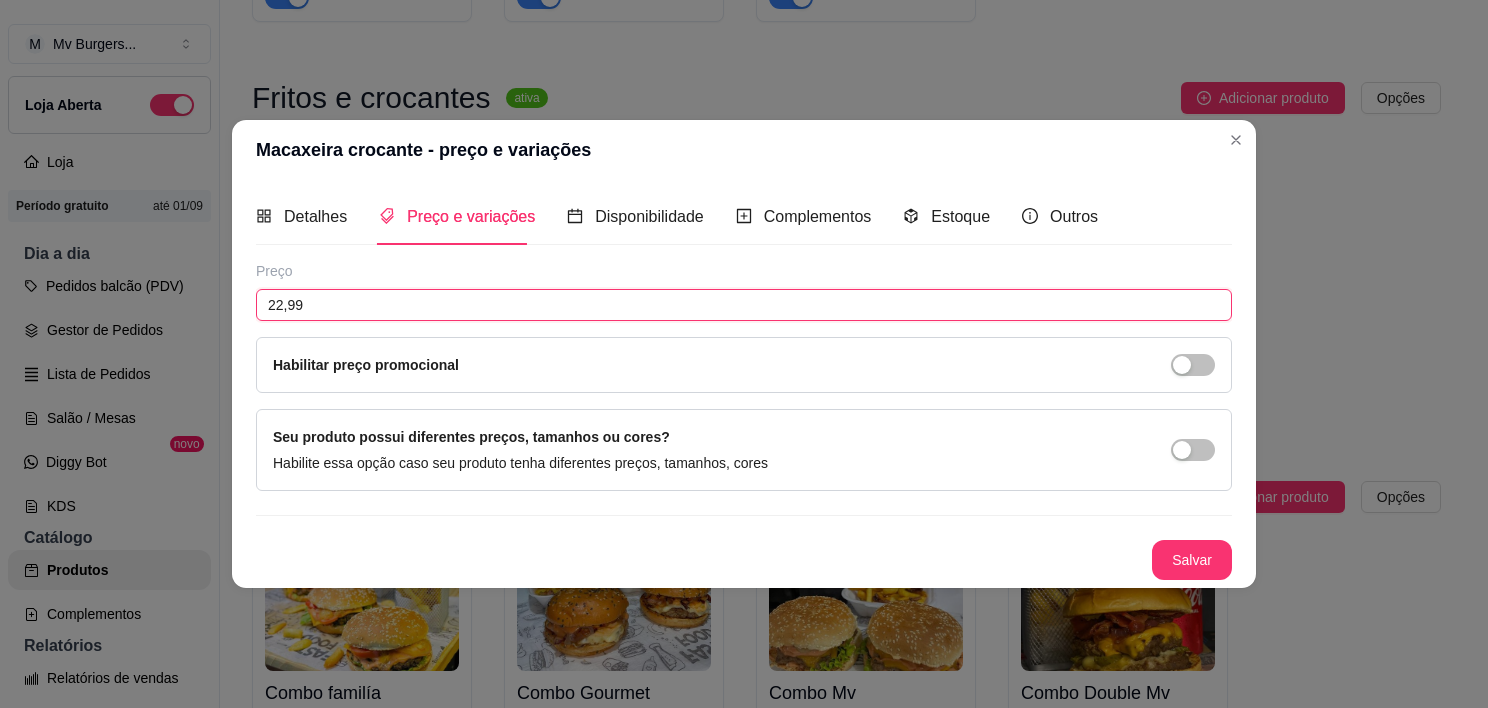 click on "22,99" at bounding box center [744, 305] 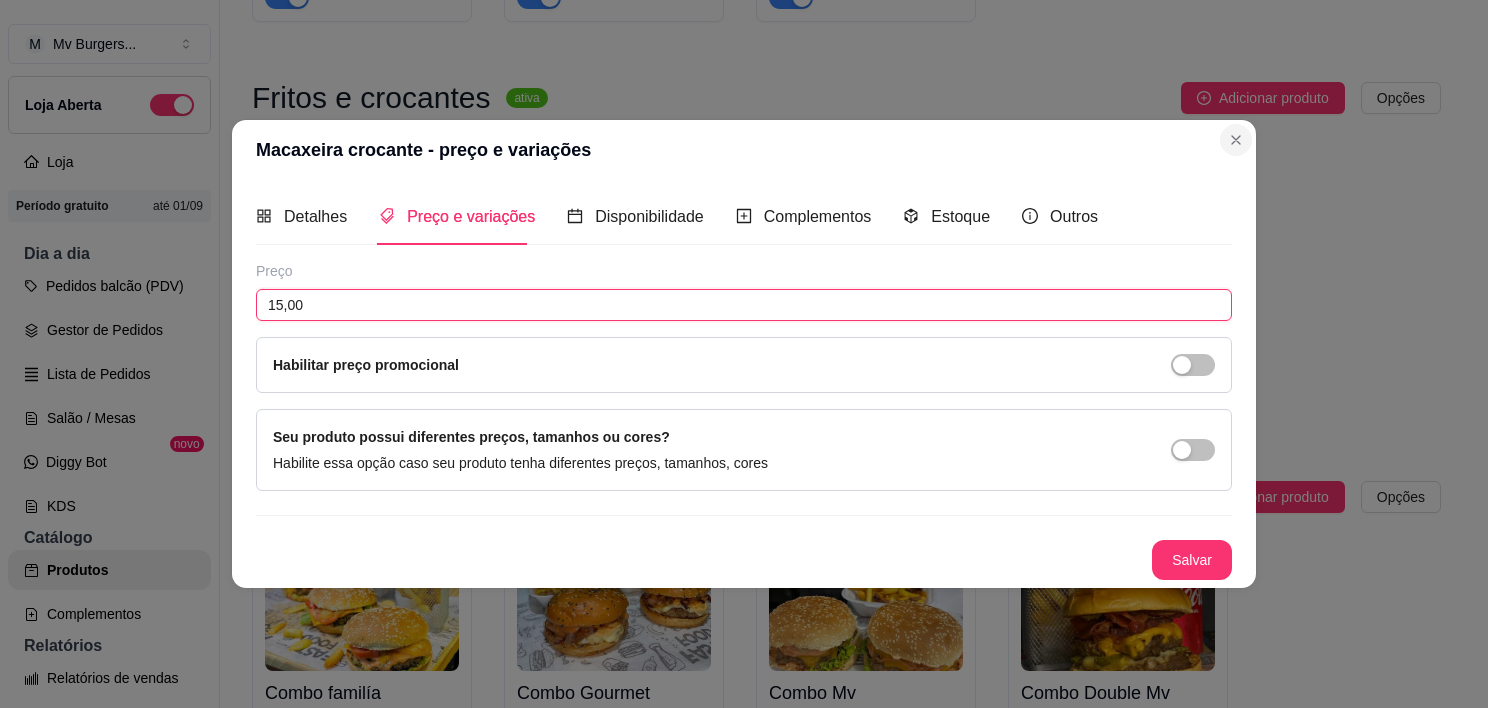 type on "15,00" 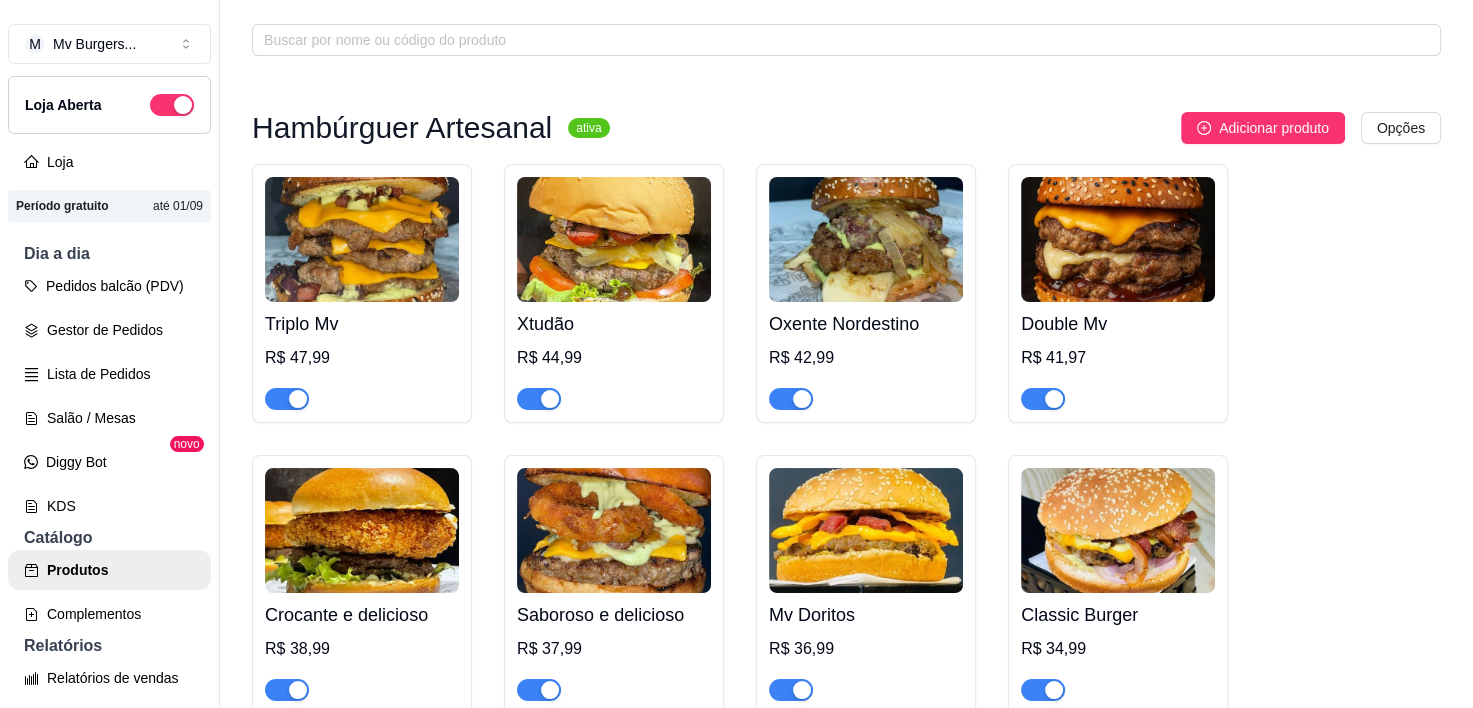 scroll, scrollTop: 0, scrollLeft: 0, axis: both 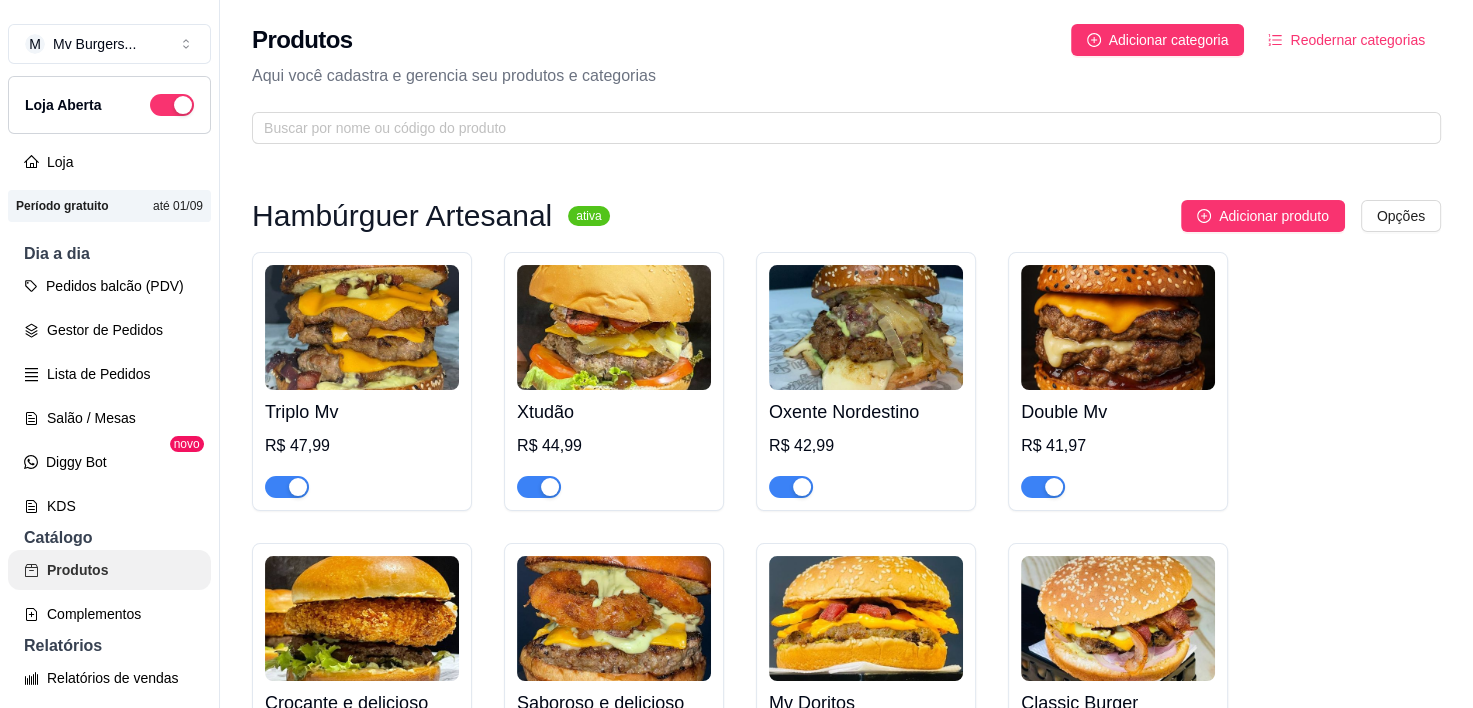click on "Produtos" at bounding box center [109, 570] 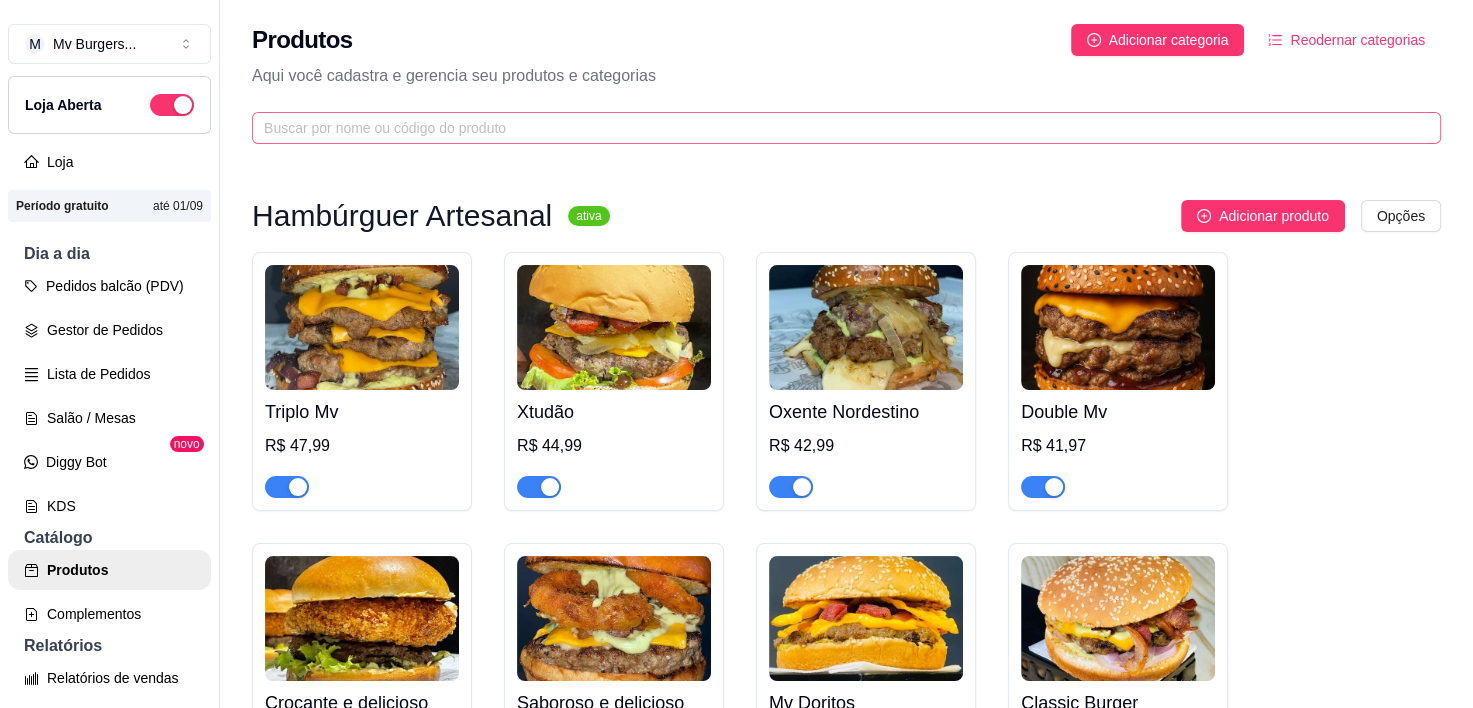 click at bounding box center (846, 128) 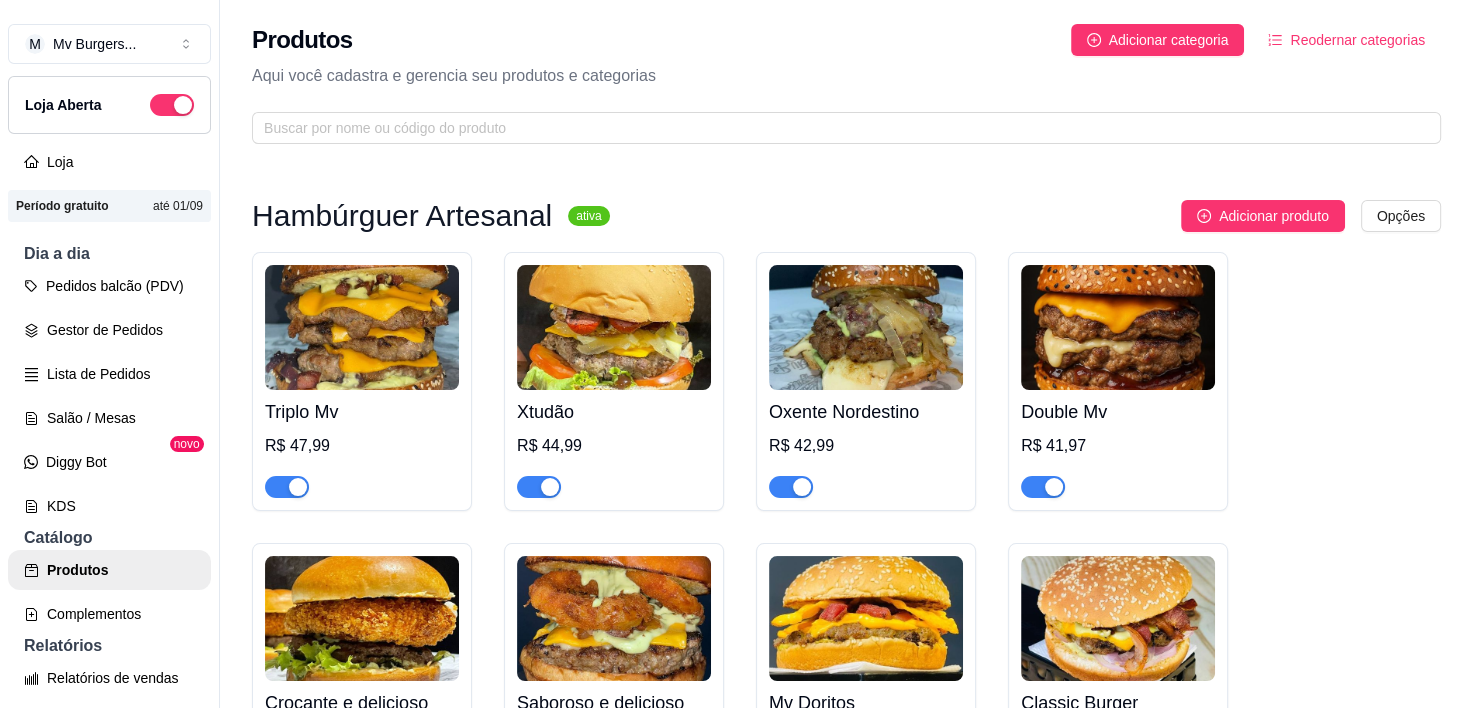 click on "Período gratuito" at bounding box center (62, 206) 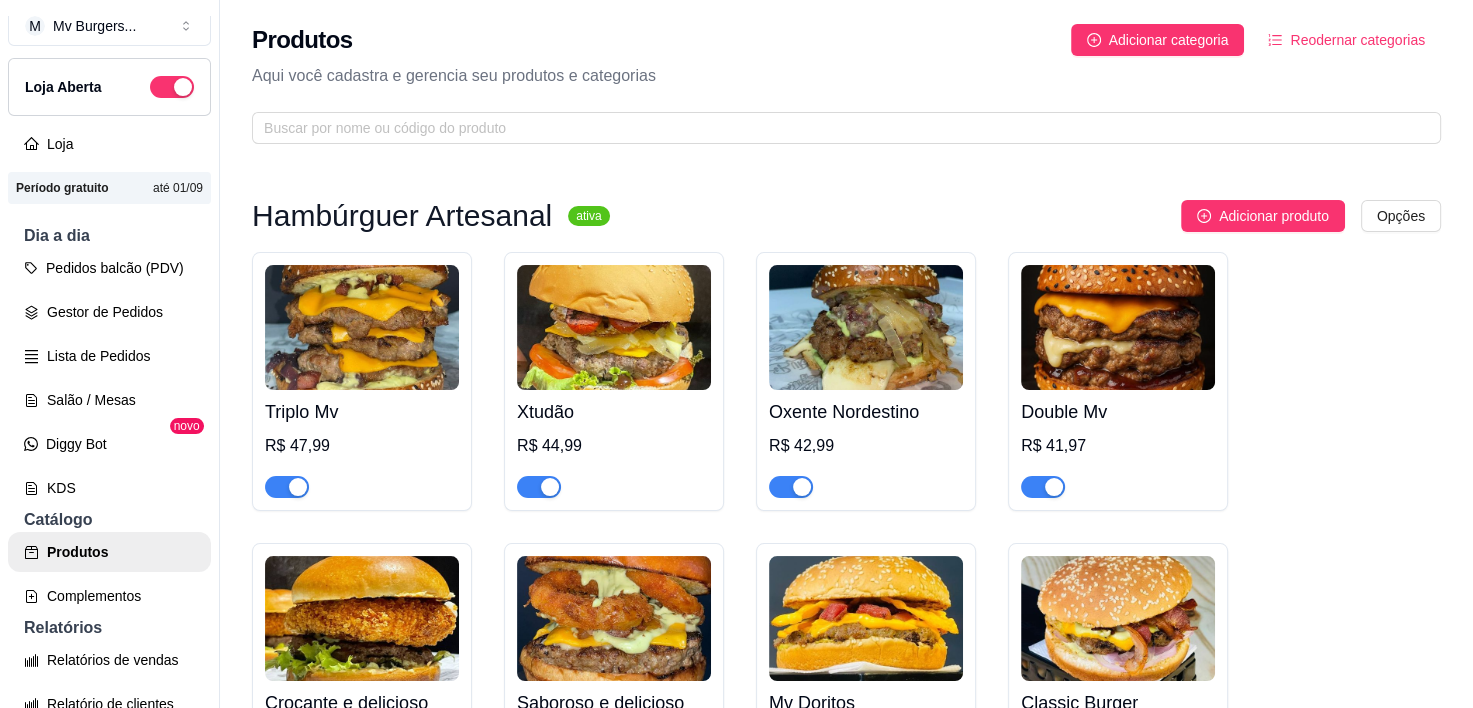 scroll, scrollTop: 0, scrollLeft: 0, axis: both 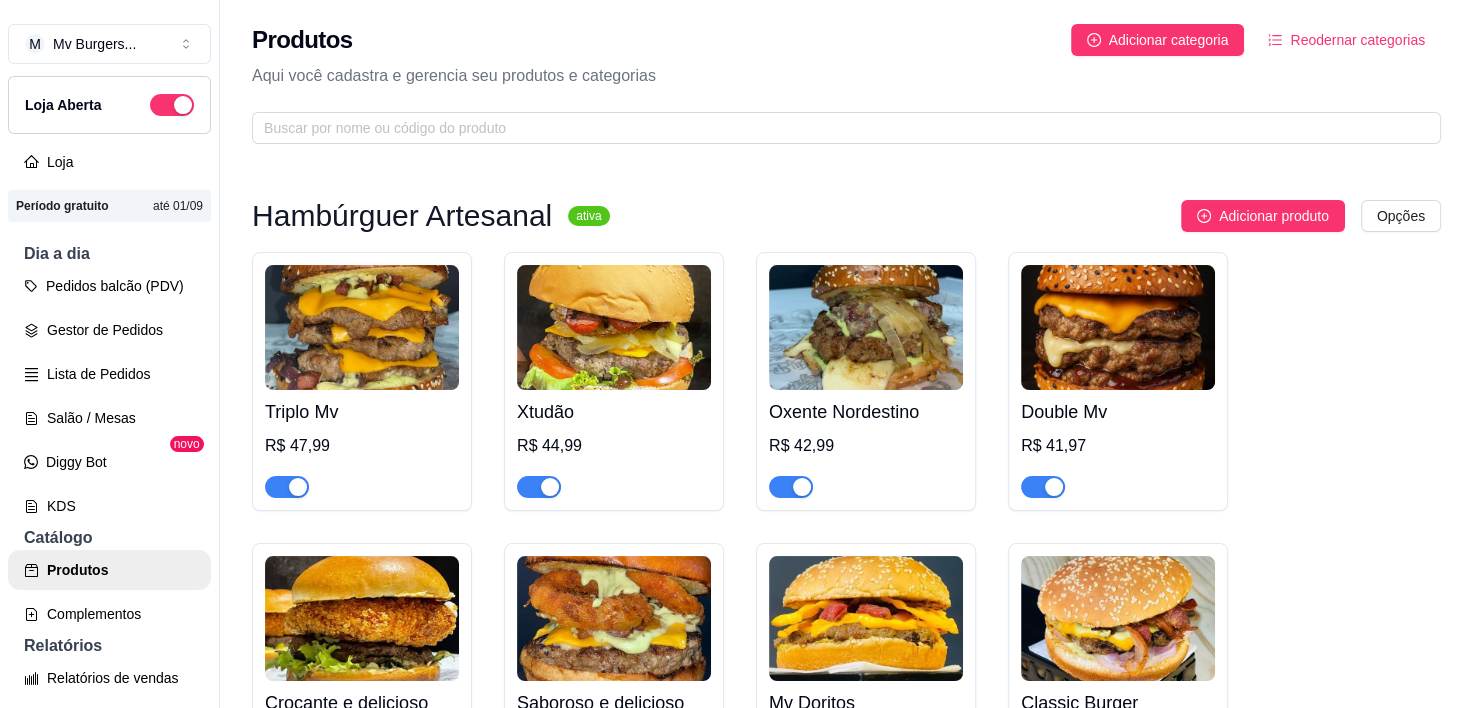 click at bounding box center (362, 327) 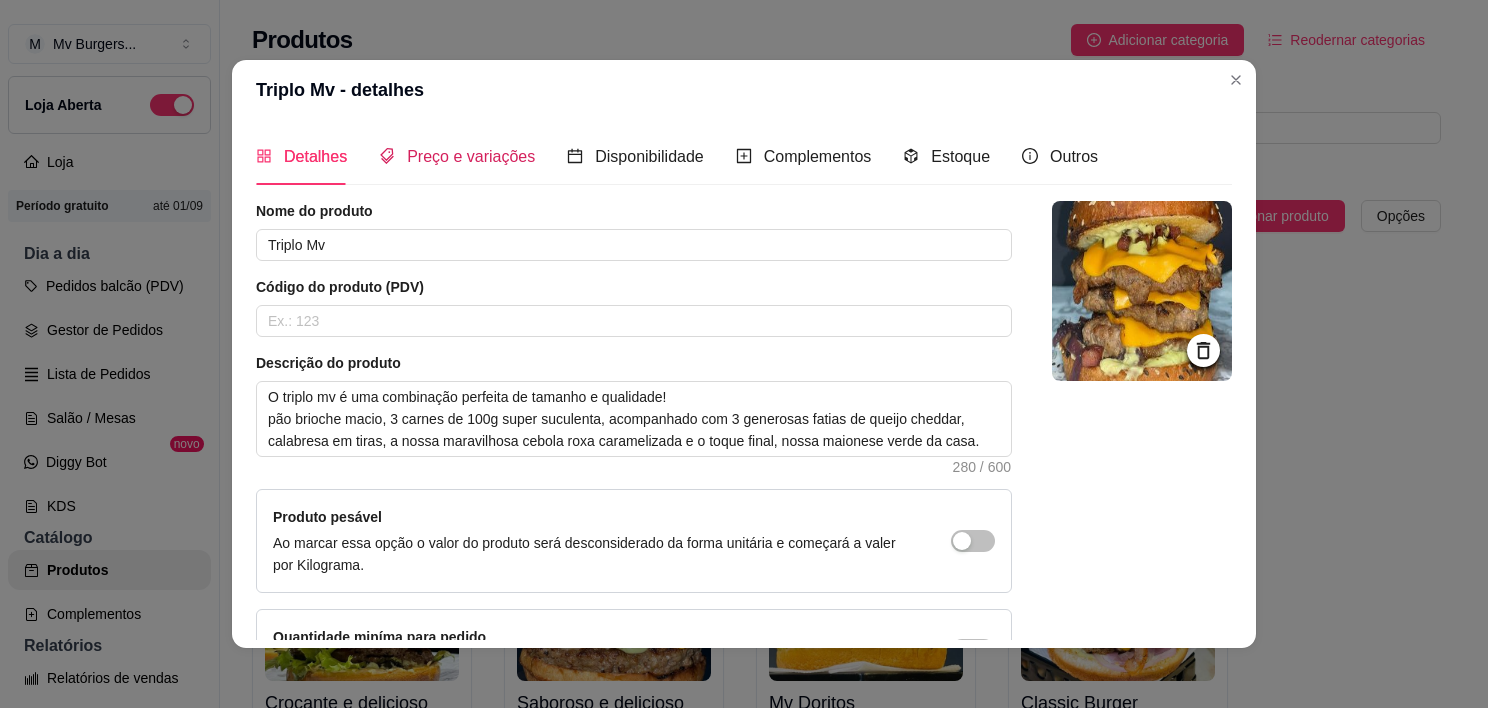click on "Preço e variações" at bounding box center (471, 156) 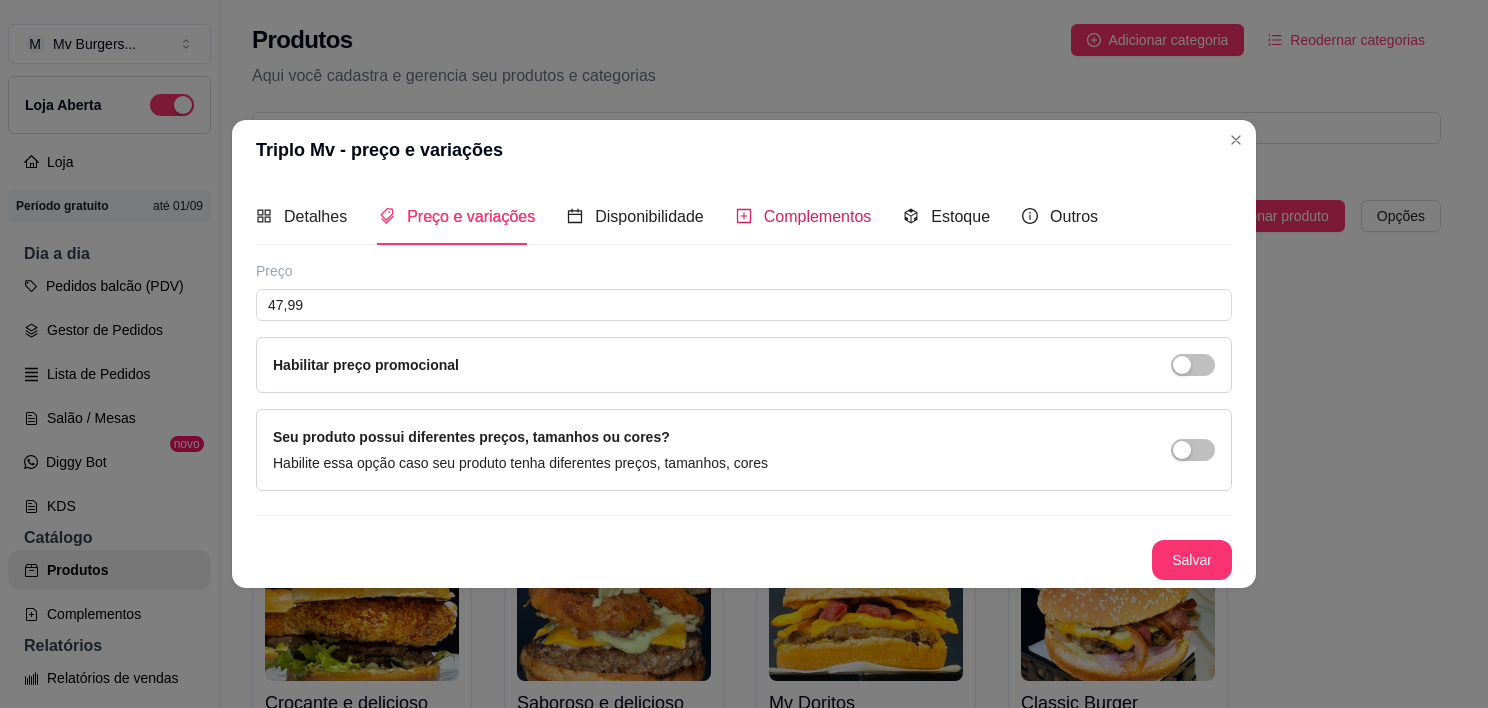 click on "Complementos" at bounding box center (804, 216) 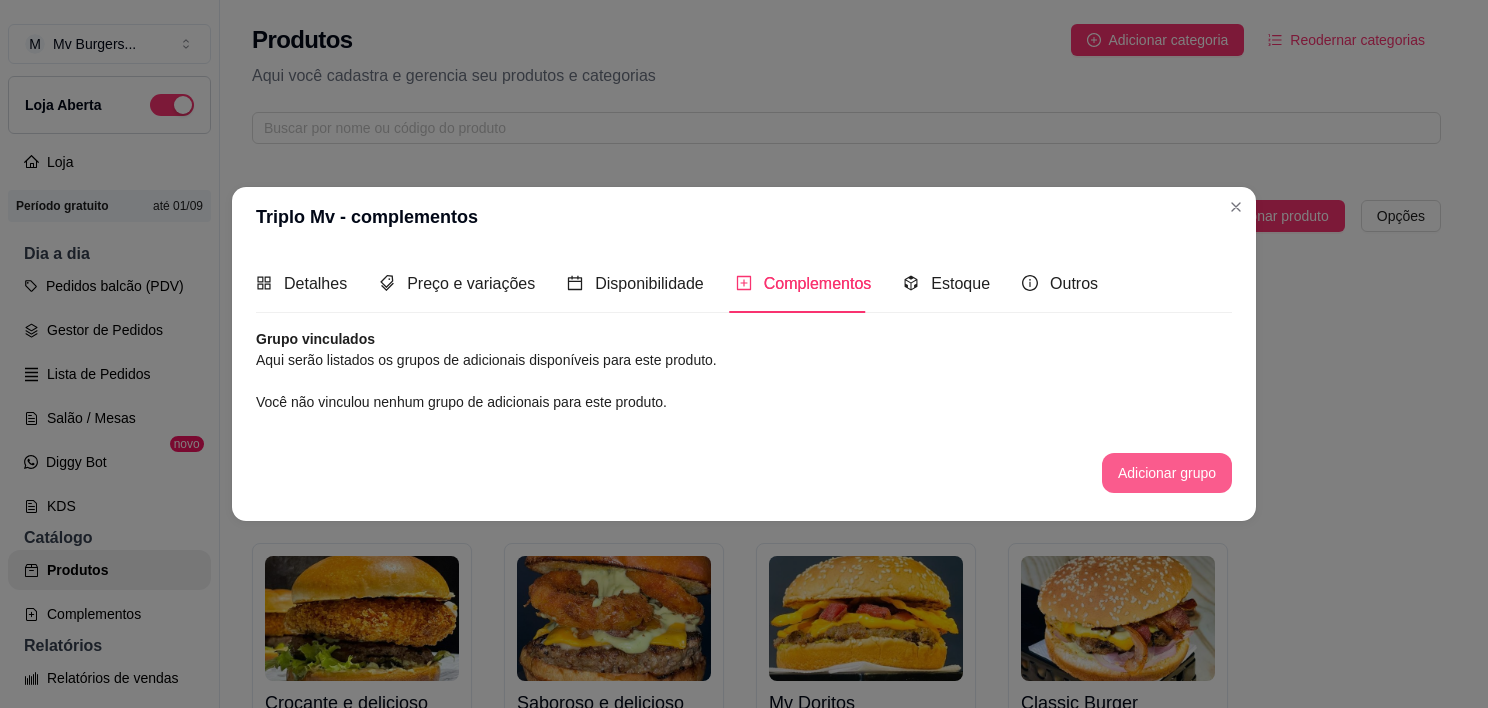 click on "Adicionar grupo" at bounding box center (1167, 473) 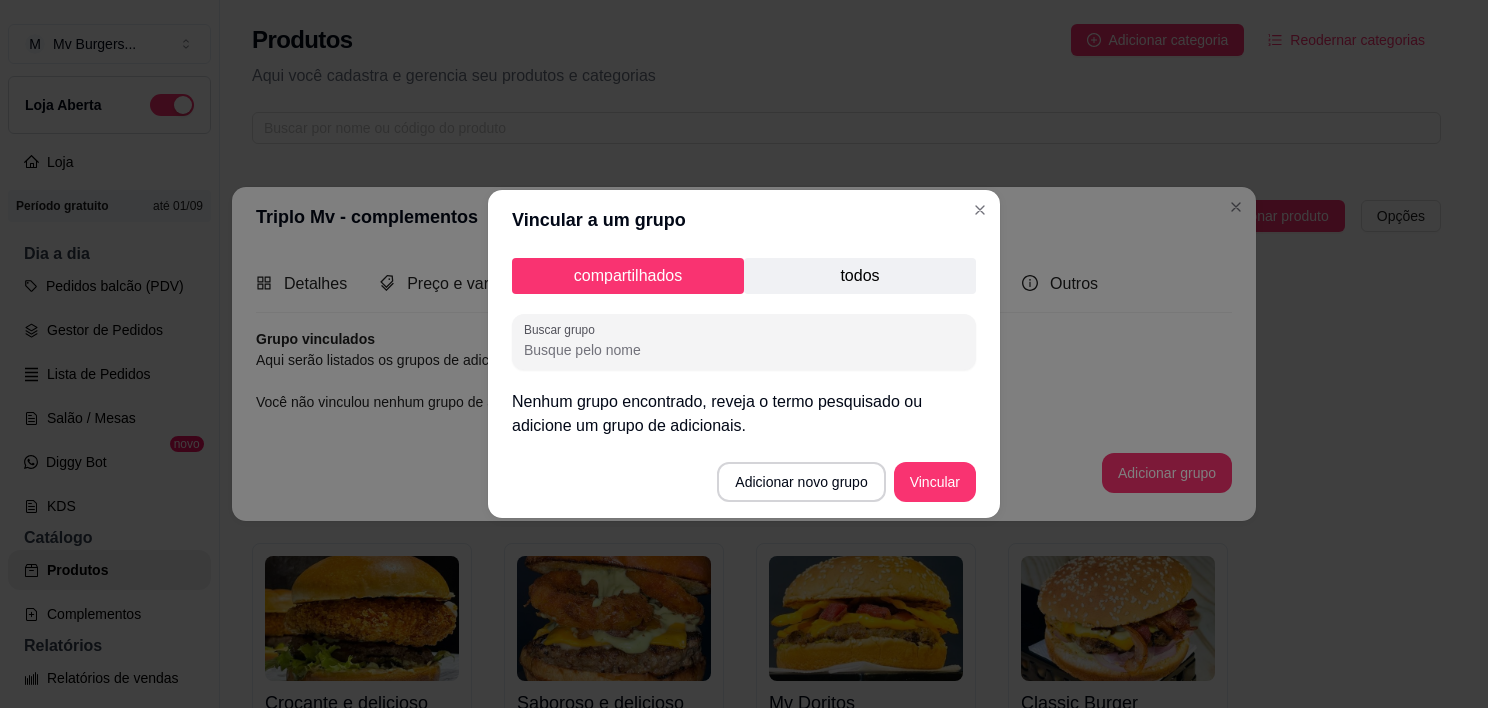 click on "todos" at bounding box center [860, 276] 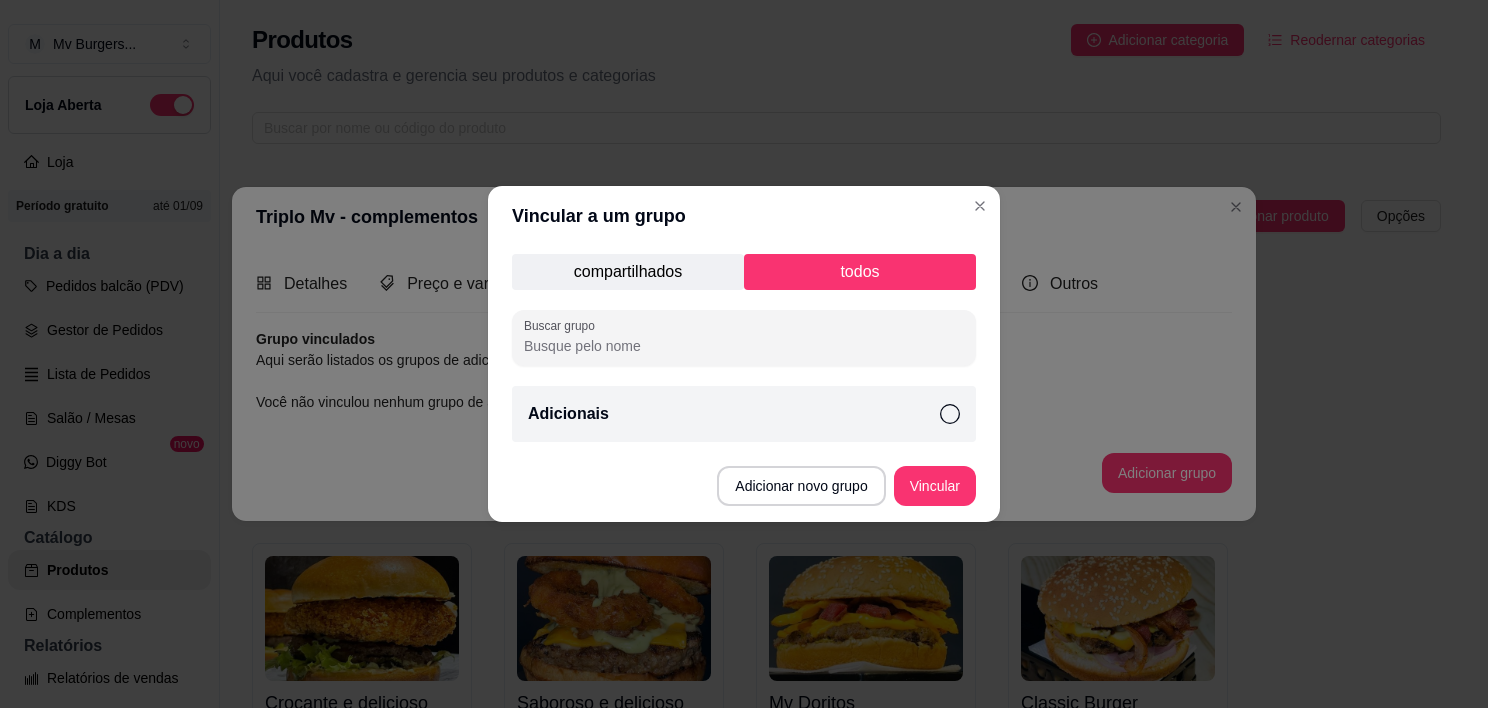 click on "Adicionais" at bounding box center (744, 414) 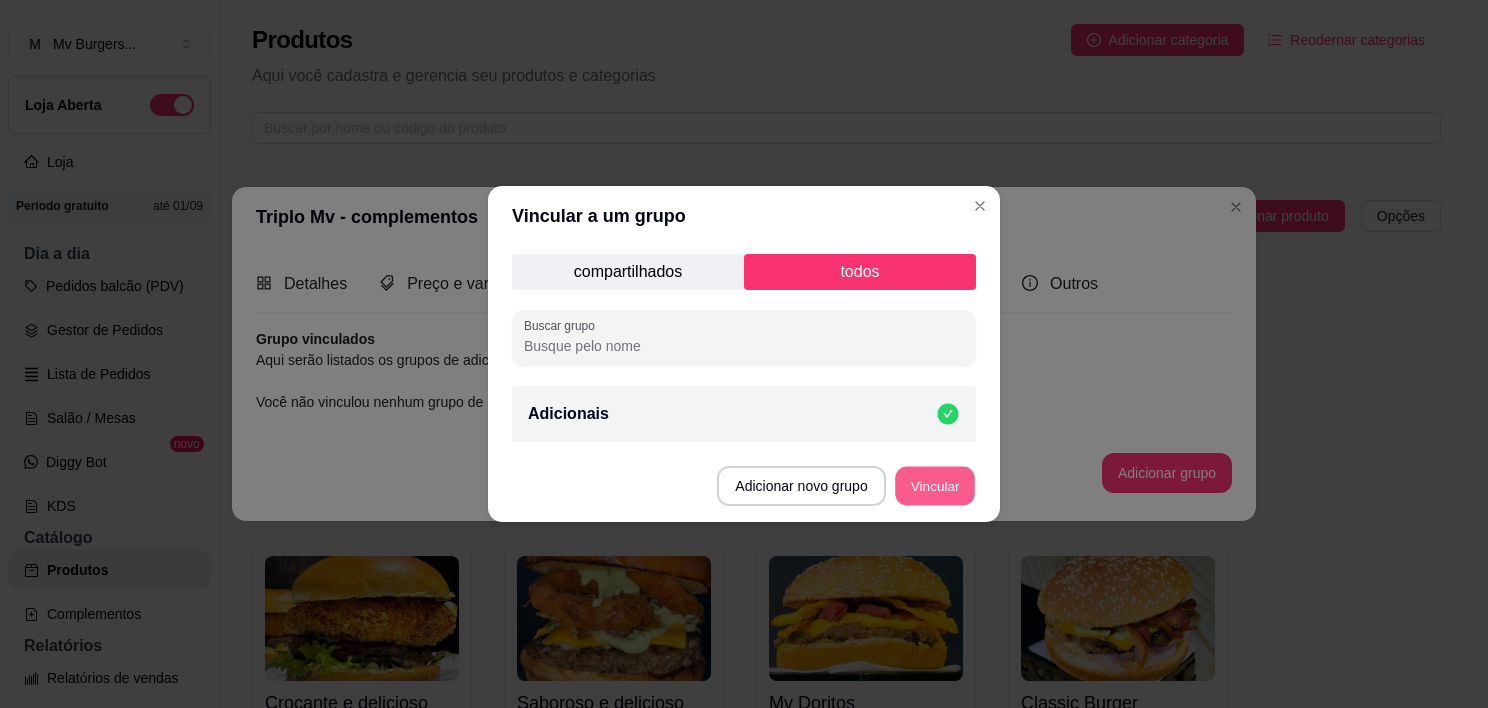 click on "Vincular" at bounding box center (935, 486) 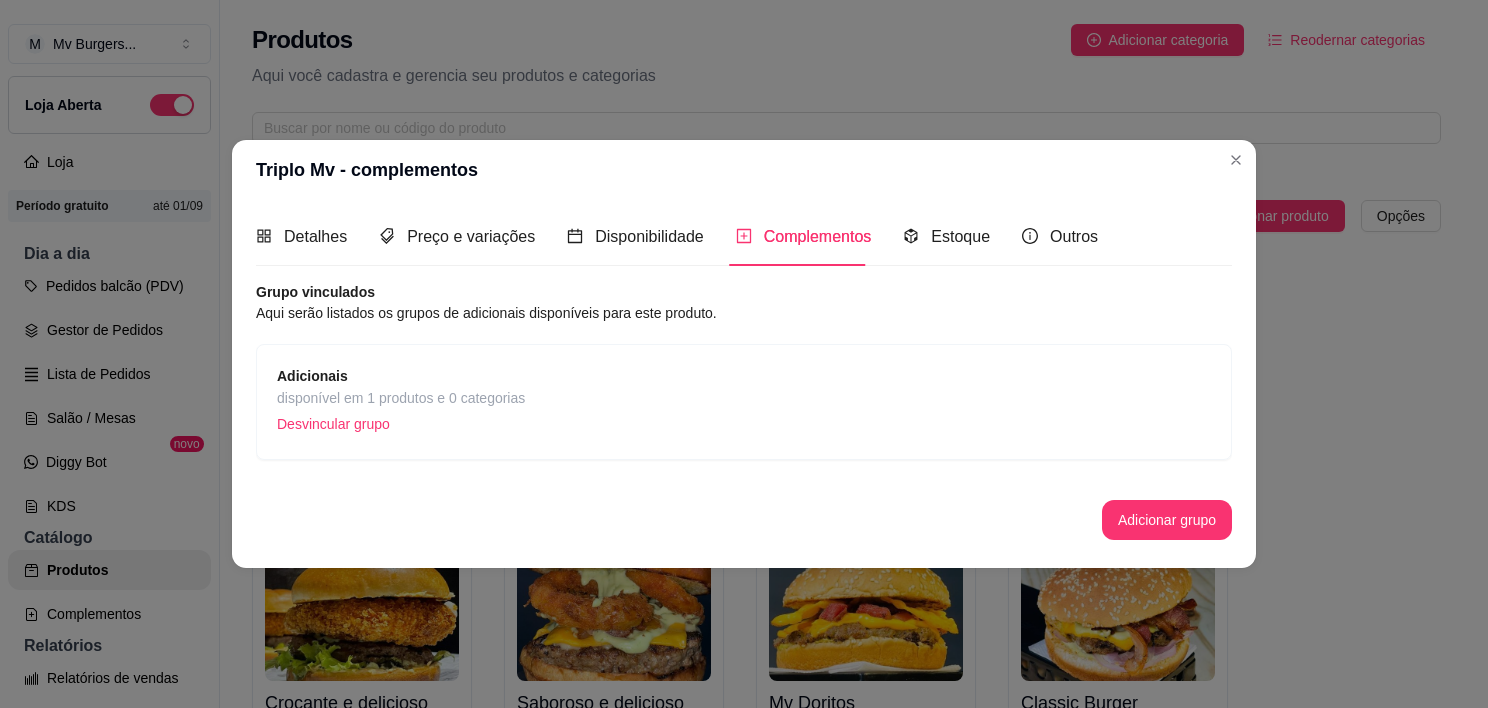 click on "Desvincular grupo" at bounding box center [401, 424] 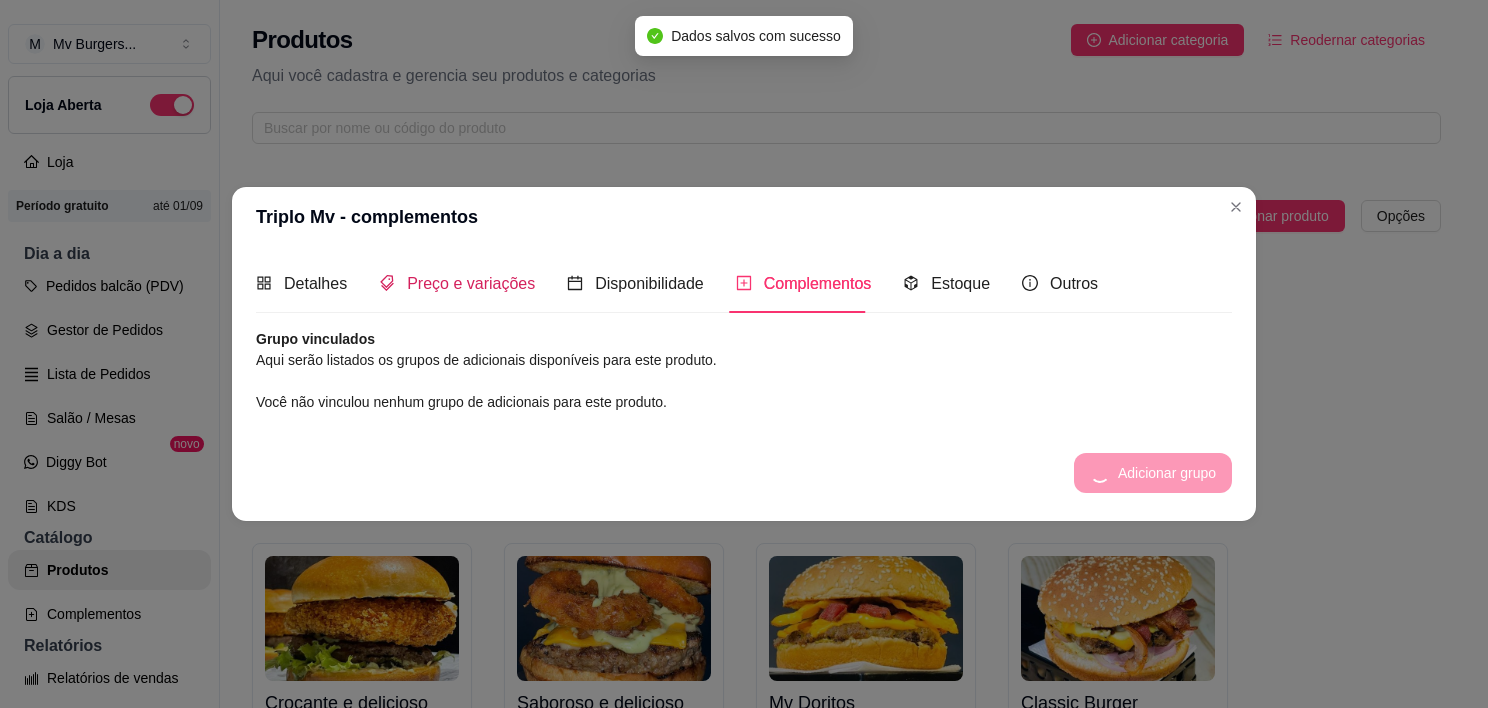 click on "Preço e variações" at bounding box center [471, 283] 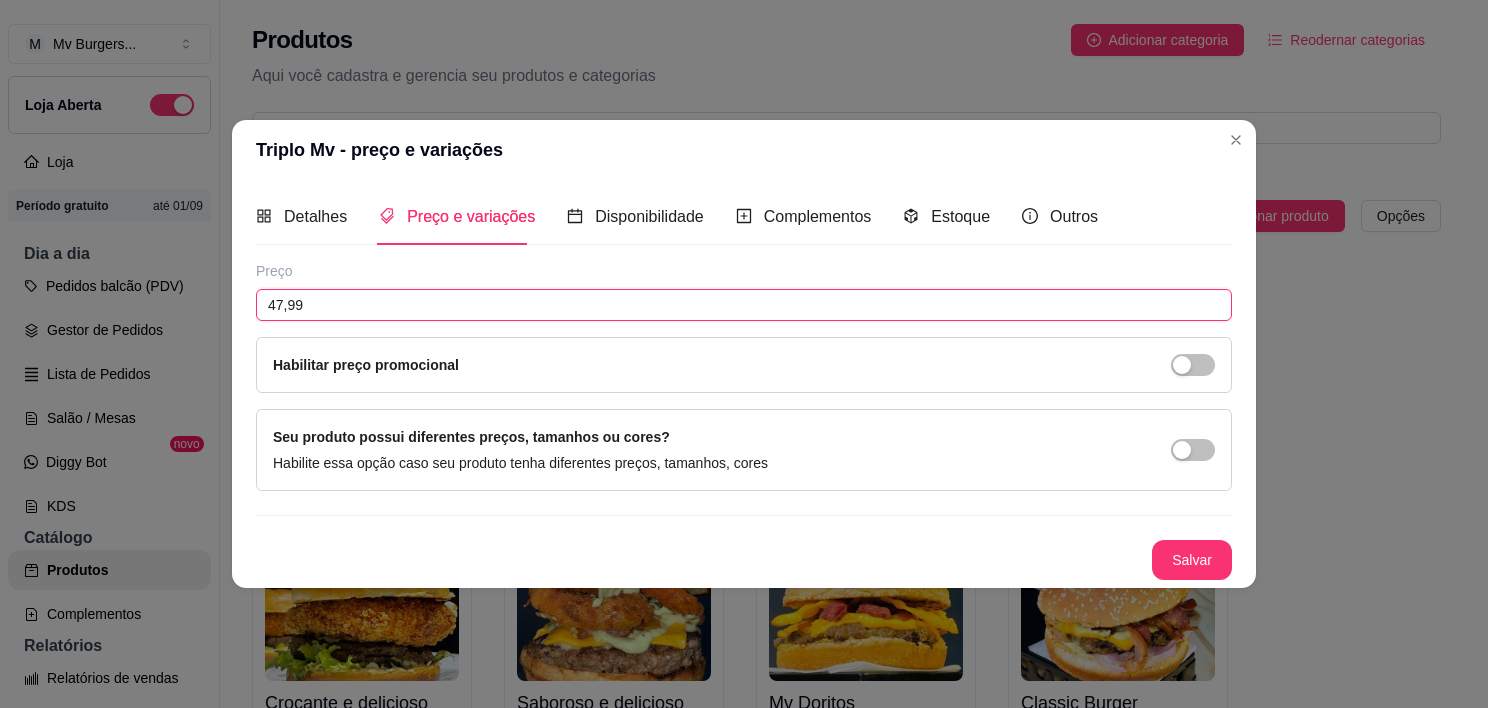 click on "47,99" at bounding box center (744, 305) 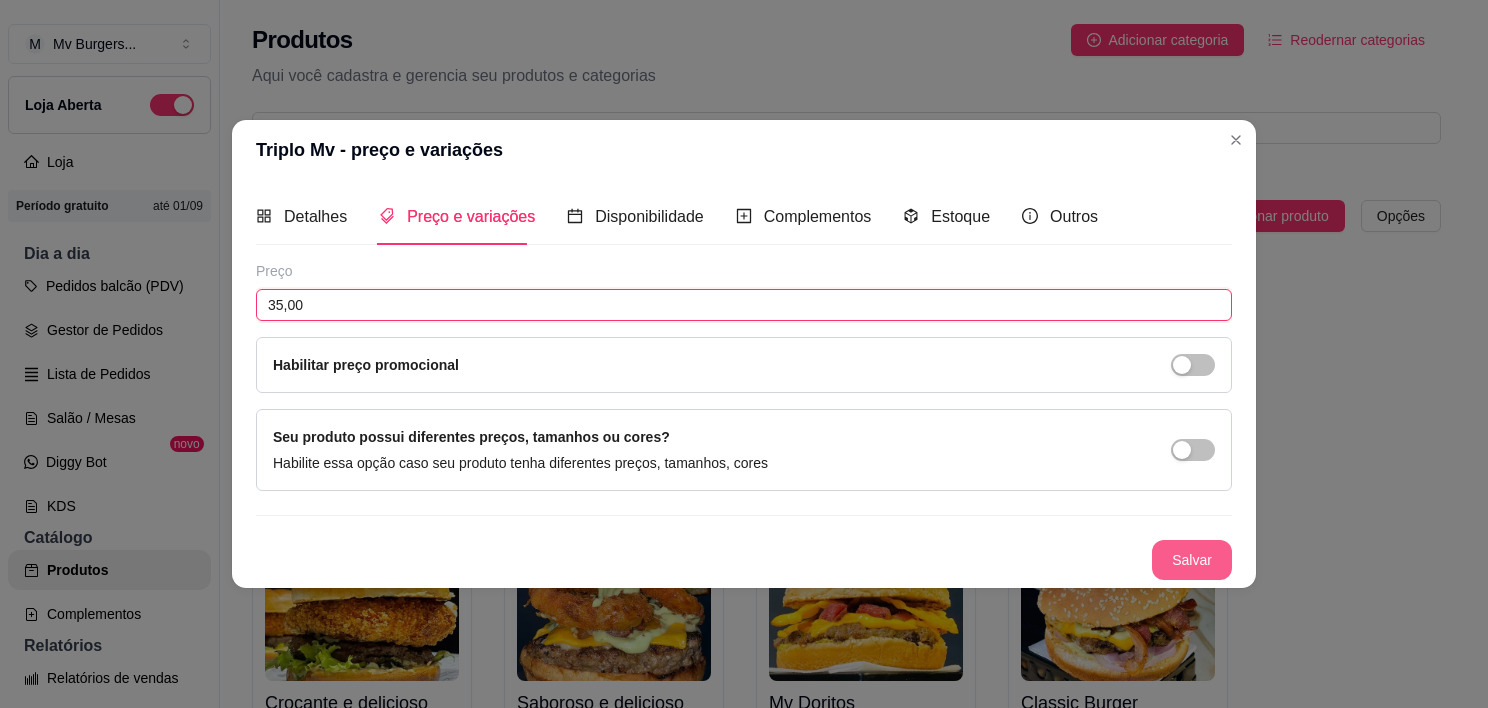 type on "35,00" 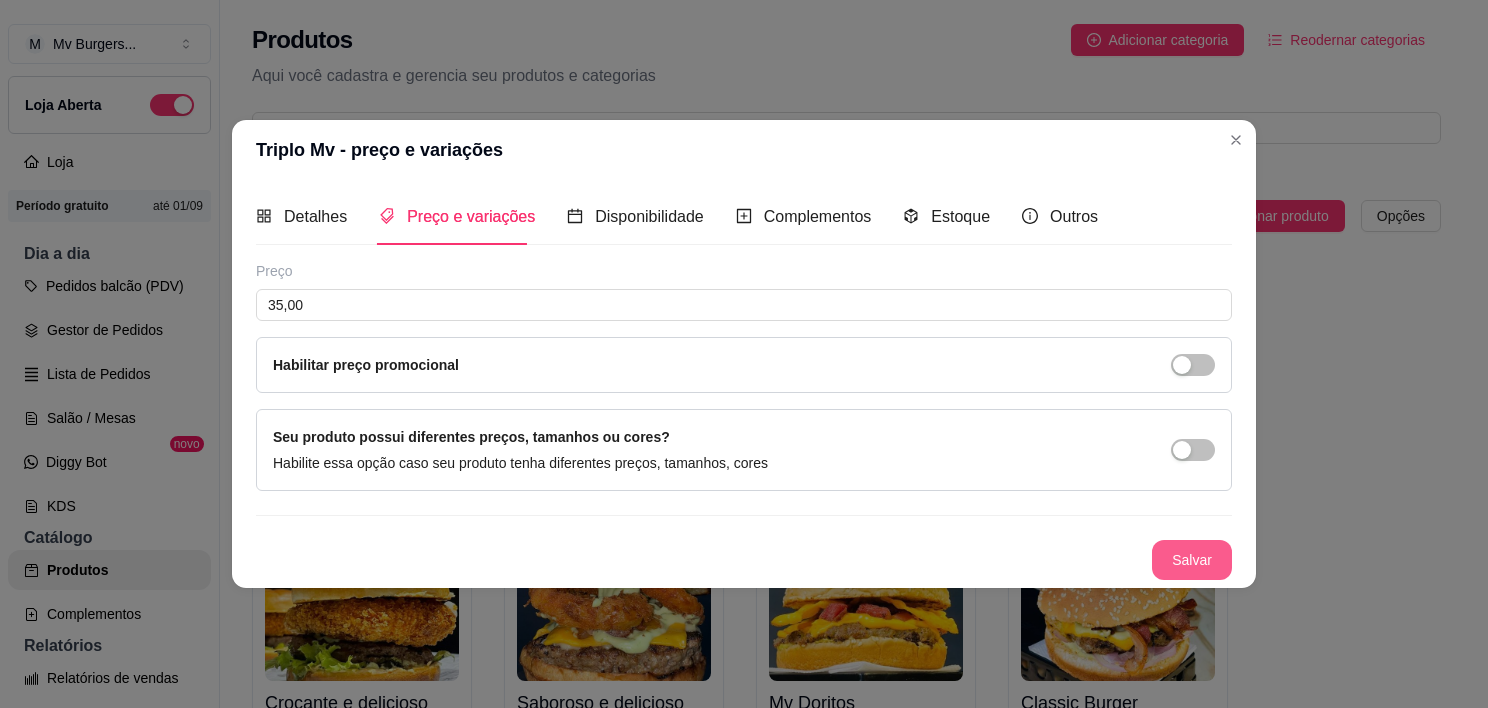 click on "Salvar" at bounding box center [1192, 560] 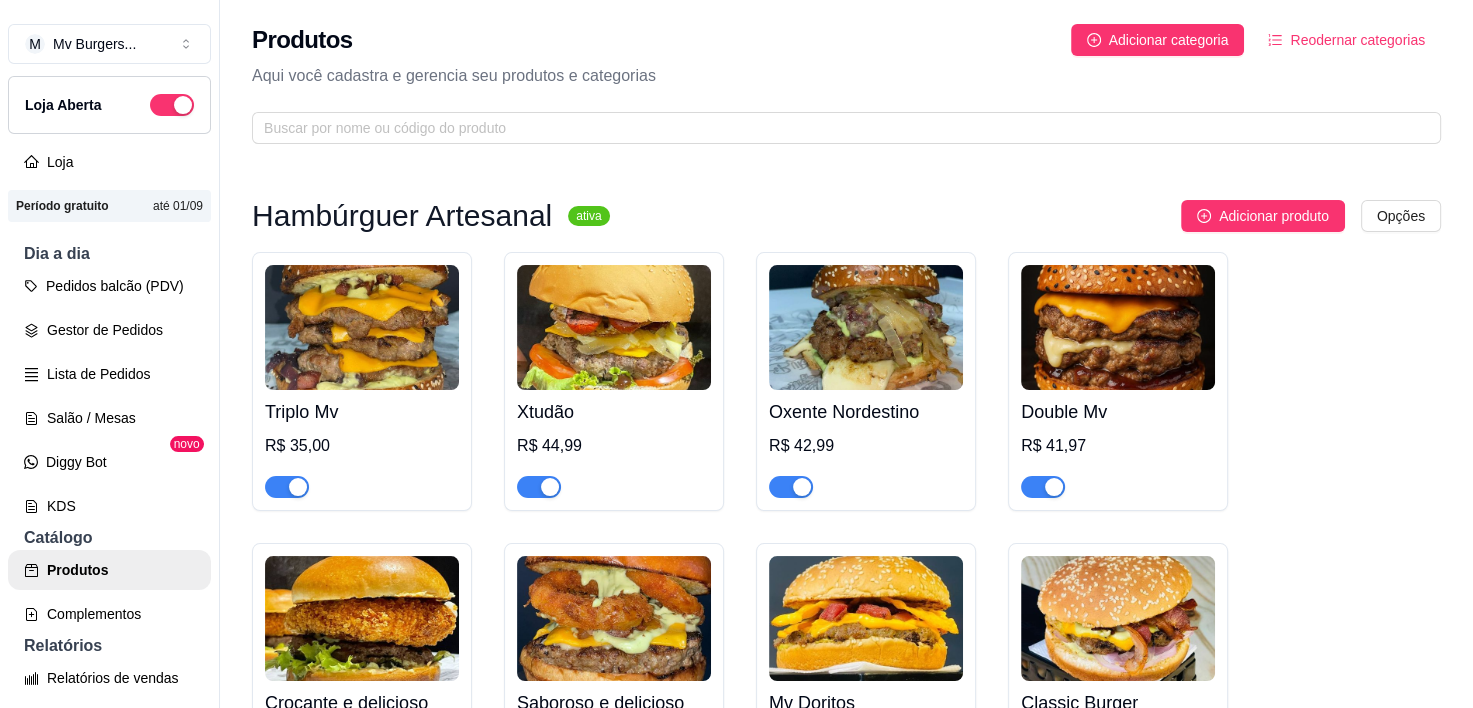 click at bounding box center [614, 327] 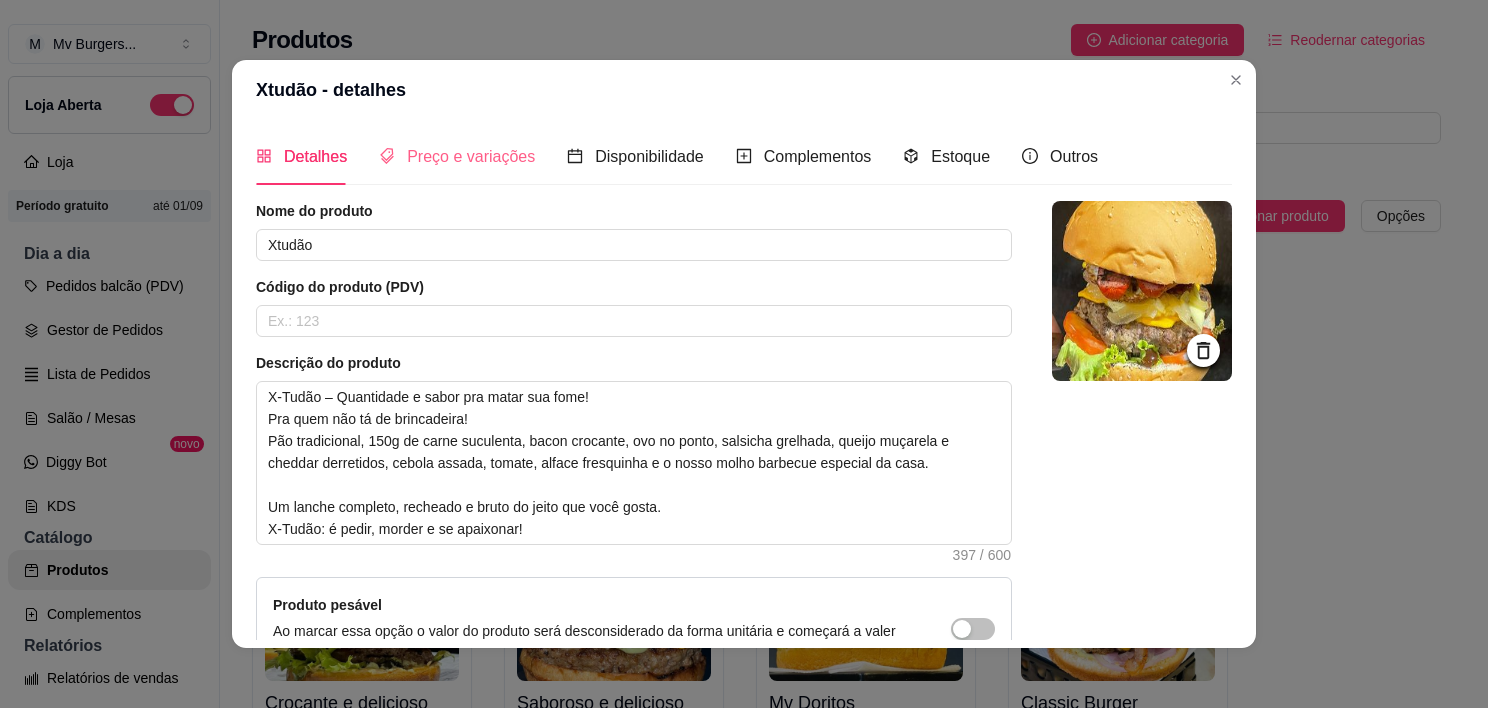 click on "Preço e variações" at bounding box center [457, 156] 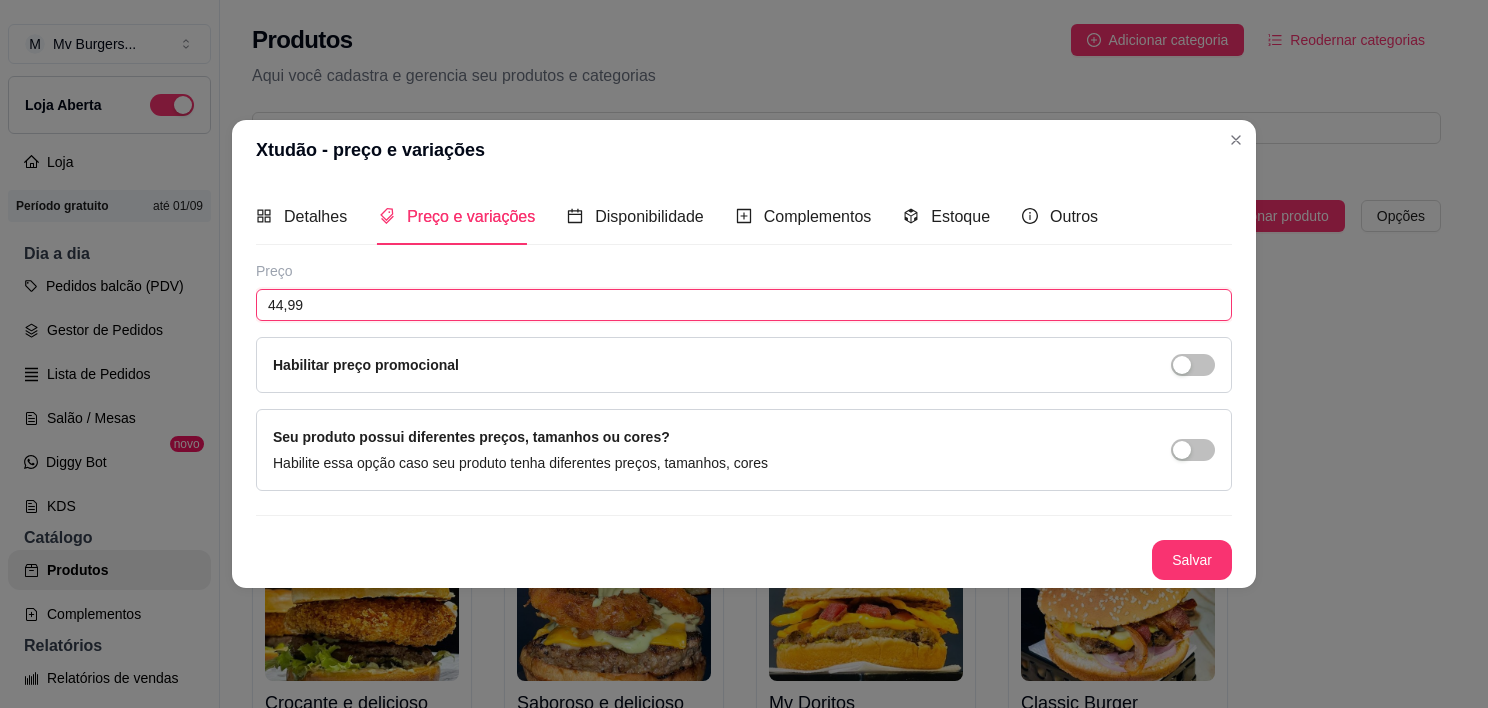 click on "44,99" at bounding box center (744, 305) 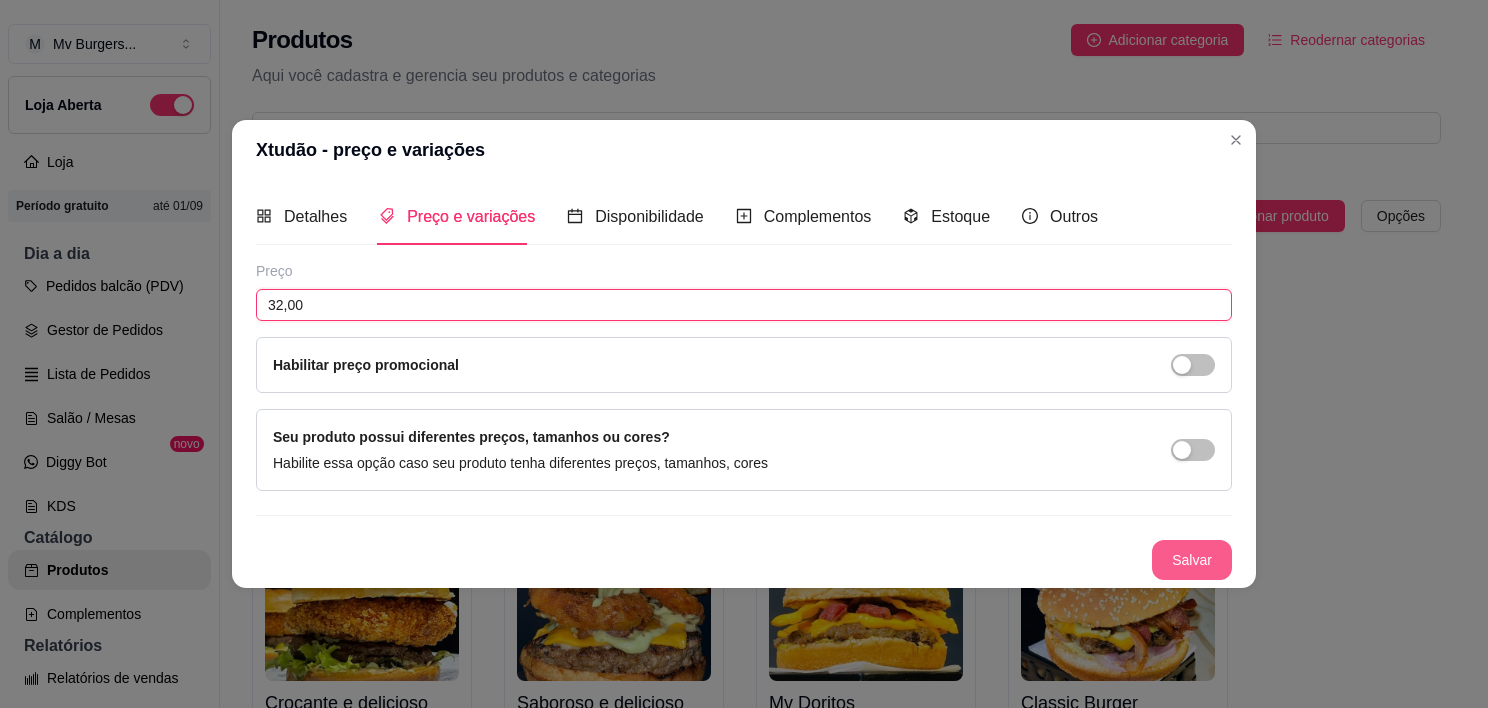 type on "32,00" 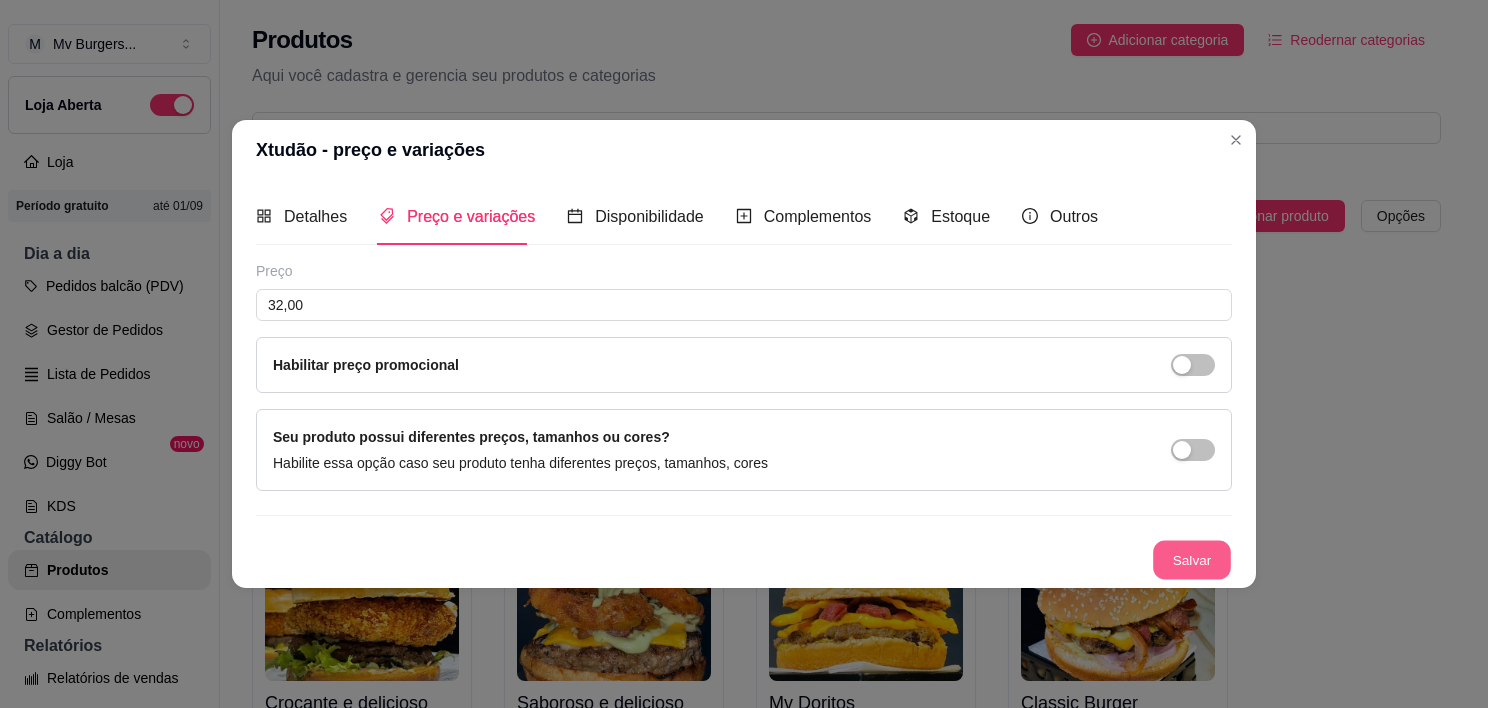 click on "Salvar" at bounding box center [1192, 560] 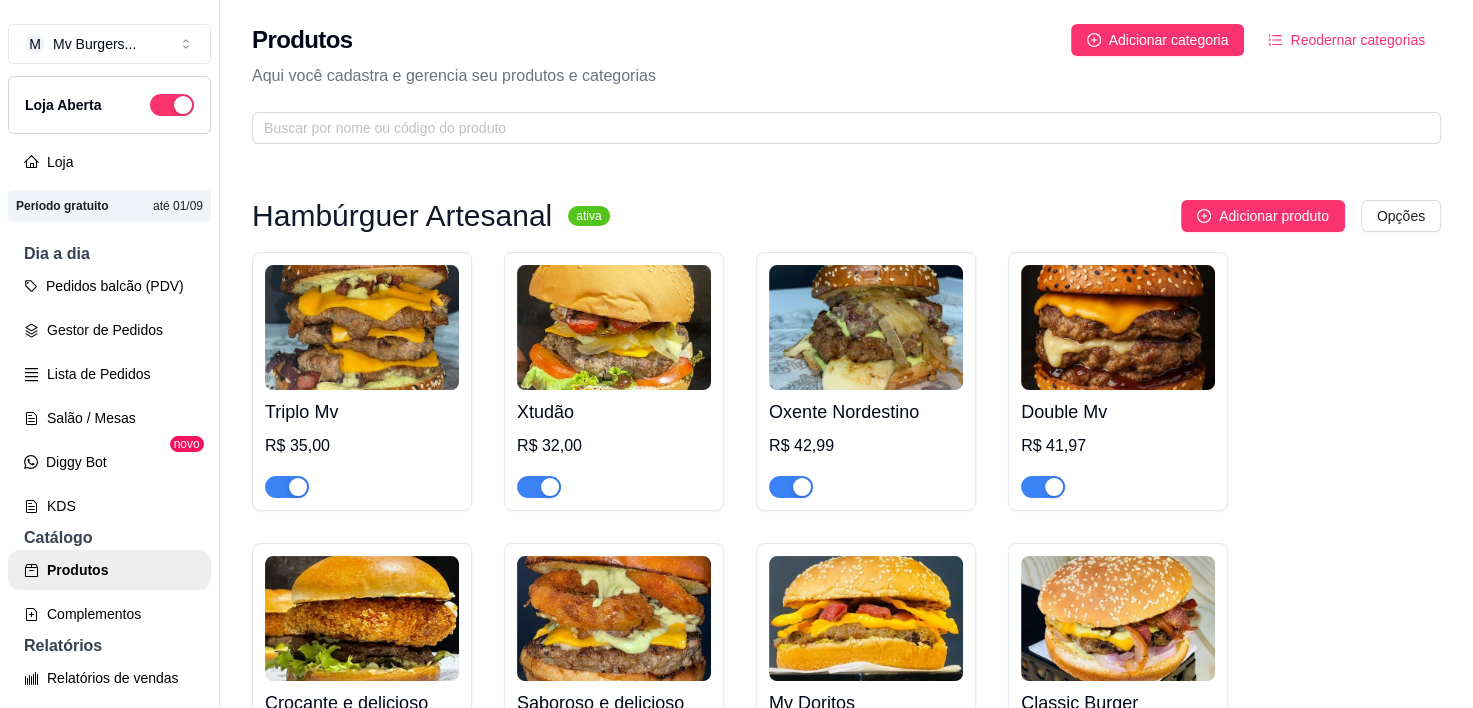 click at bounding box center (866, 327) 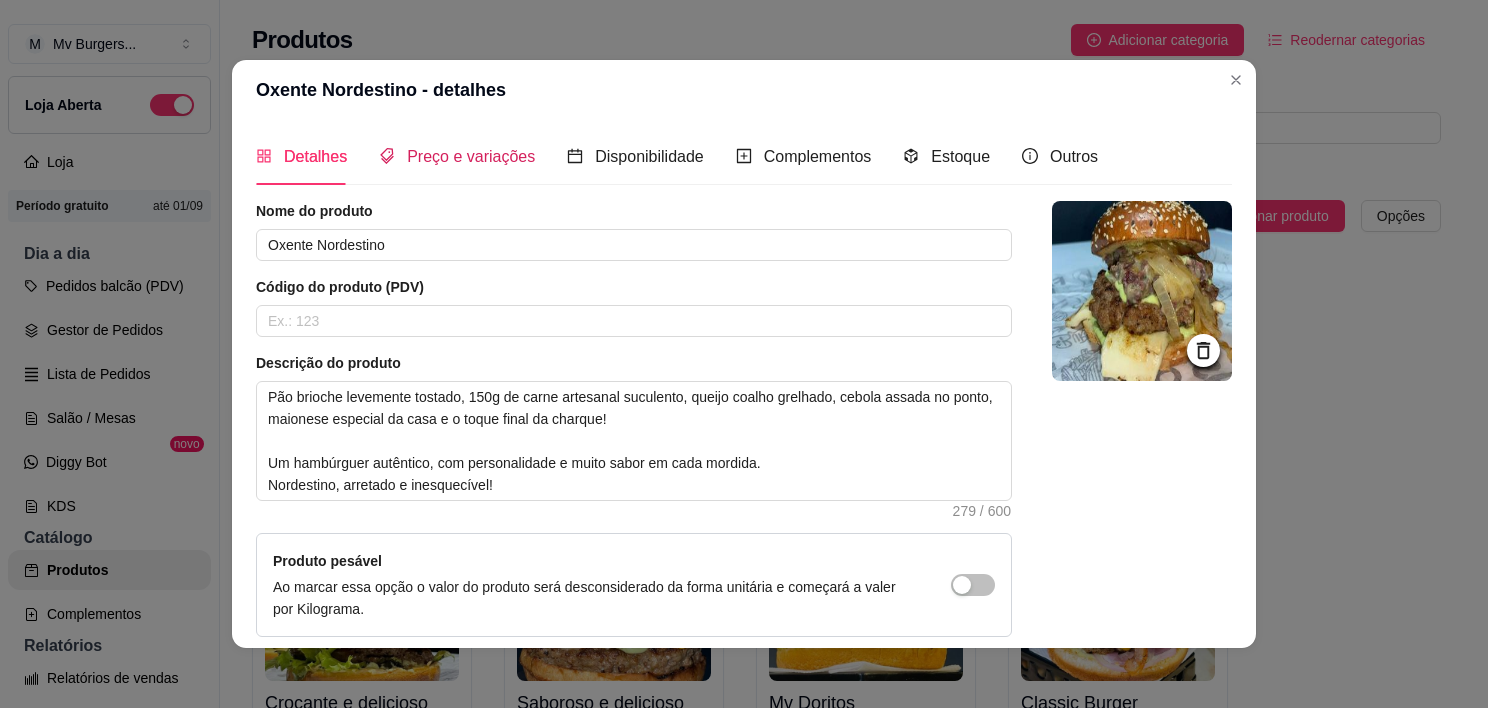 click on "Preço e variações" at bounding box center [471, 156] 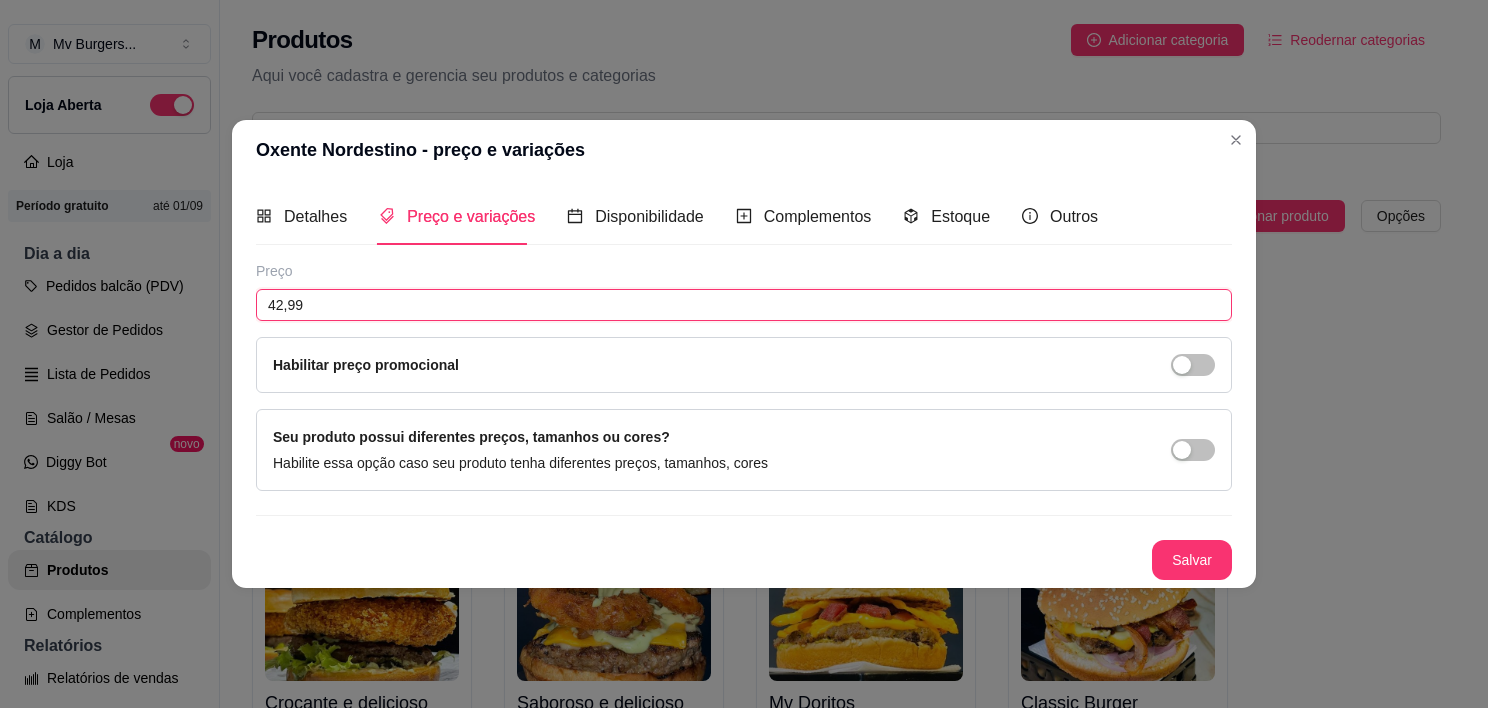 click on "42,99" at bounding box center (744, 305) 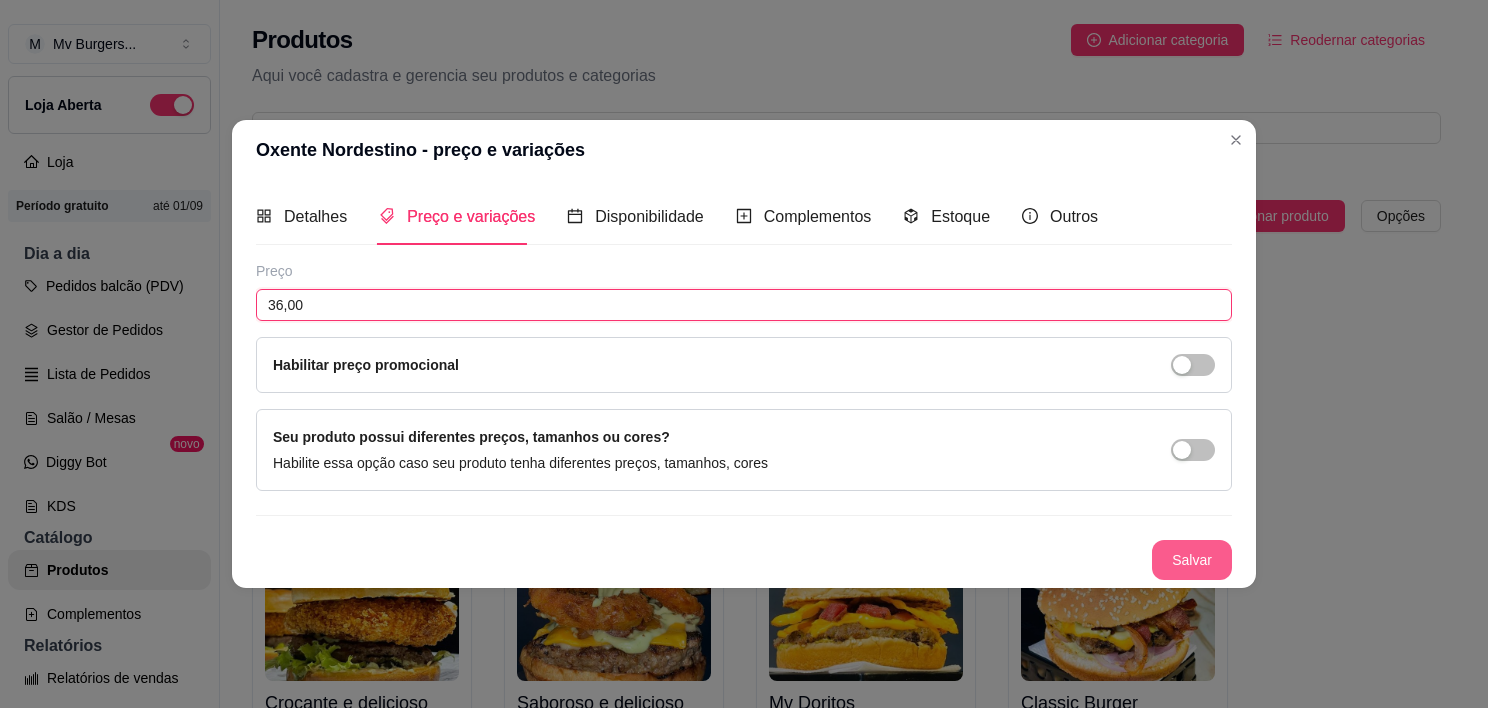 type on "36,00" 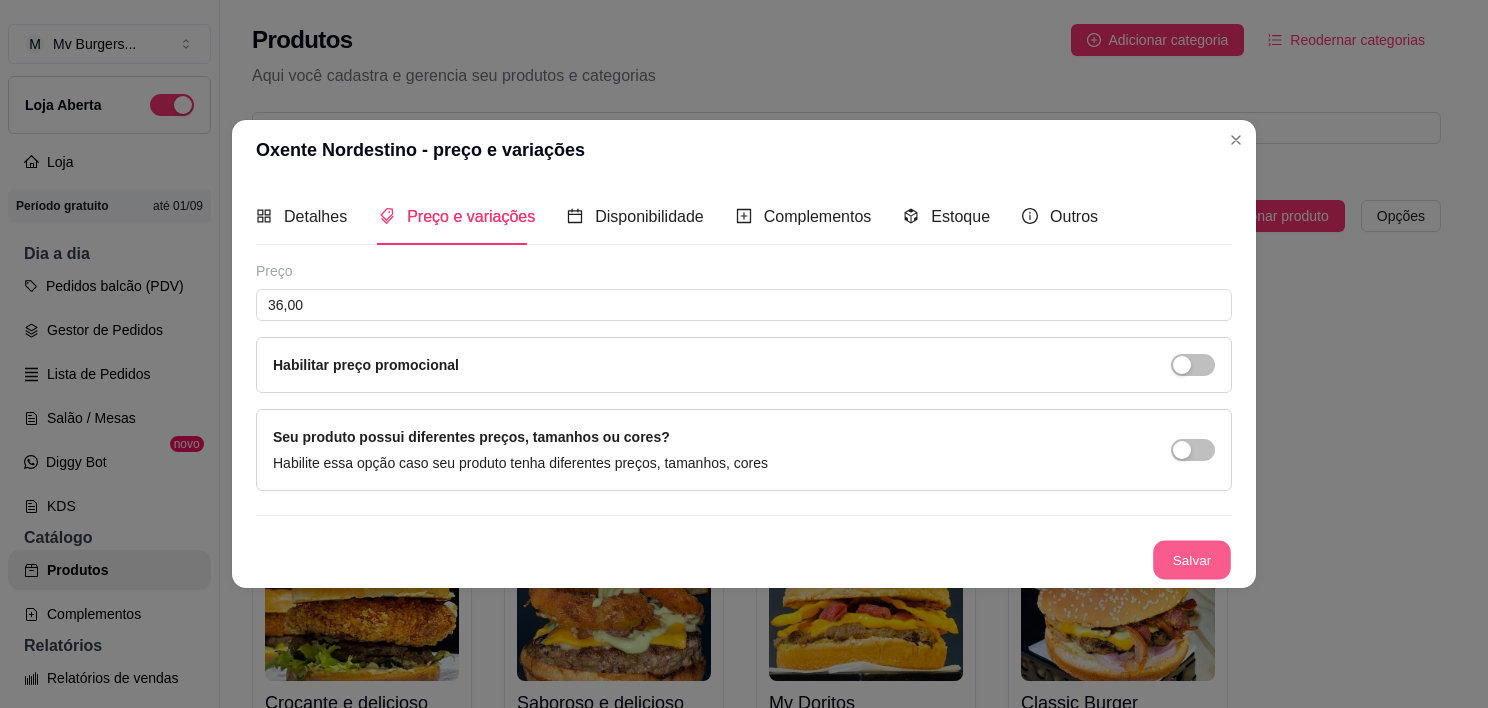 click on "Salvar" at bounding box center [1192, 560] 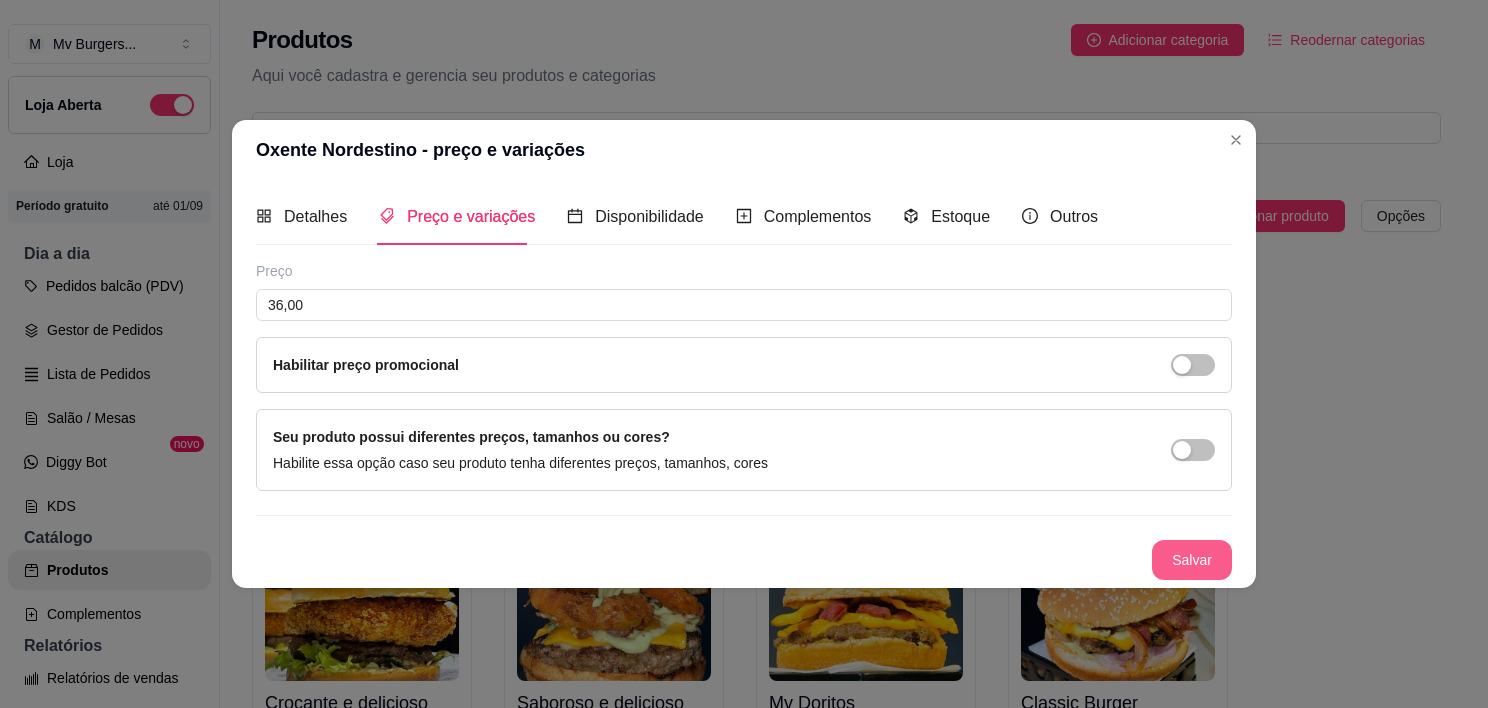click on "Salvar" at bounding box center (1192, 560) 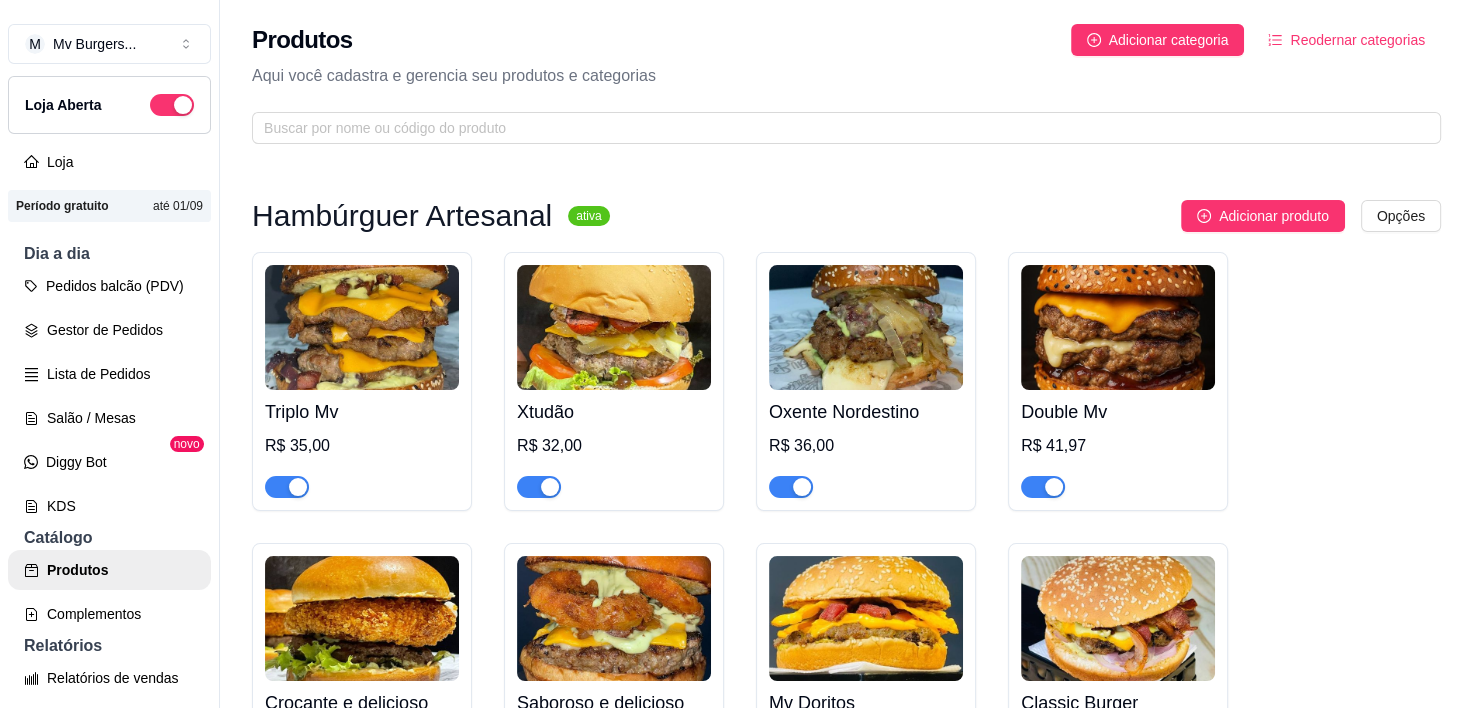 click on "Double Mv" at bounding box center (1118, 412) 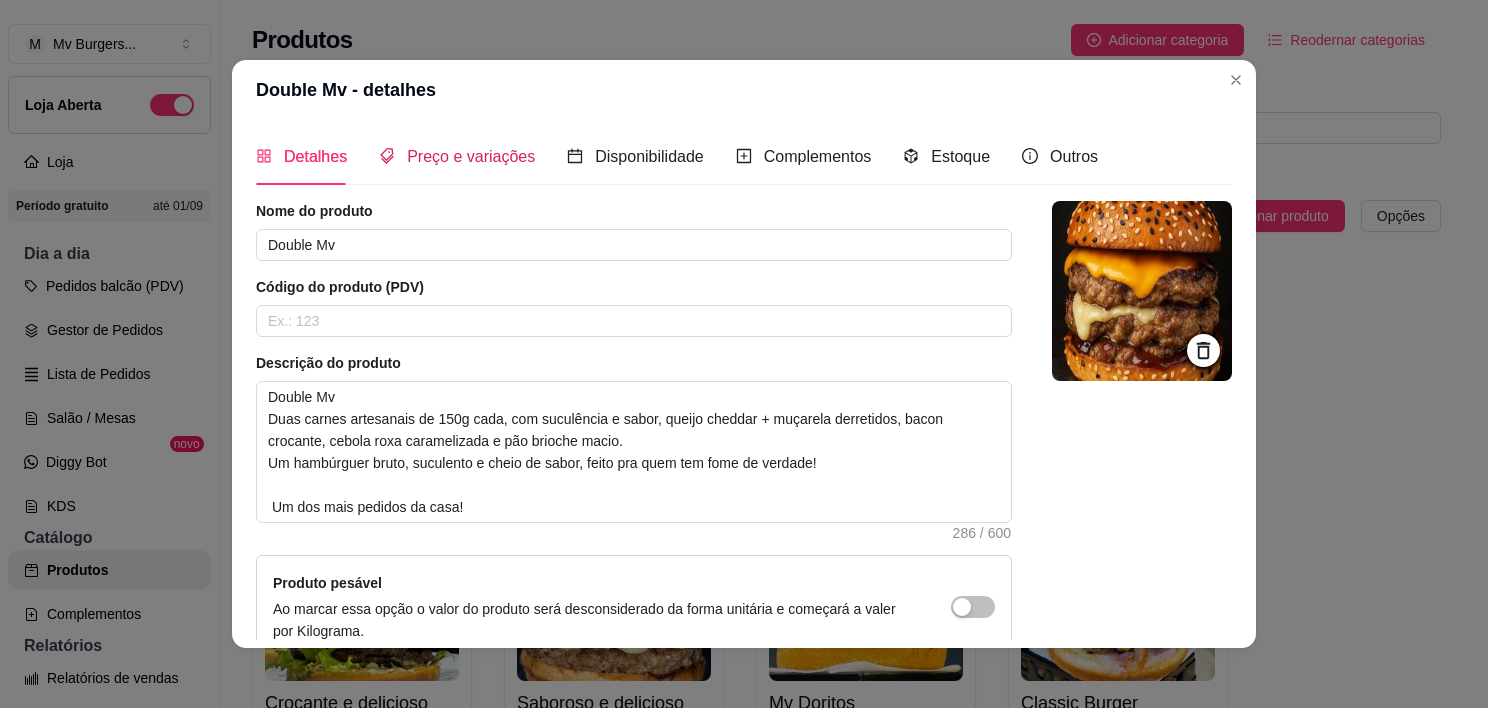 click on "Preço e variações" at bounding box center [471, 156] 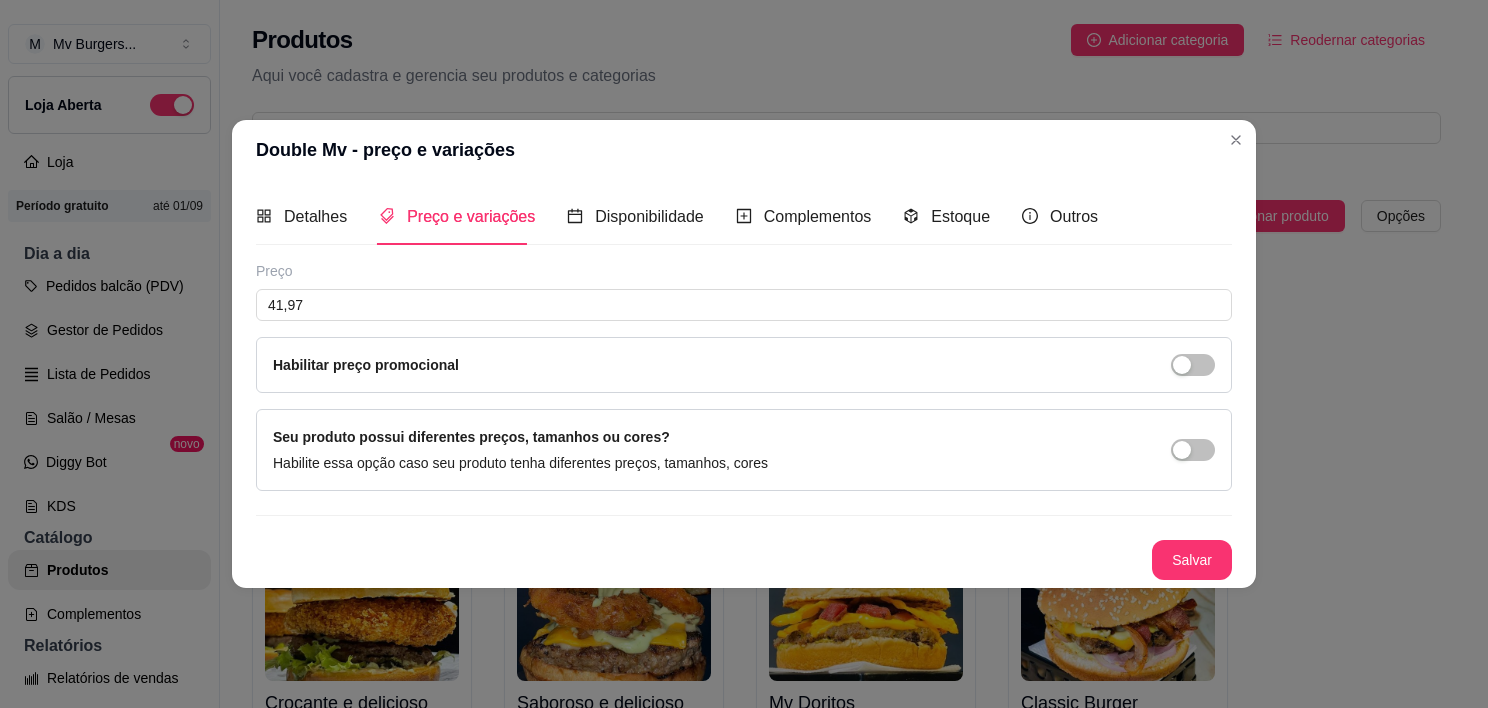 type 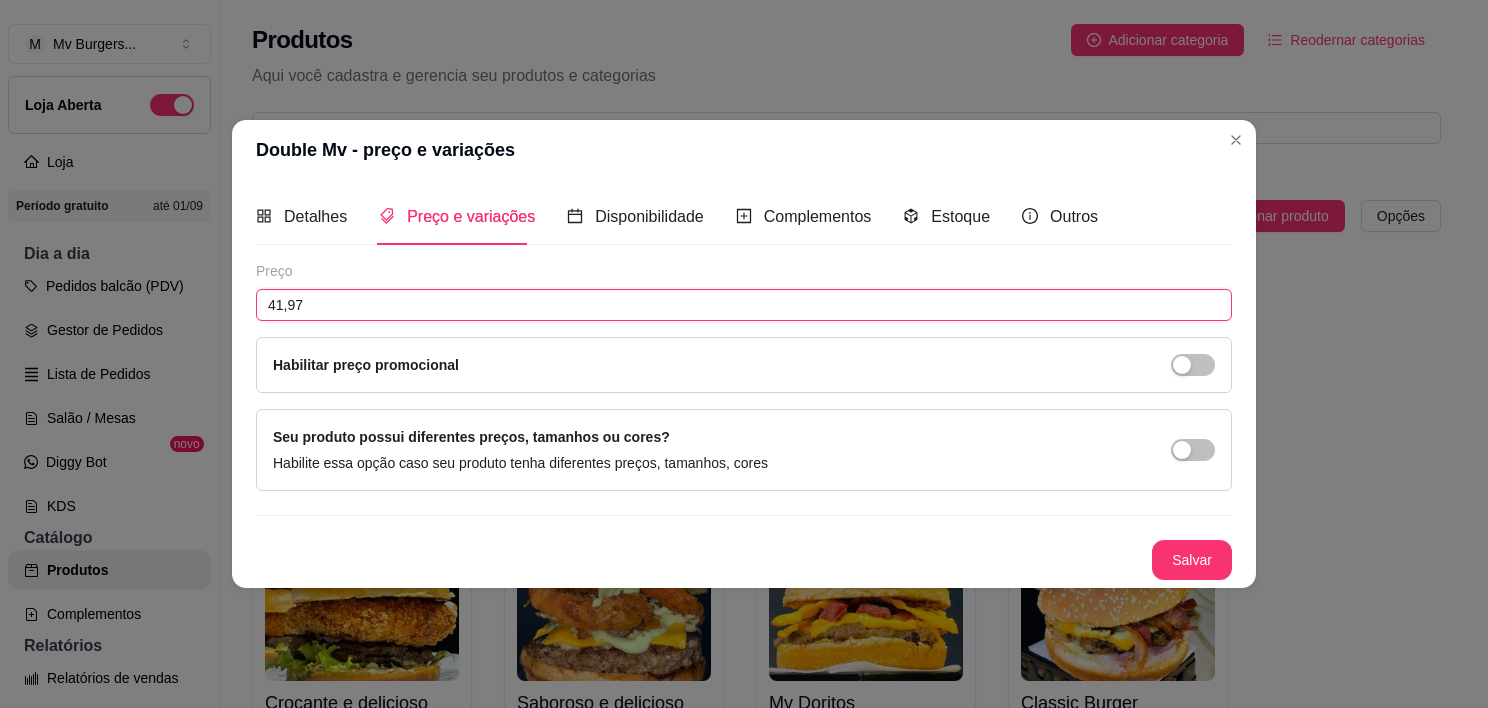 click on "41,97" at bounding box center (744, 305) 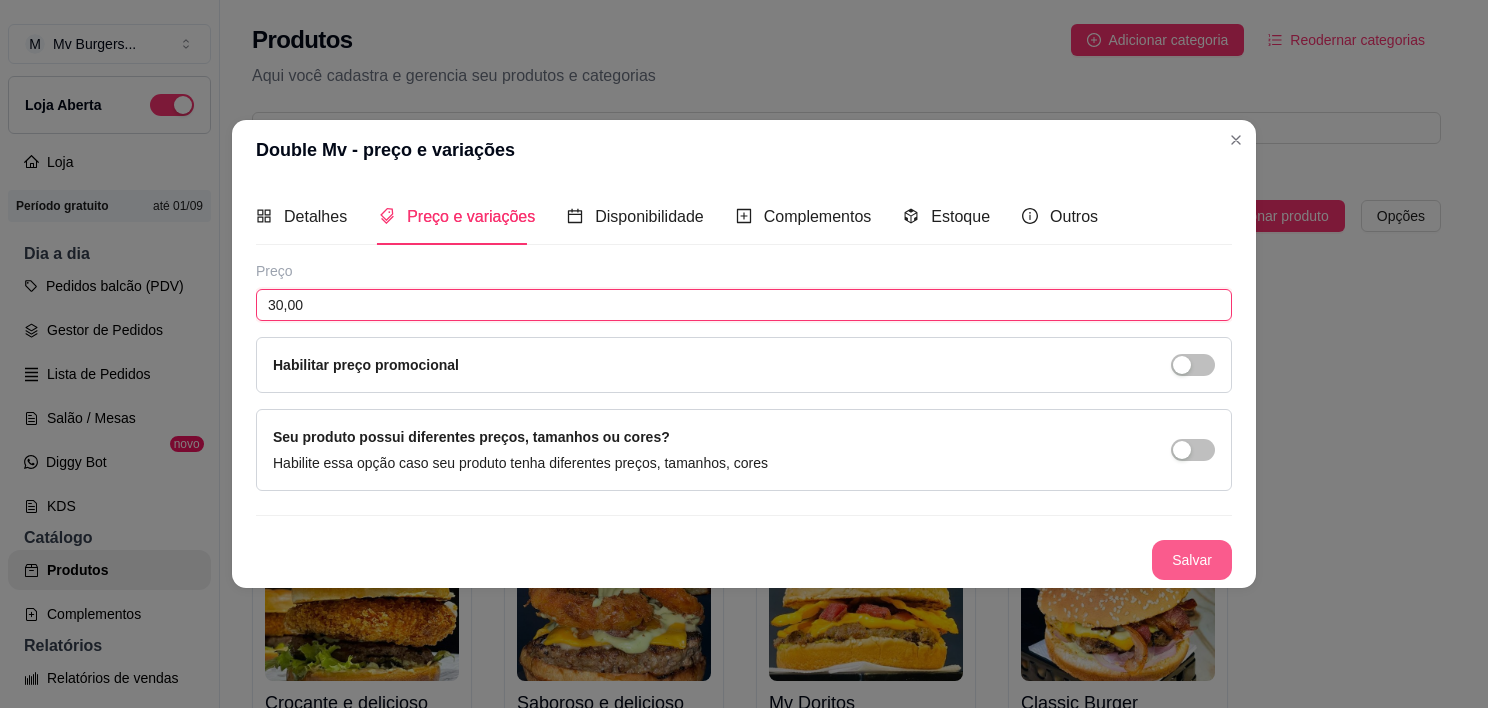 type on "30,00" 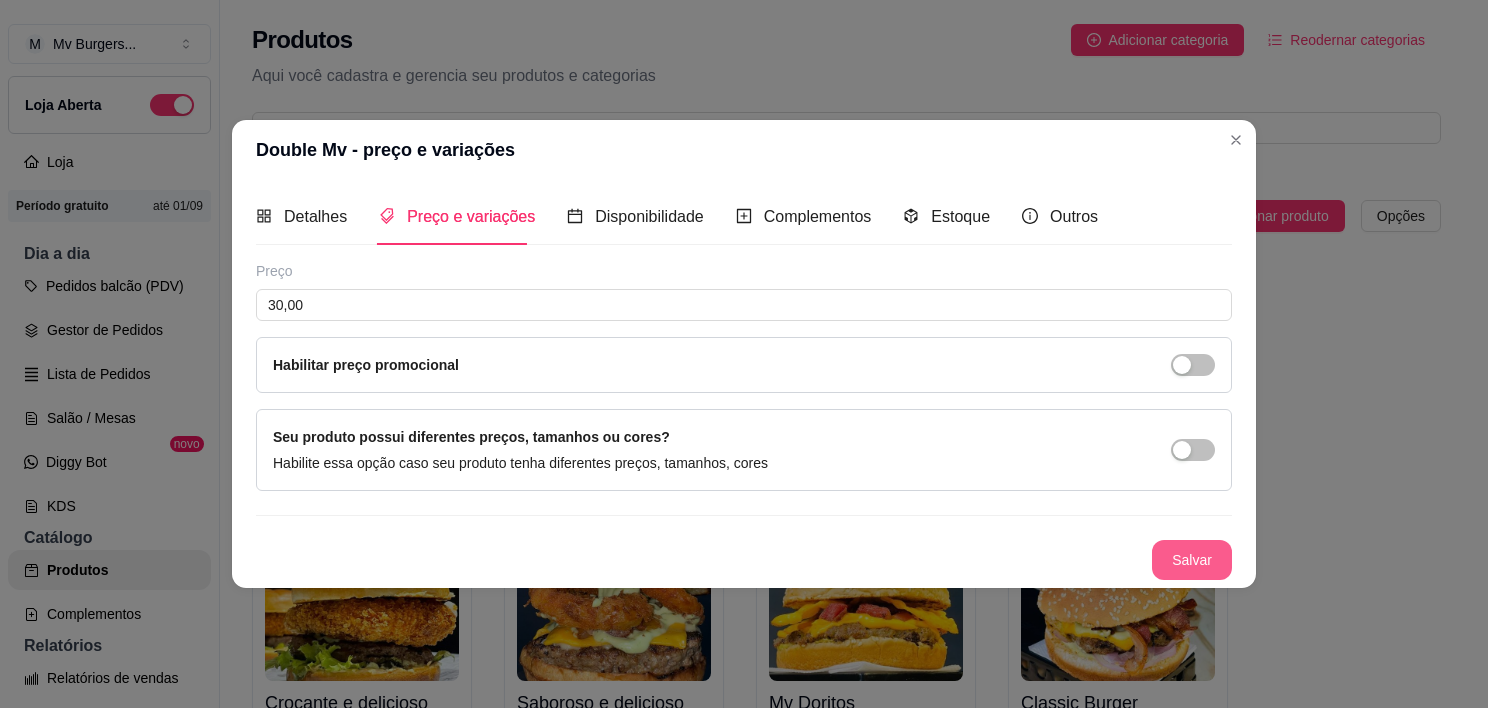 click on "Salvar" at bounding box center [1192, 560] 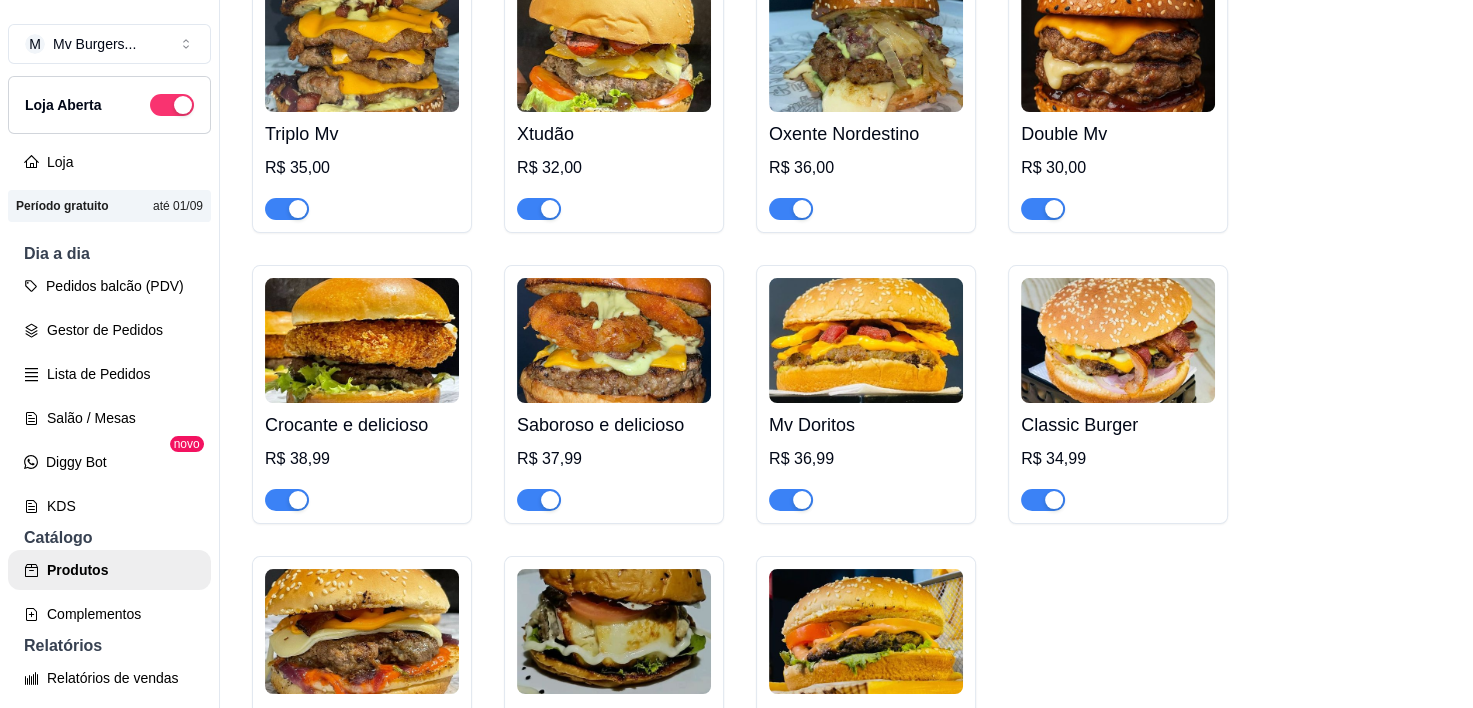 scroll, scrollTop: 295, scrollLeft: 0, axis: vertical 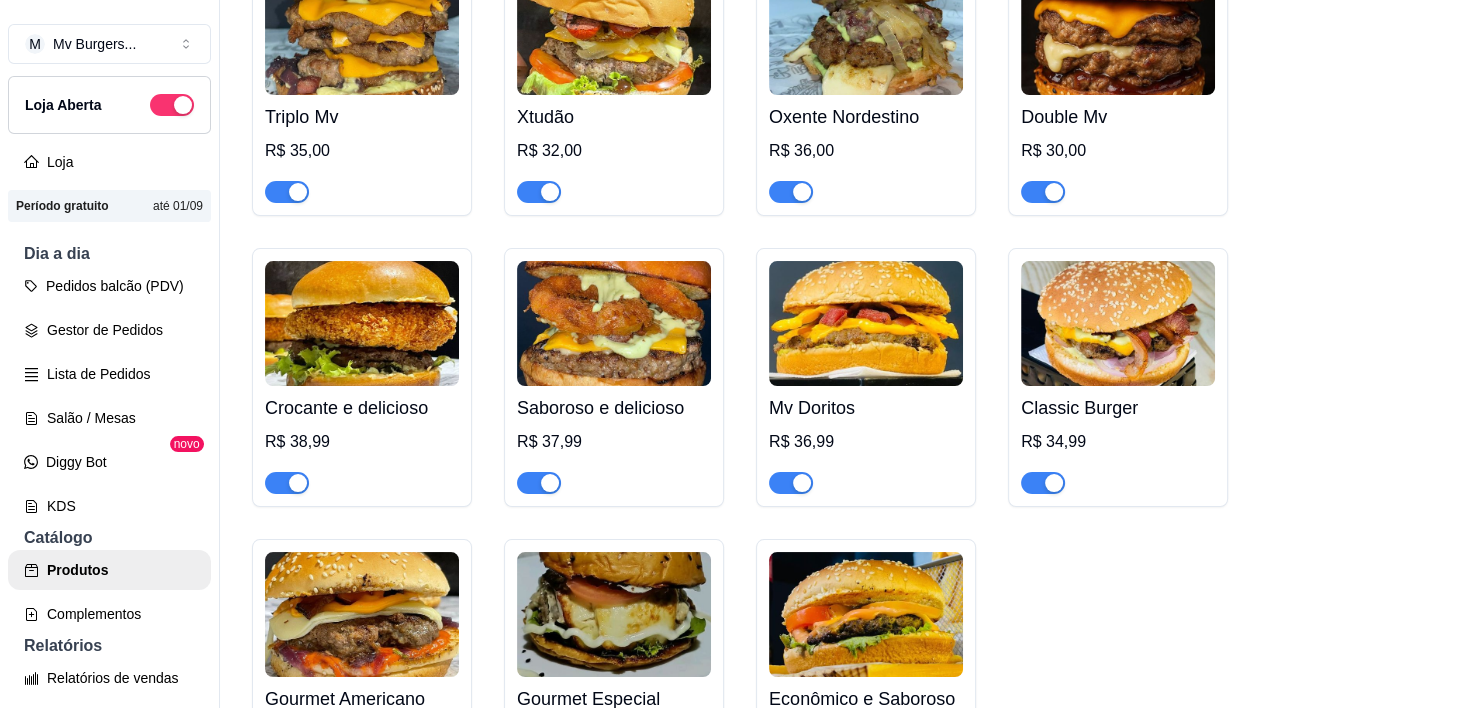 click on "Crocante e delicioso" at bounding box center (362, 408) 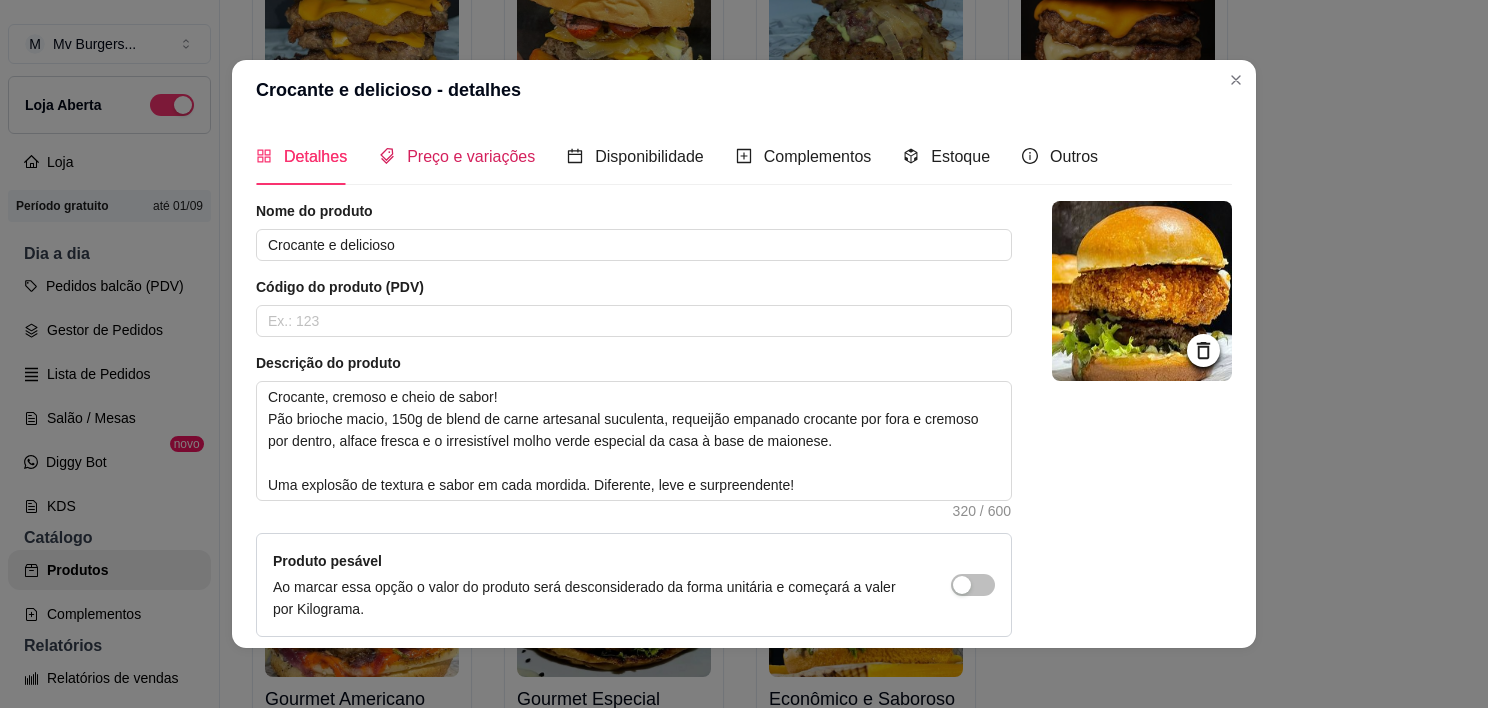 click on "Preço e variações" at bounding box center (457, 156) 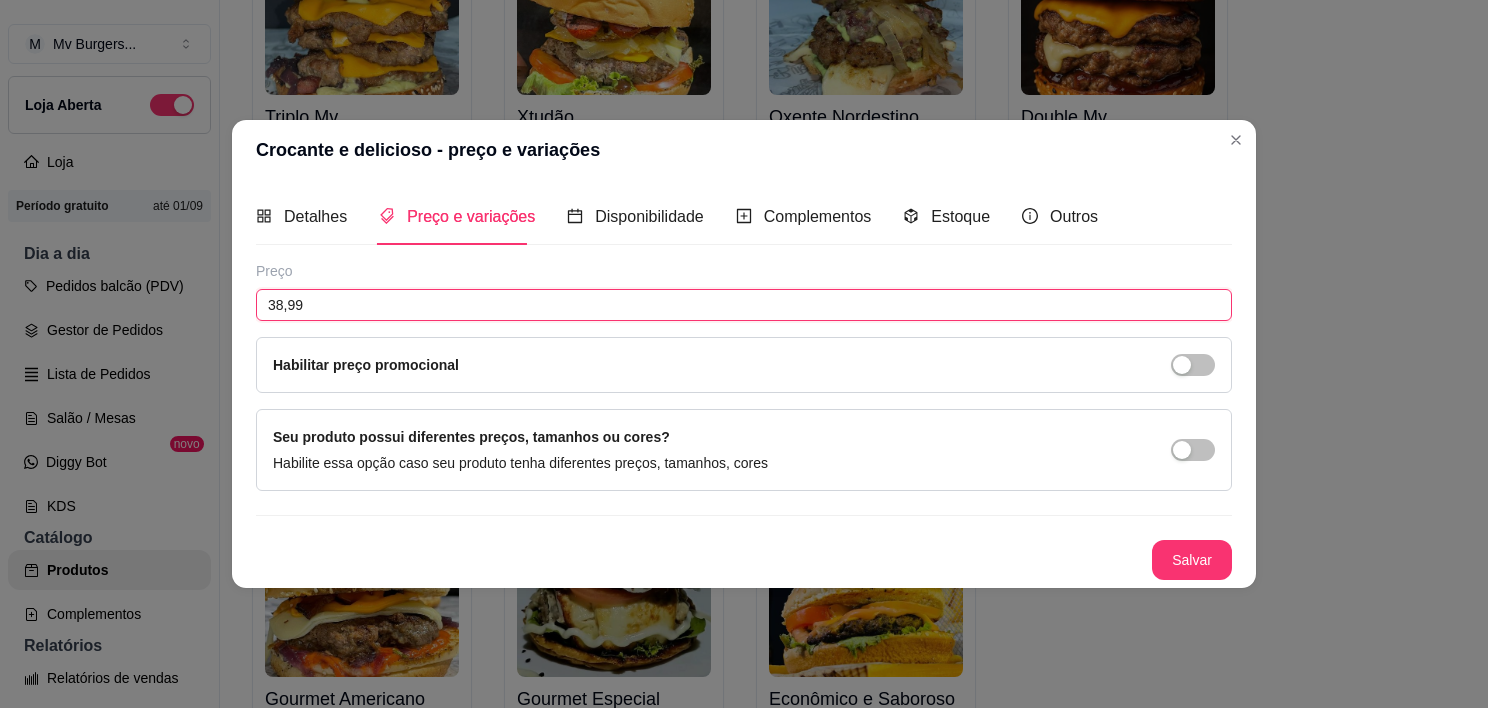 click on "38,99" at bounding box center (744, 305) 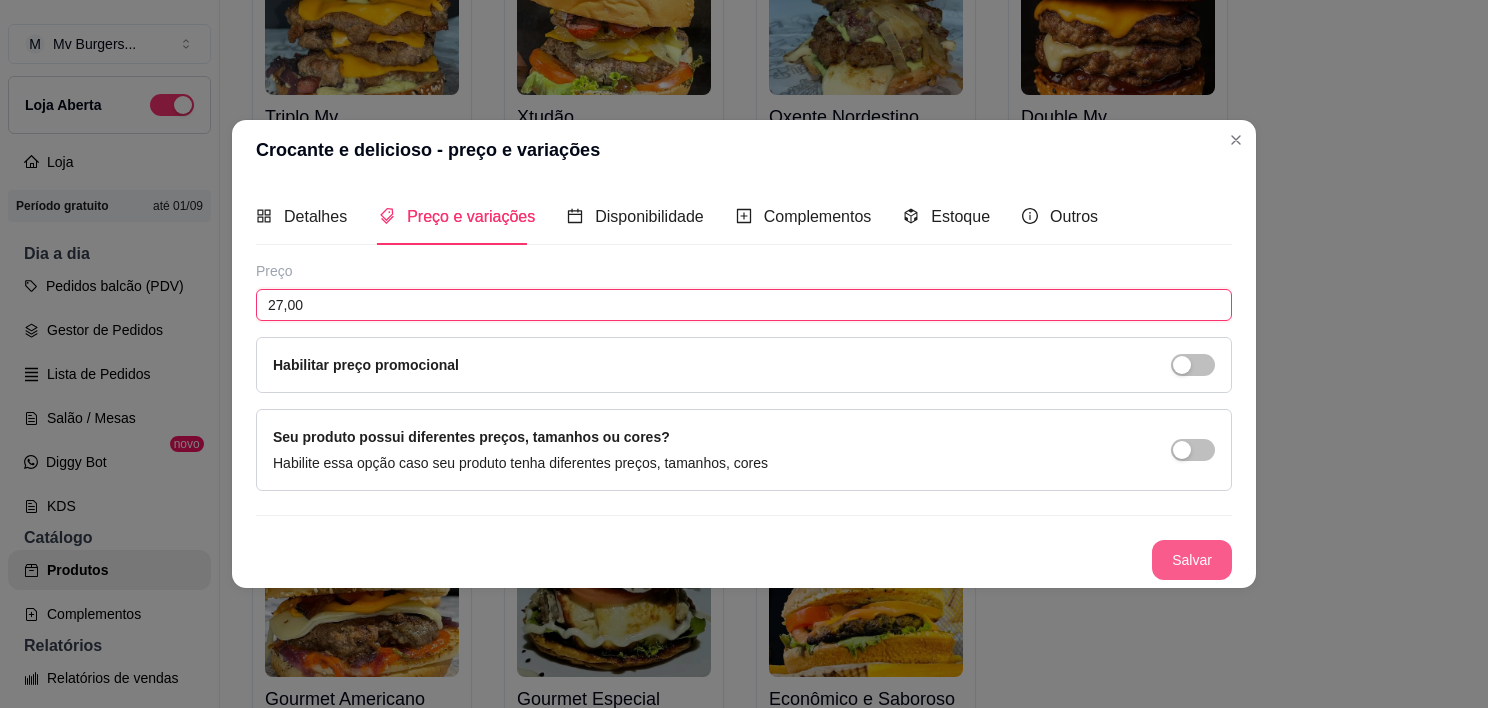 type on "27,00" 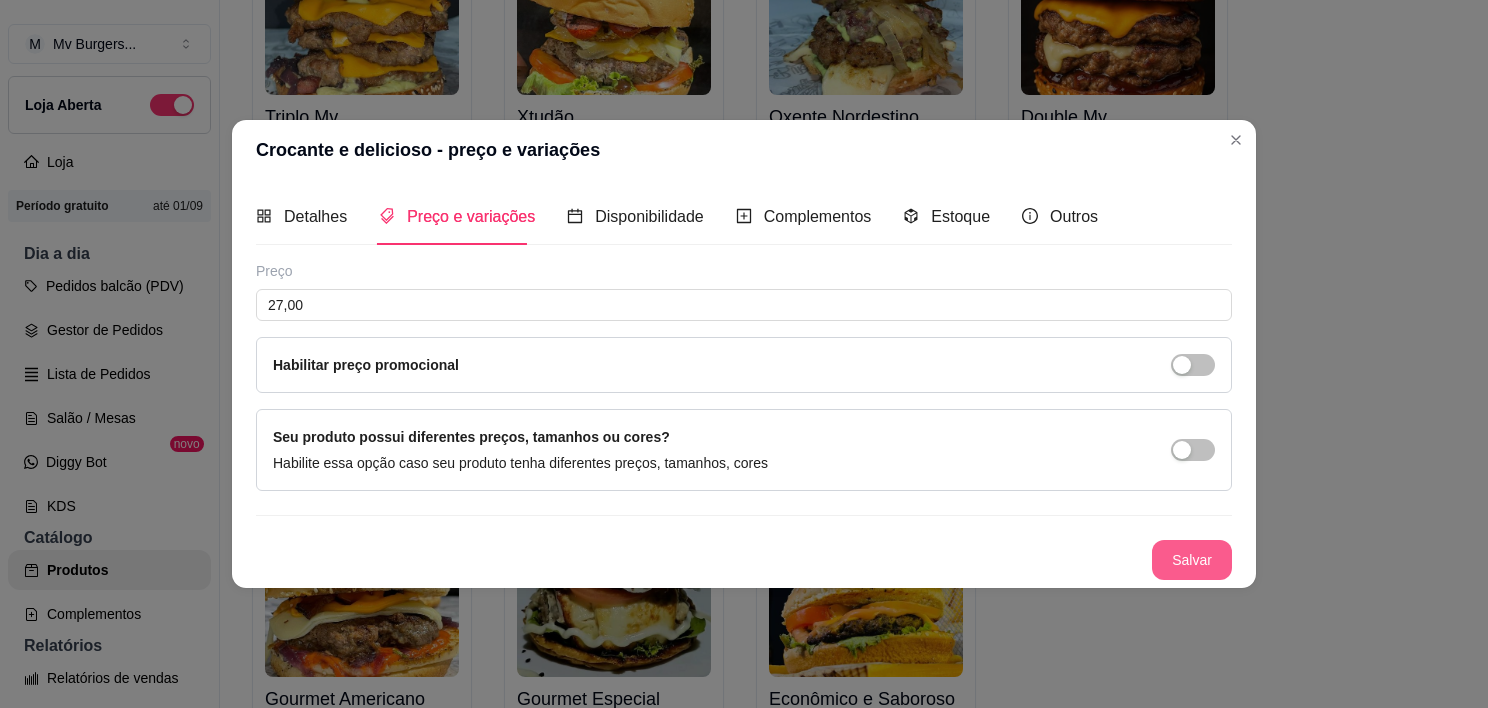 click on "Salvar" at bounding box center [1192, 560] 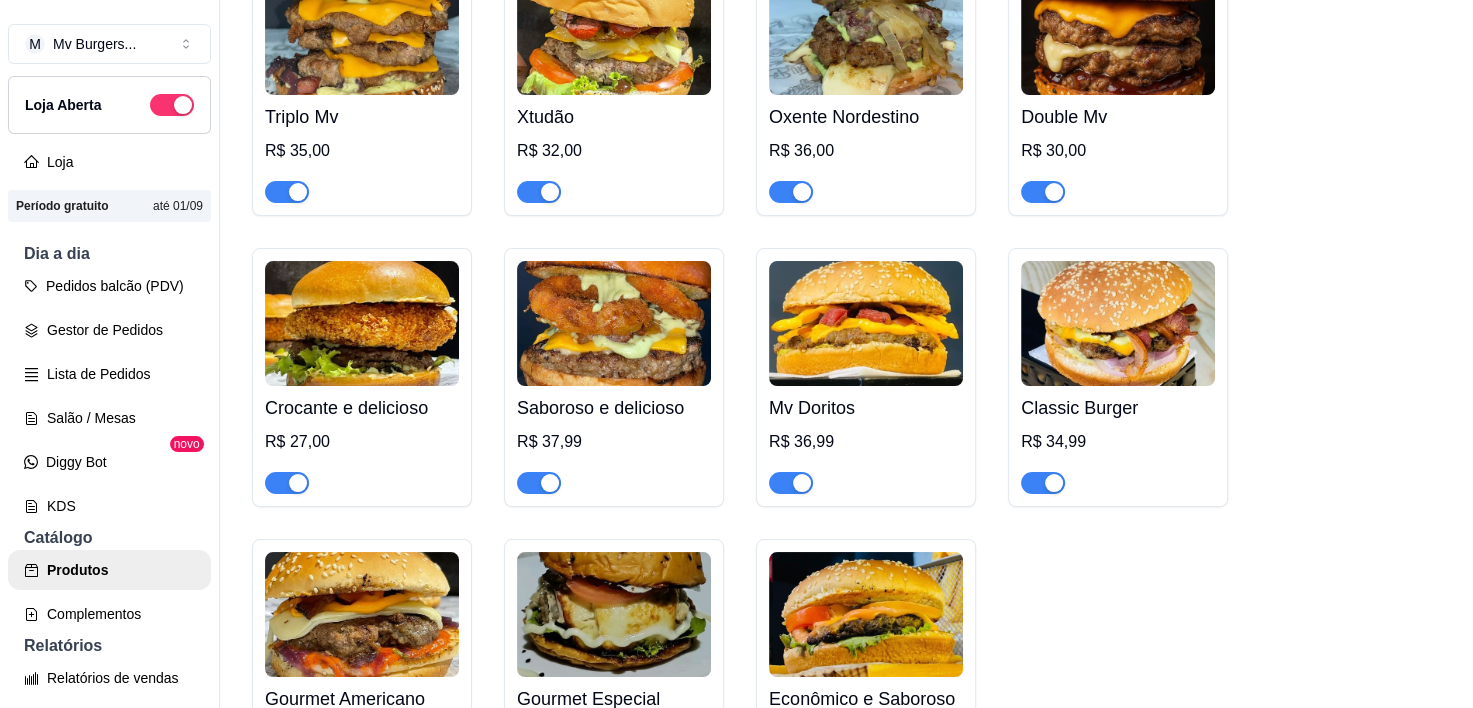 click at bounding box center (614, 323) 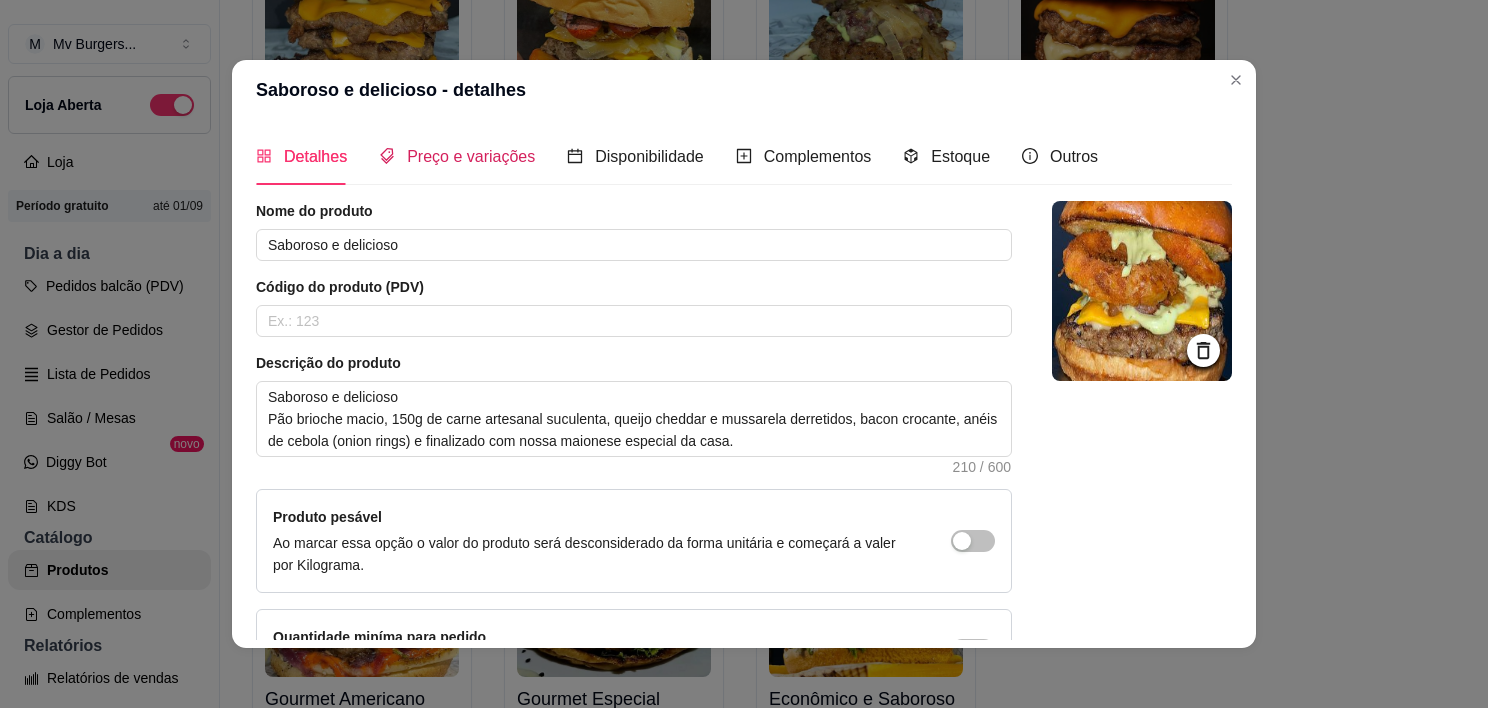 click on "Preço e variações" at bounding box center (457, 156) 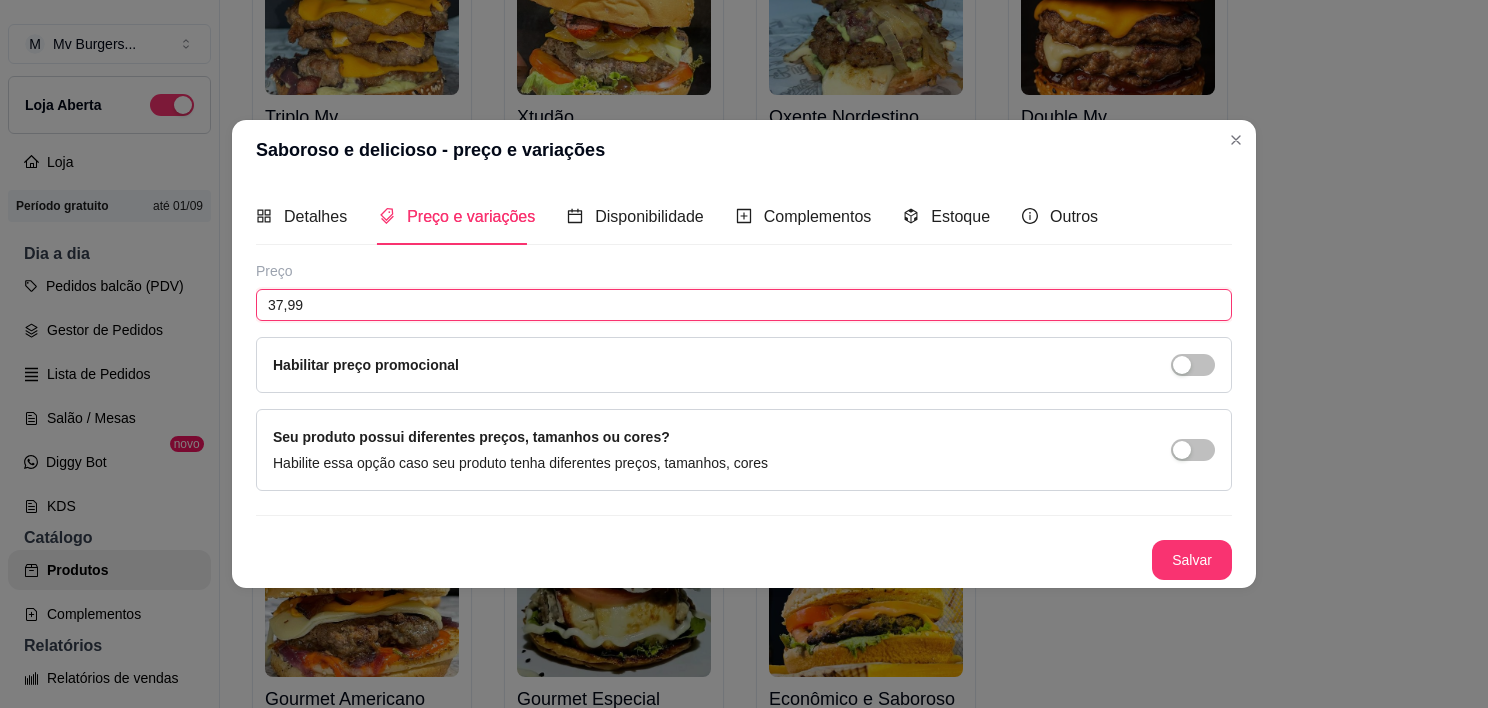 click on "37,99" at bounding box center [744, 305] 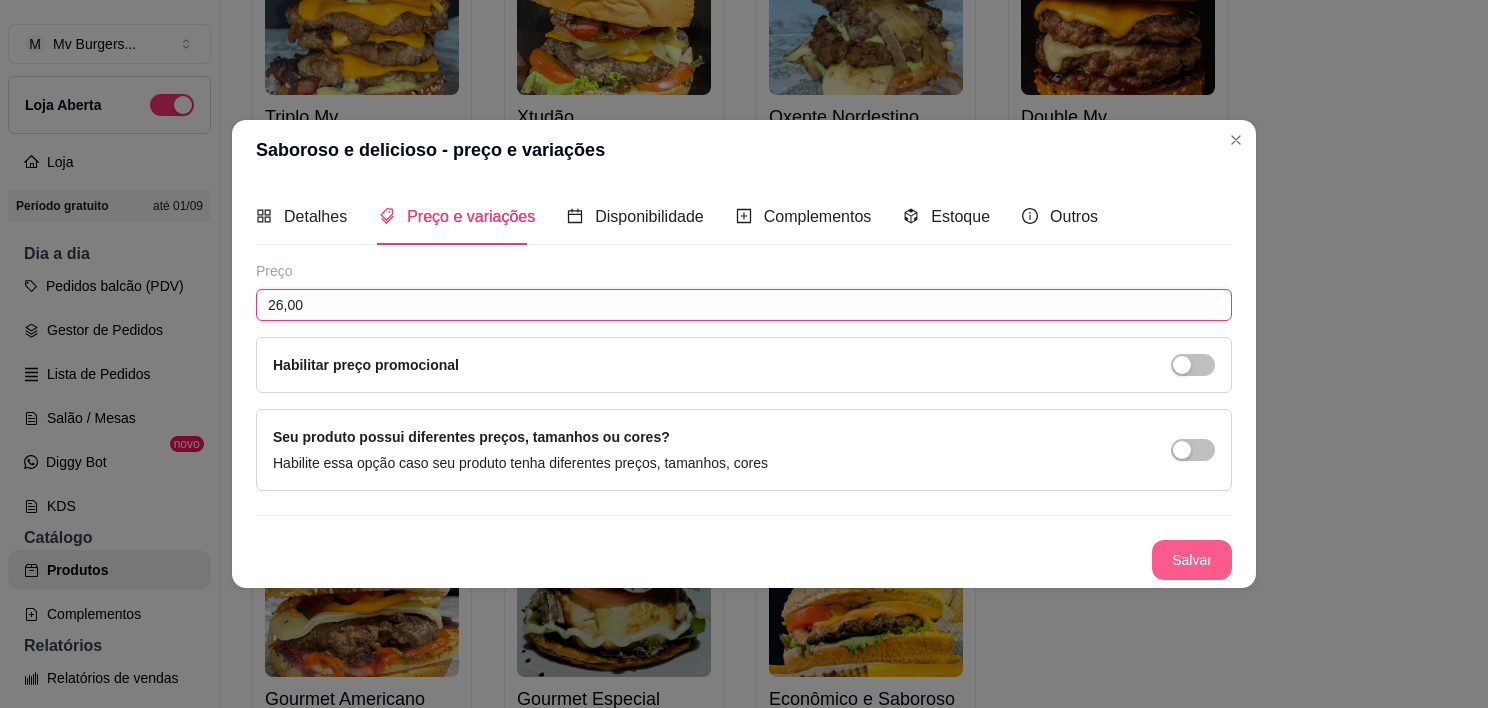 type on "26,00" 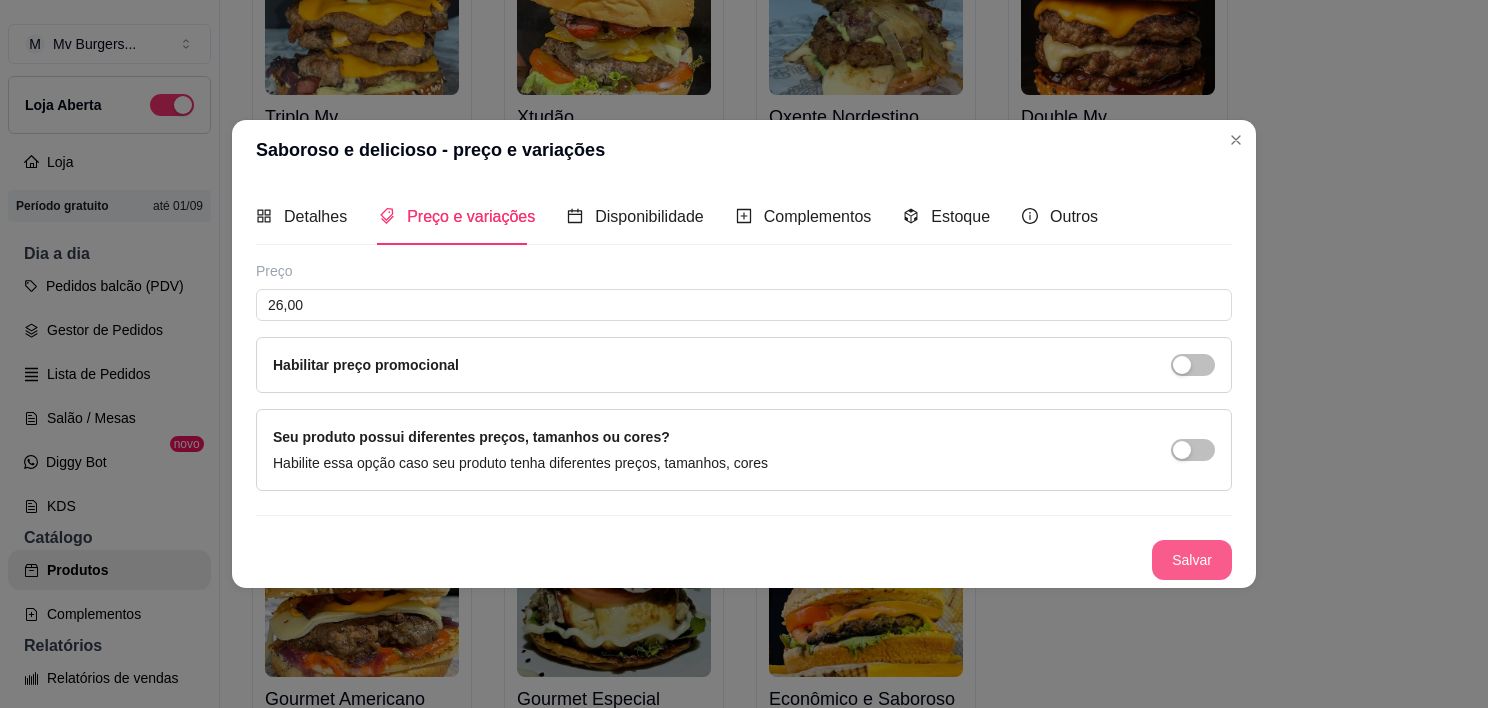 click on "Salvar" at bounding box center [1192, 560] 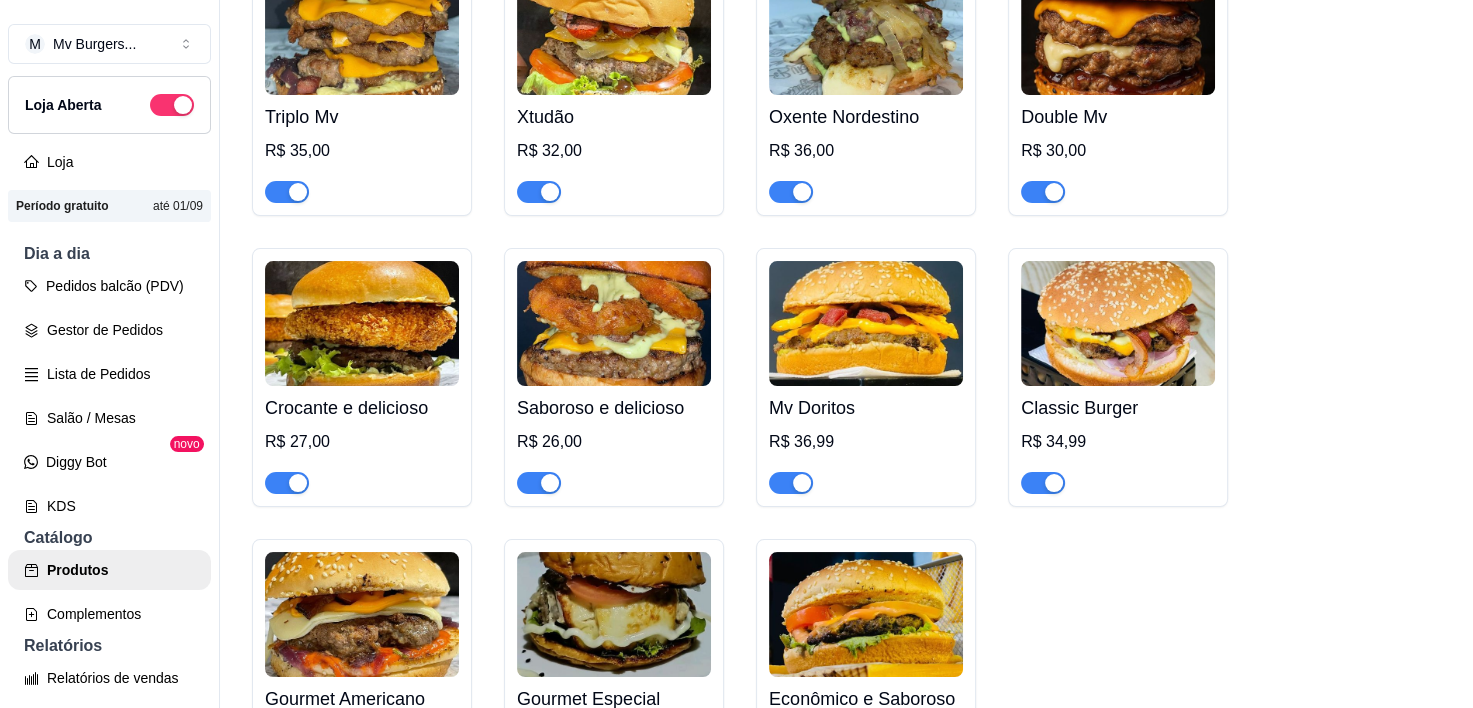 click at bounding box center (866, 323) 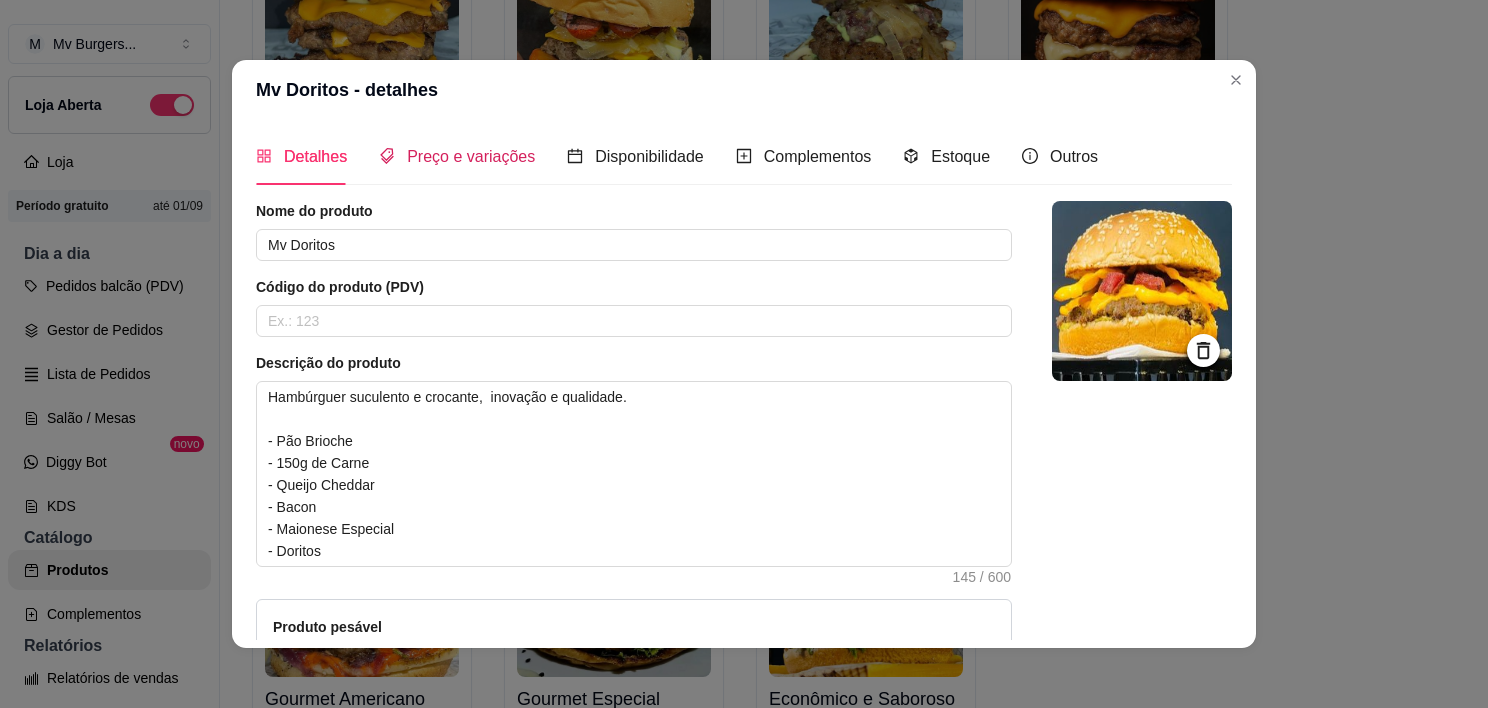 click on "Preço e variações" at bounding box center (471, 156) 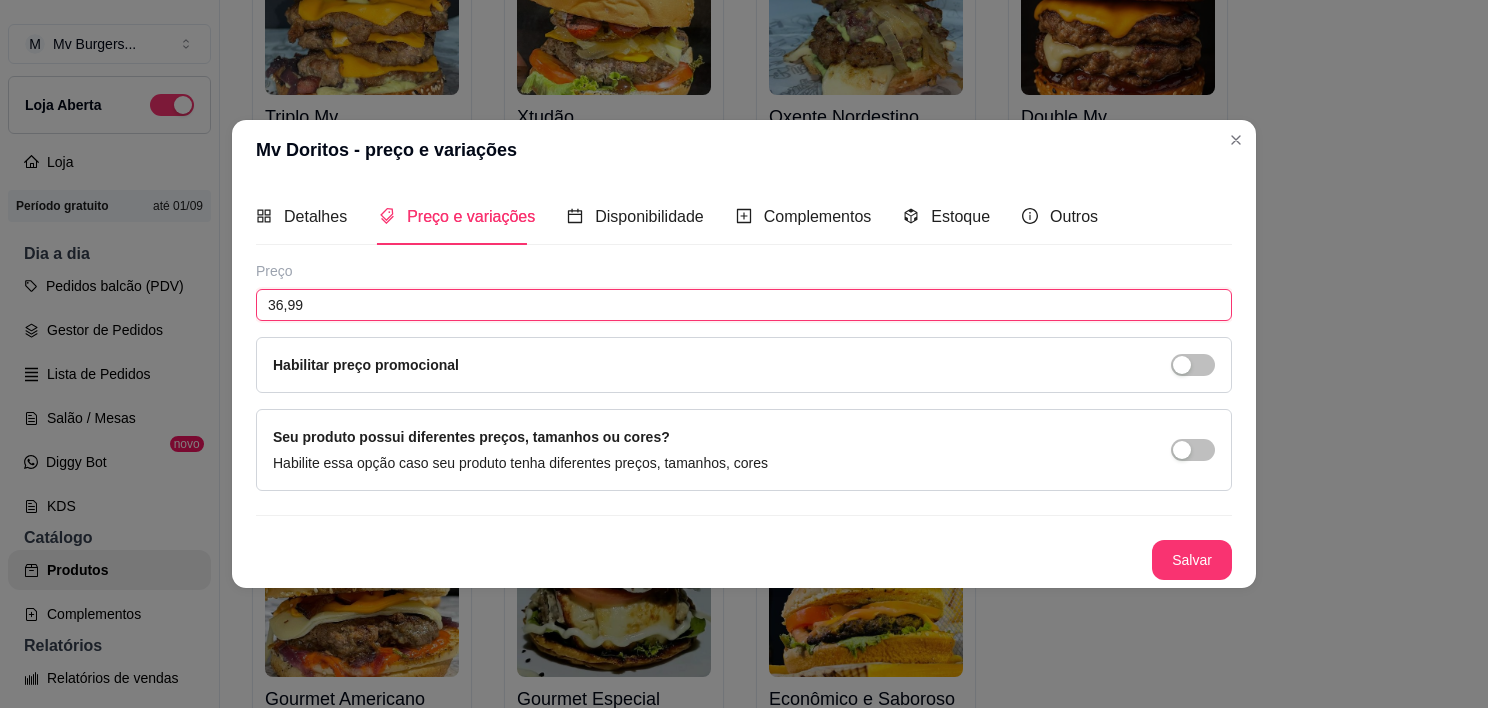 click on "36,99" at bounding box center [744, 305] 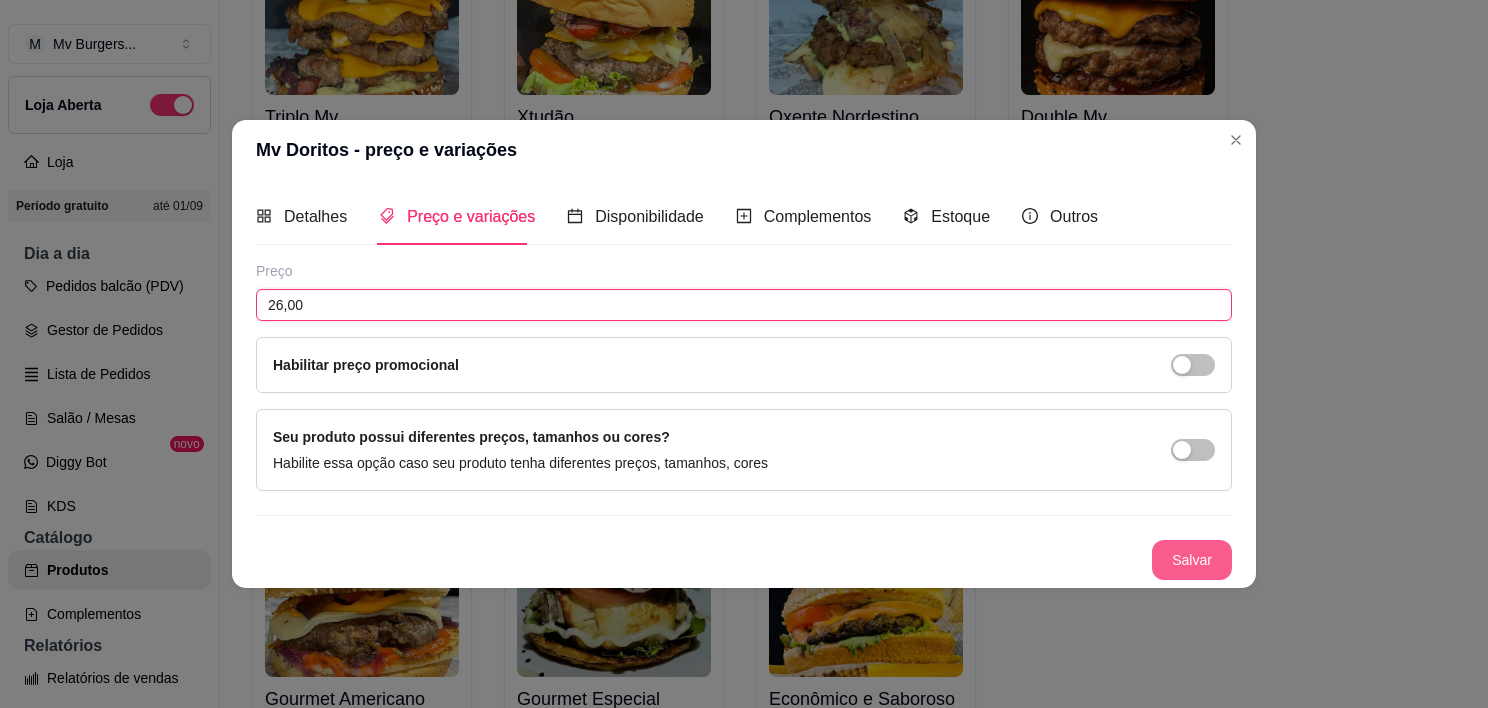 type on "26,00" 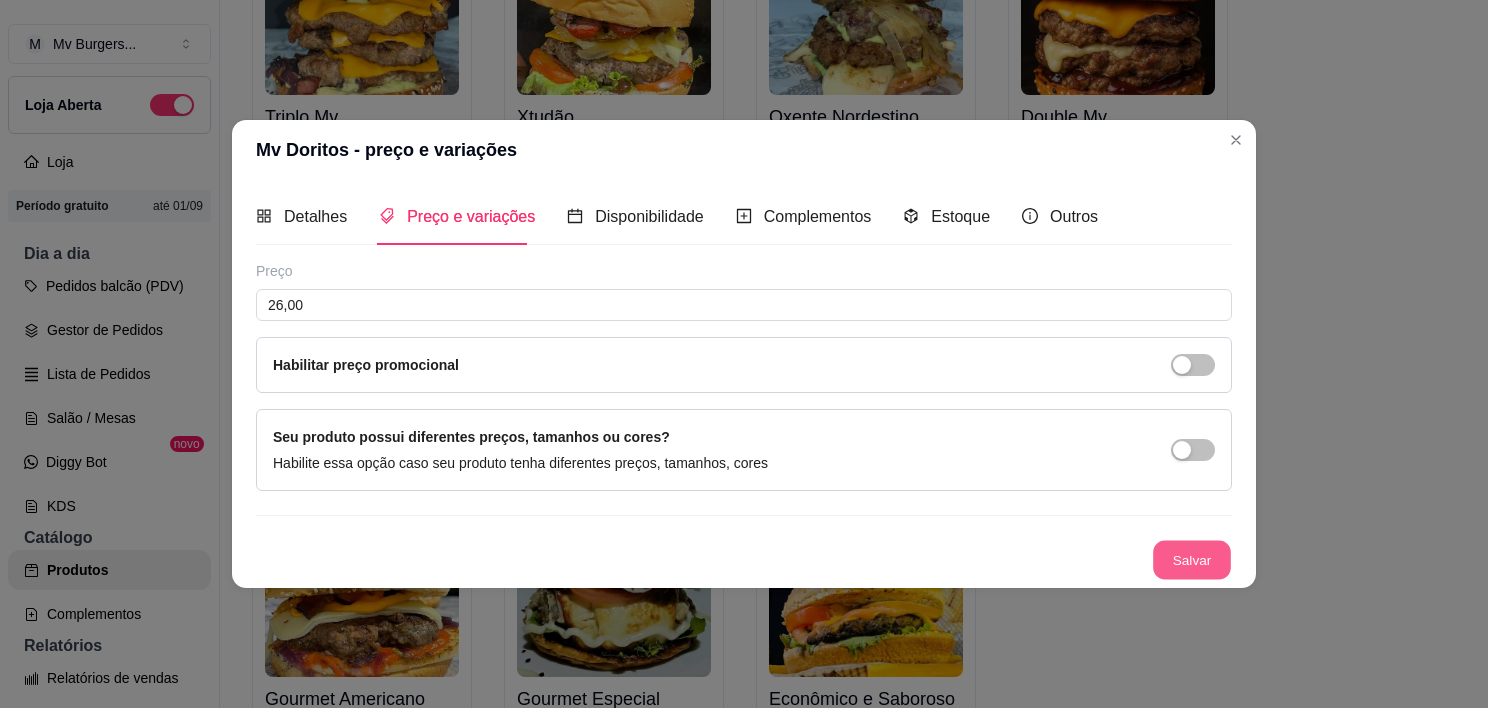 click on "Salvar" at bounding box center [1192, 560] 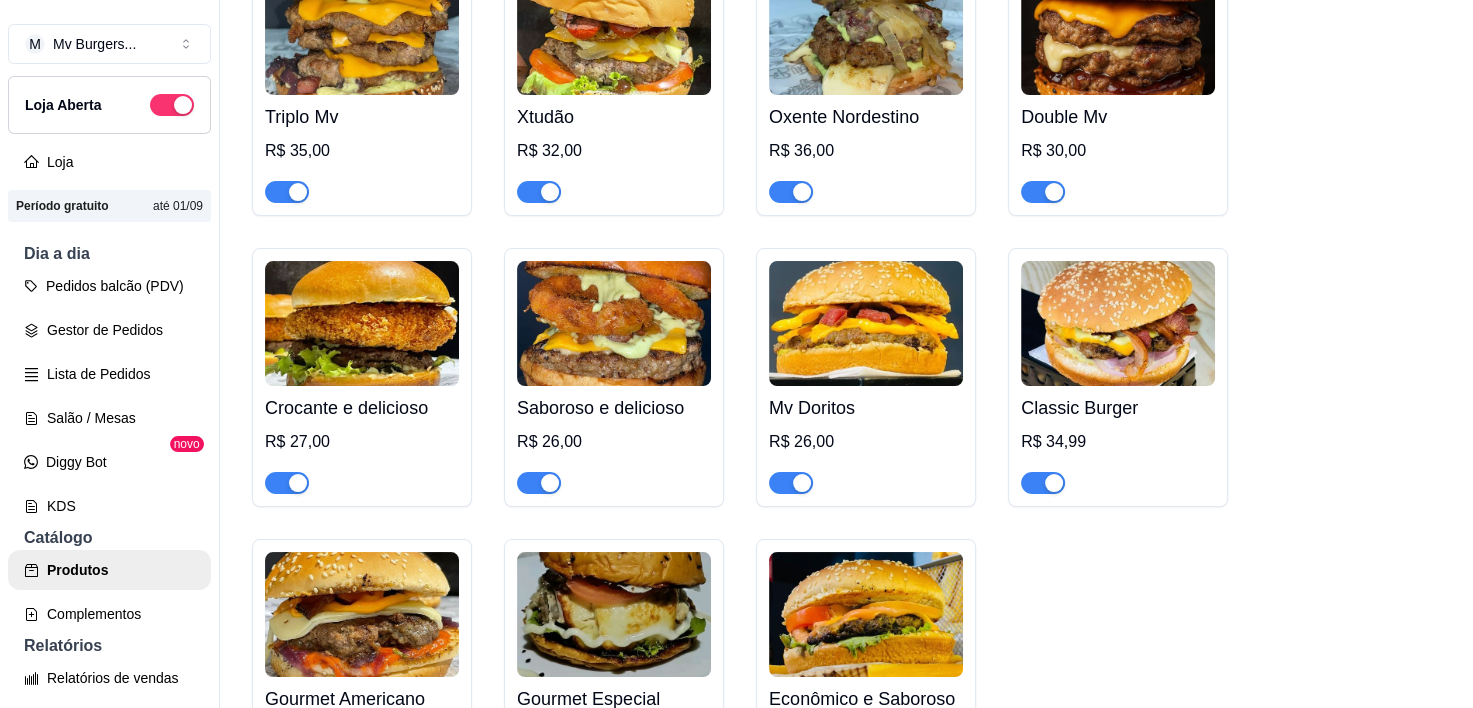 click on "Classic Burger" at bounding box center [1118, 408] 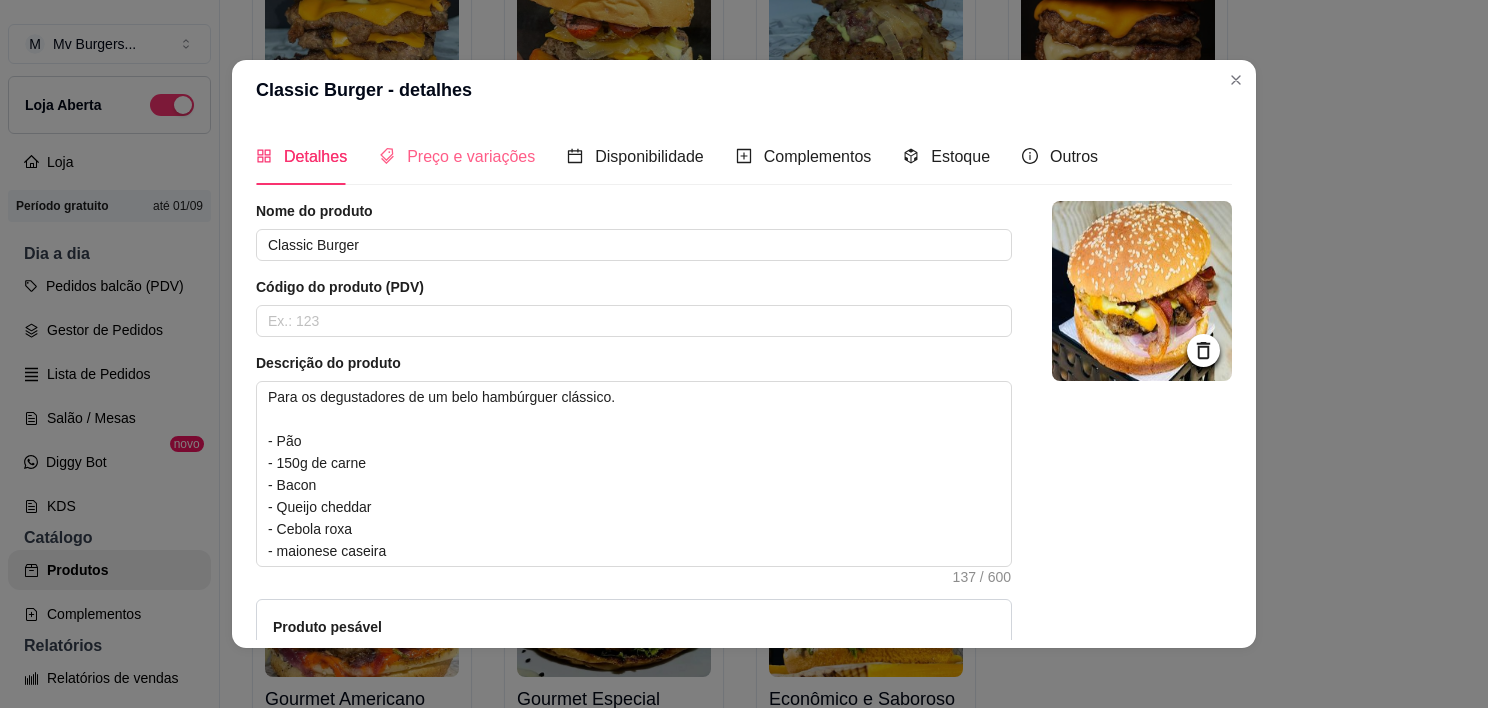 click on "Preço e variações" at bounding box center [457, 156] 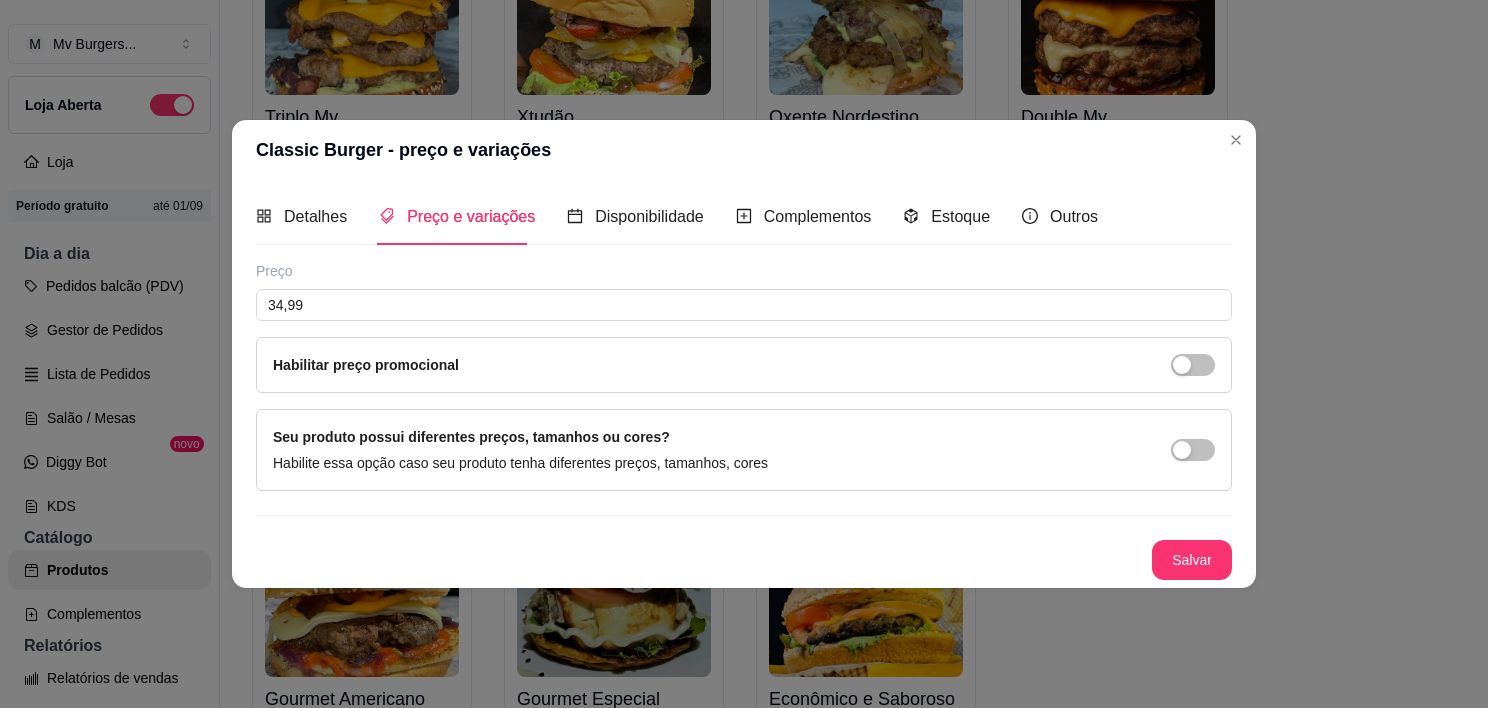 type 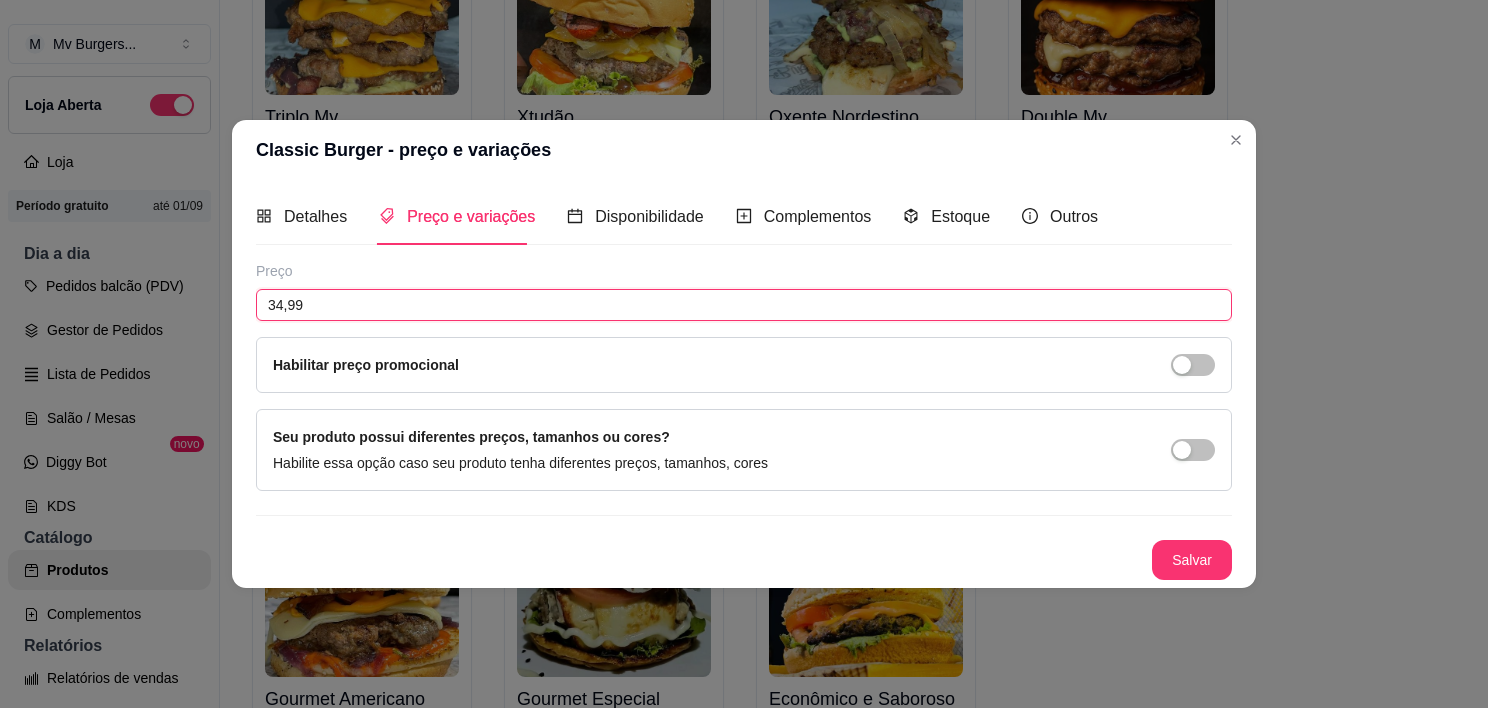 click on "34,99" at bounding box center [744, 305] 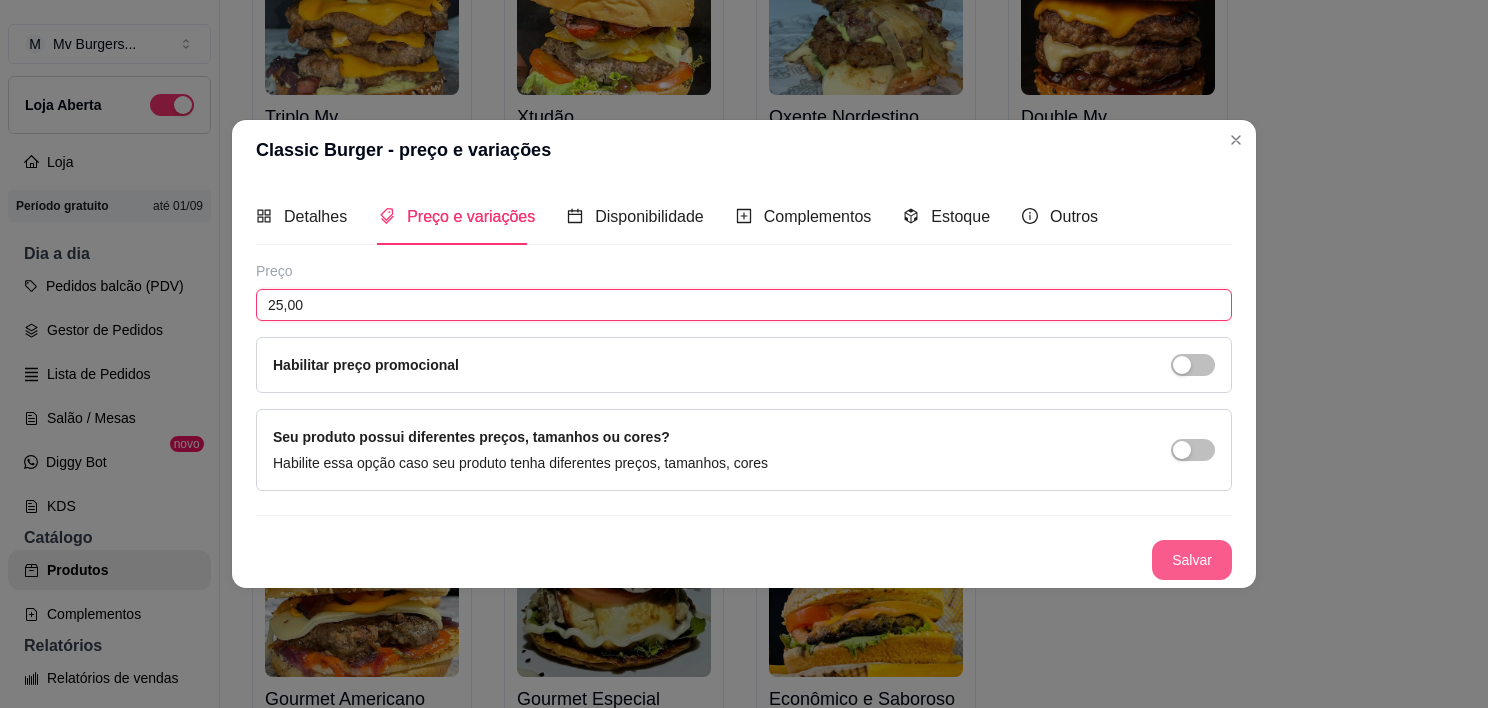 type on "25,00" 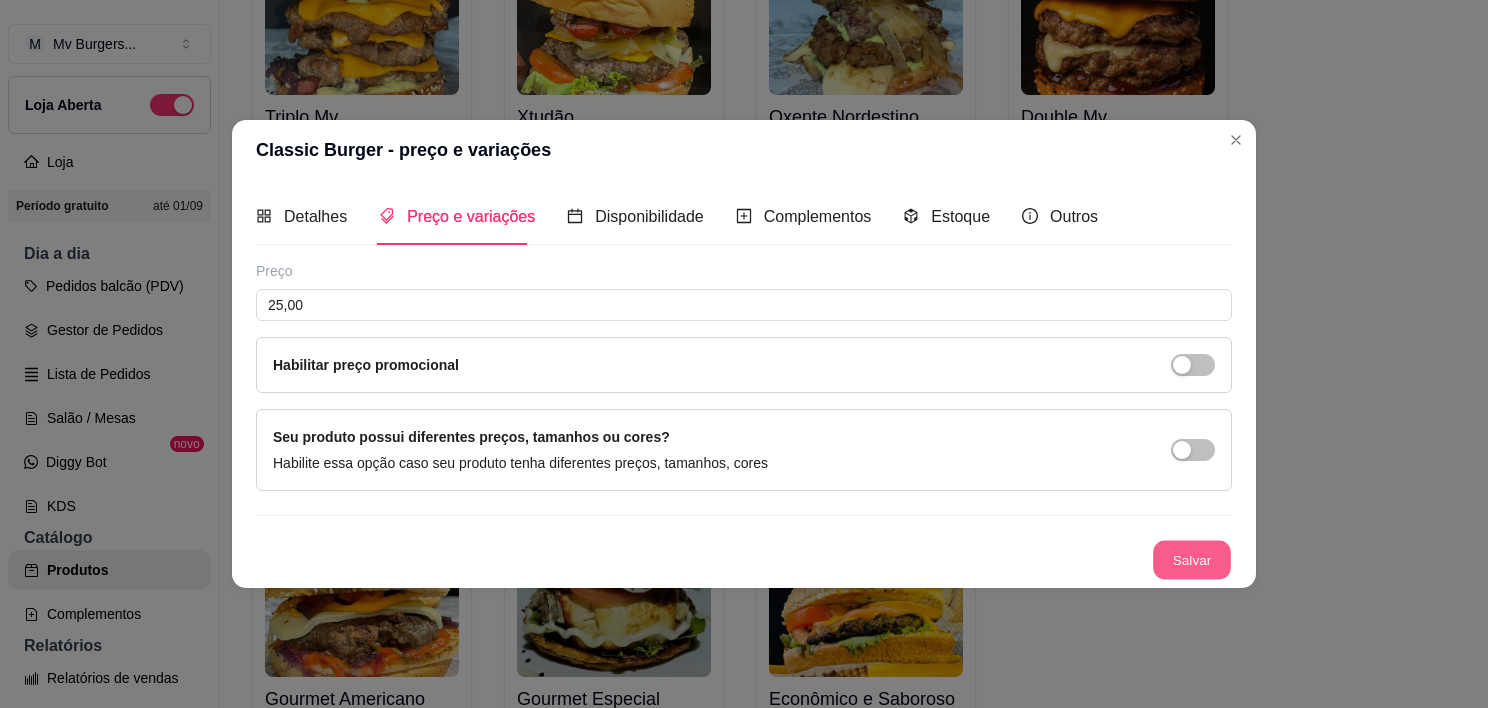 click on "Salvar" at bounding box center [1192, 560] 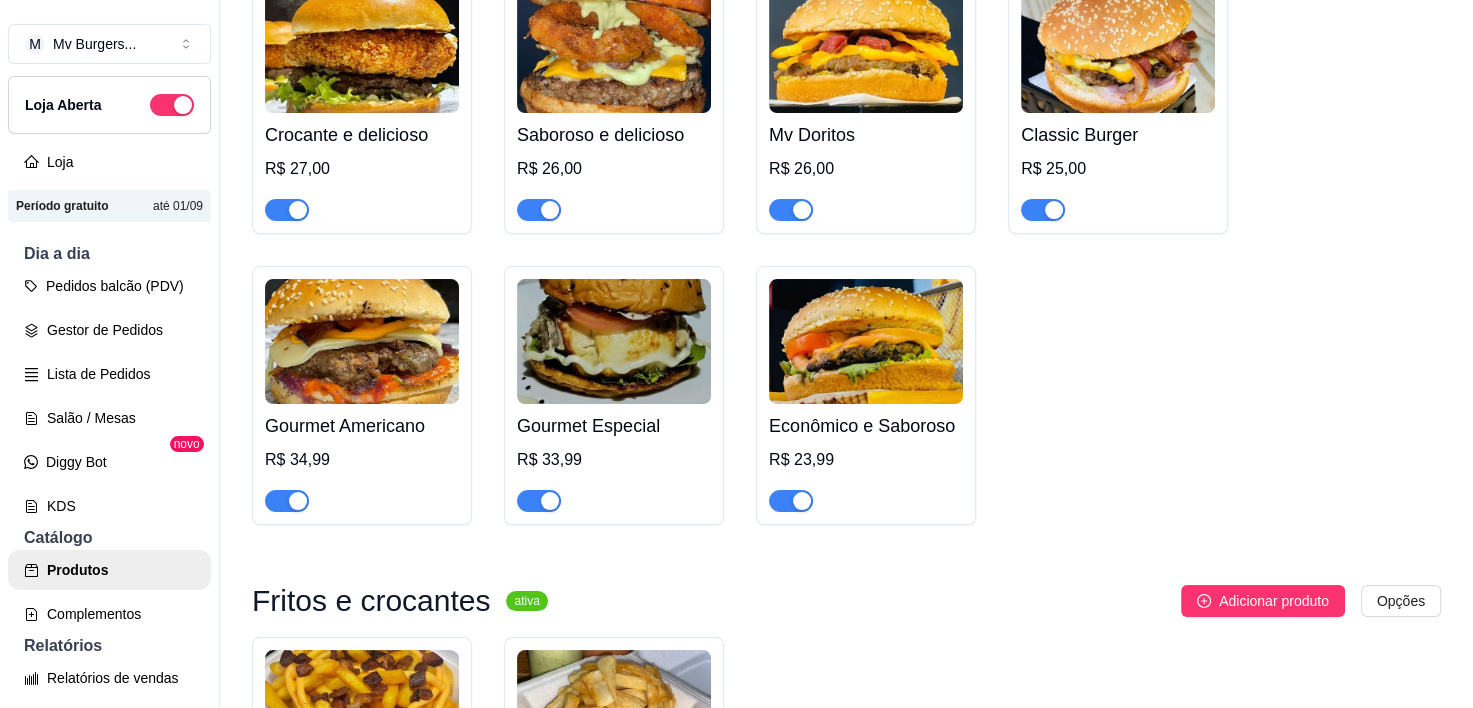 scroll, scrollTop: 577, scrollLeft: 0, axis: vertical 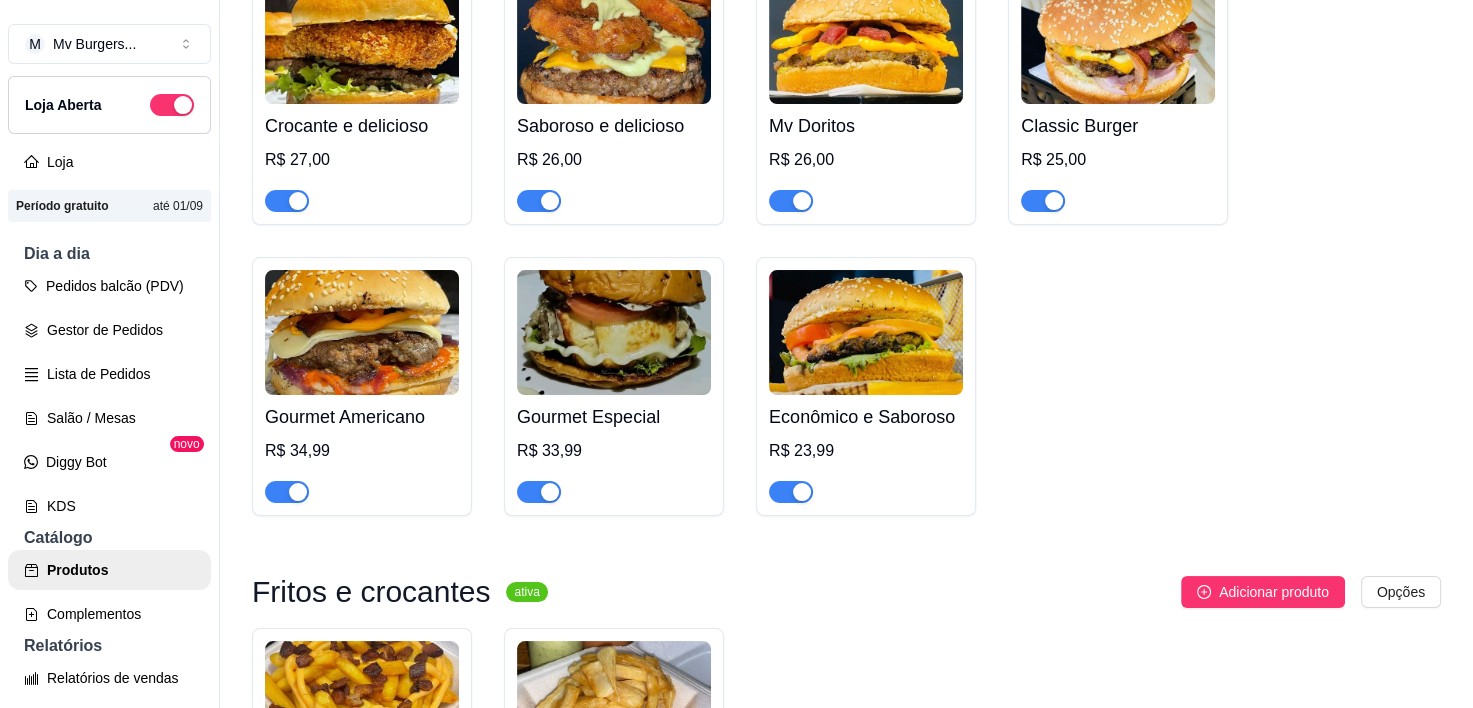 click on "Gourmet Especial" at bounding box center [614, 417] 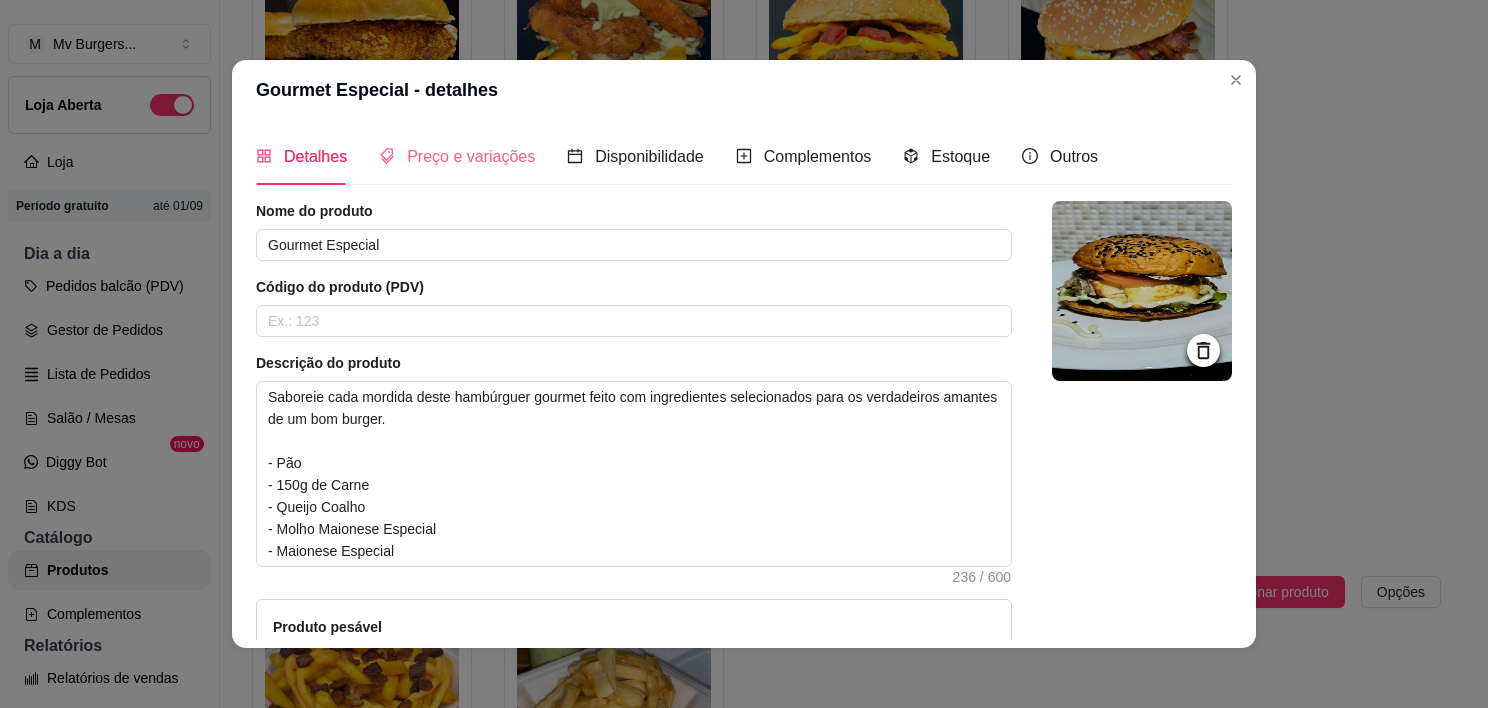 click on "Preço e variações" at bounding box center [457, 156] 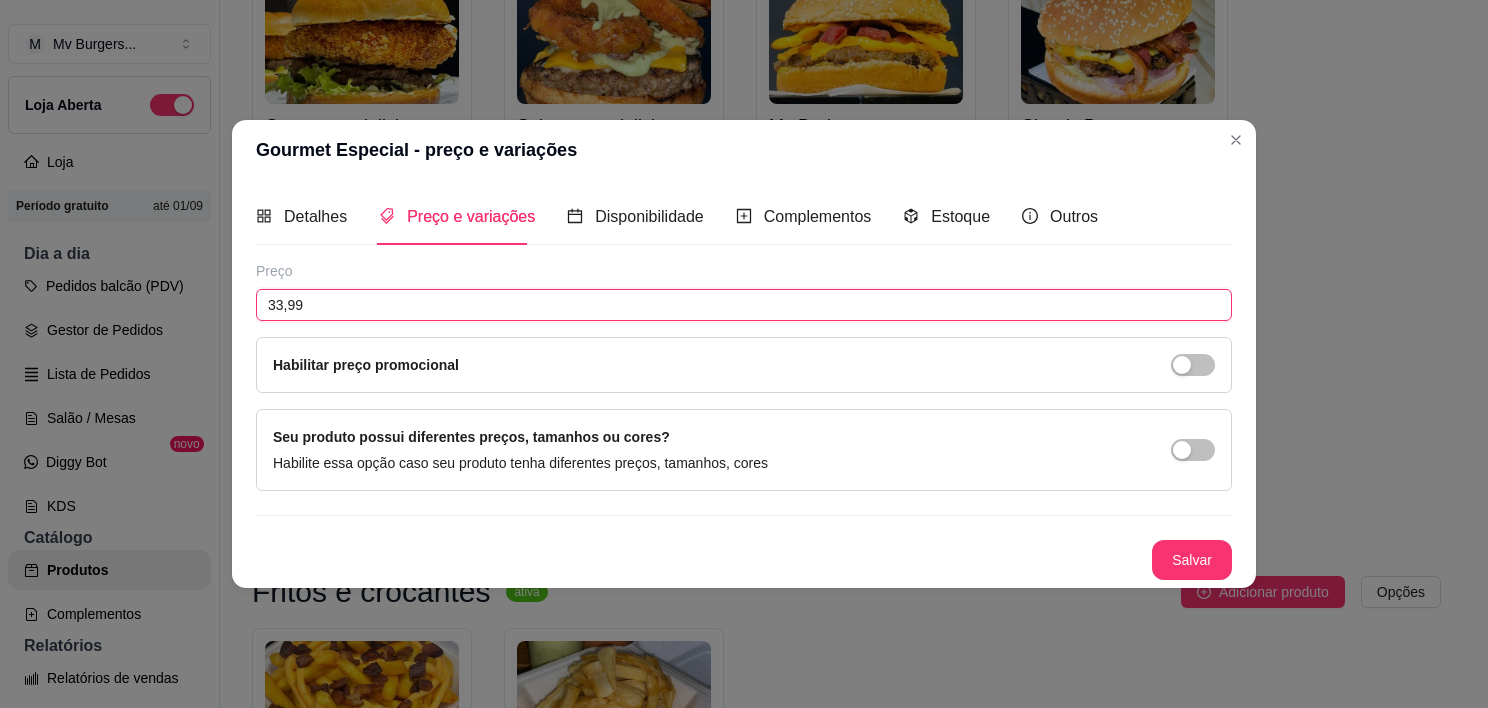 click on "33,99" at bounding box center [744, 305] 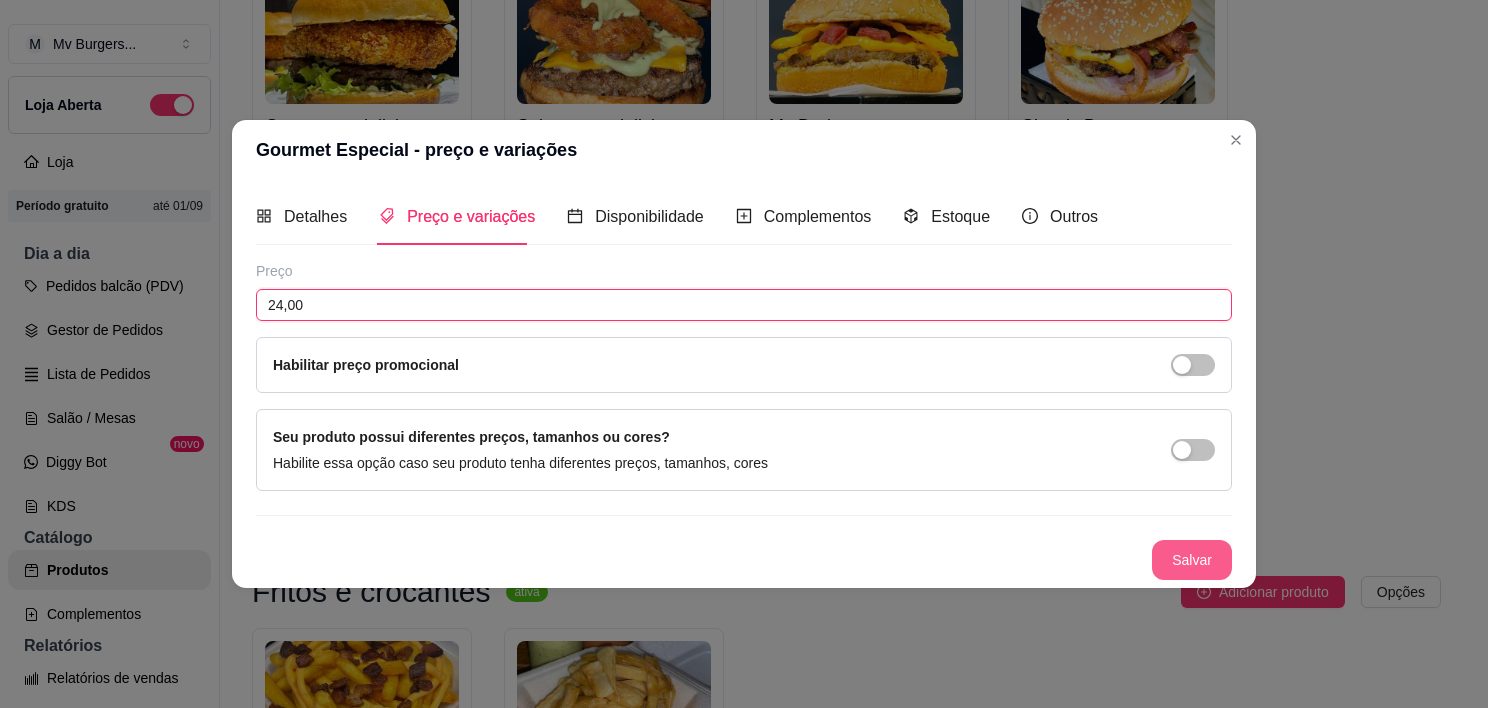 type on "24,00" 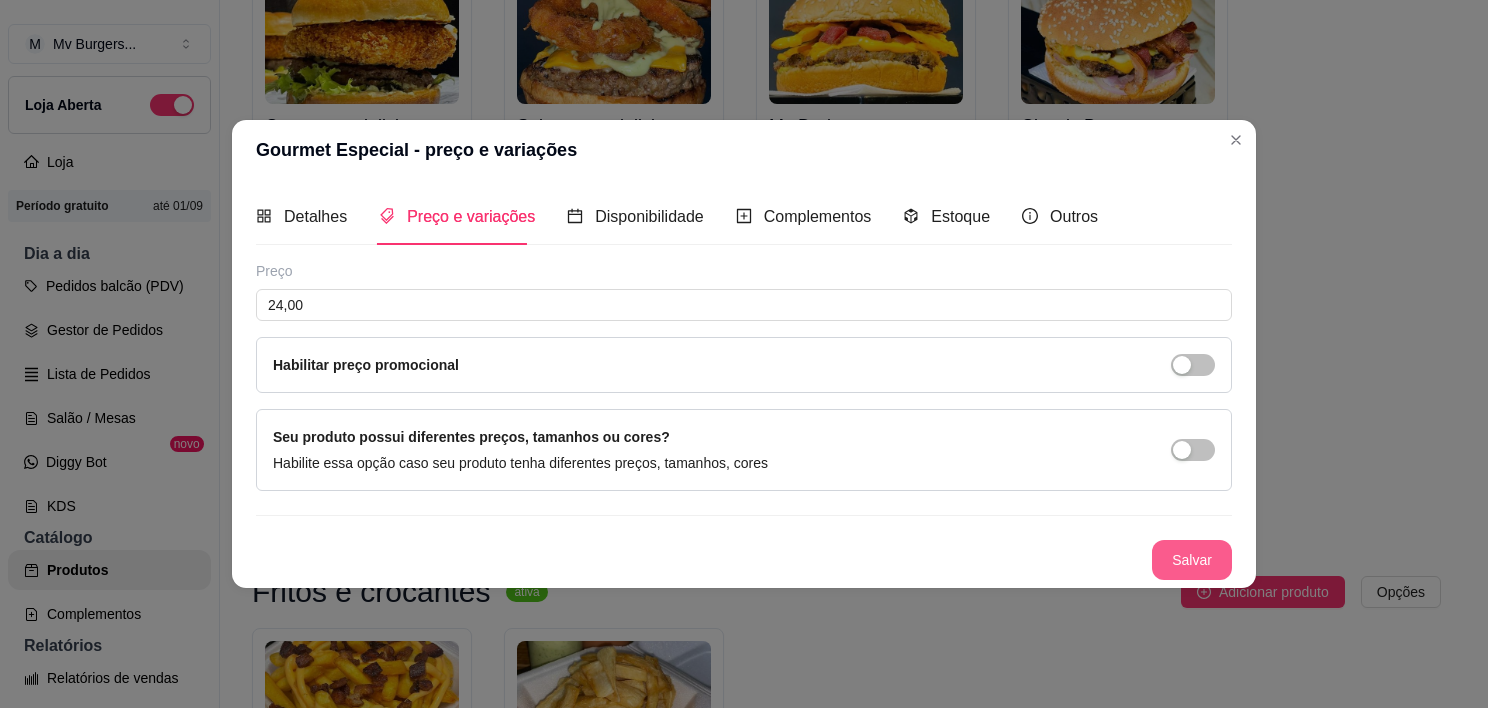 click on "Salvar" at bounding box center (1192, 560) 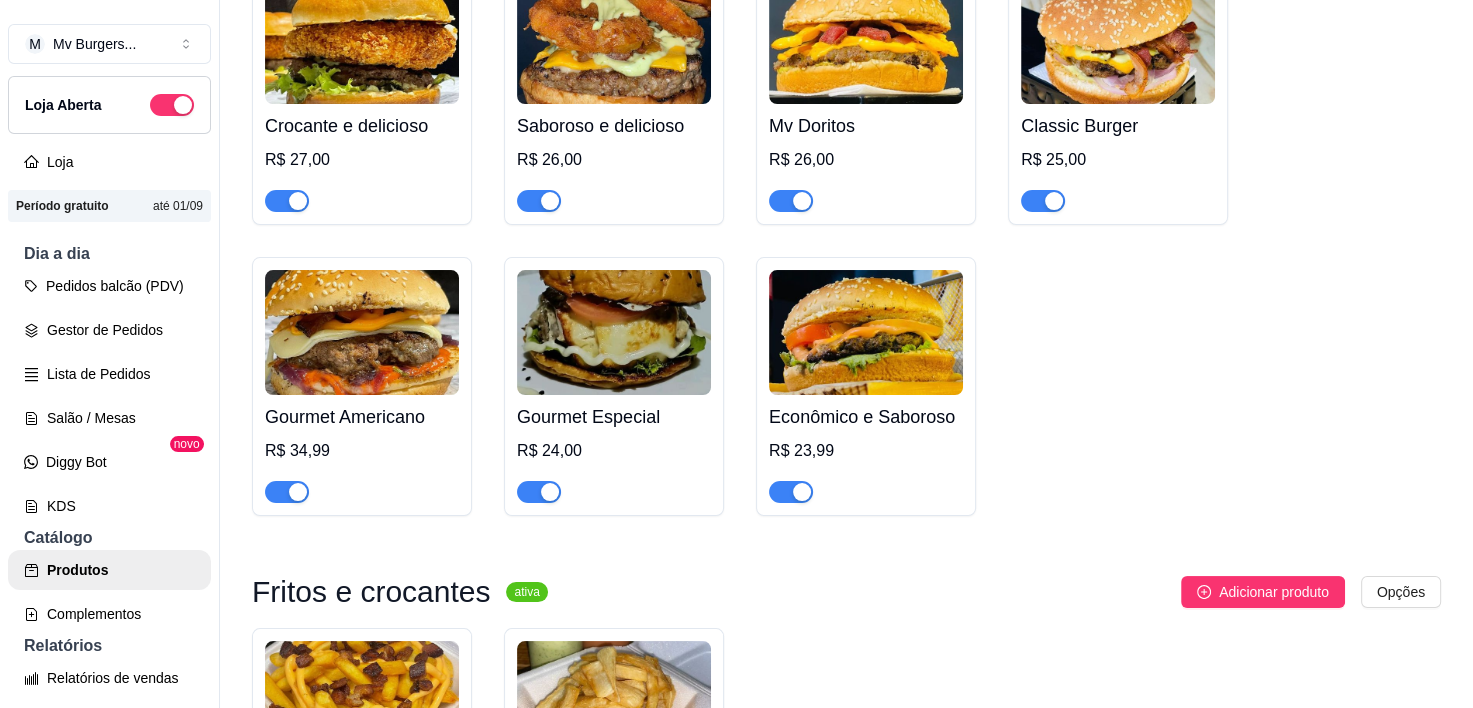 click at bounding box center [866, 332] 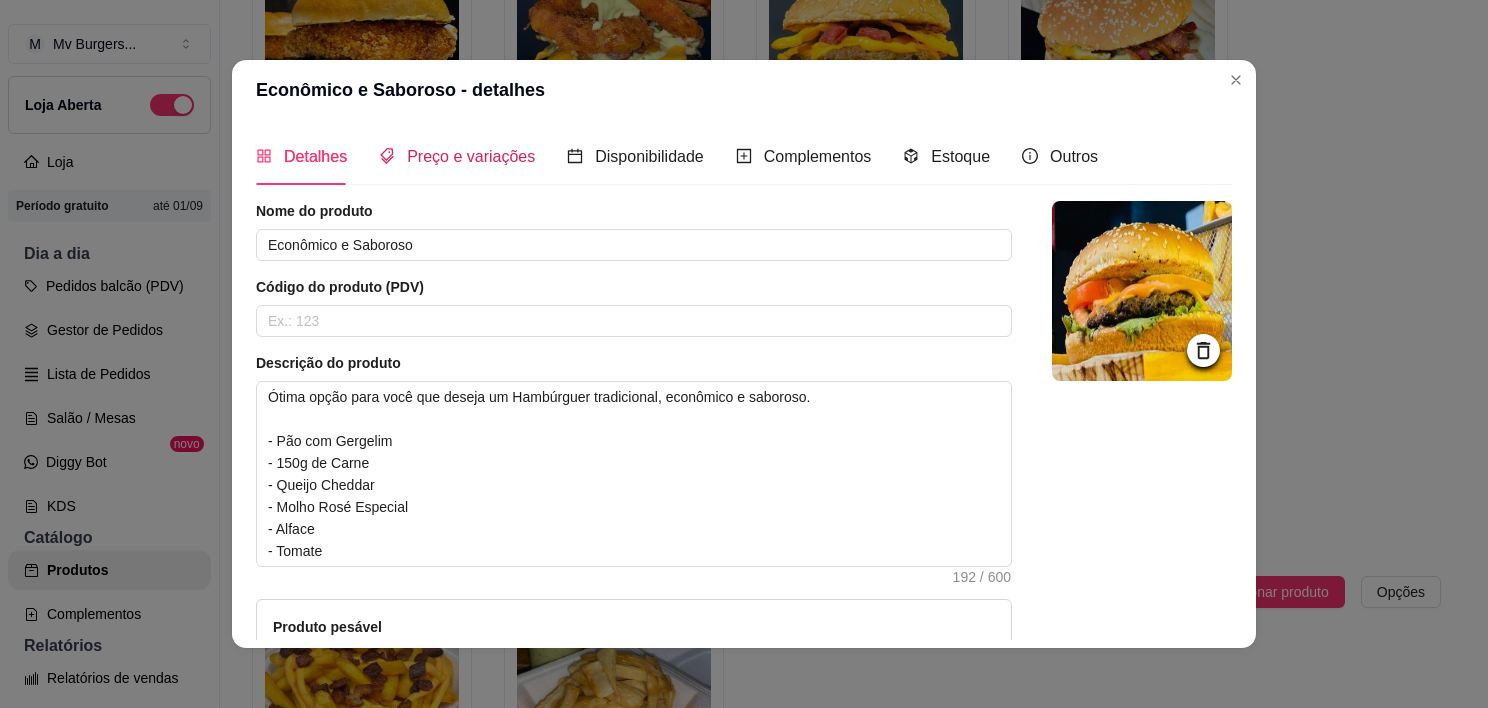 click on "Preço e variações" at bounding box center [471, 156] 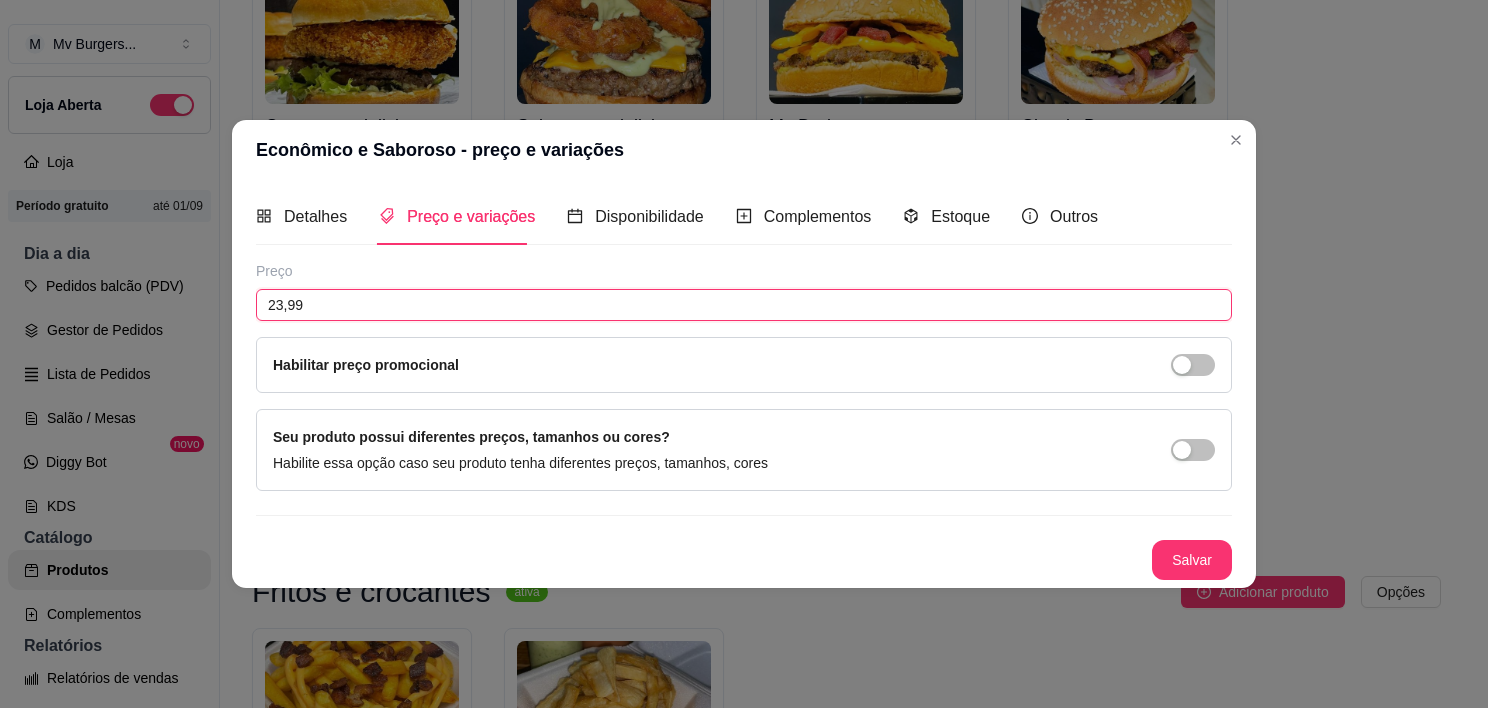 click on "23,99" at bounding box center (744, 305) 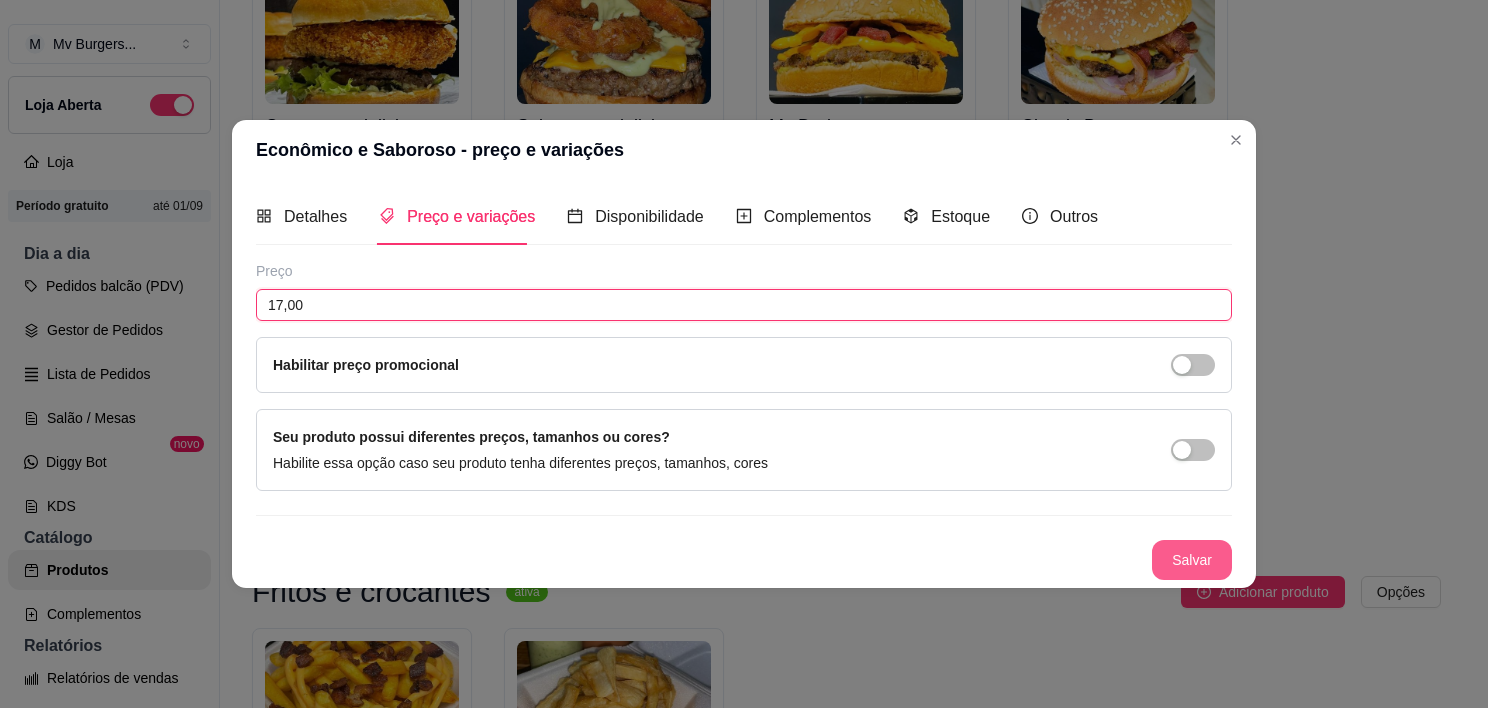 type on "17,00" 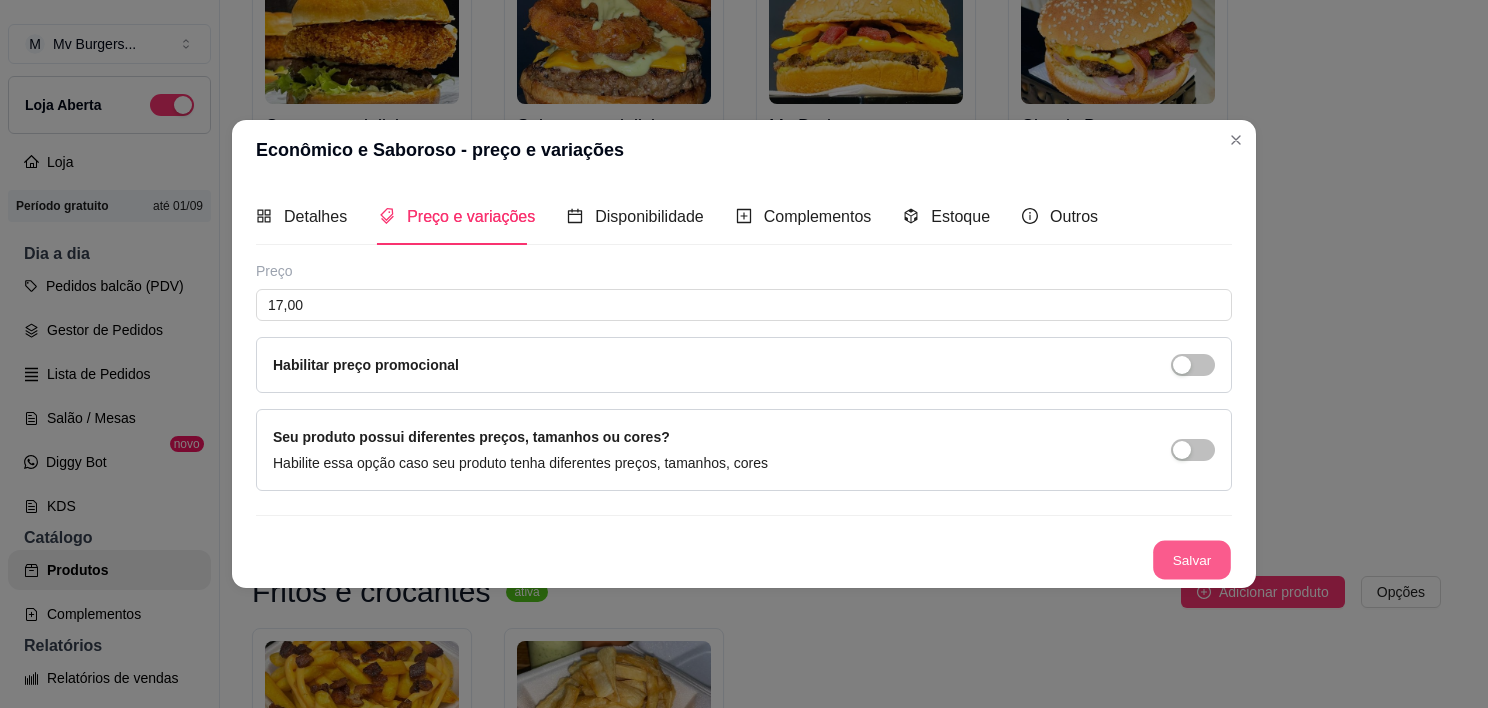 click on "Salvar" at bounding box center (1192, 560) 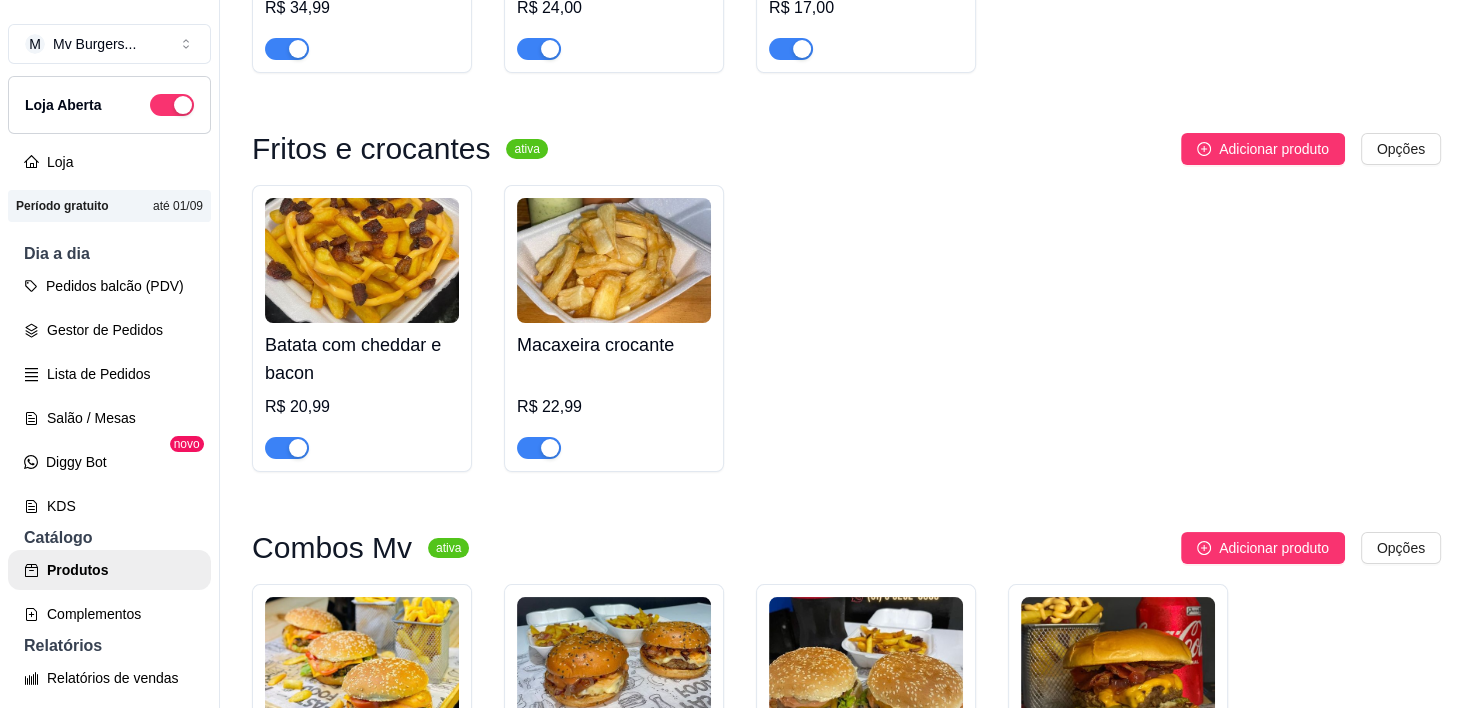 scroll, scrollTop: 1028, scrollLeft: 0, axis: vertical 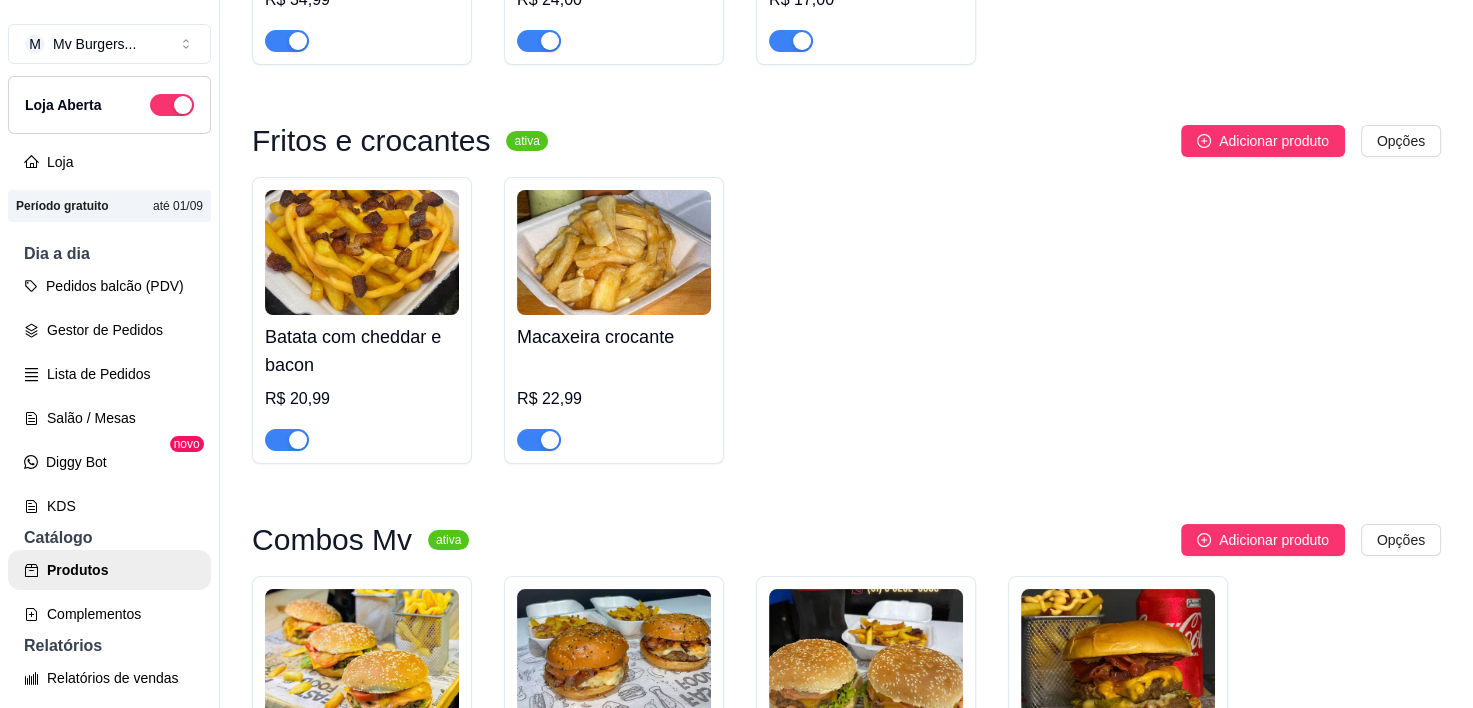 click on "Batata com cheddar e bacon" at bounding box center [362, 351] 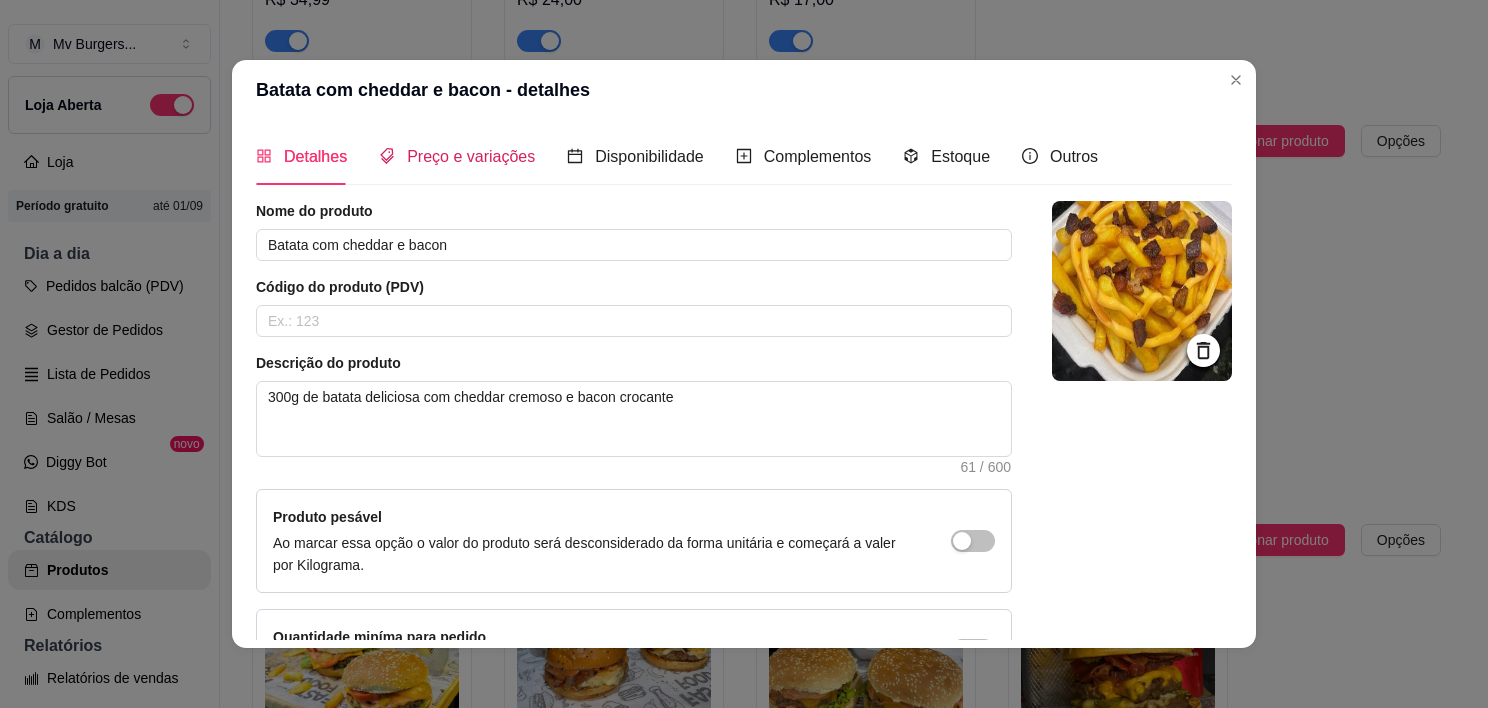 click on "Preço e variações" at bounding box center (471, 156) 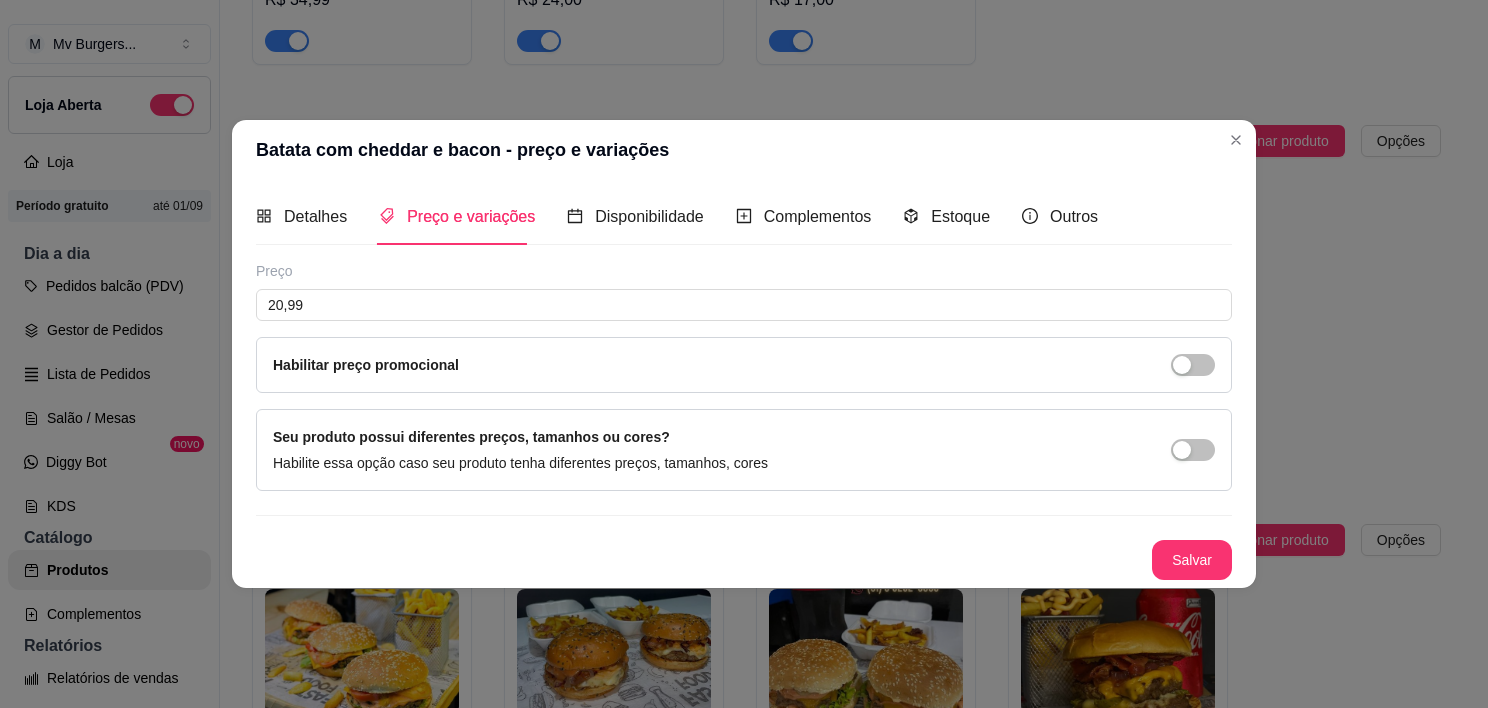 type 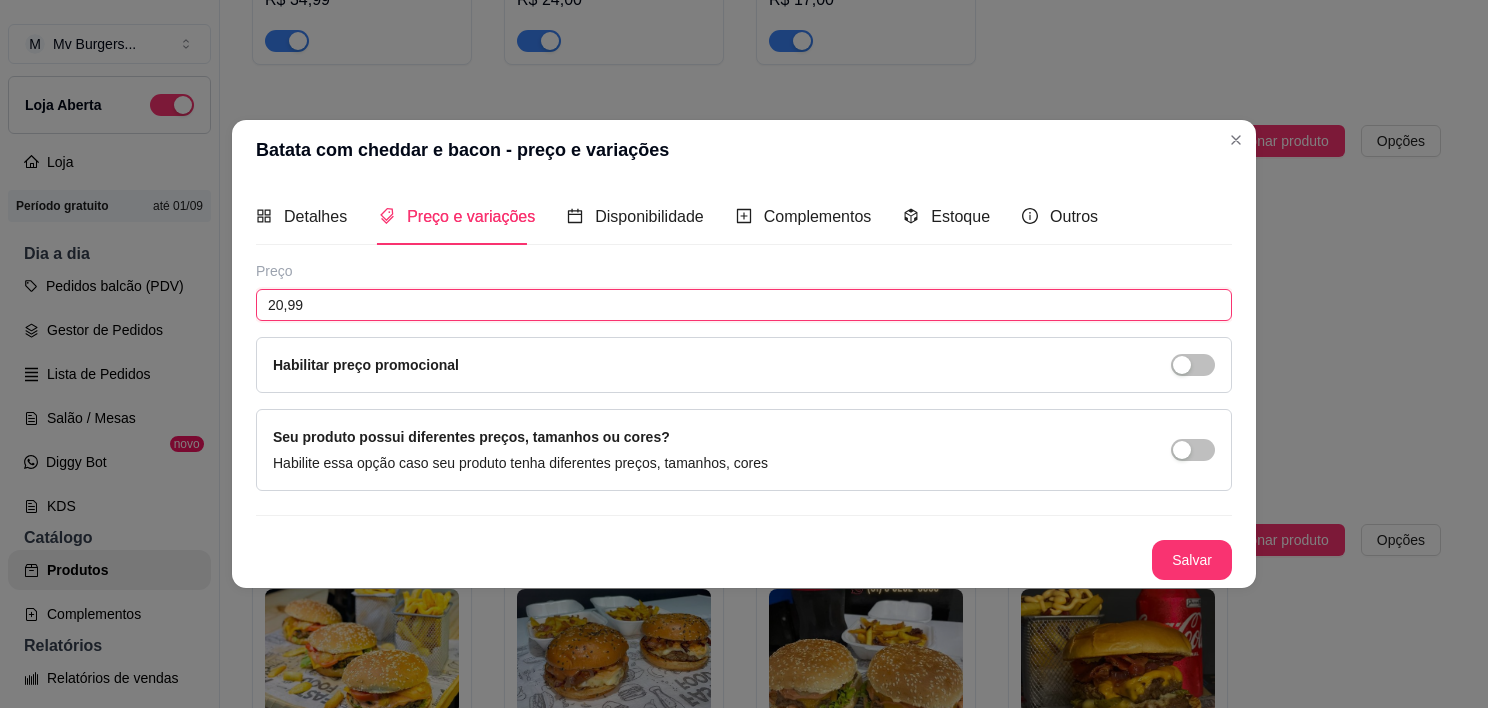 click on "20,99" at bounding box center (744, 305) 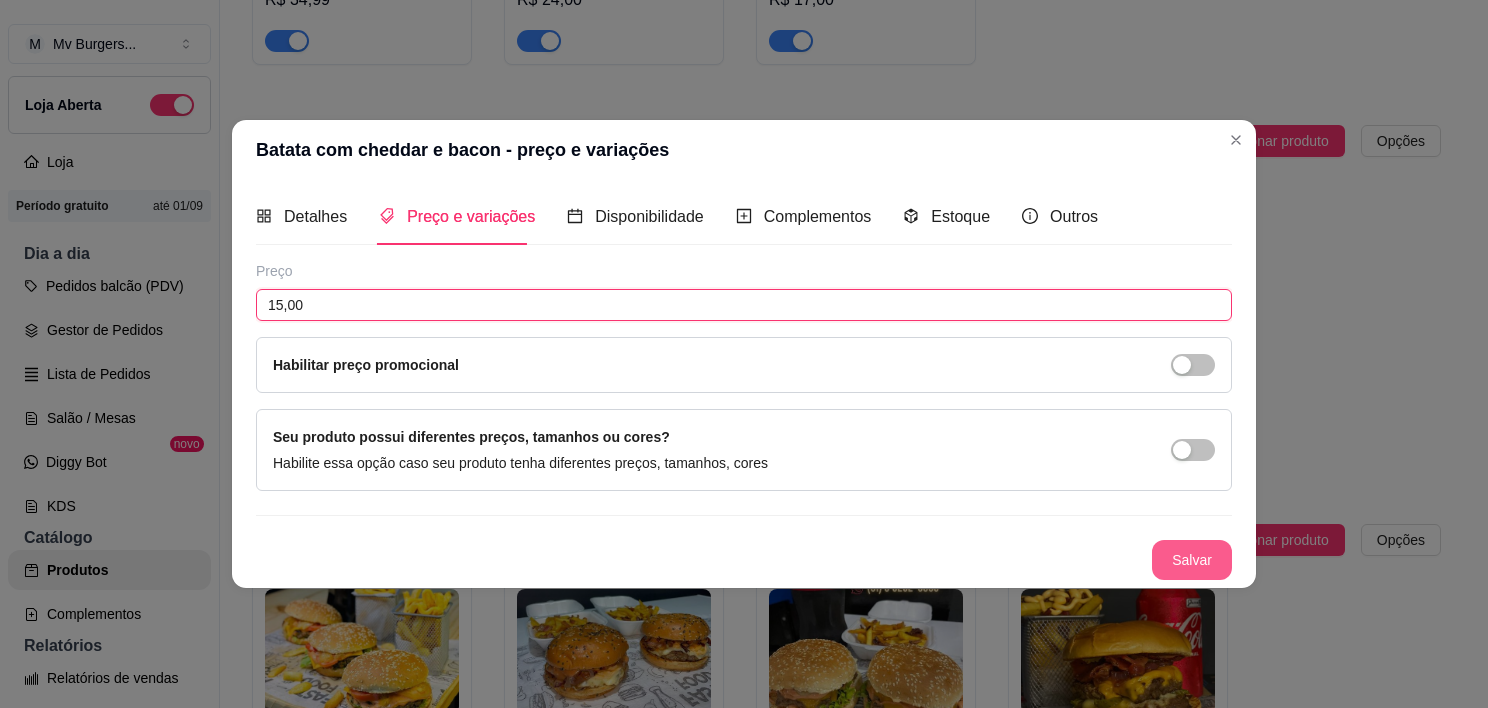 type on "15,00" 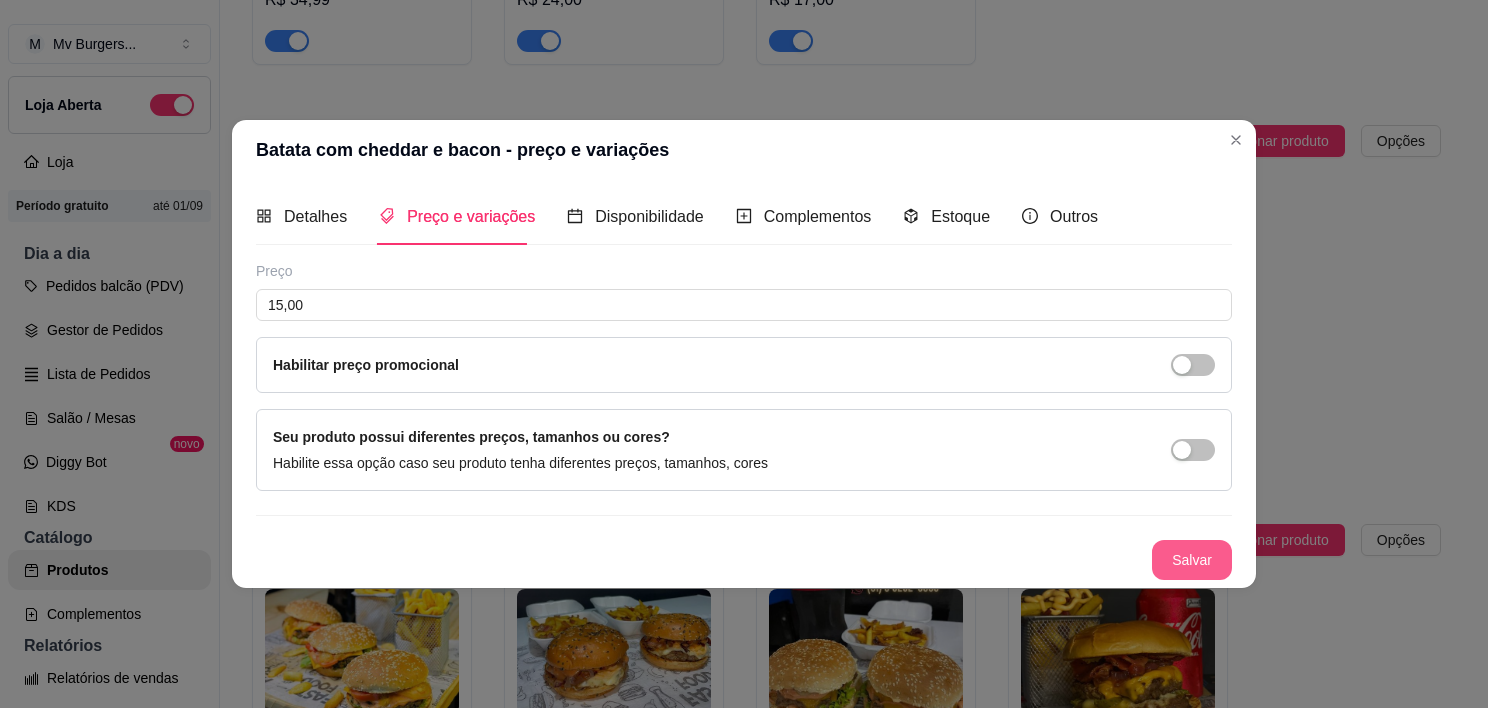 click on "Salvar" at bounding box center (1192, 560) 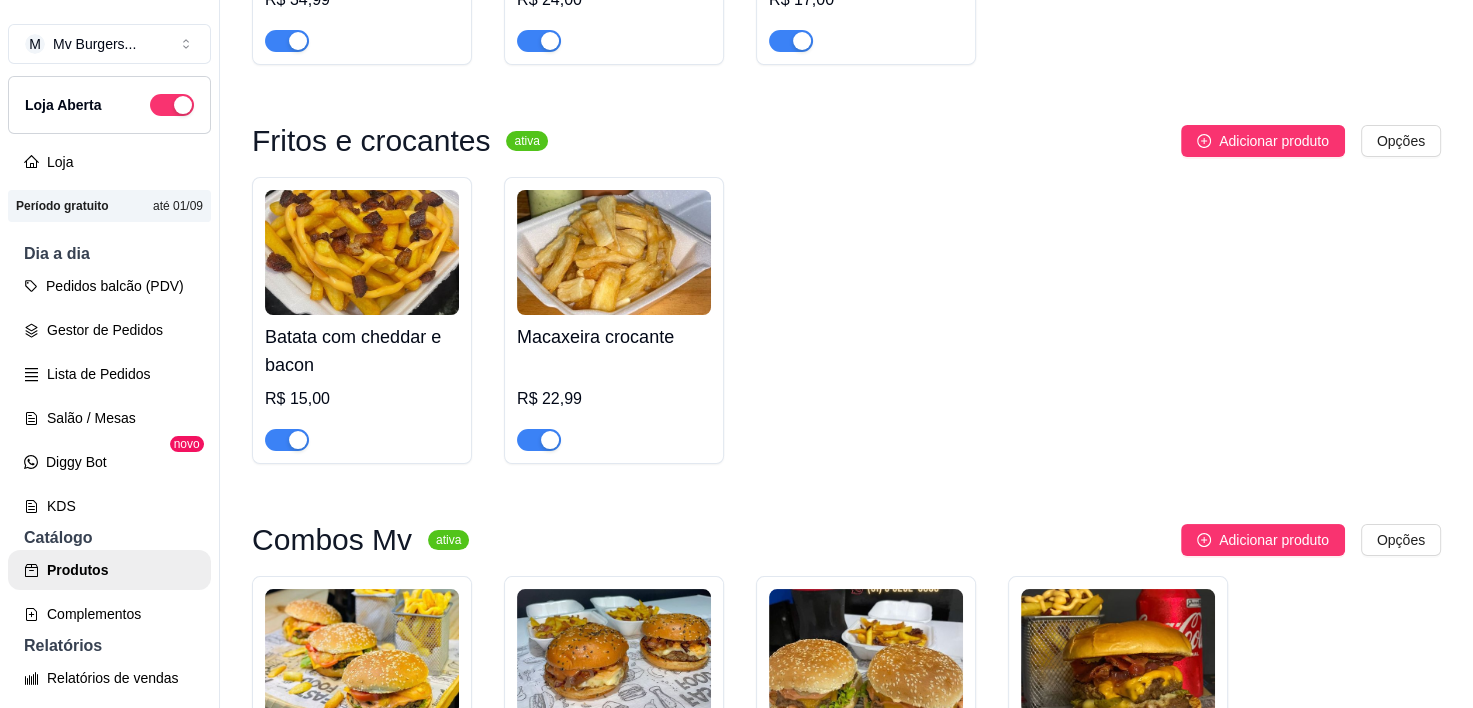 click at bounding box center (614, 252) 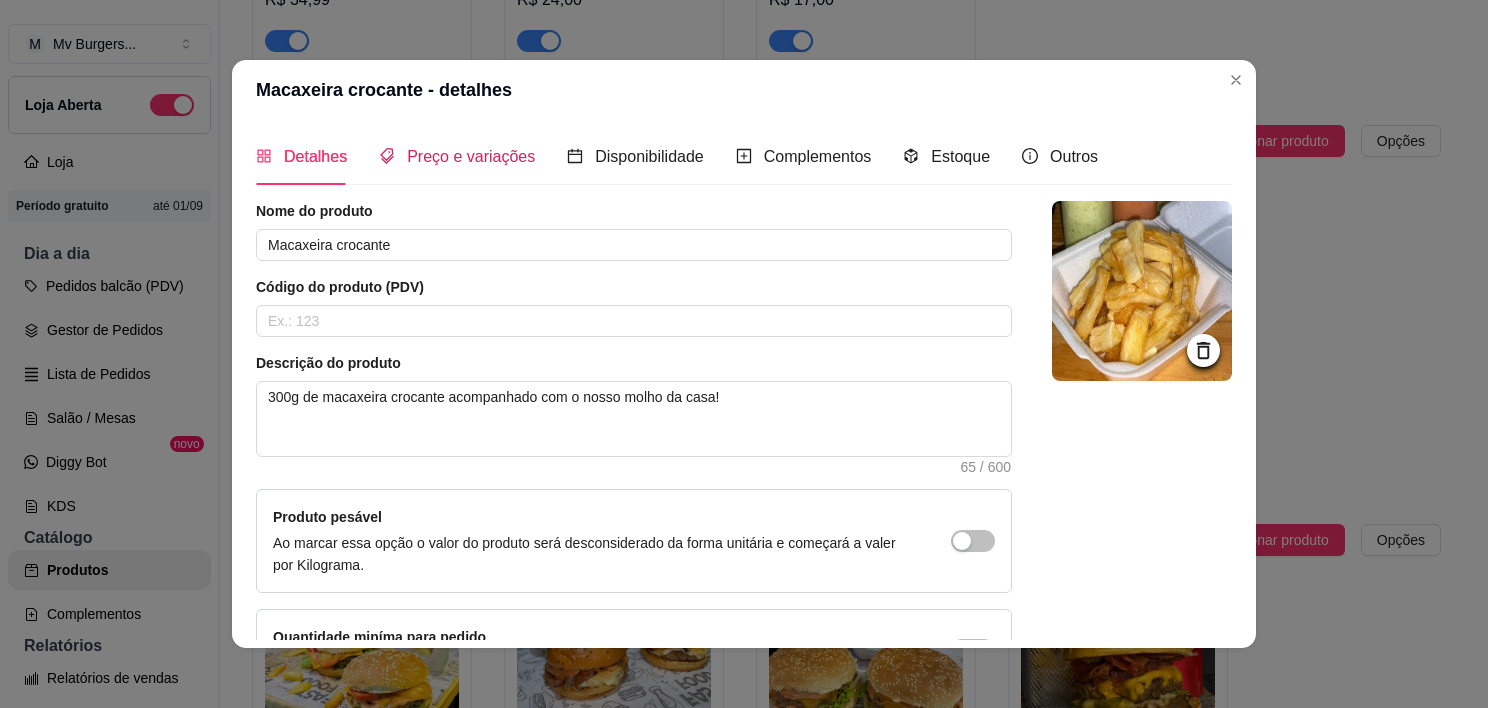 click on "Preço e variações" at bounding box center [471, 156] 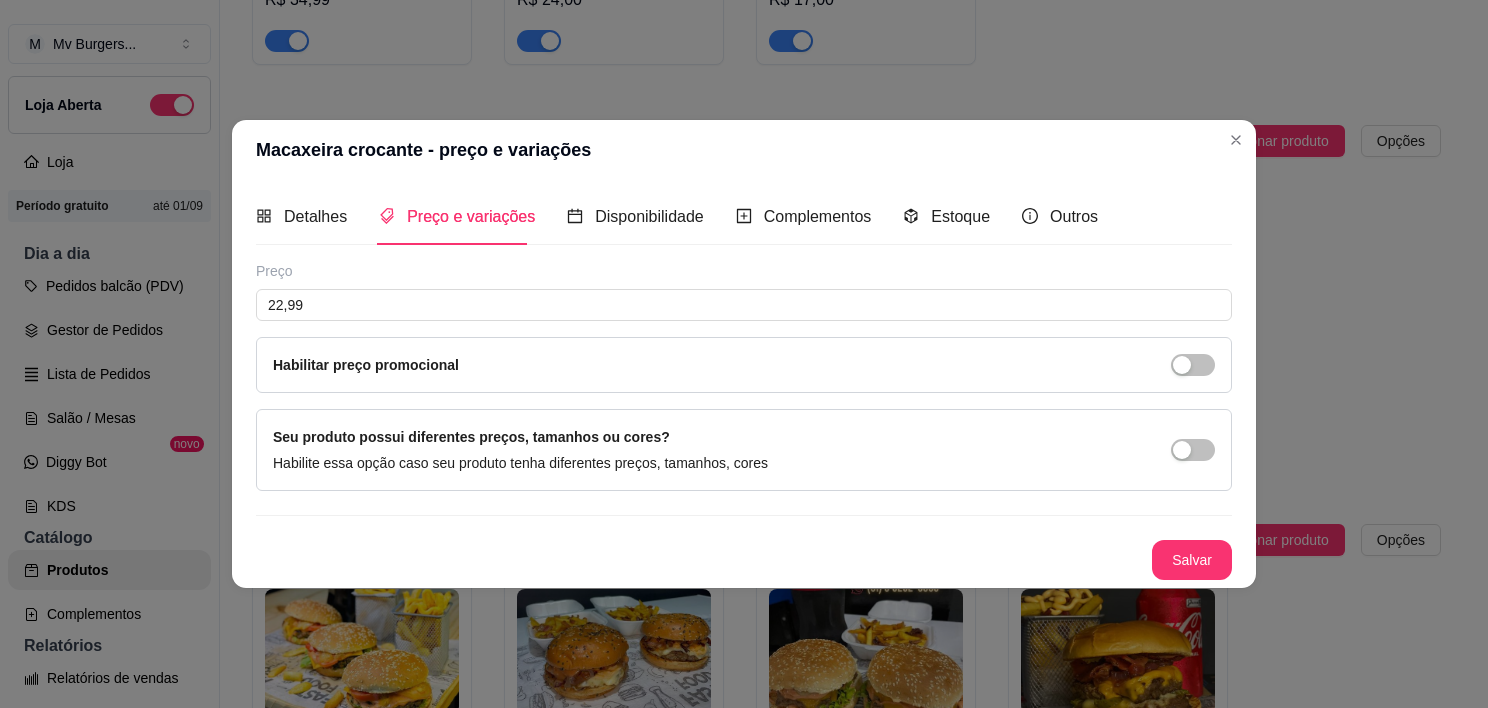 type 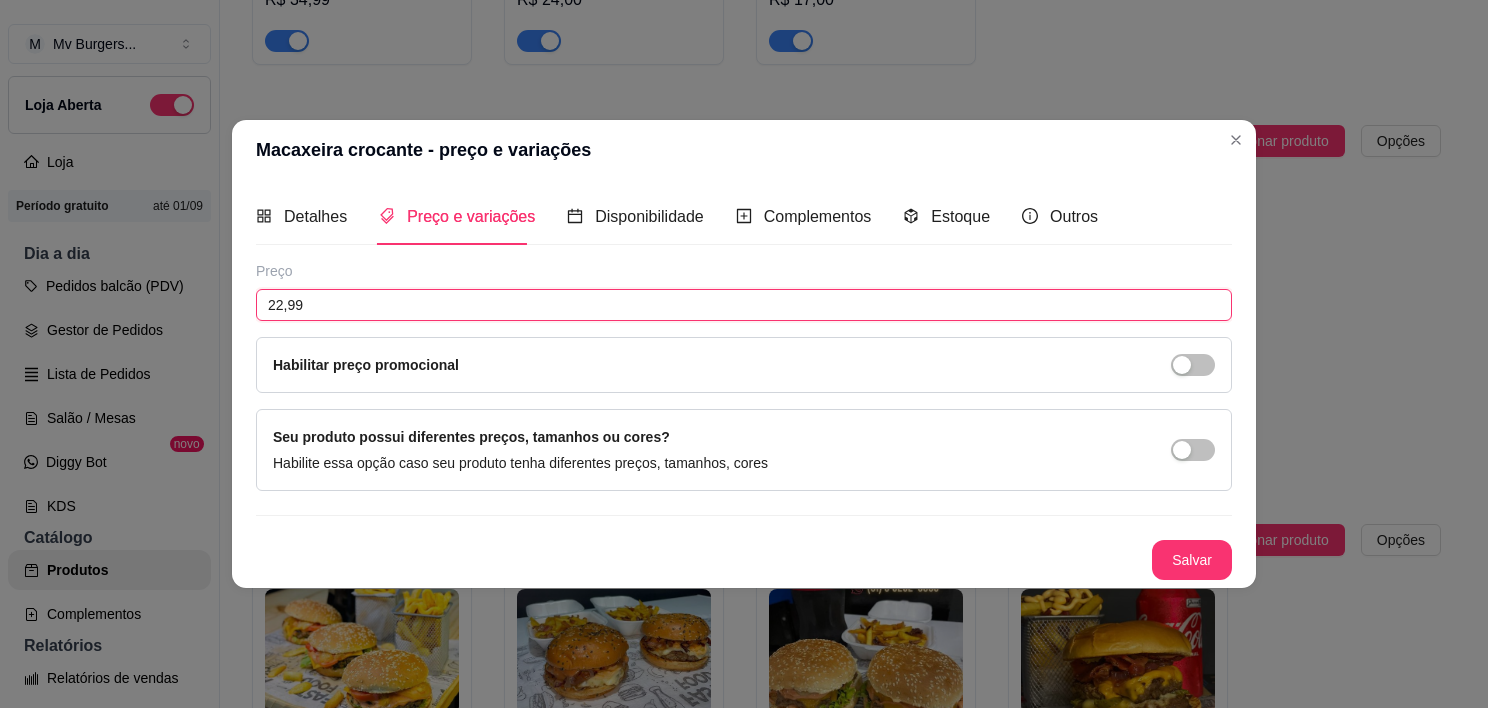 click on "22,99" at bounding box center (744, 305) 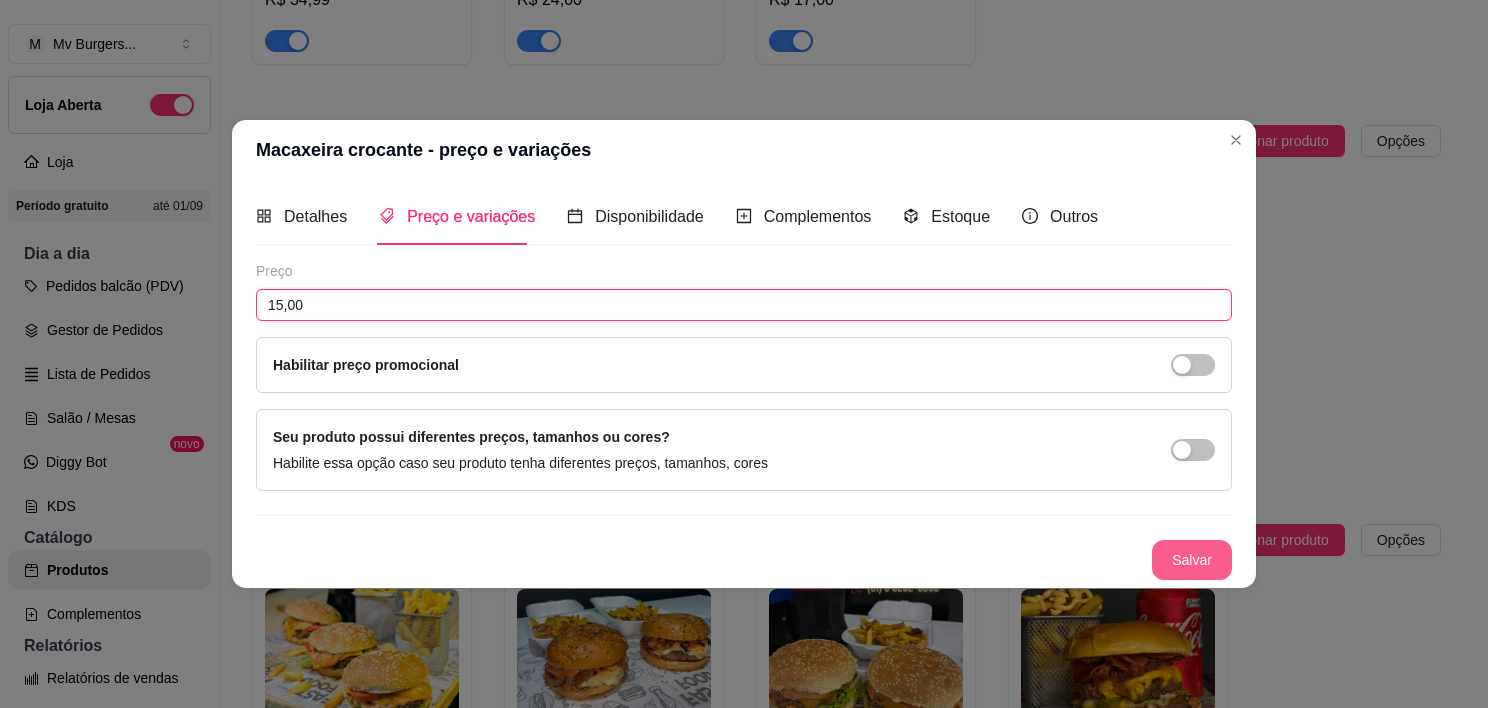 type on "15,00" 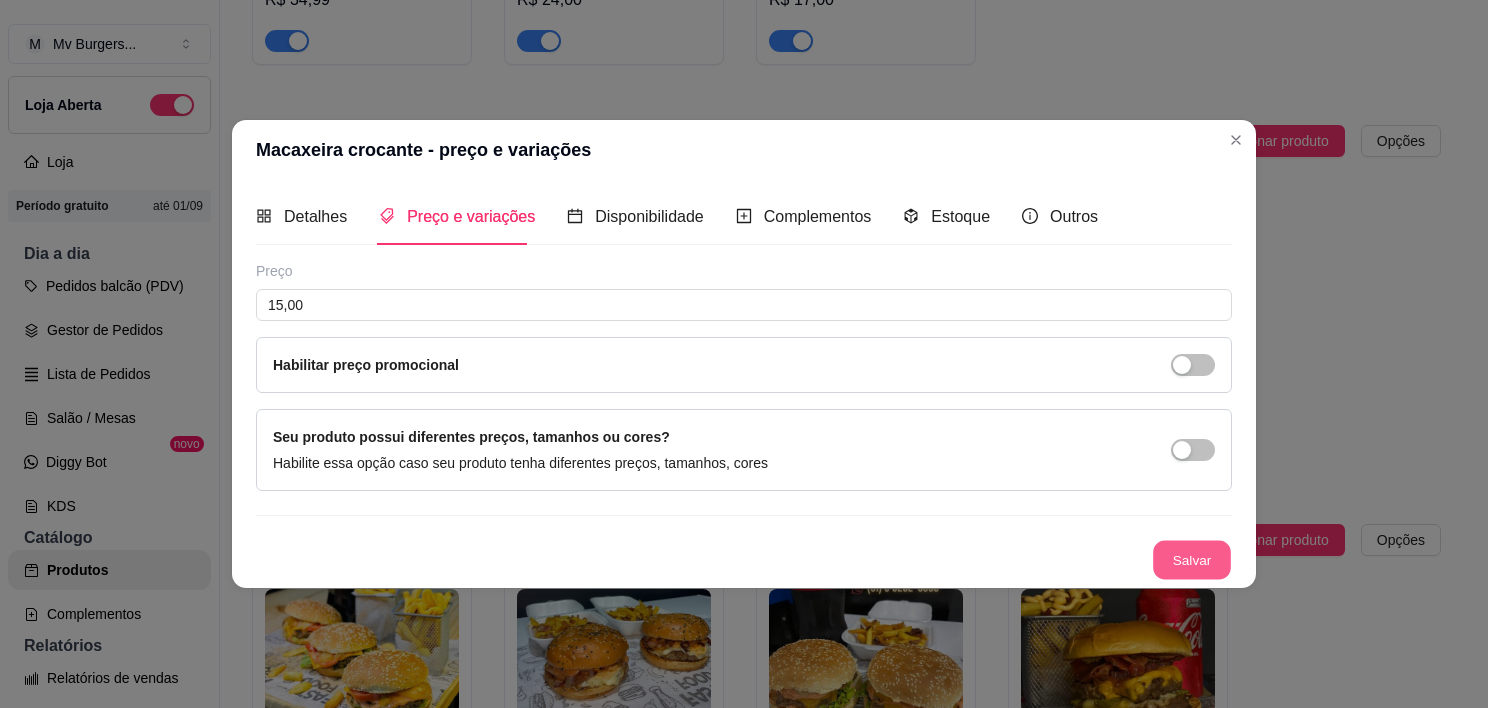 click on "Salvar" at bounding box center (1192, 560) 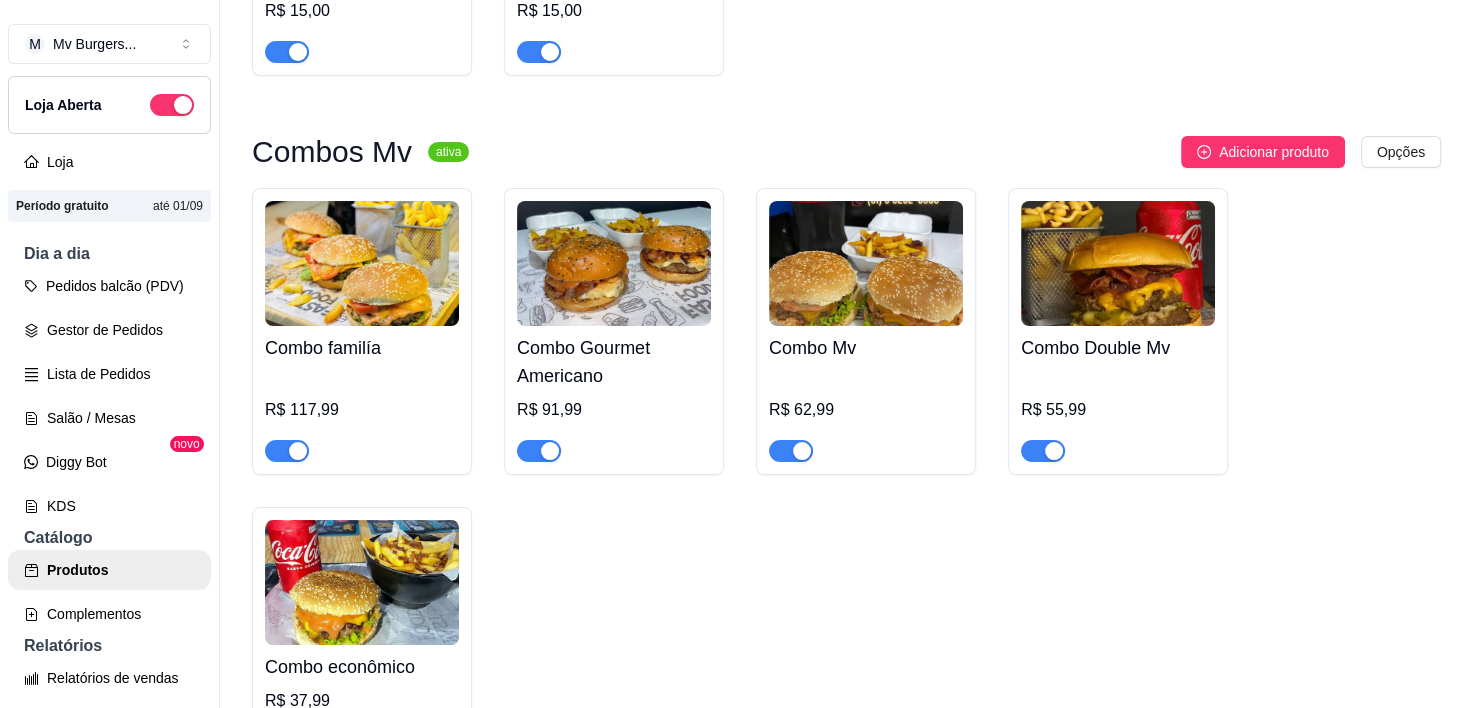 scroll, scrollTop: 1458, scrollLeft: 0, axis: vertical 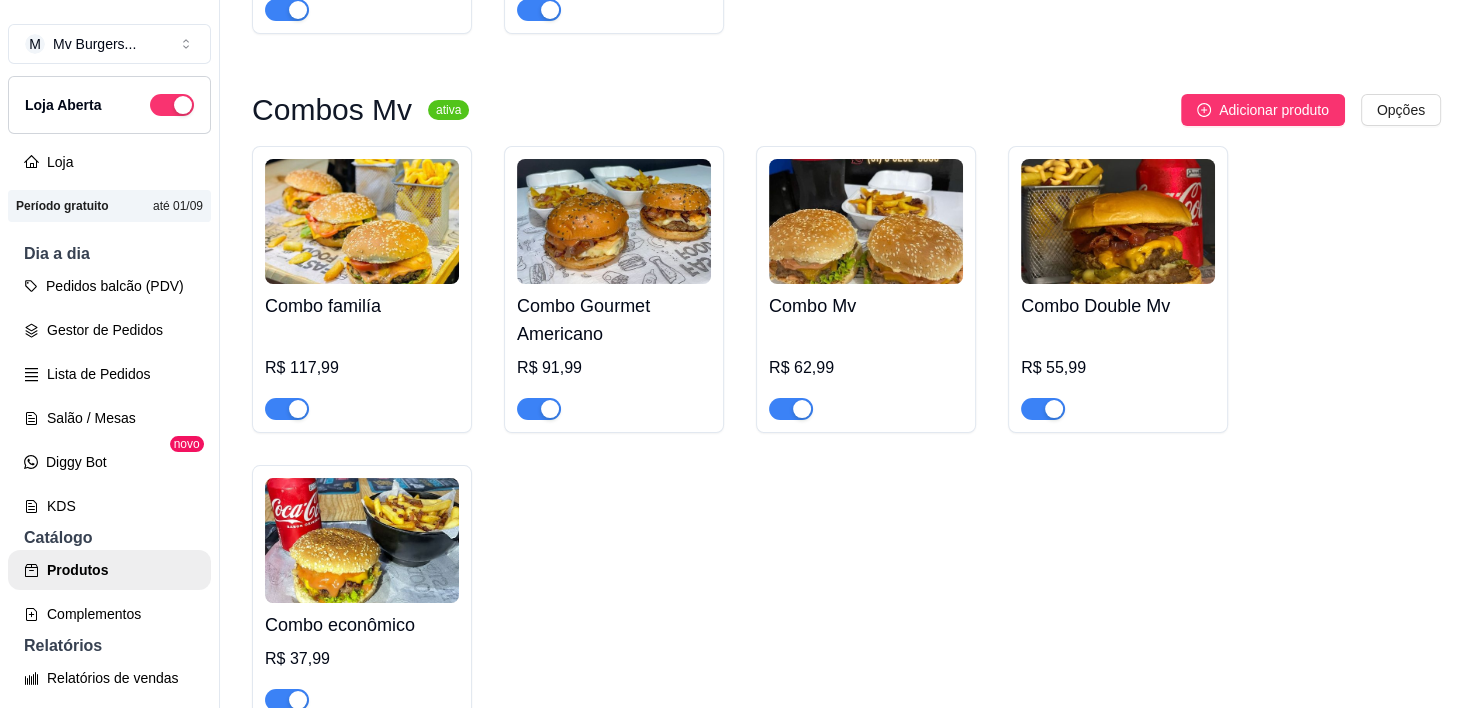 click on "Combo familía   R$ 117,99" at bounding box center (362, 352) 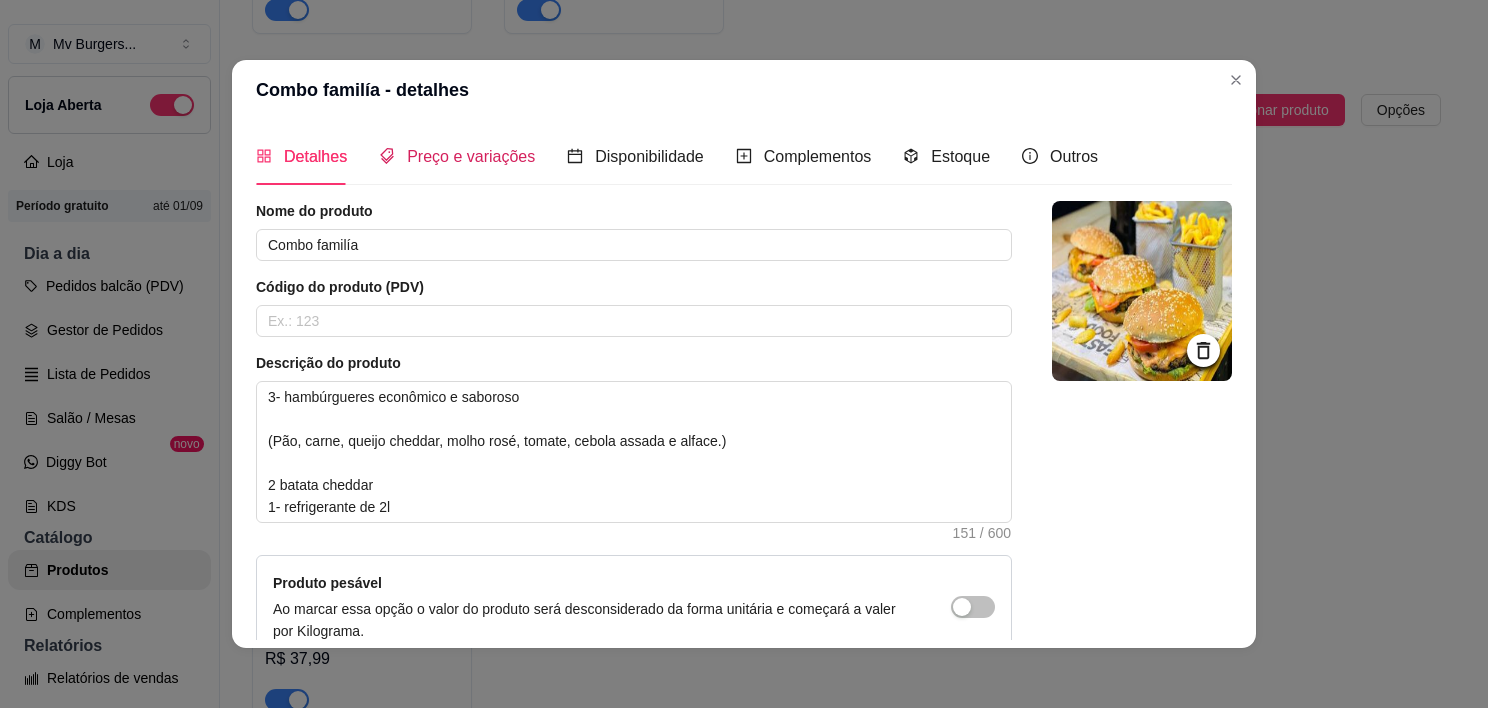 click on "Preço e variações" at bounding box center [471, 156] 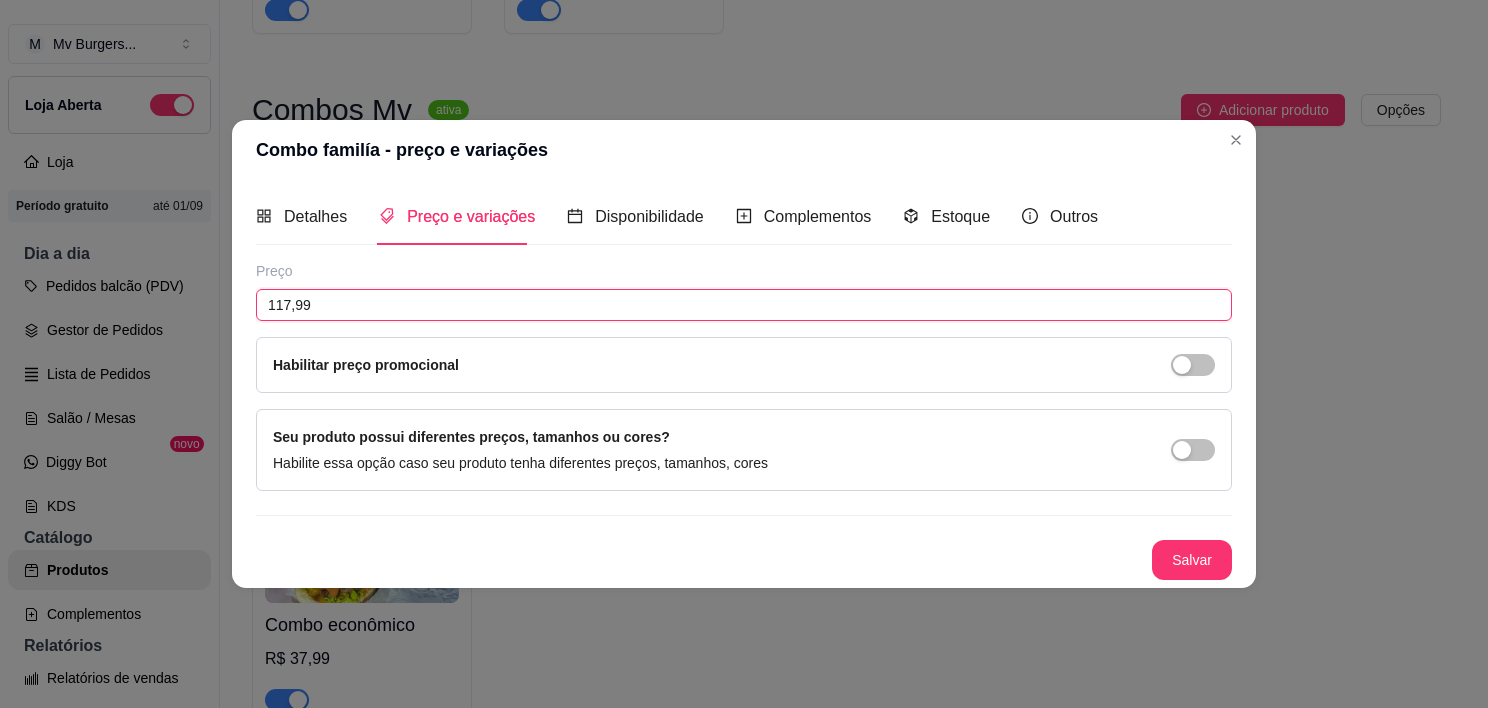 click on "117,99" at bounding box center [744, 305] 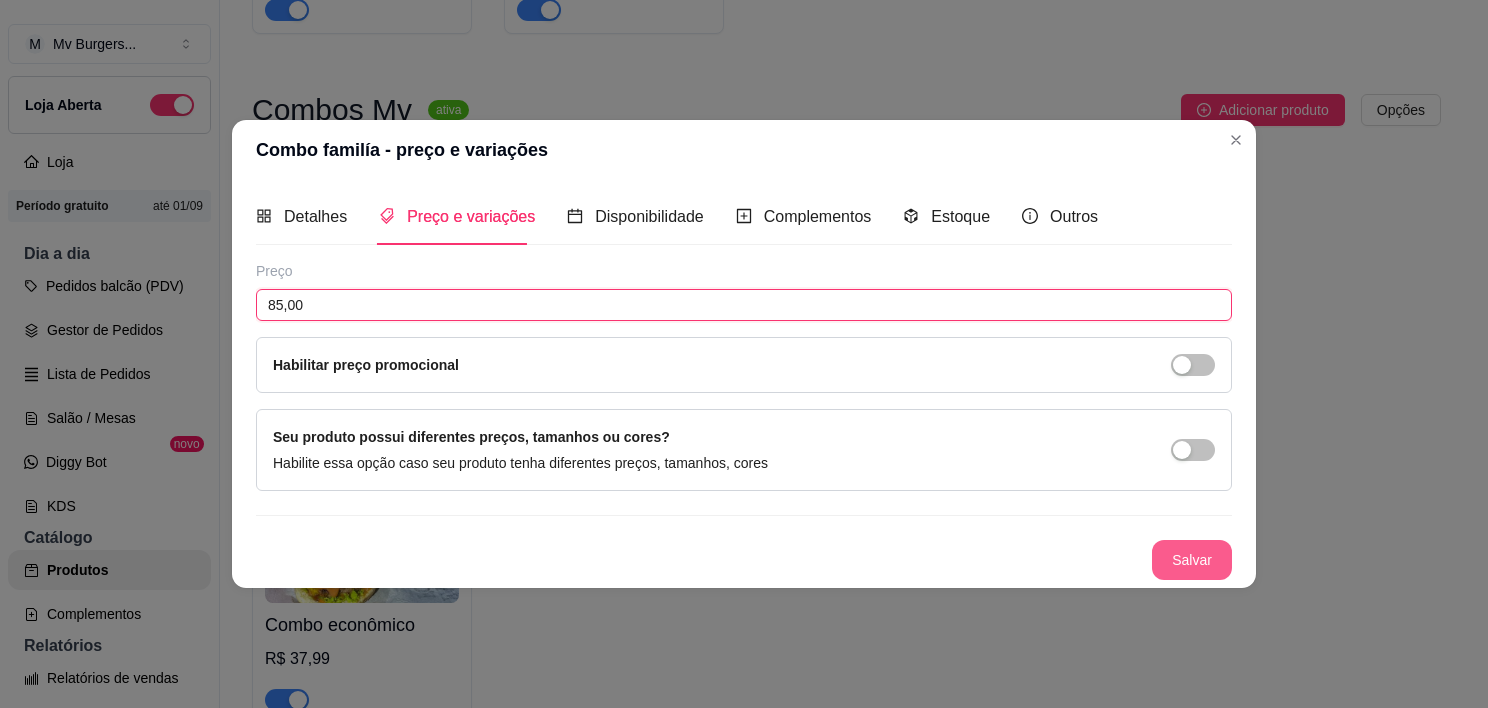 type on "85,00" 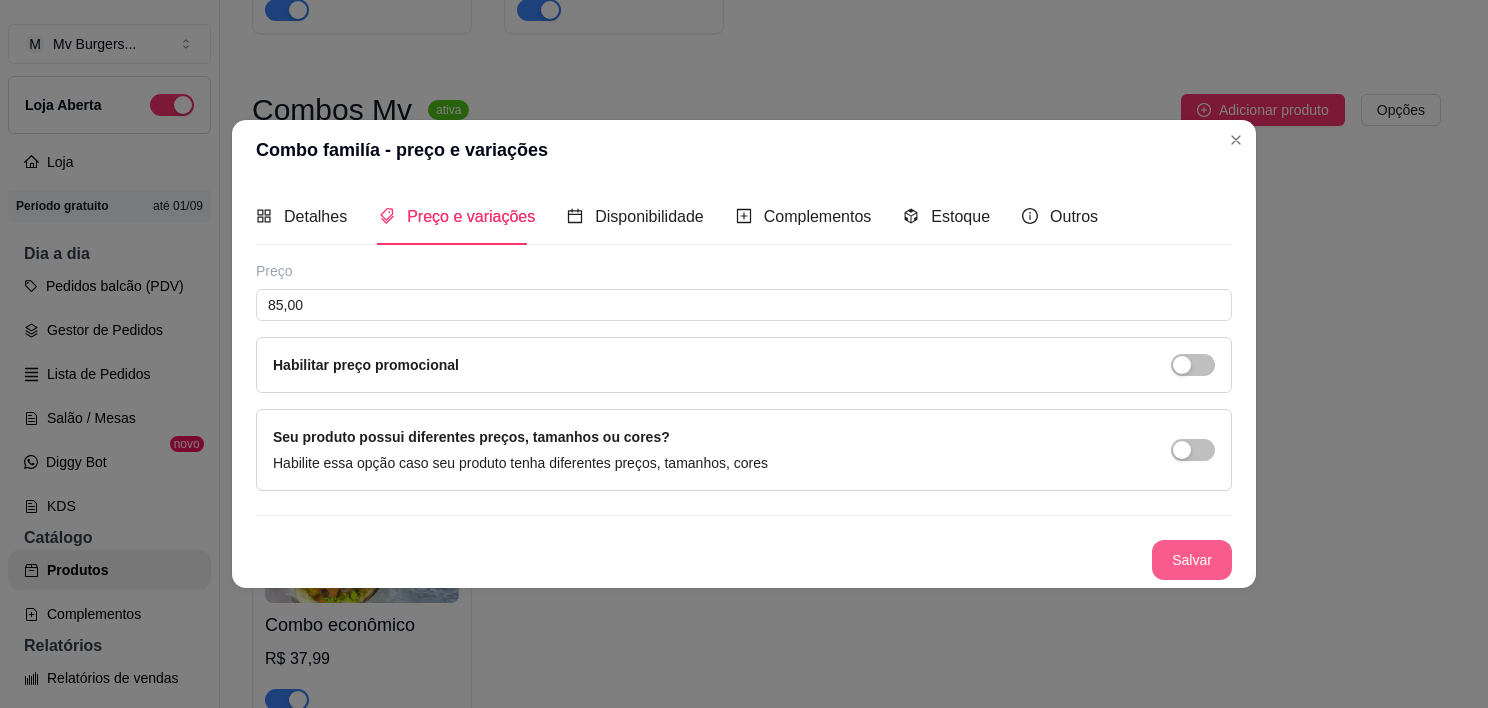 click on "Salvar" at bounding box center (1192, 560) 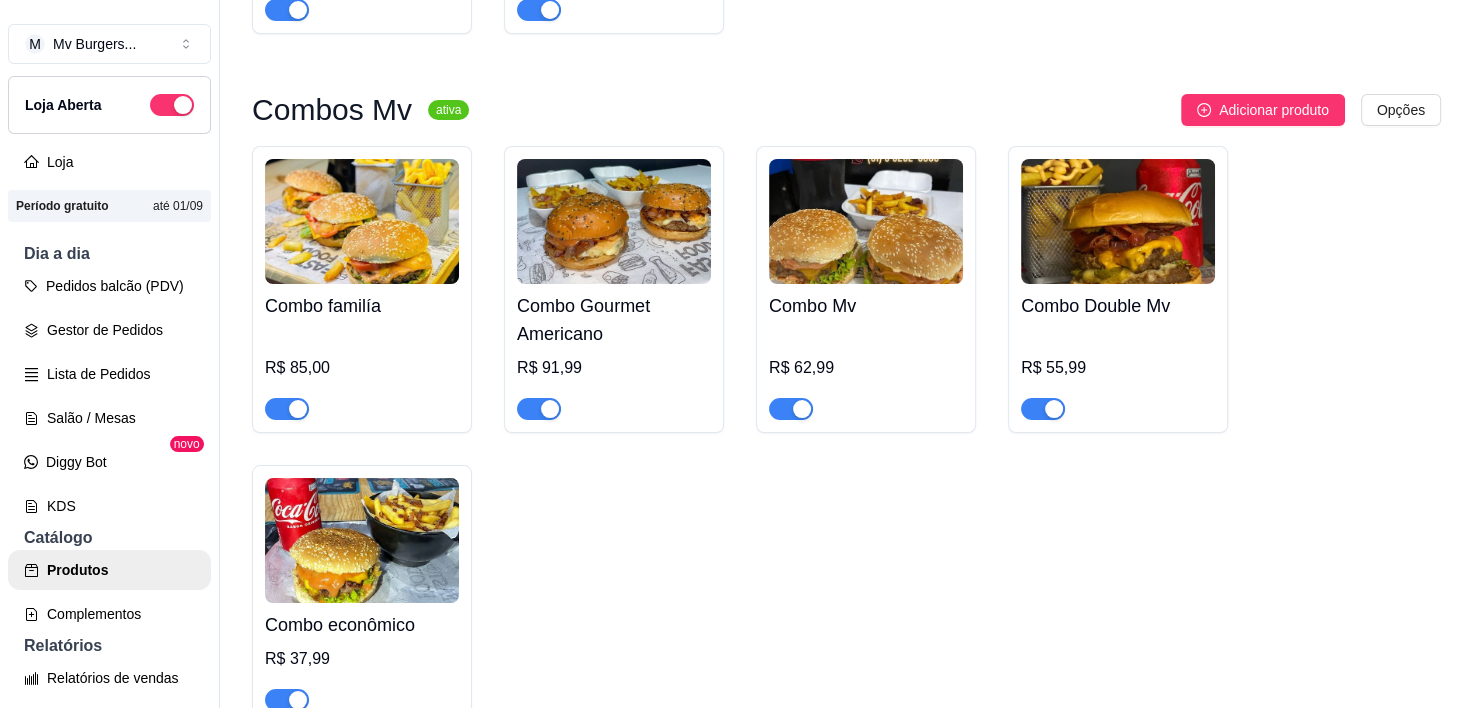 click at bounding box center (614, 221) 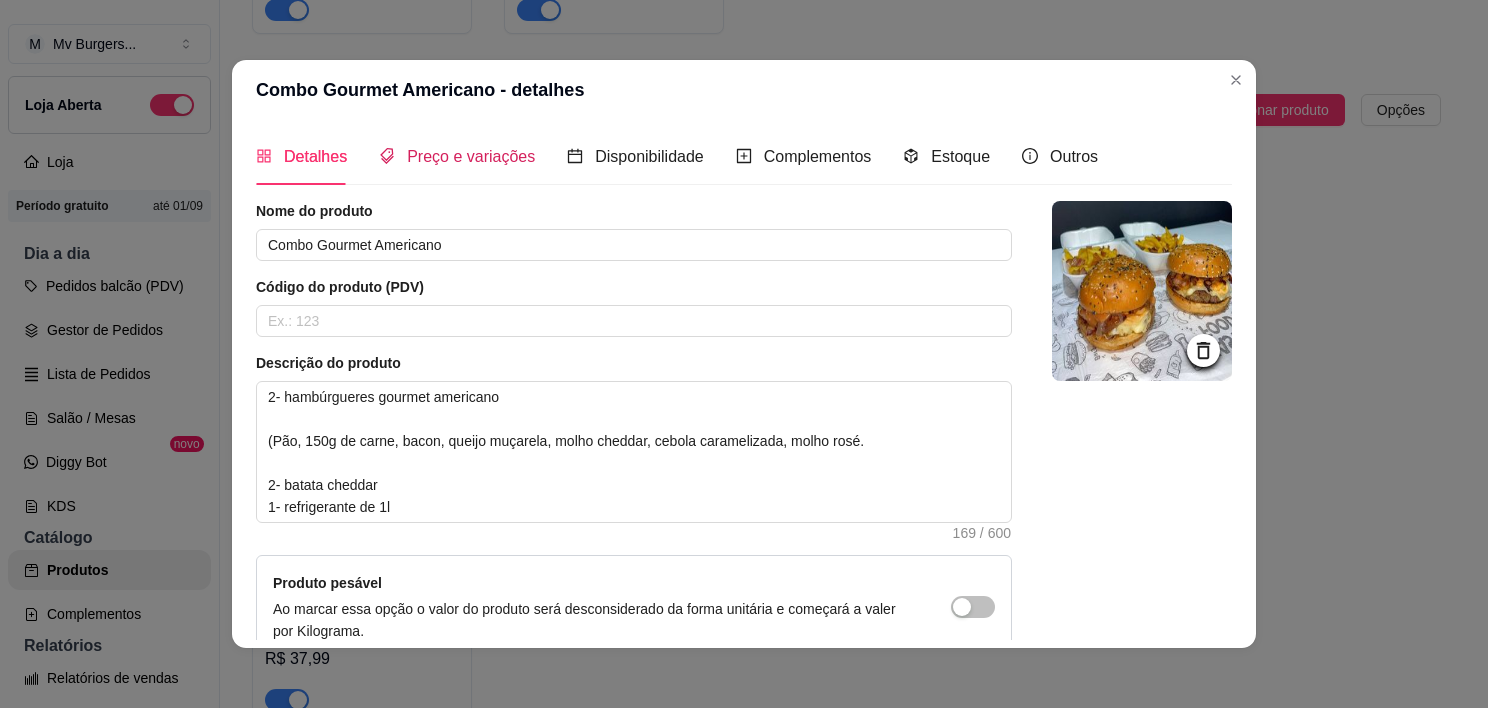 click on "Preço e variações" at bounding box center (457, 156) 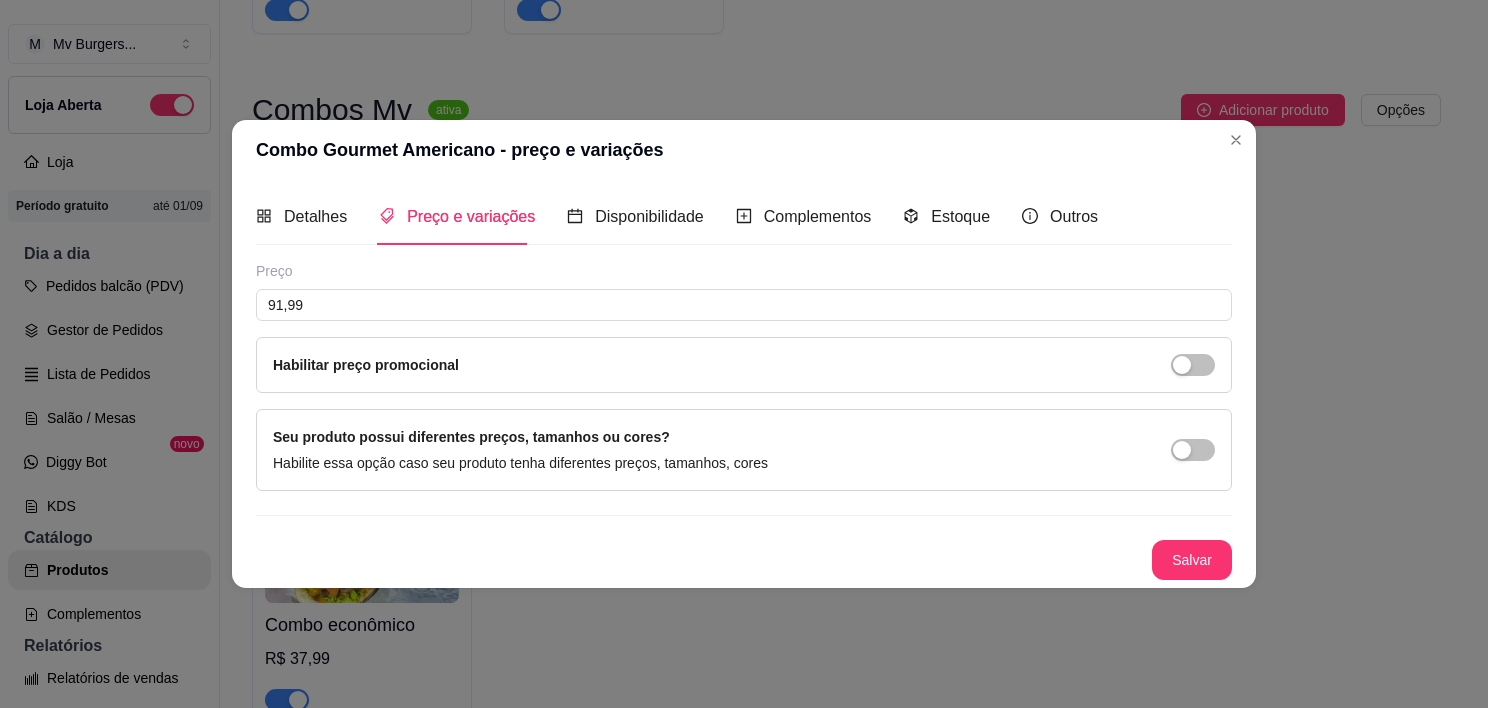type 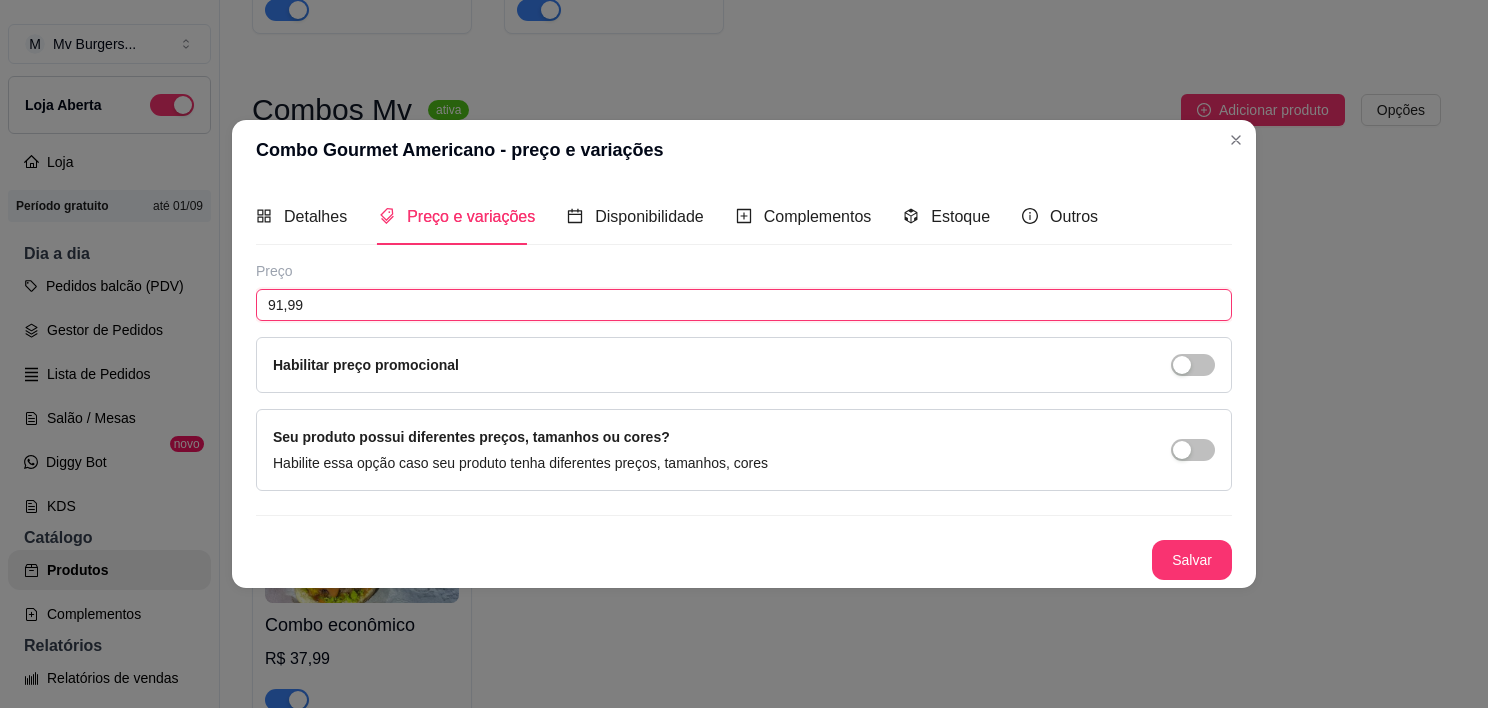 click on "91,99" at bounding box center [744, 305] 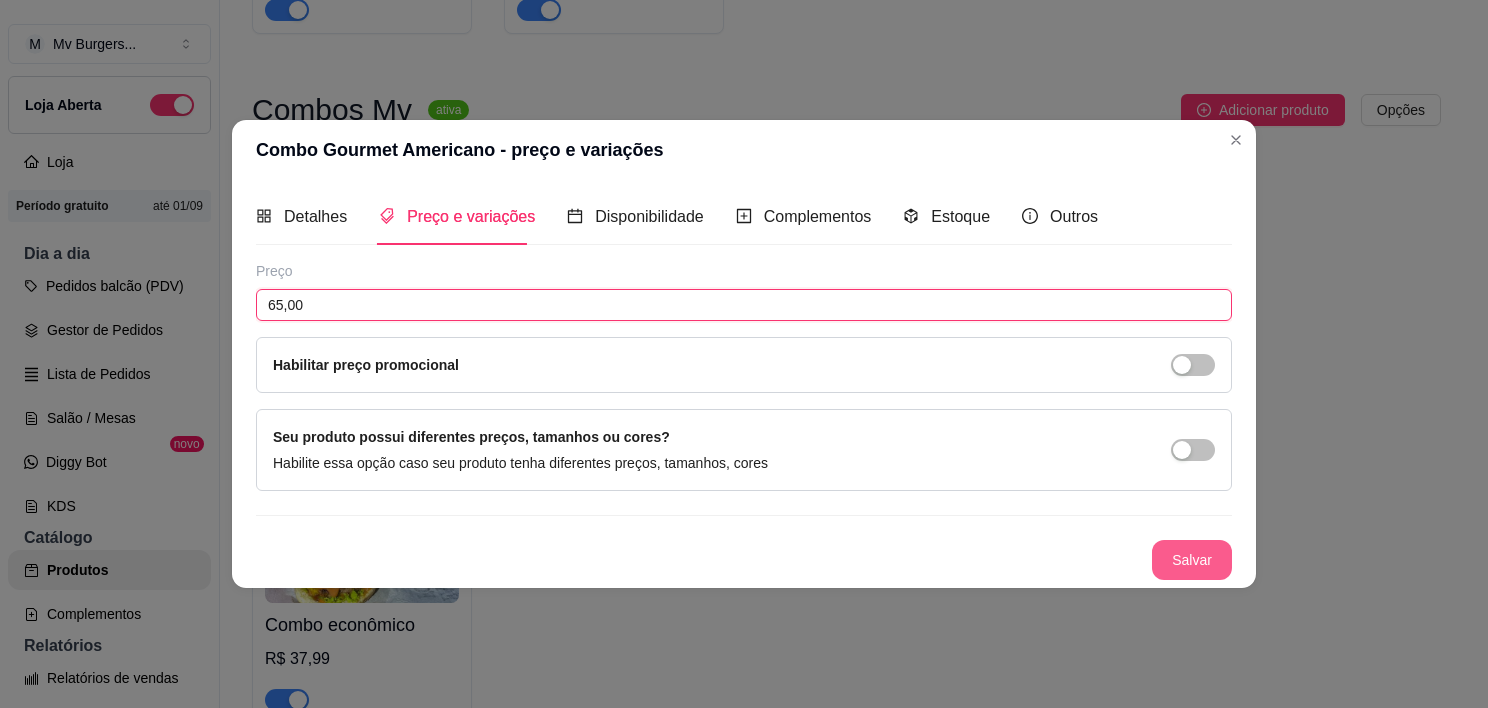 type on "65,00" 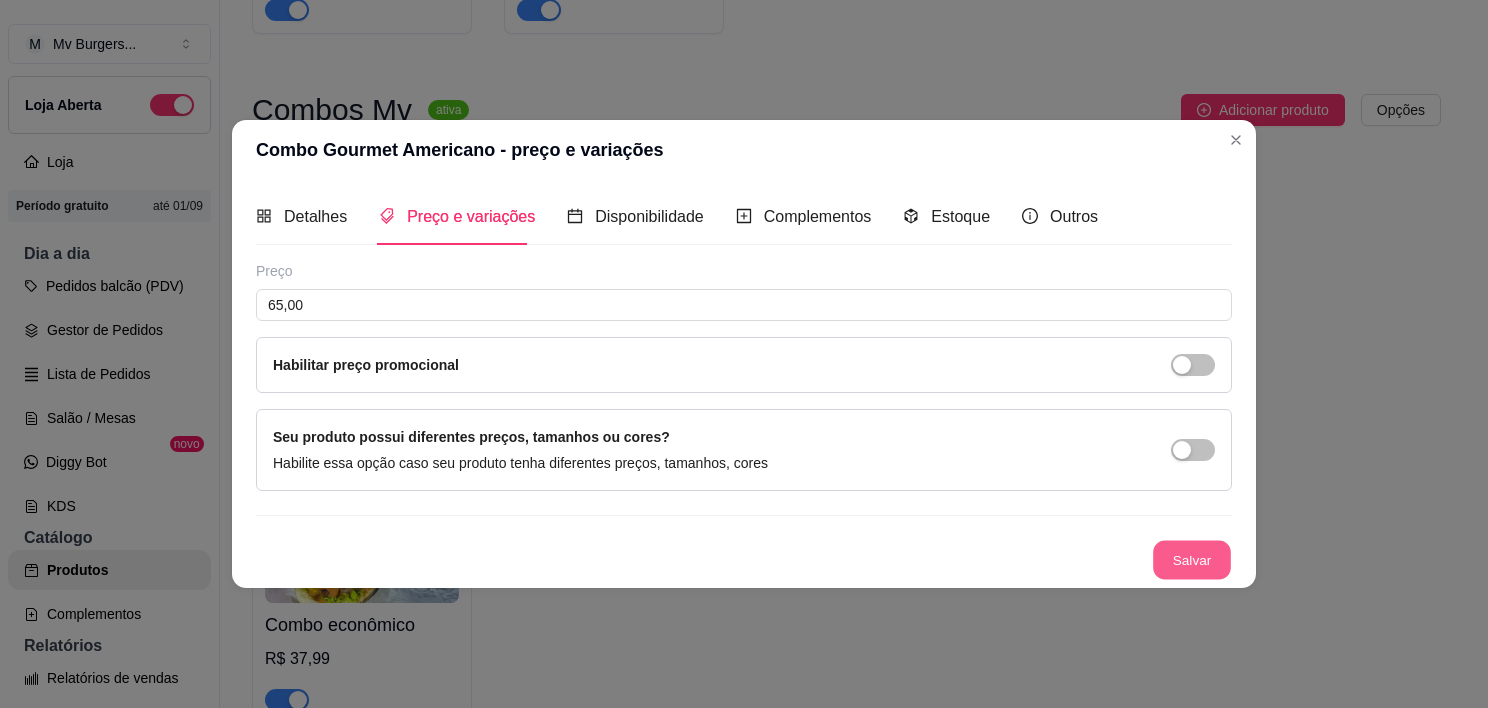 click on "Salvar" at bounding box center (1192, 560) 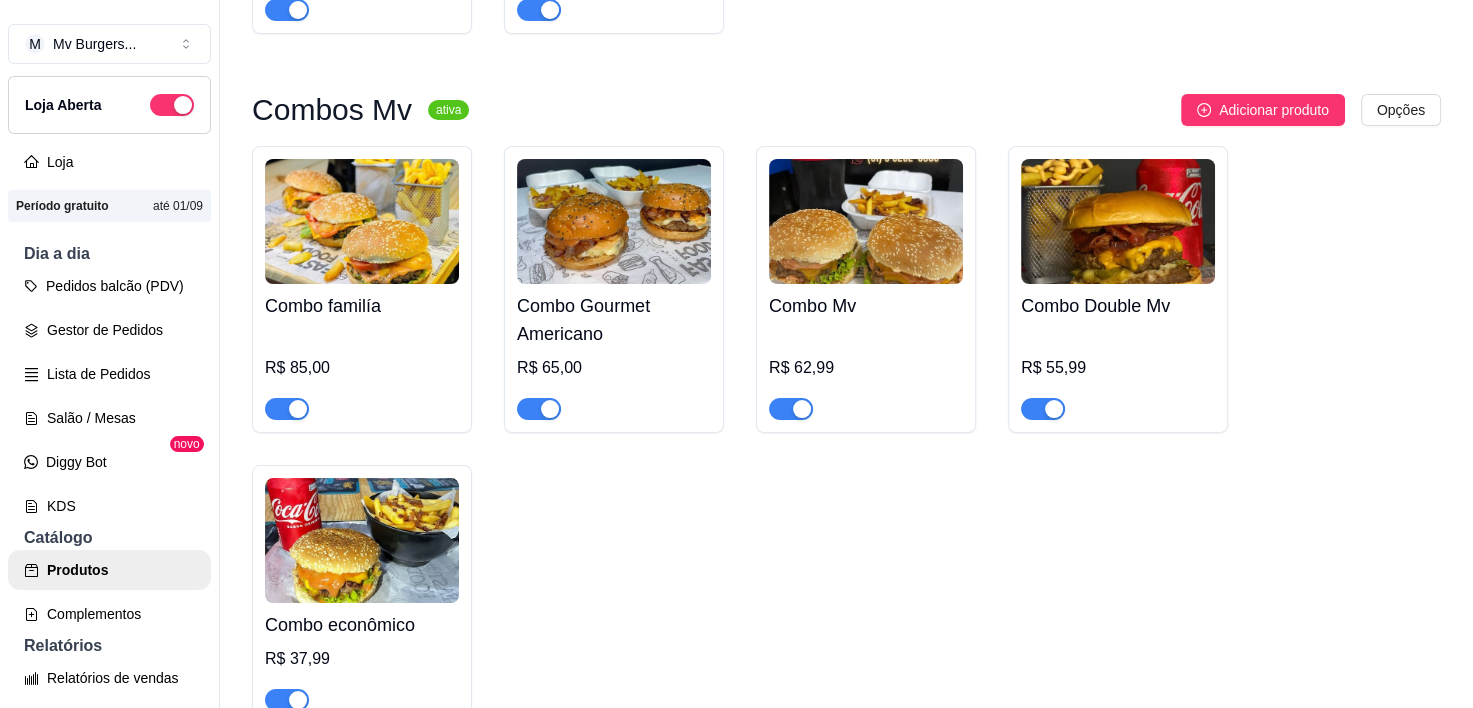 click at bounding box center (866, 221) 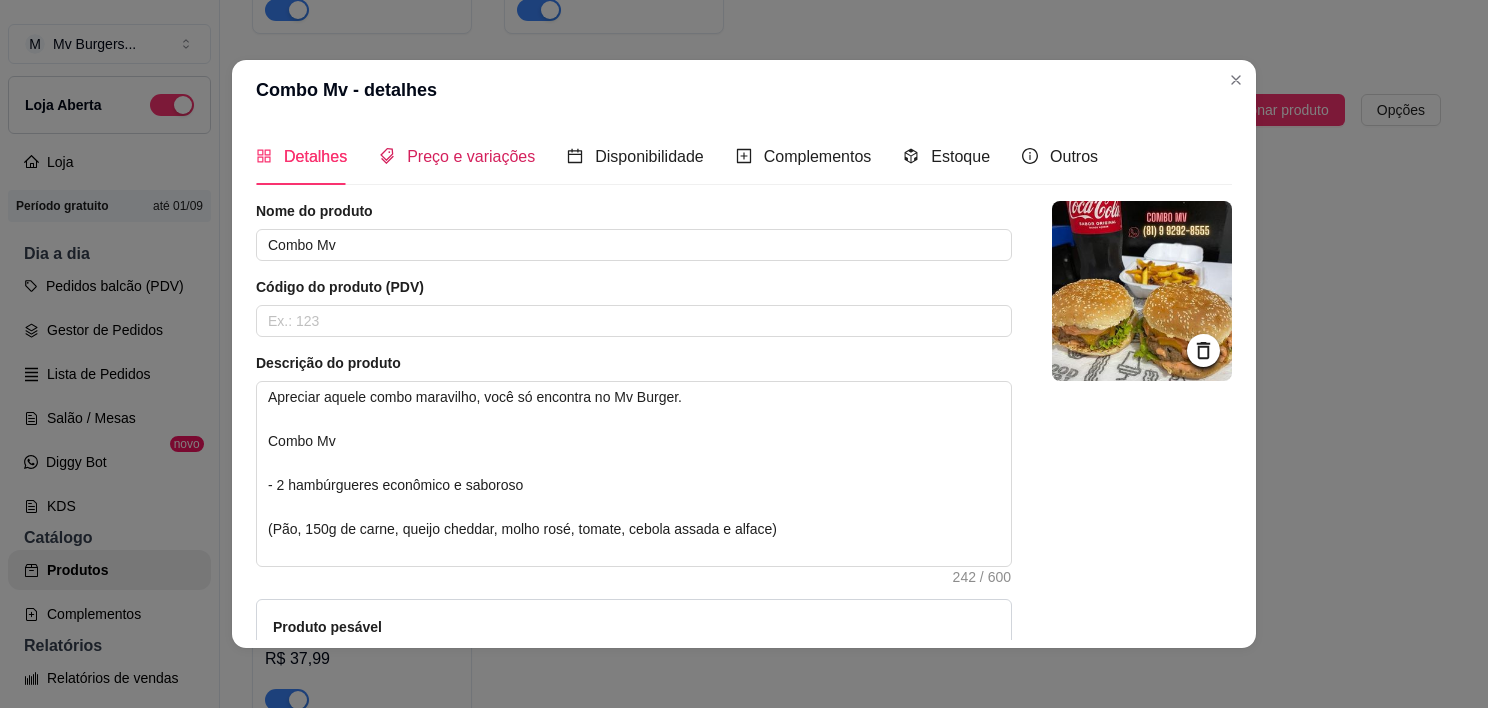 click on "Preço e variações" at bounding box center (471, 156) 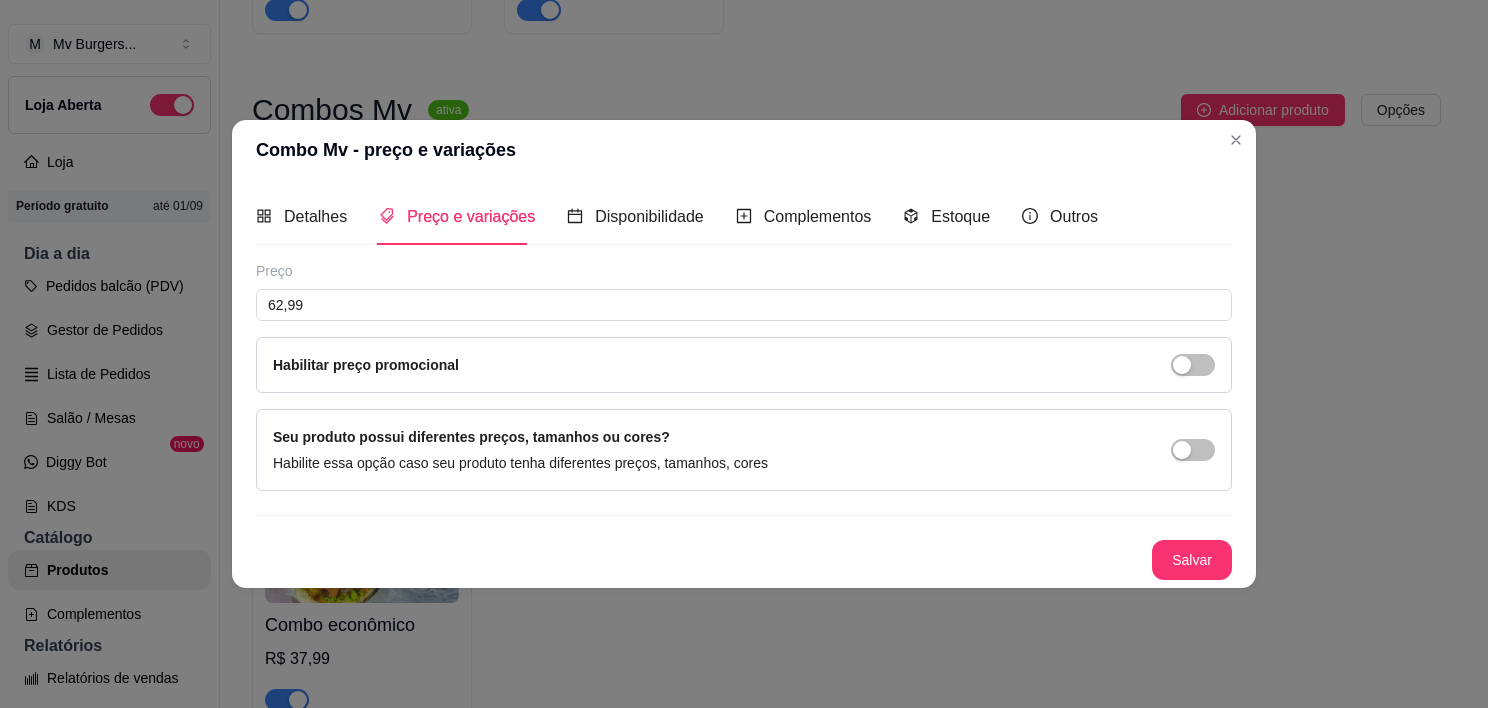 type 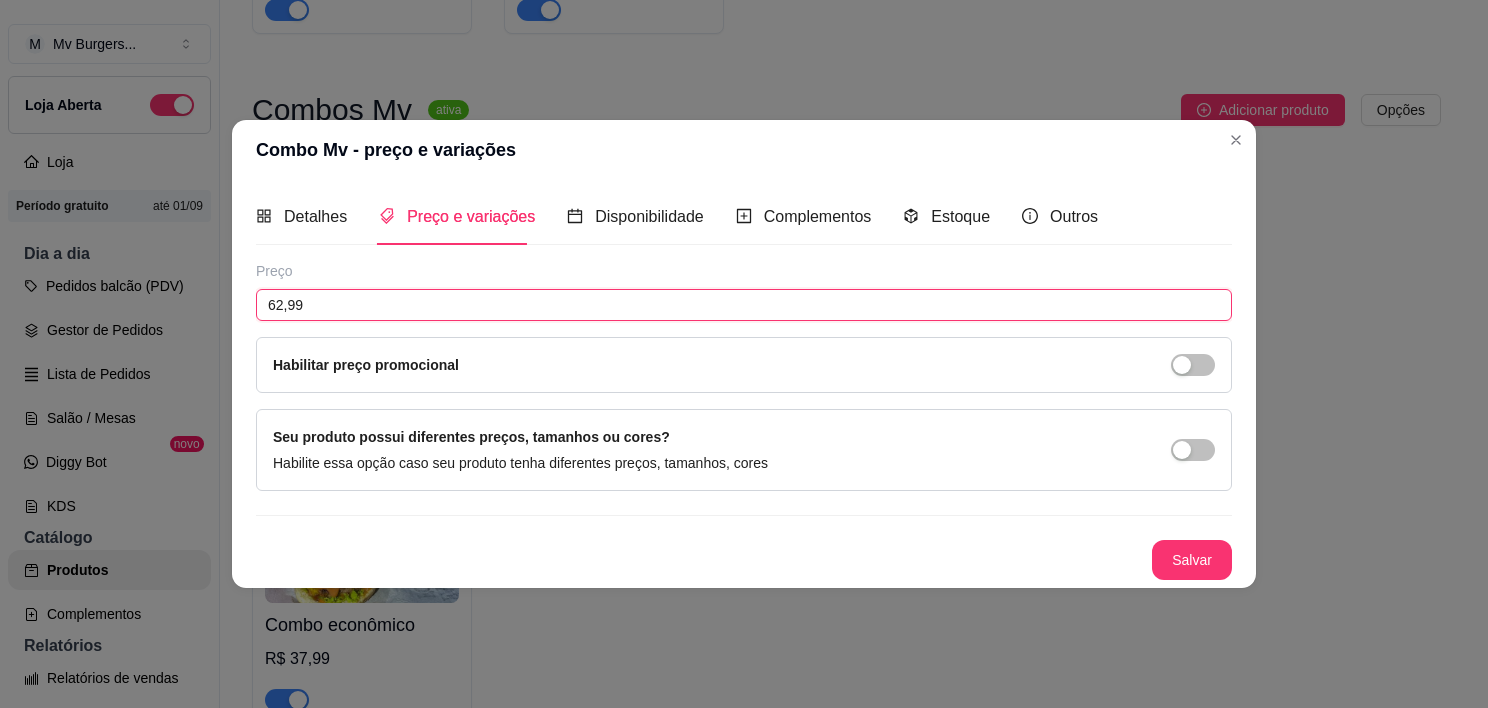 click on "62,99" at bounding box center (744, 305) 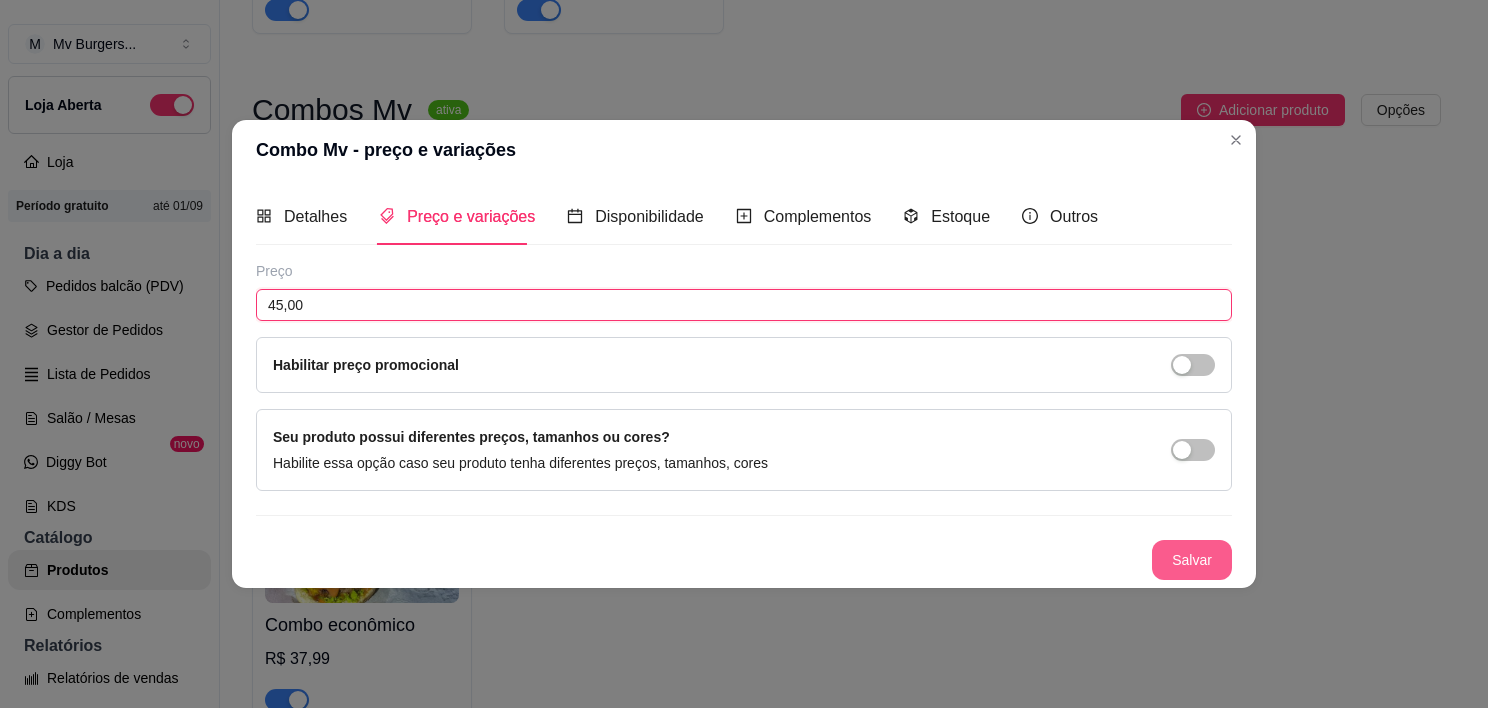 type on "45,00" 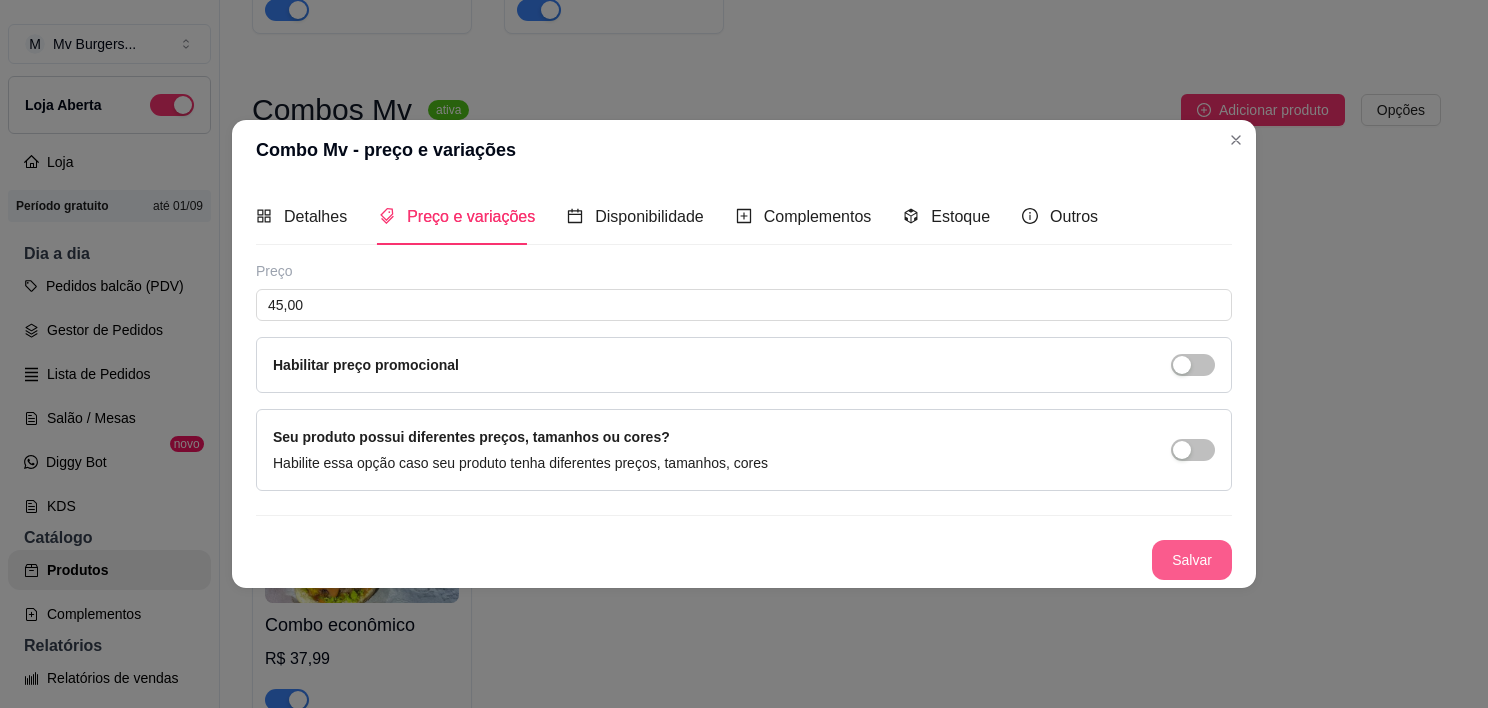 click on "Salvar" at bounding box center (1192, 560) 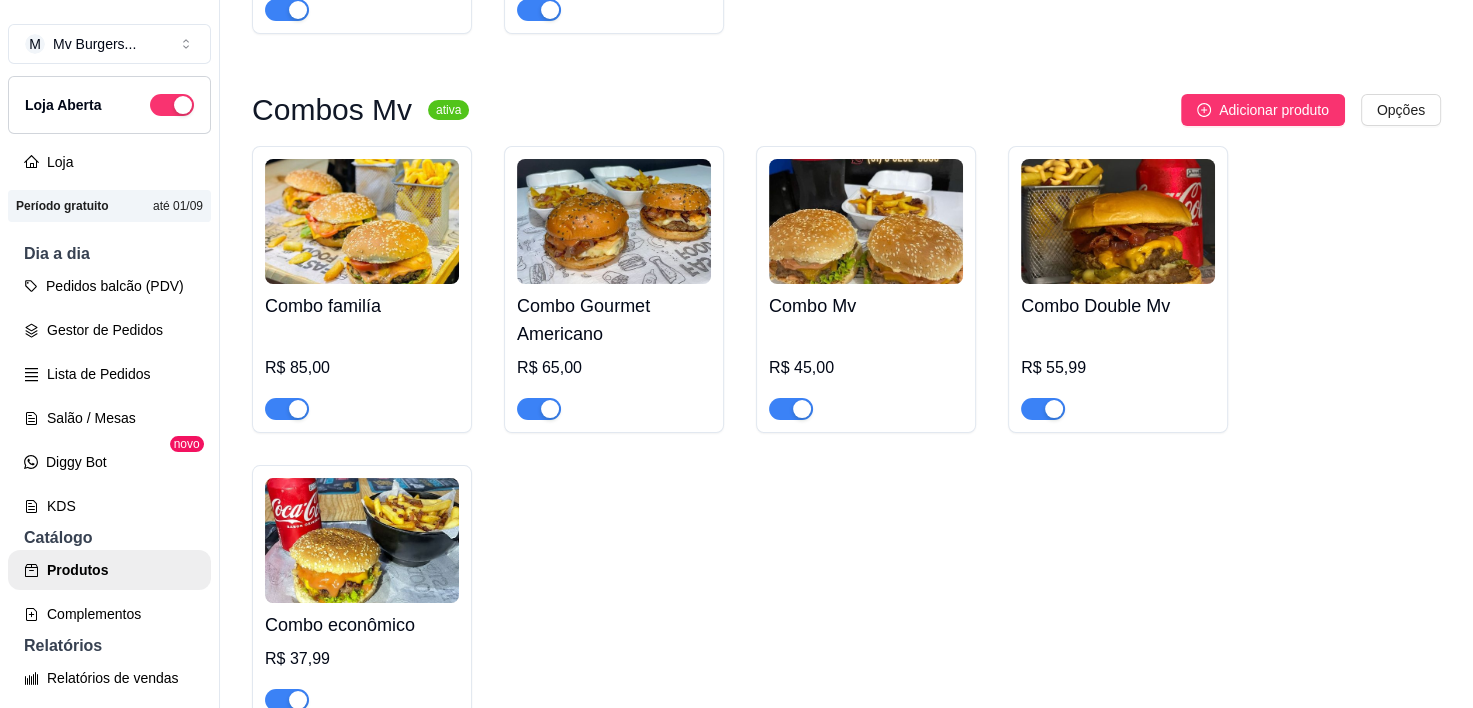 click at bounding box center (1118, 221) 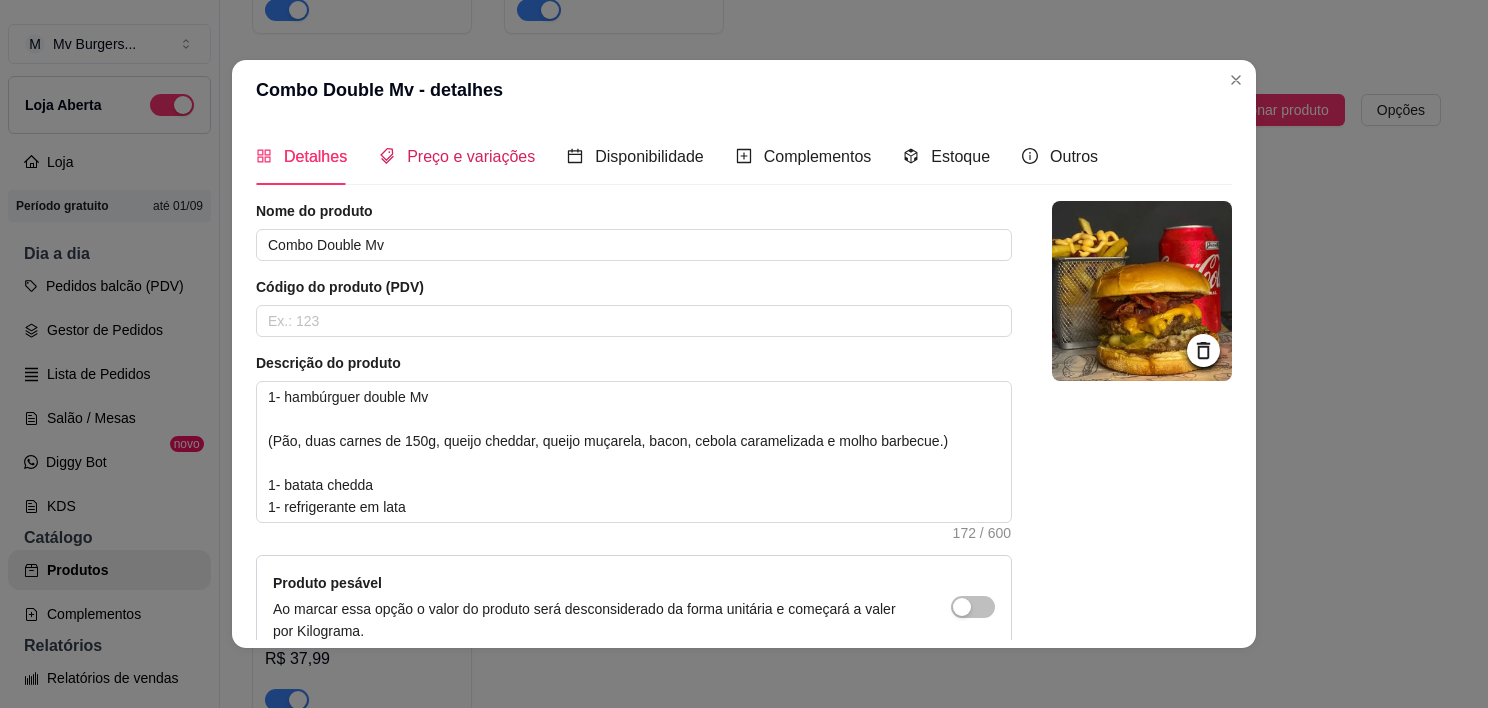 click on "Preço e variações" at bounding box center (471, 156) 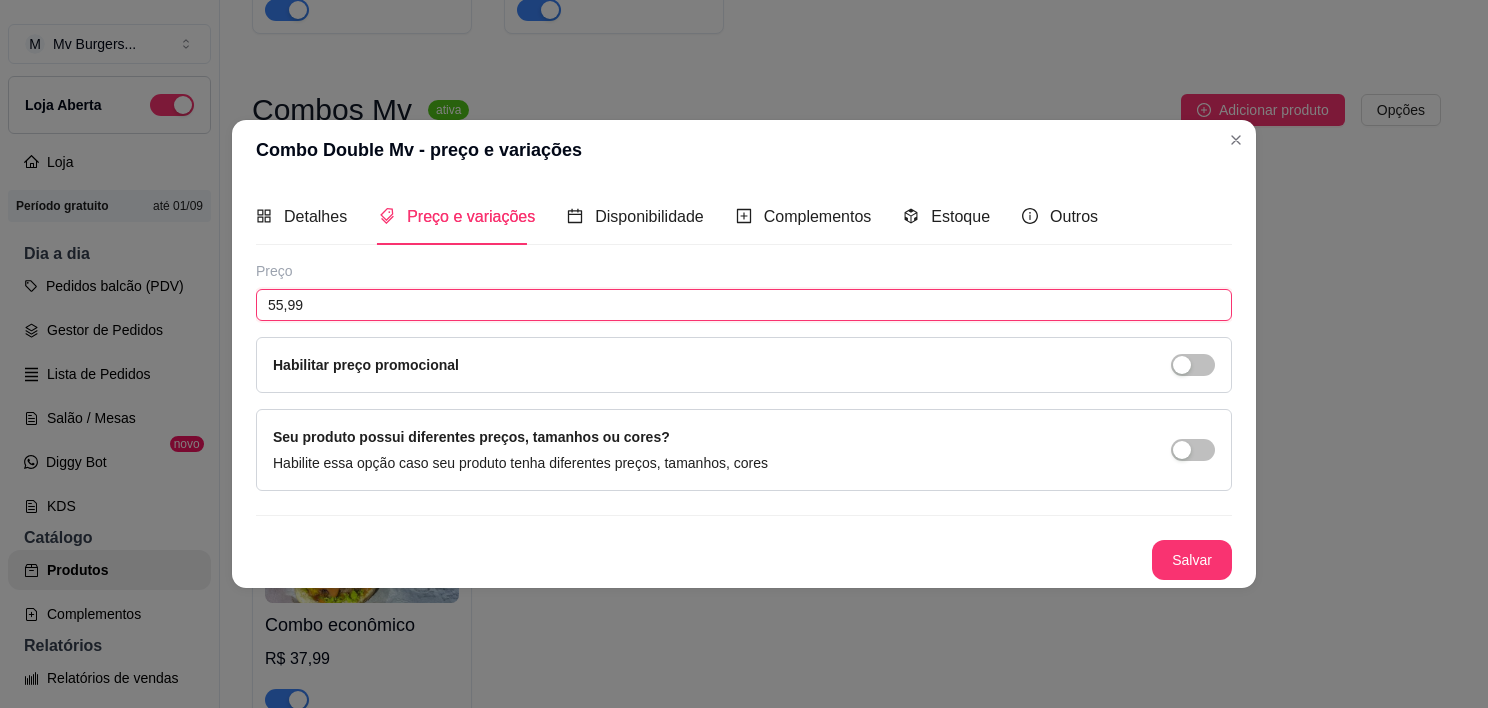 click on "55,99" at bounding box center (744, 305) 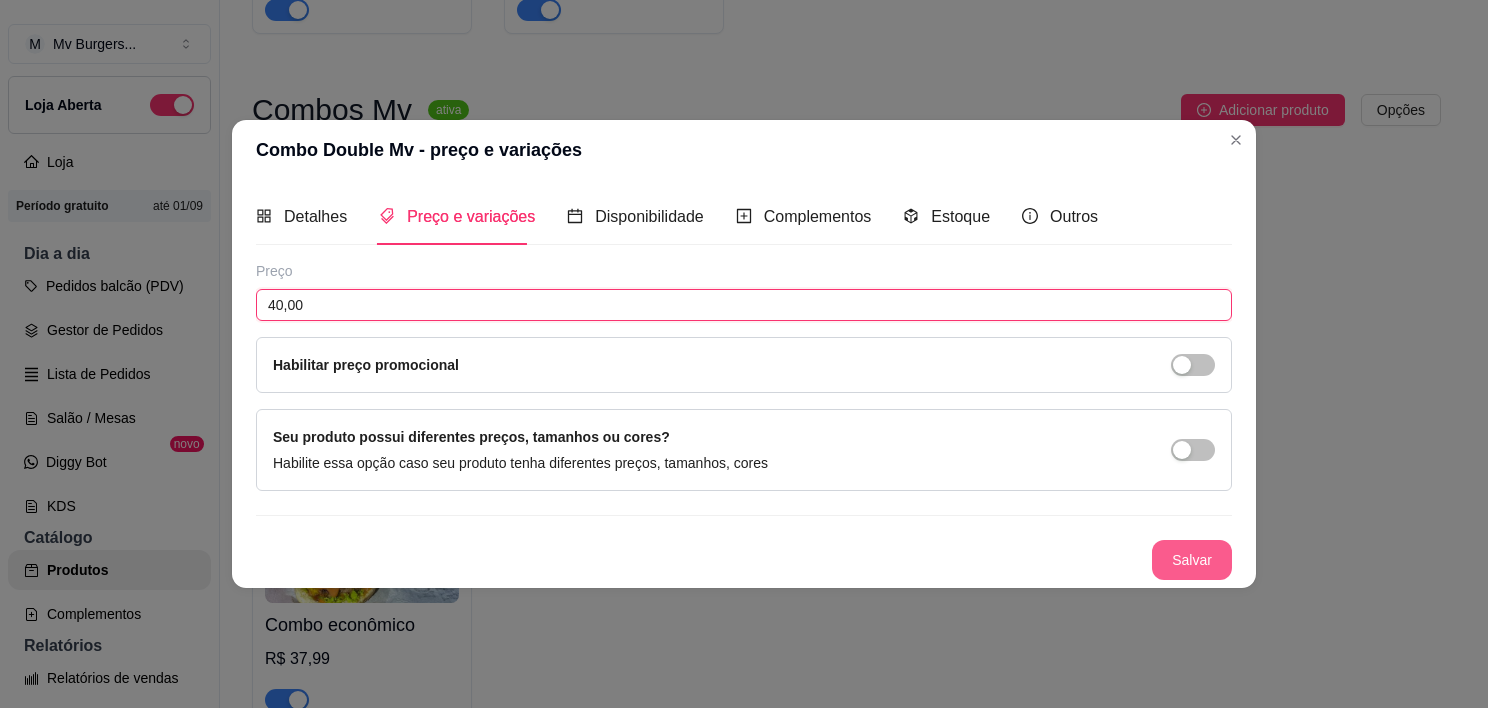 type on "40,00" 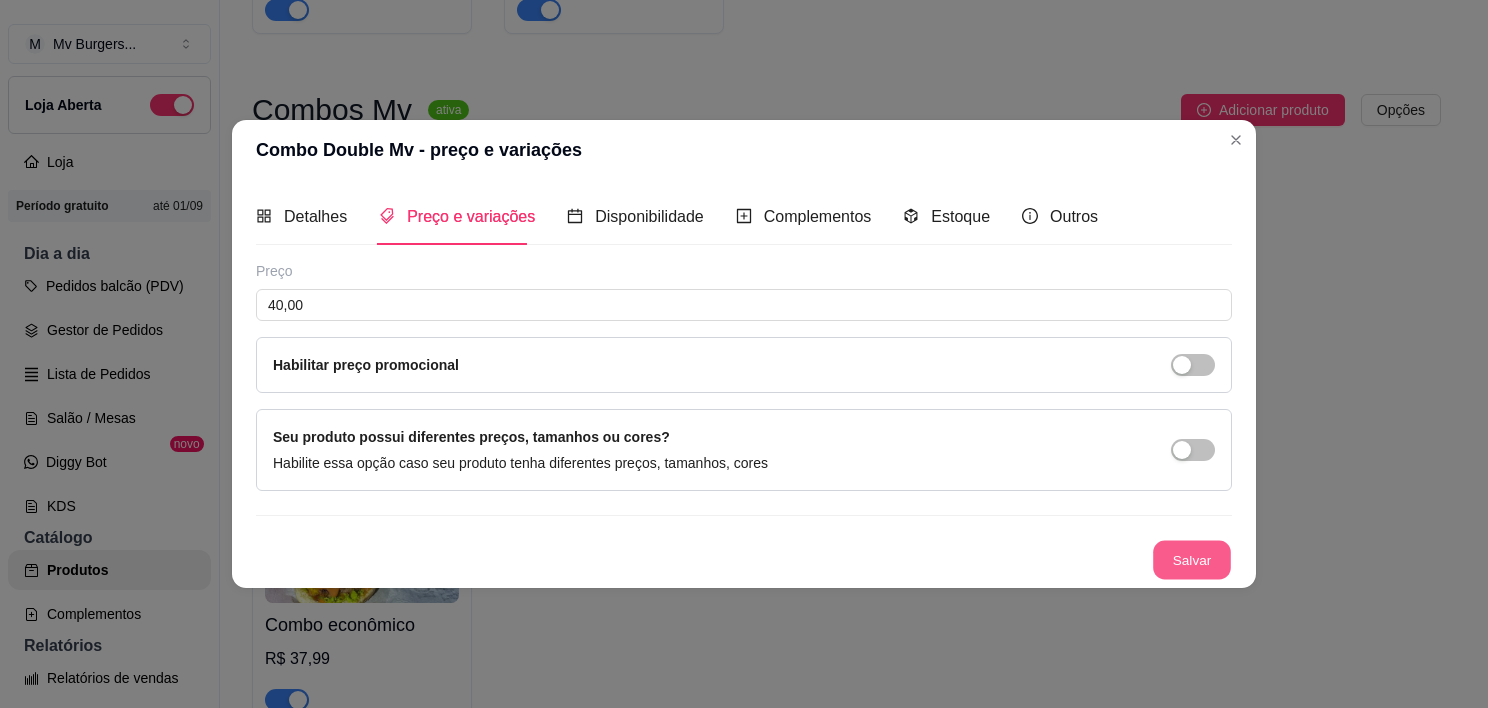 click on "Salvar" at bounding box center [1192, 560] 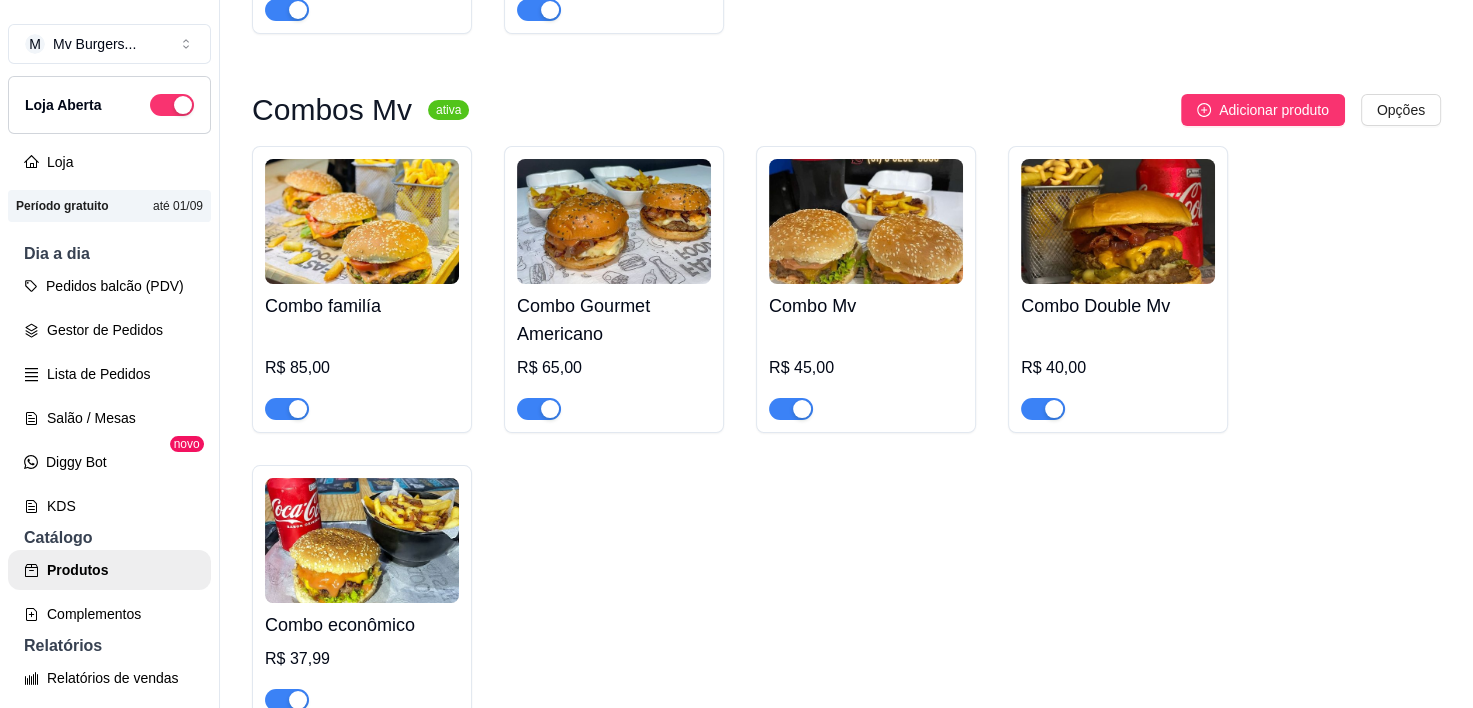 click at bounding box center [362, 540] 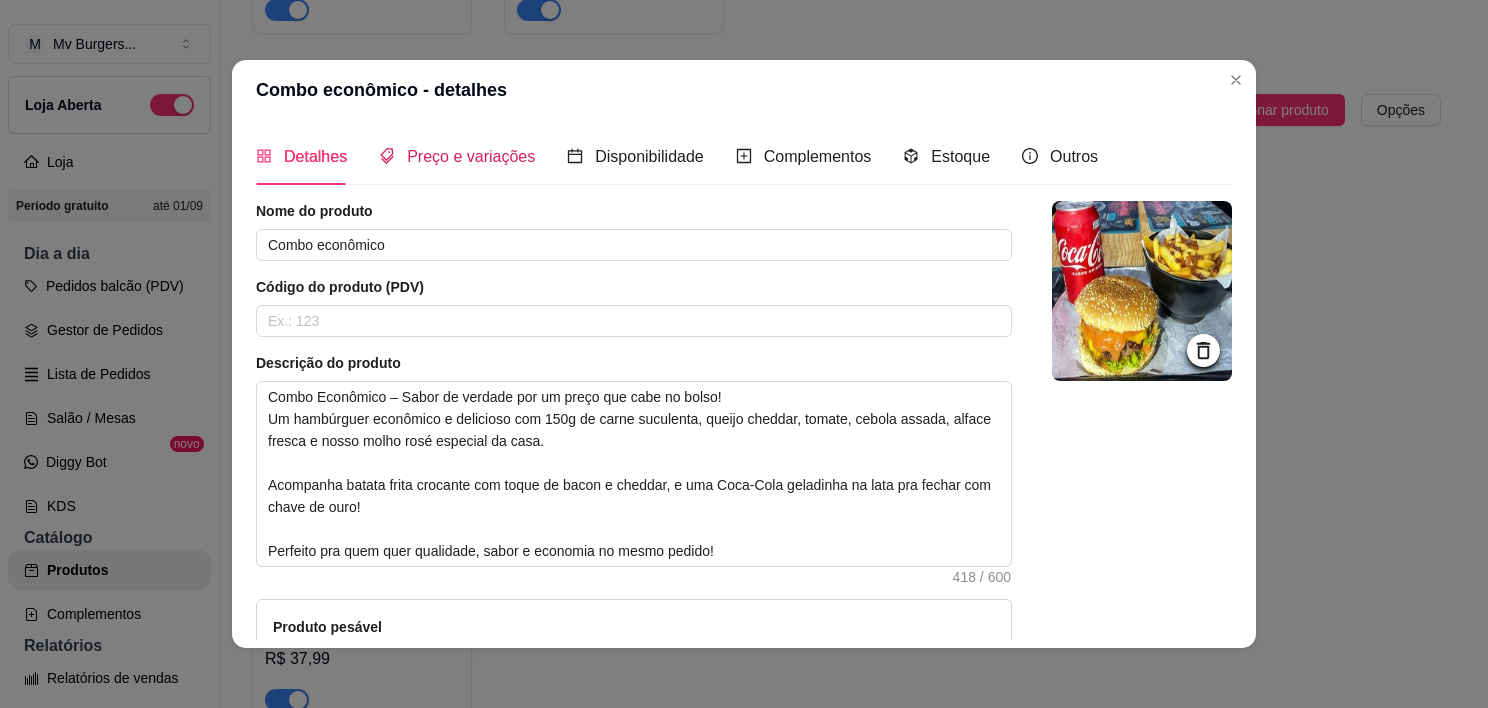 click on "Preço e variações" at bounding box center (471, 156) 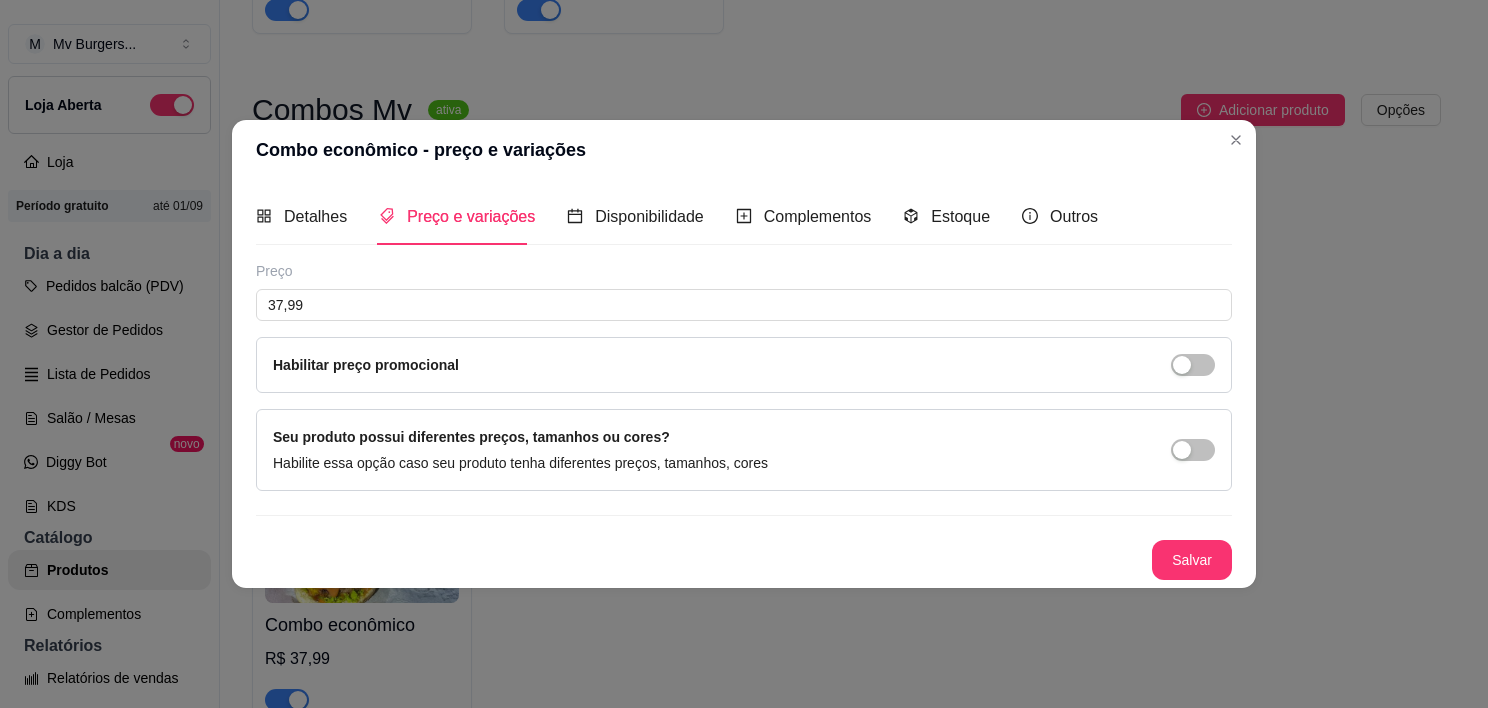type 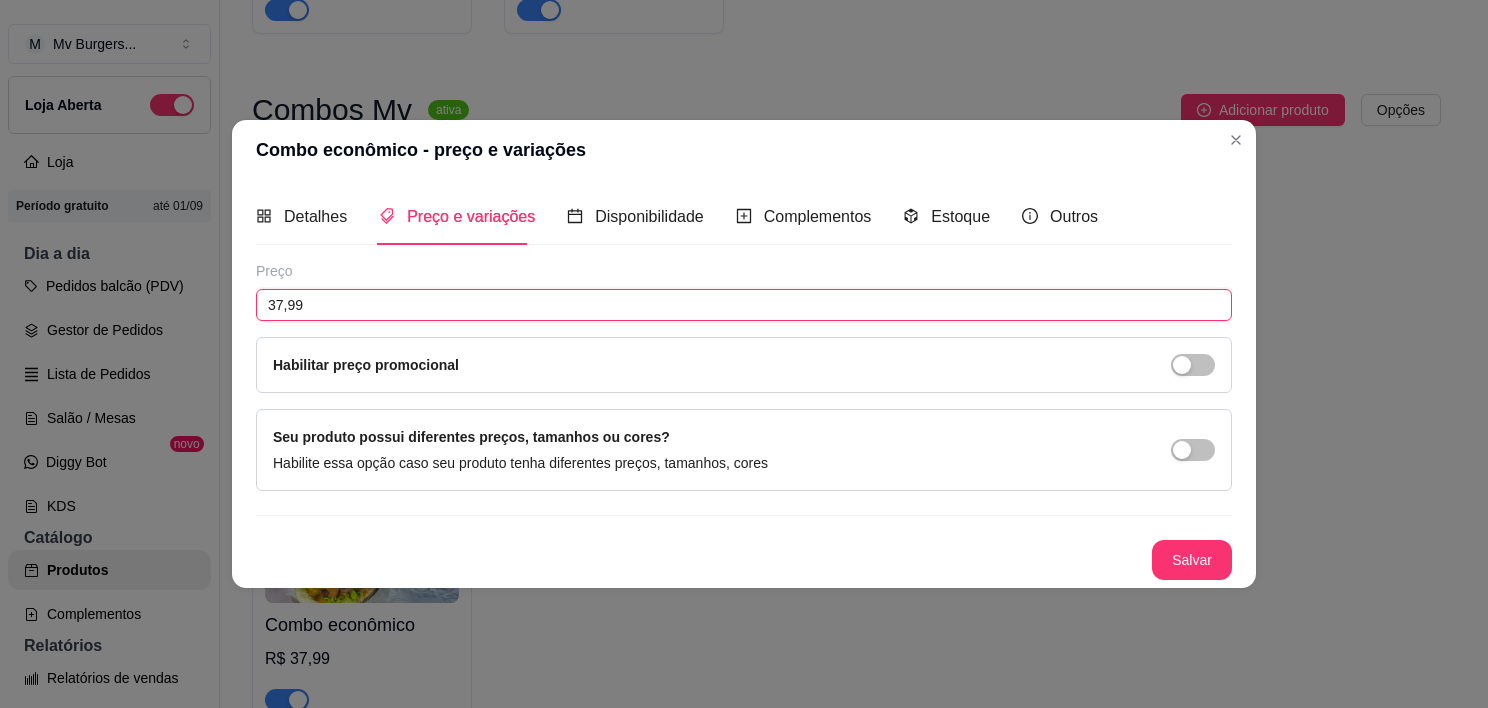 click on "37,99" at bounding box center (744, 305) 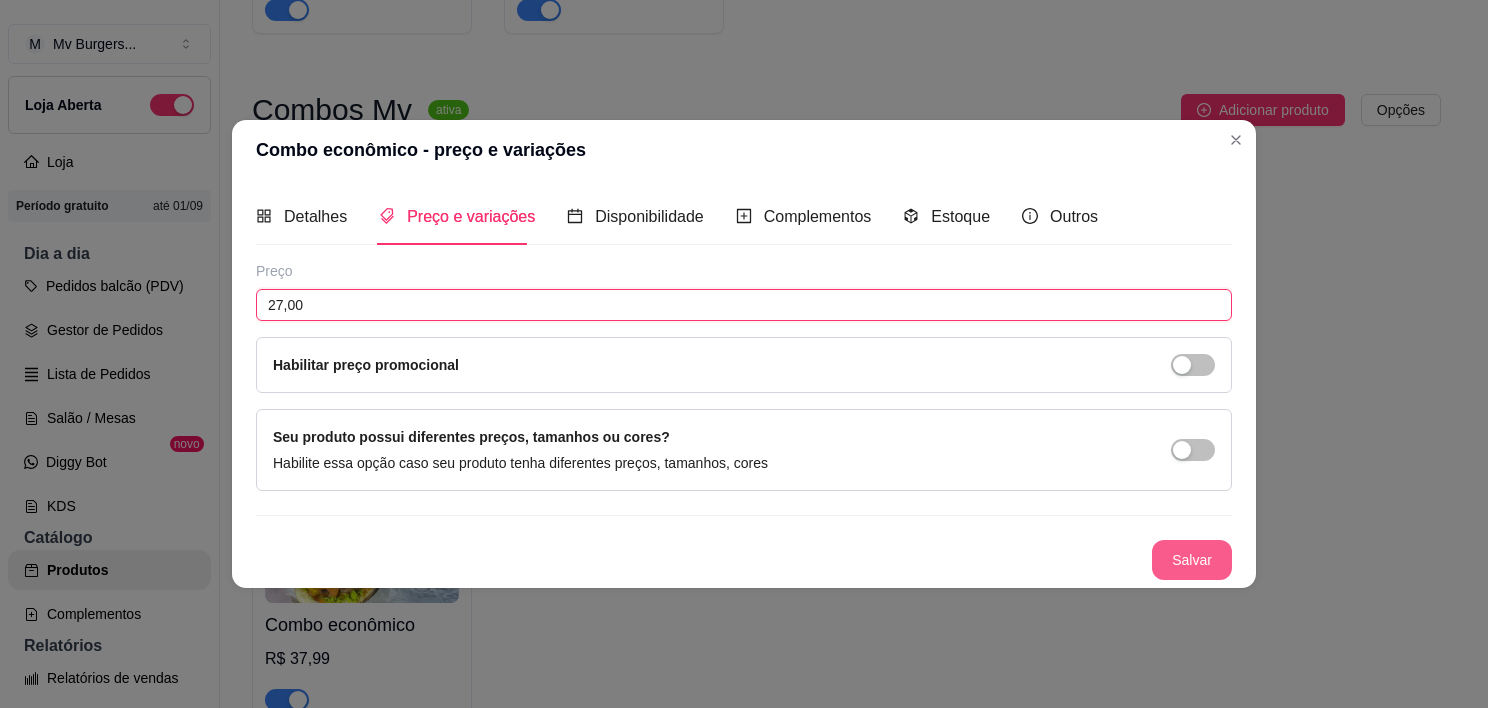 type on "27,00" 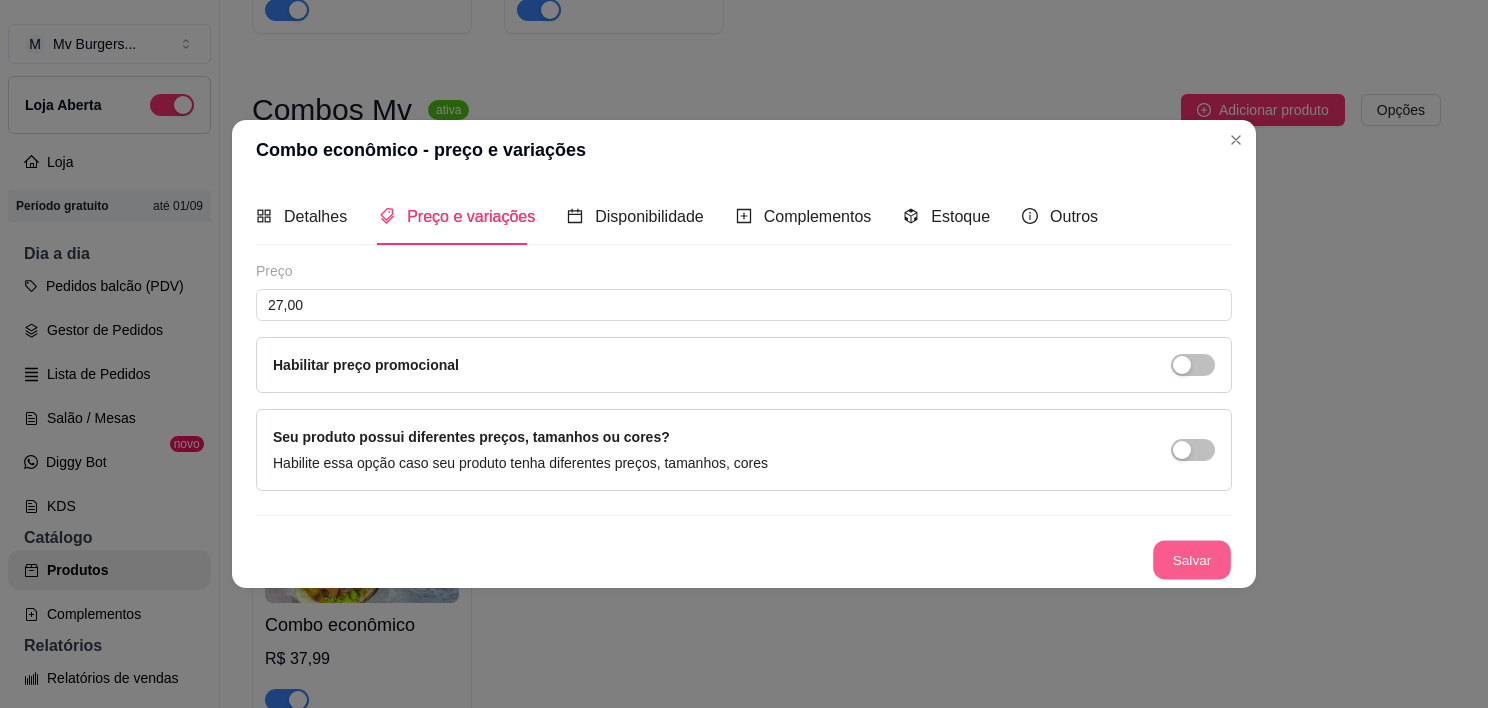 click on "Salvar" at bounding box center (1192, 560) 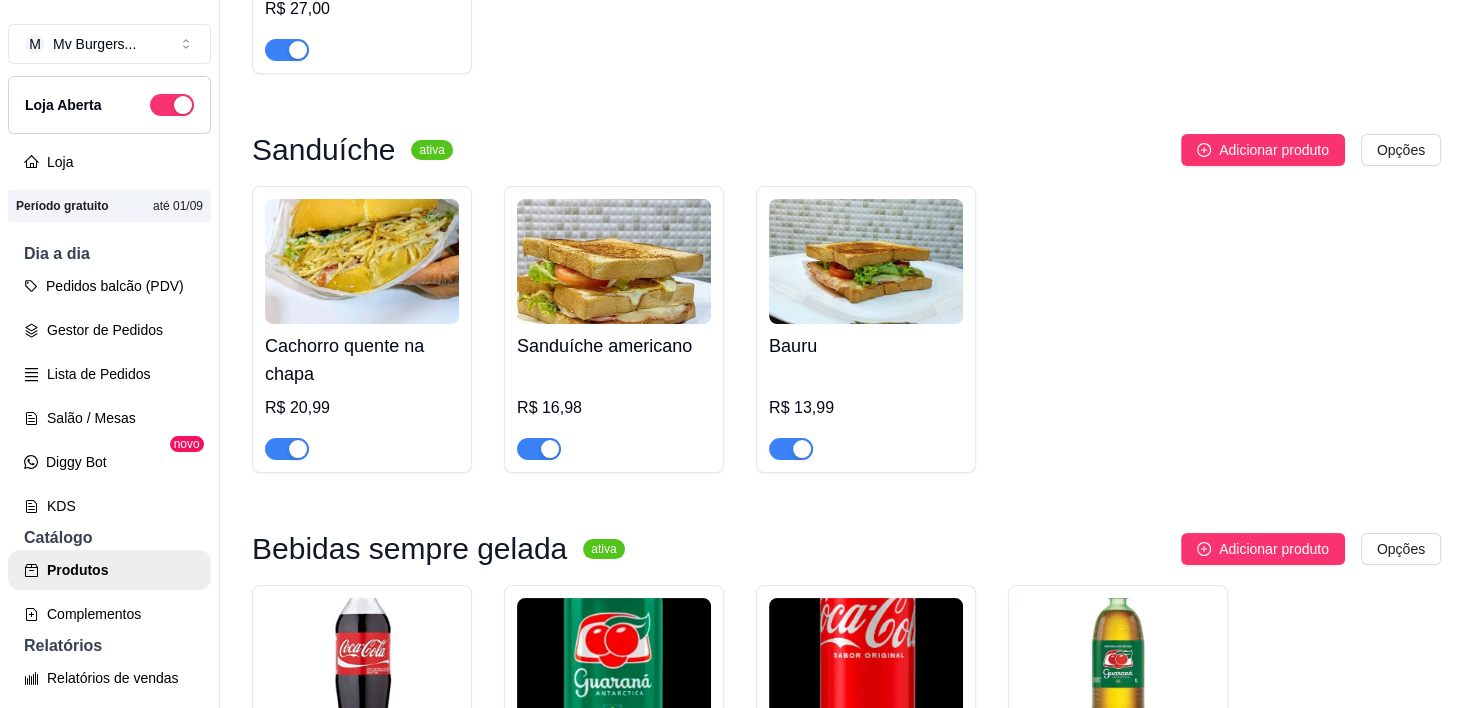 scroll, scrollTop: 2120, scrollLeft: 0, axis: vertical 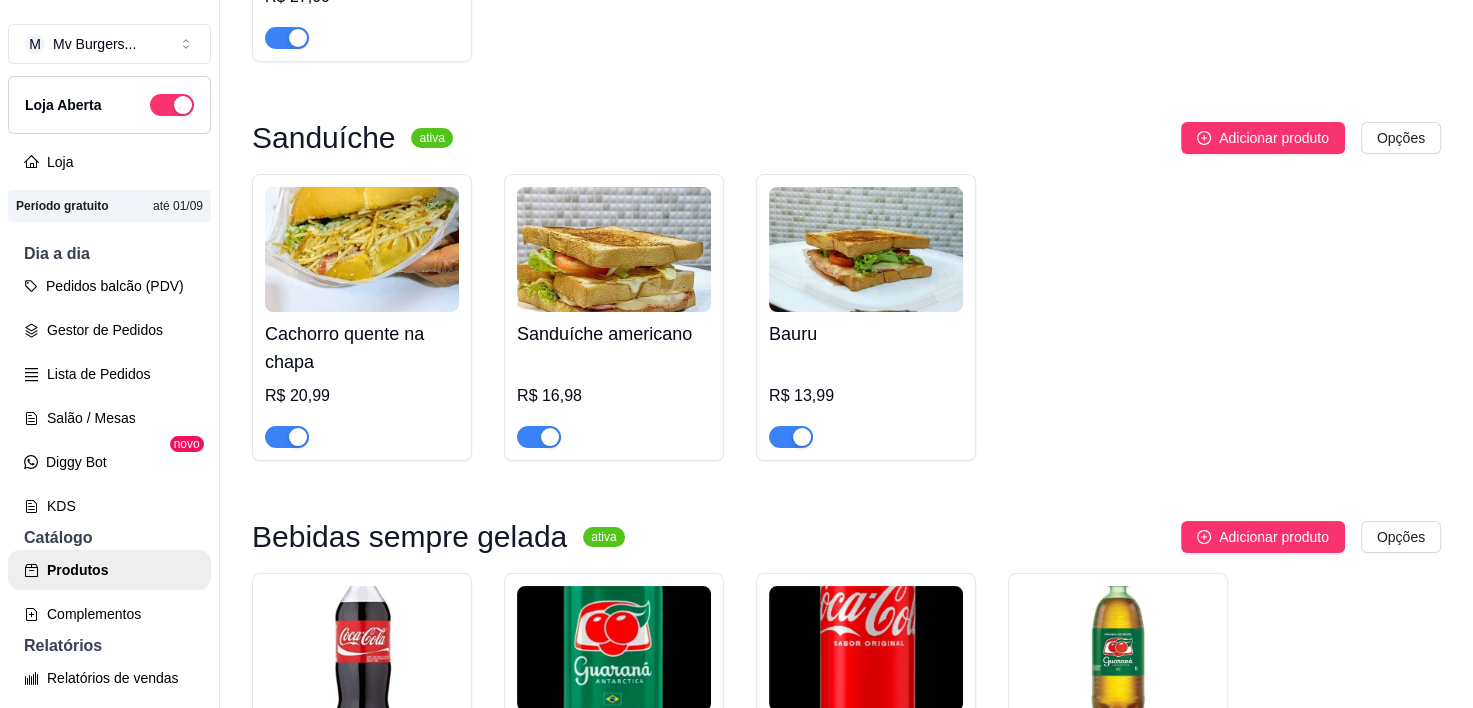 click on "Cachorro quente na chapa   R$ 20,99" at bounding box center [362, 380] 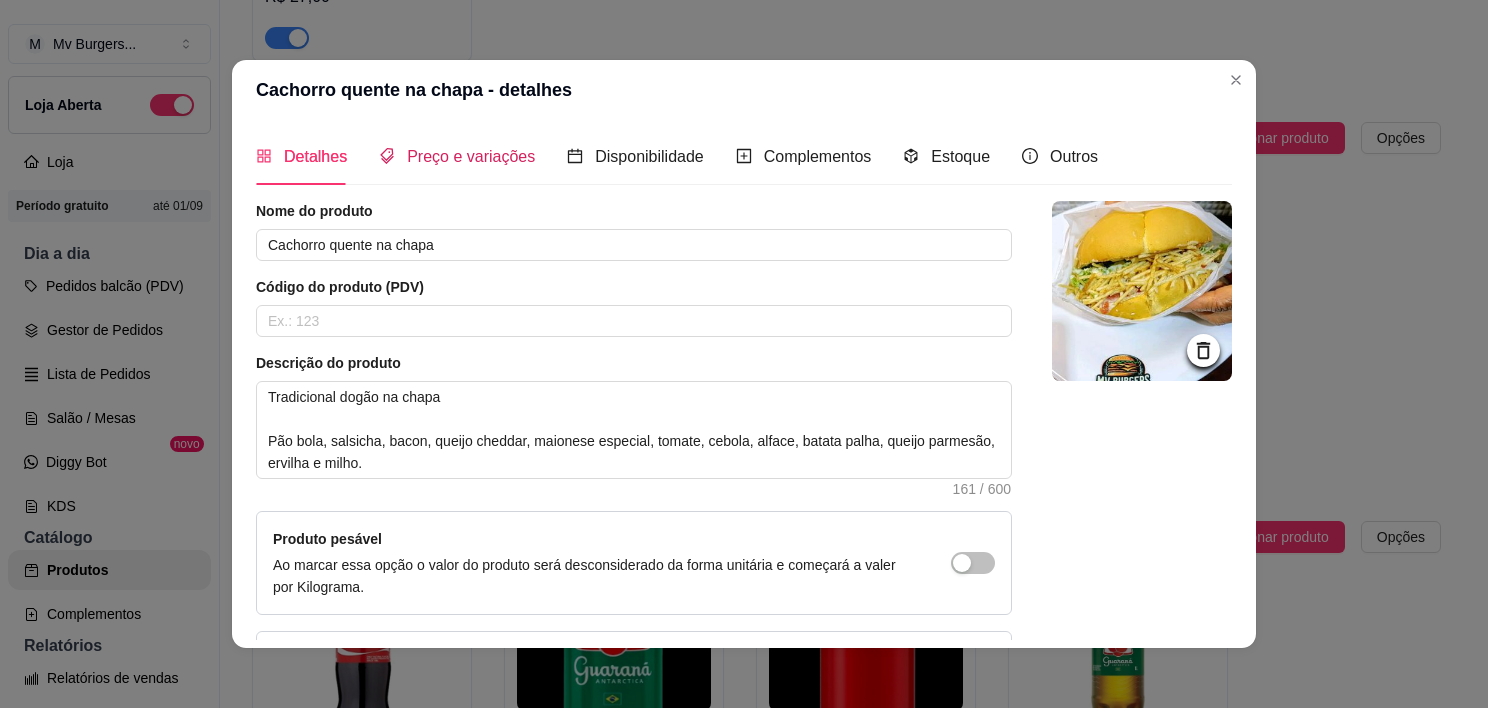 click on "Preço e variações" at bounding box center (471, 156) 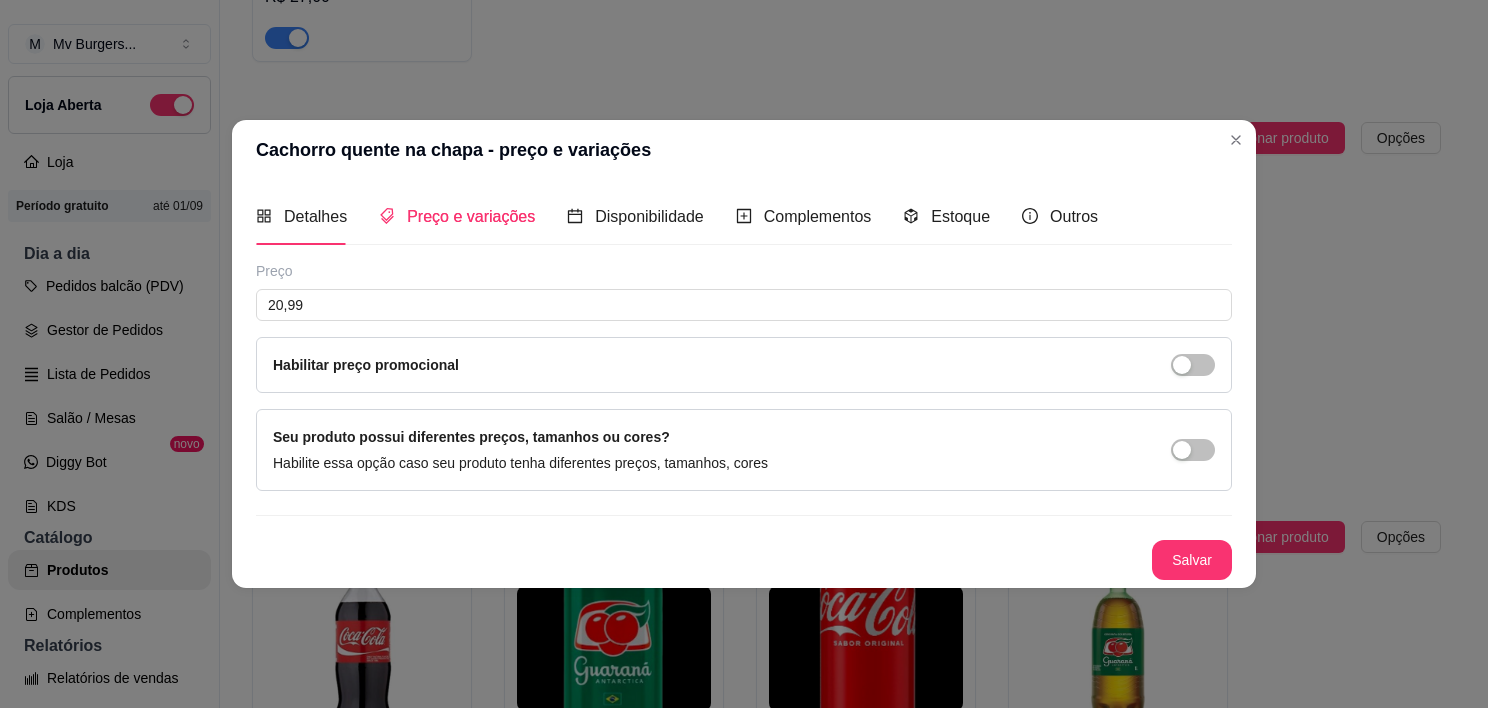 type 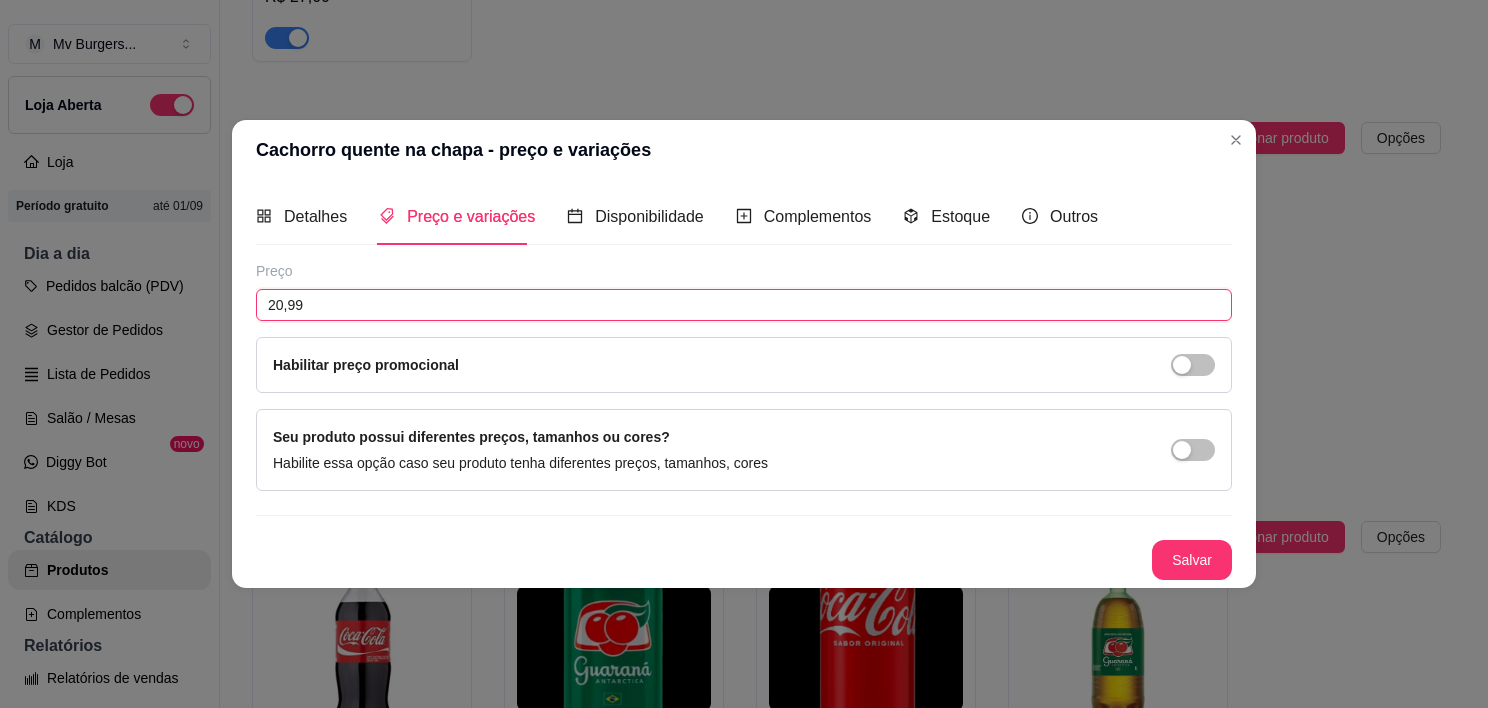 click on "20,99" at bounding box center [744, 305] 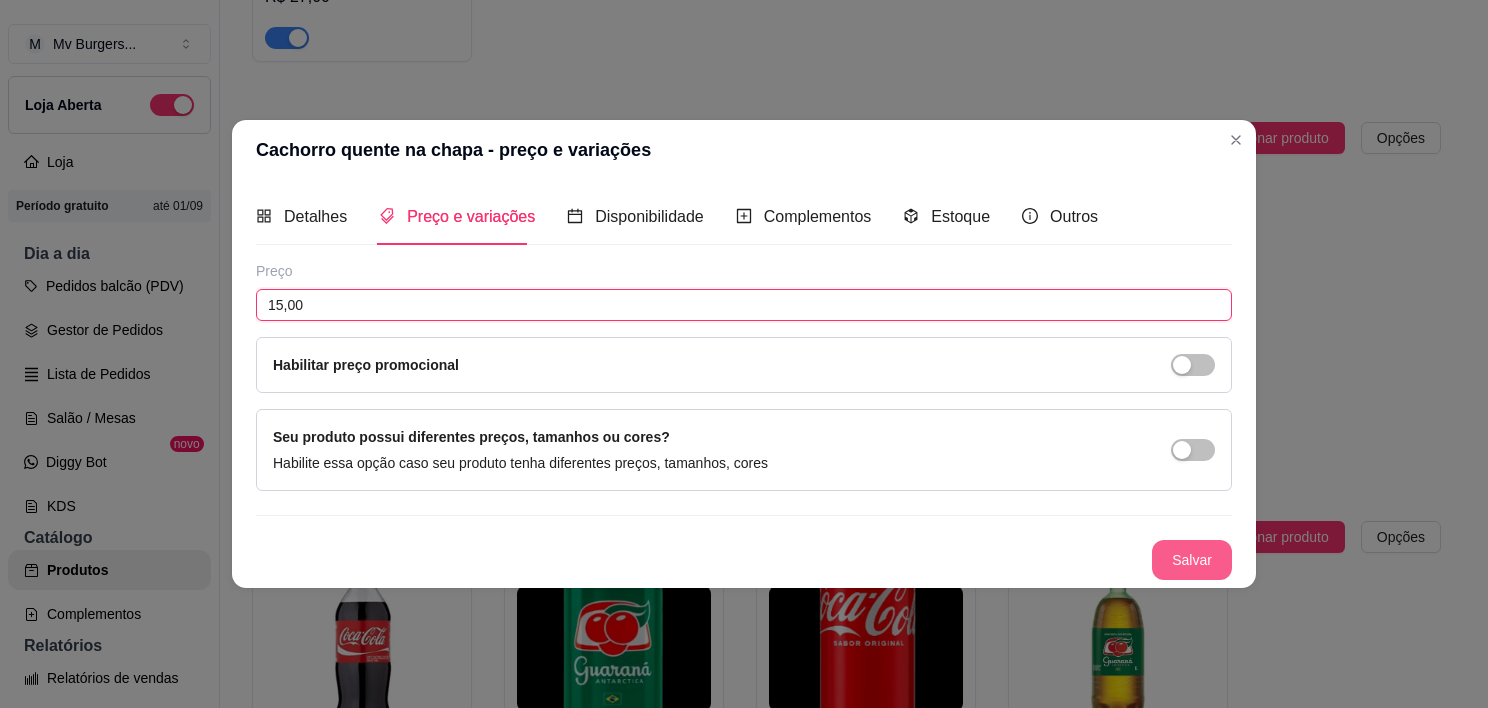 type on "15,00" 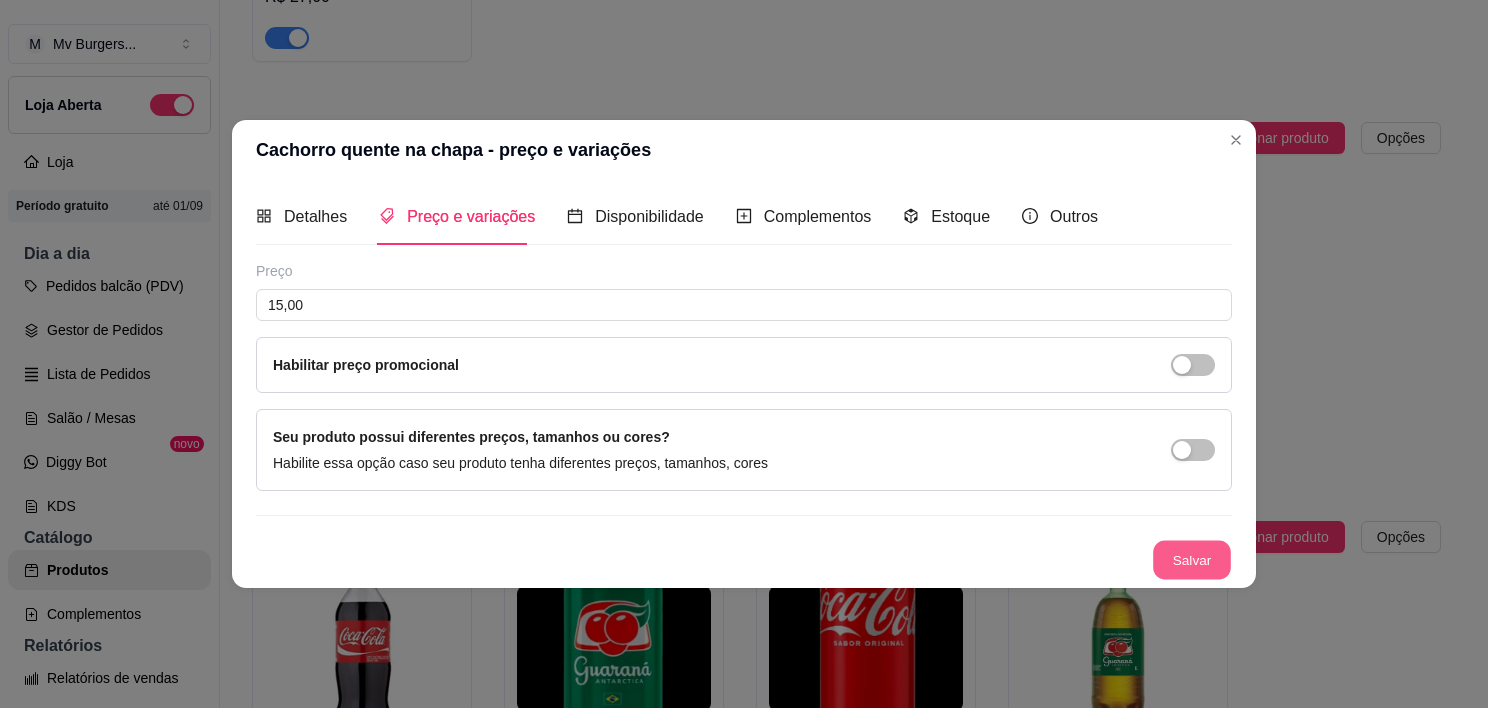 click on "Salvar" at bounding box center (1192, 560) 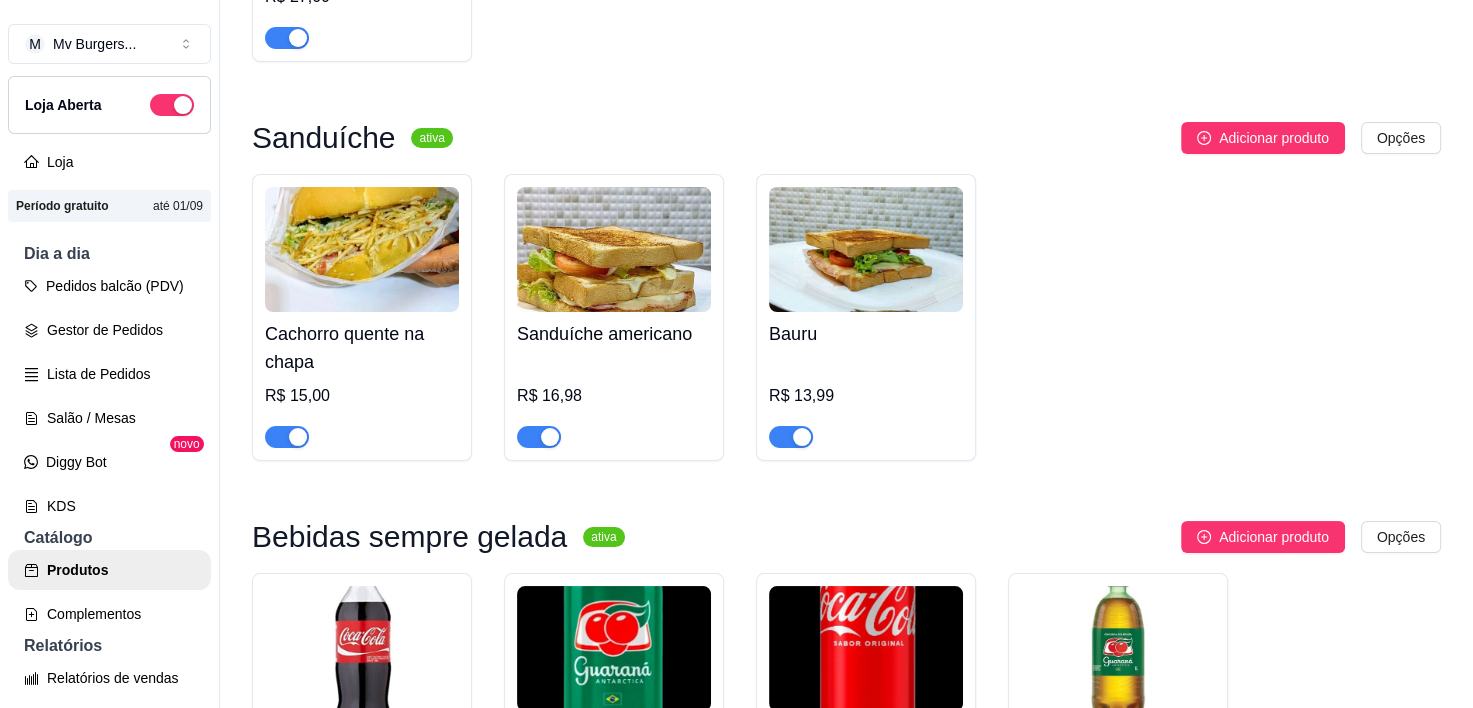 click at bounding box center (614, 249) 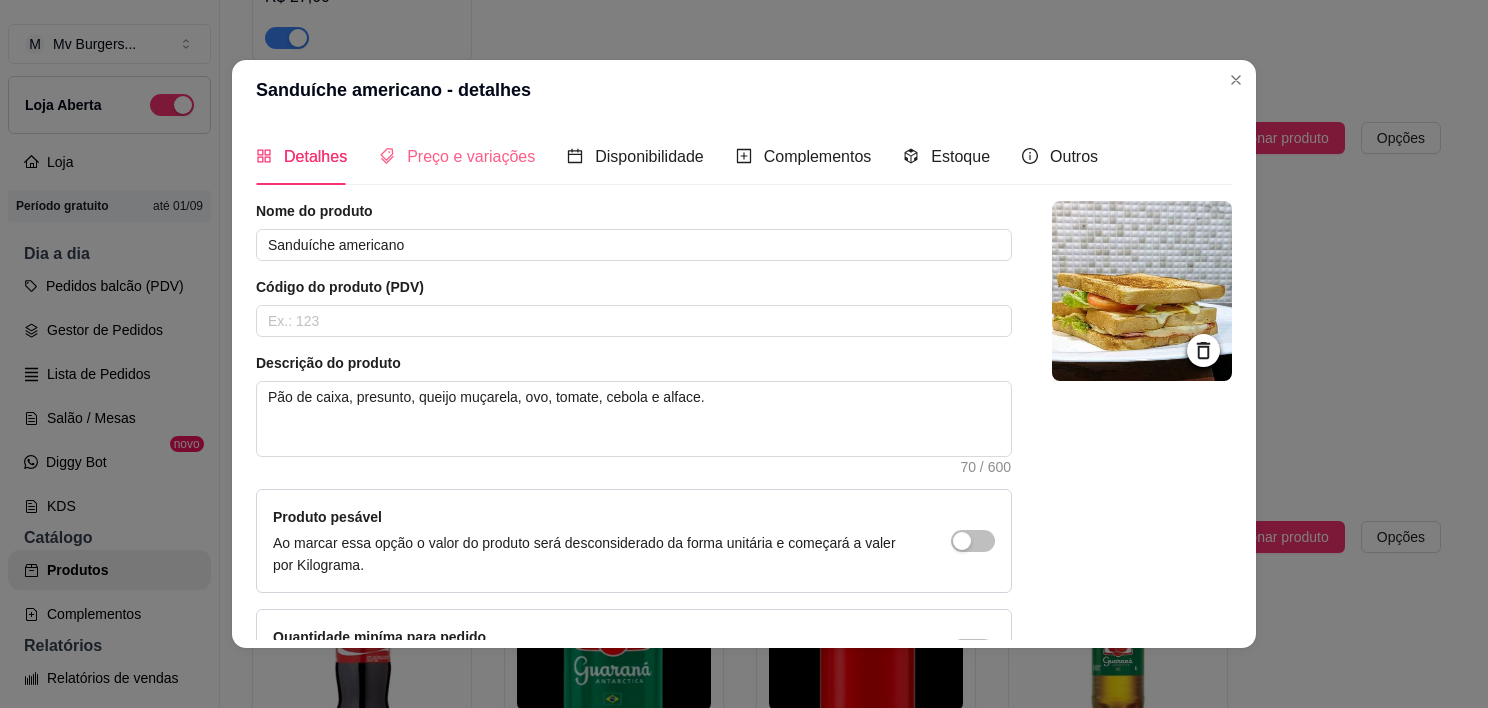 click on "Preço e variações" at bounding box center (457, 156) 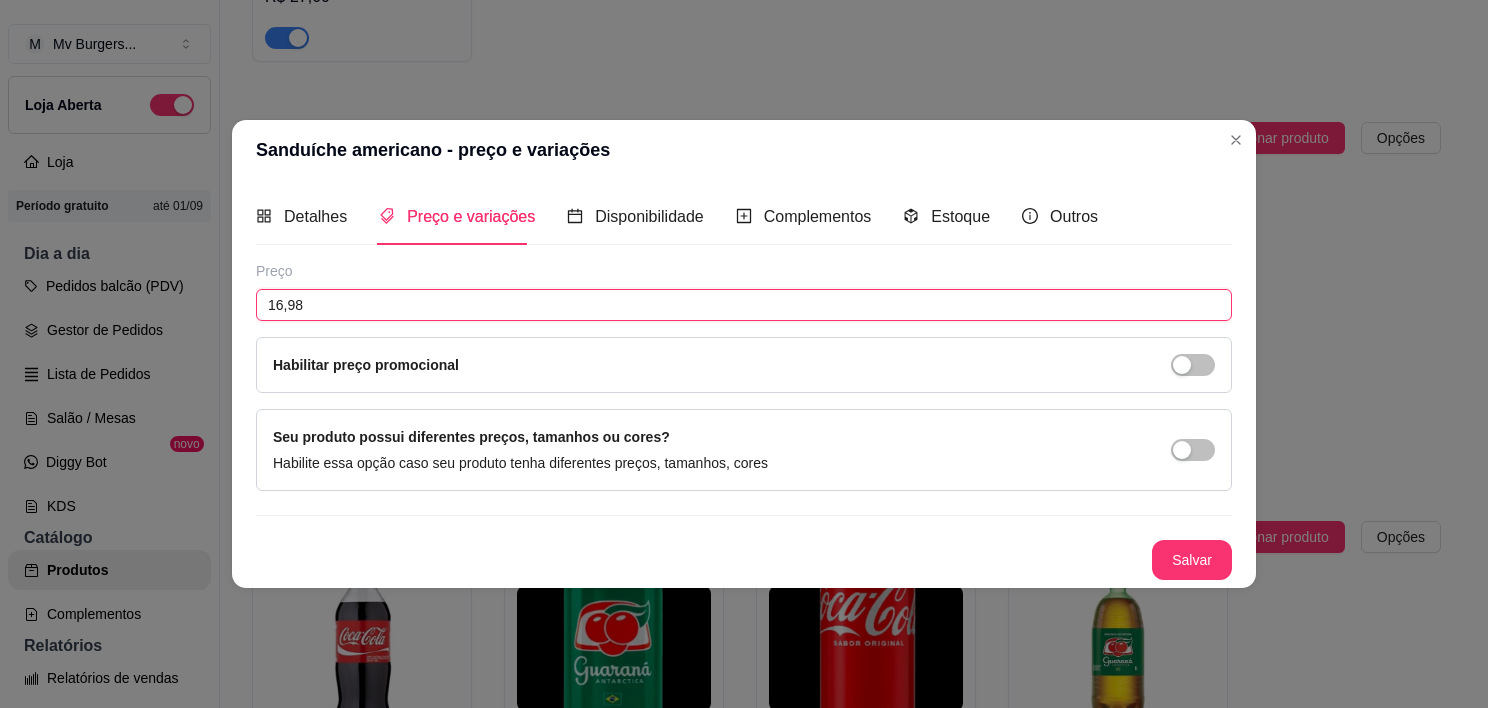 click on "16,98" at bounding box center [744, 305] 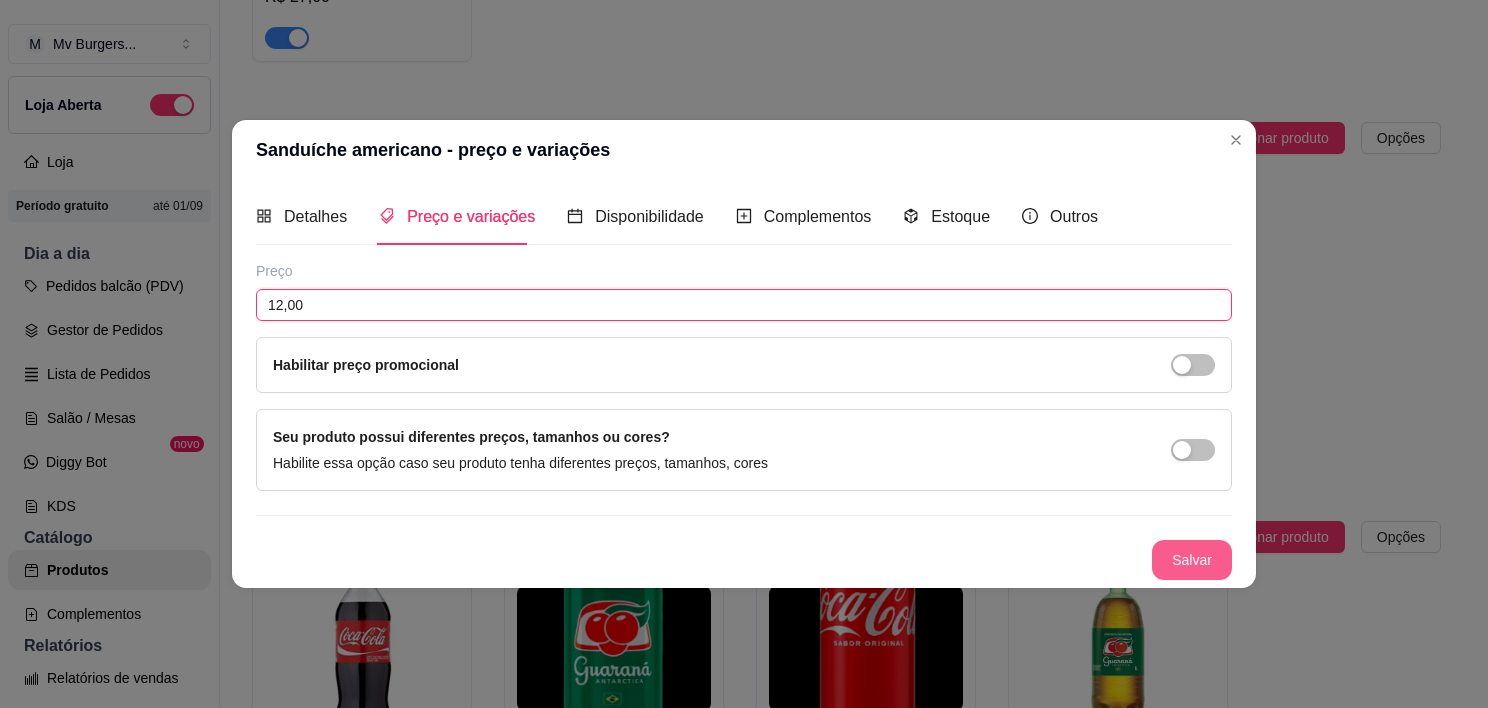 type on "12,00" 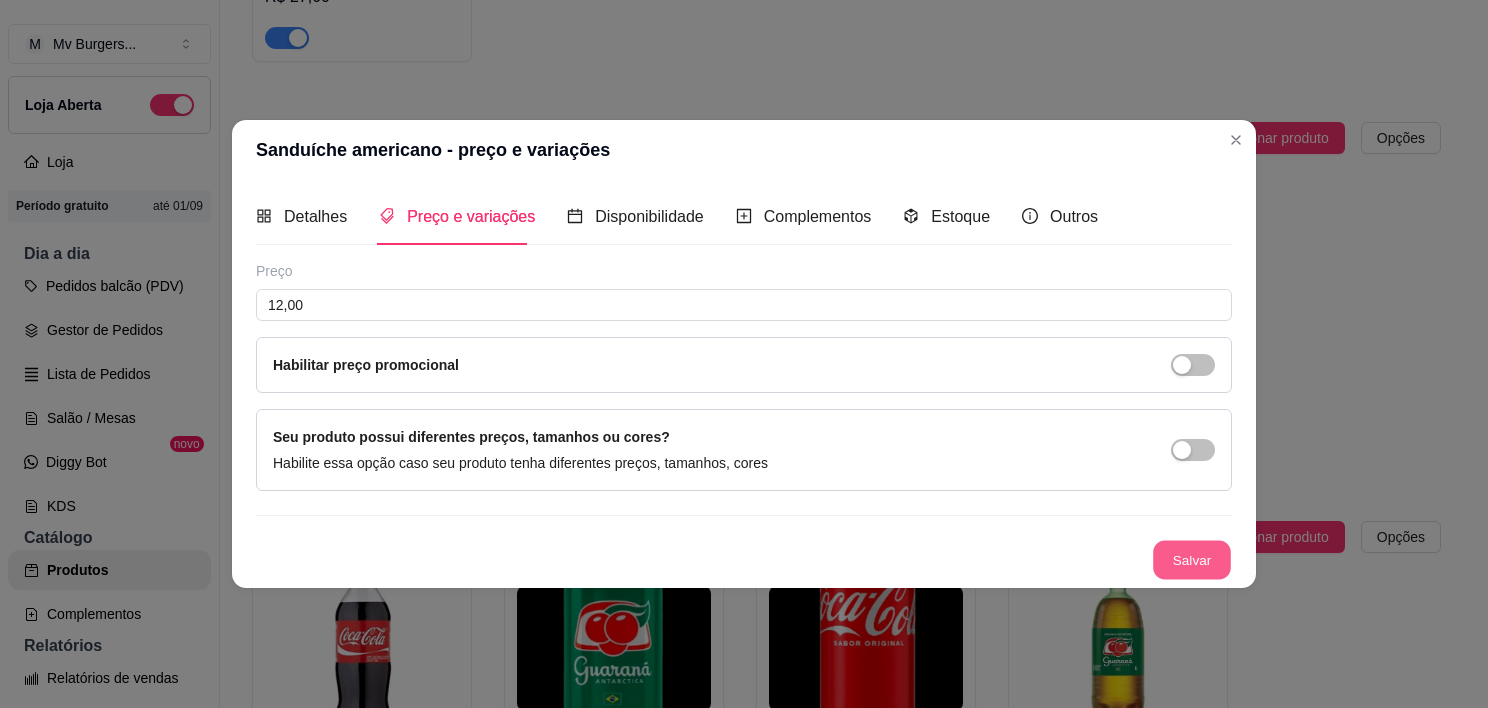 click on "Salvar" at bounding box center (1192, 560) 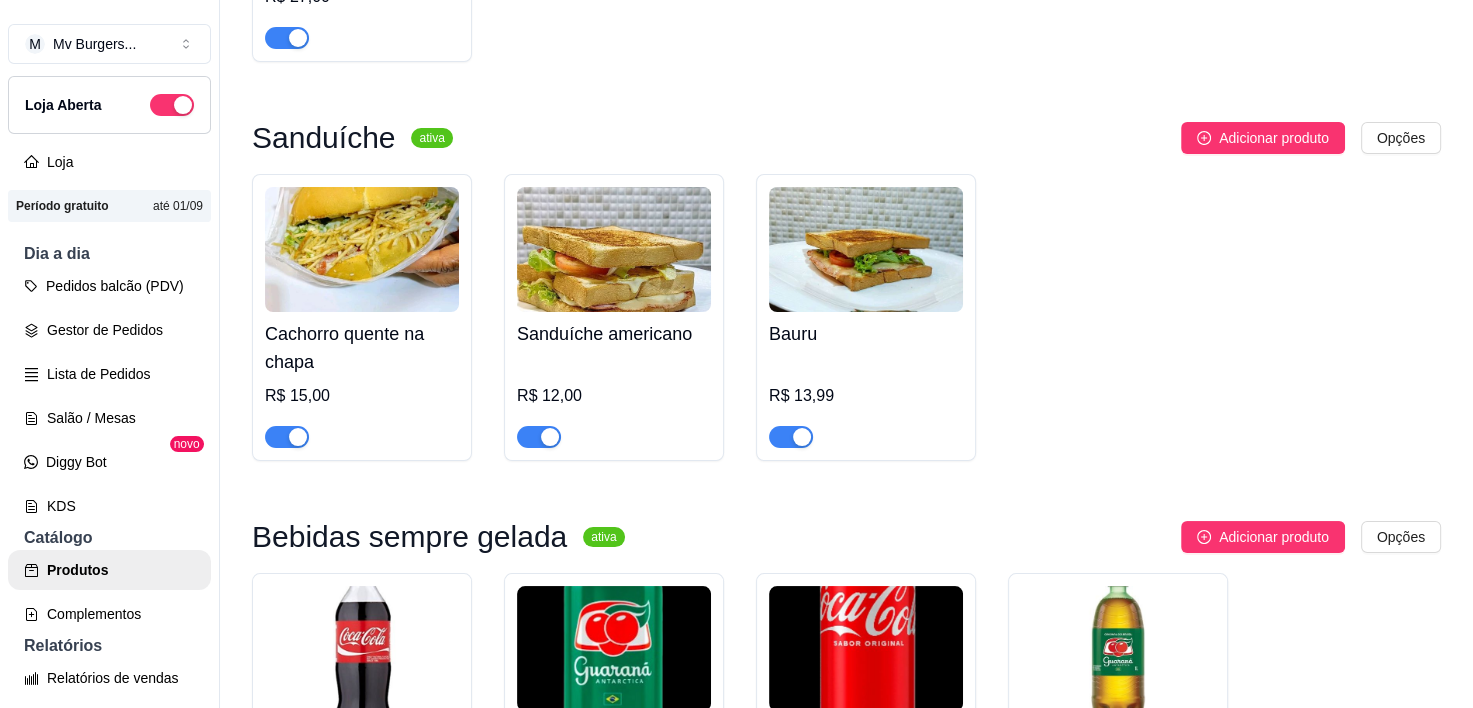 click at bounding box center (866, 249) 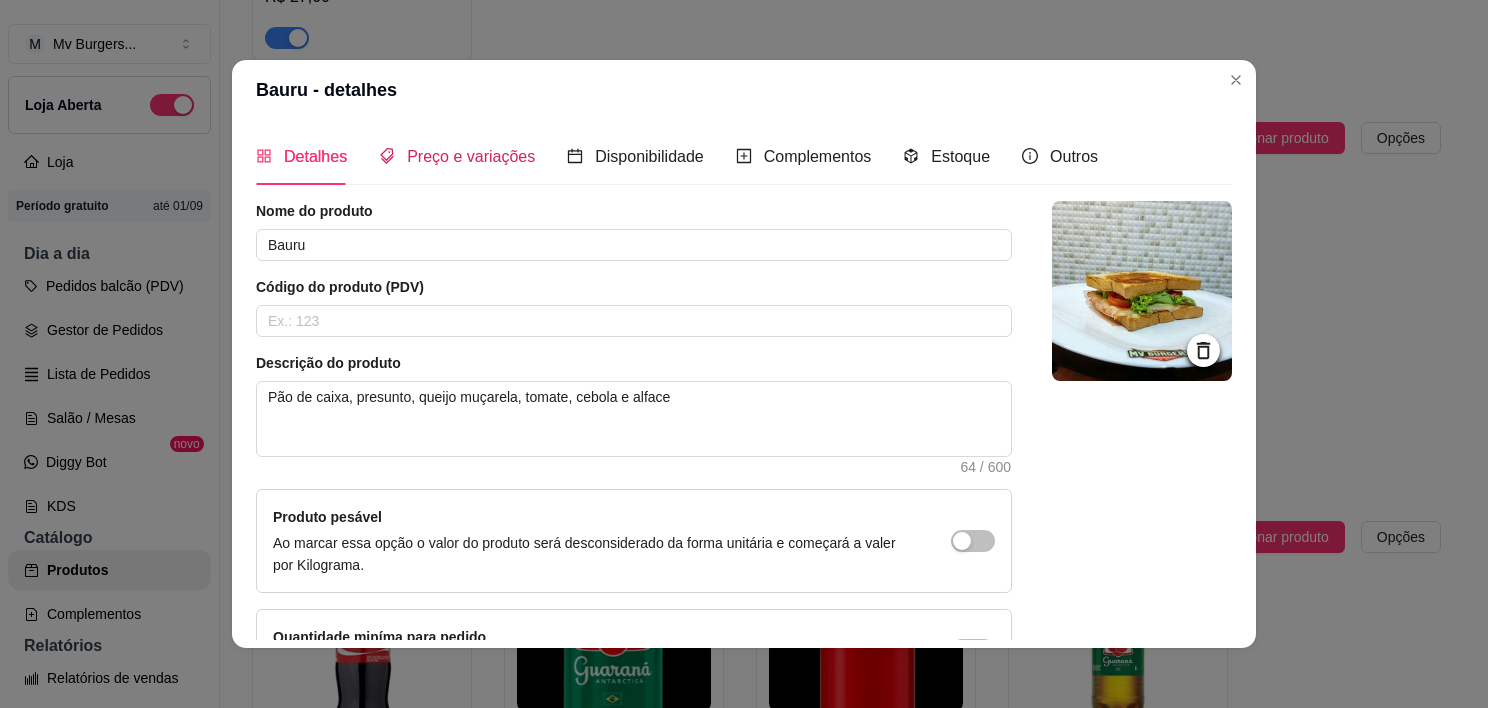 click on "Preço e variações" at bounding box center [471, 156] 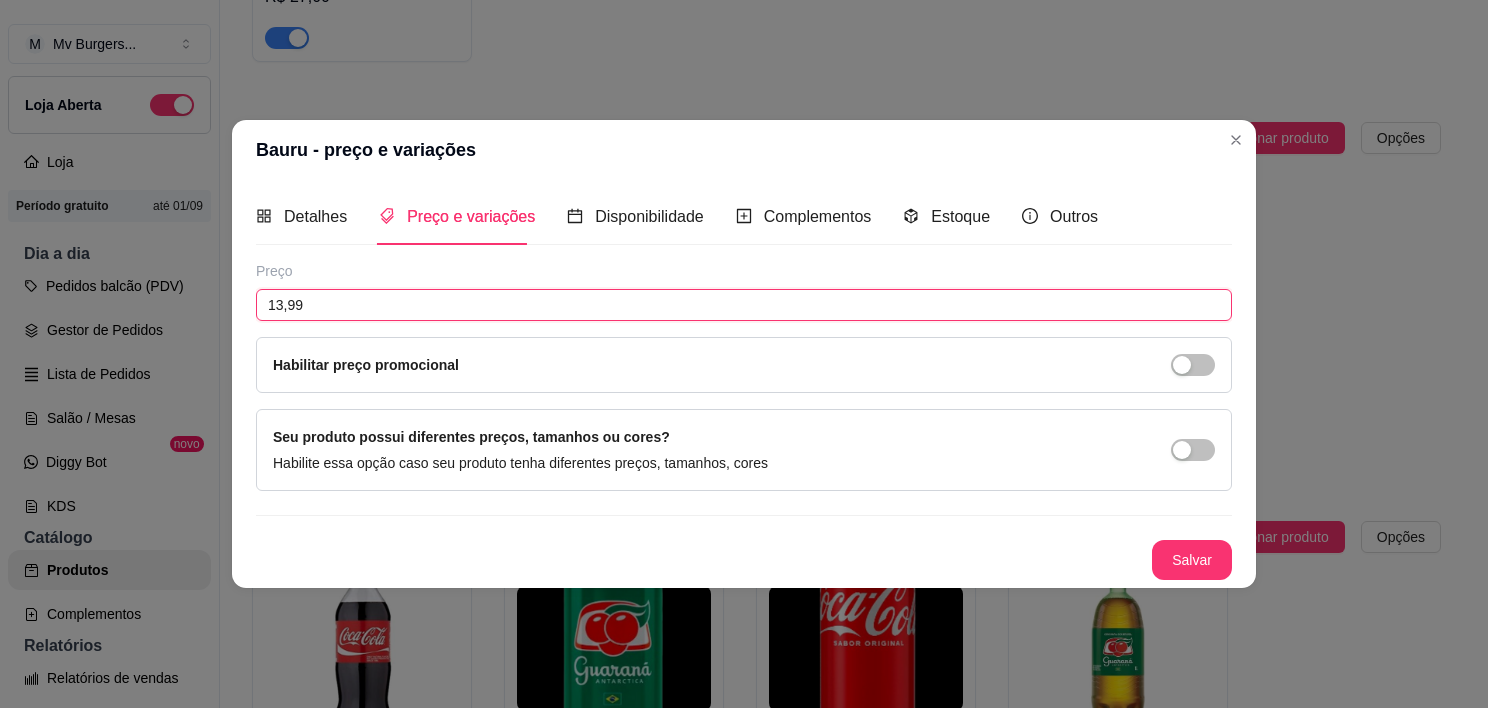 click on "13,99" at bounding box center (744, 305) 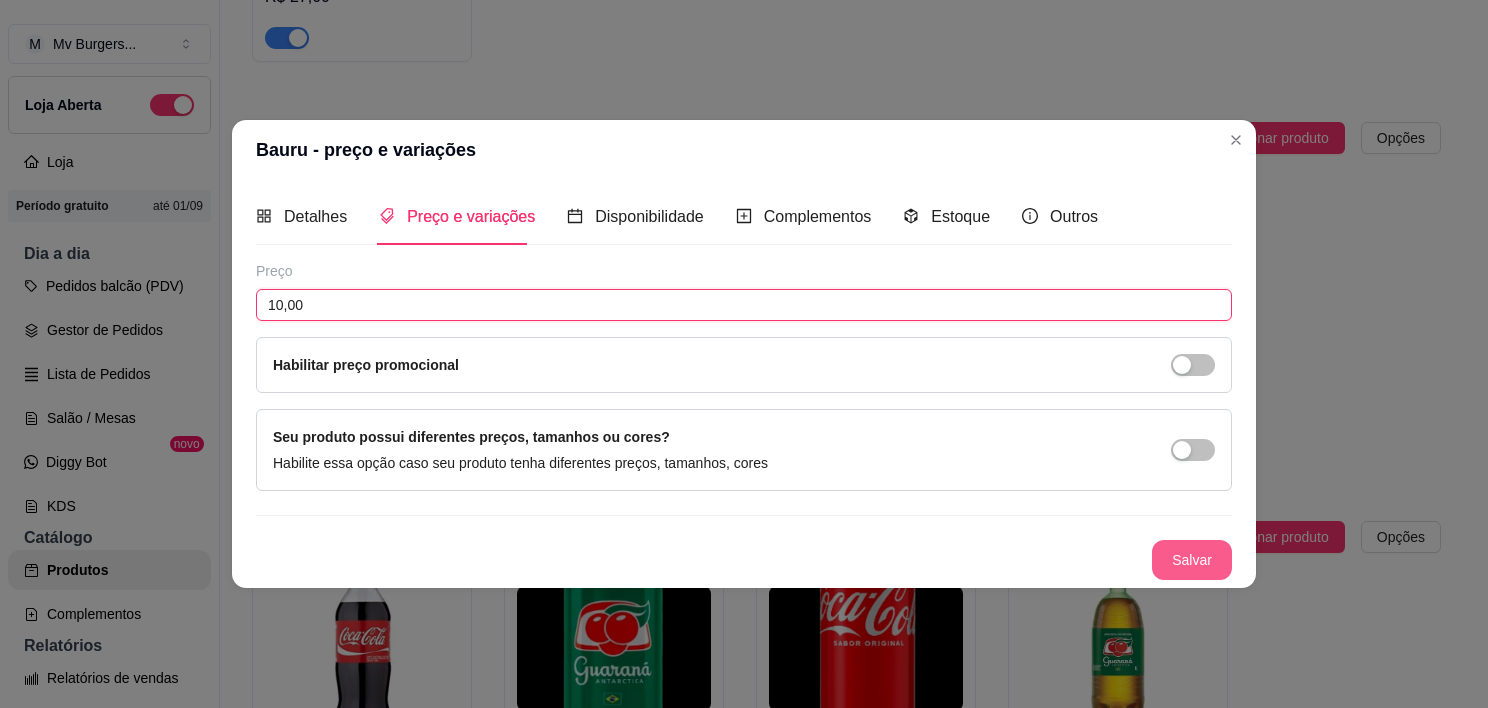 type on "10,00" 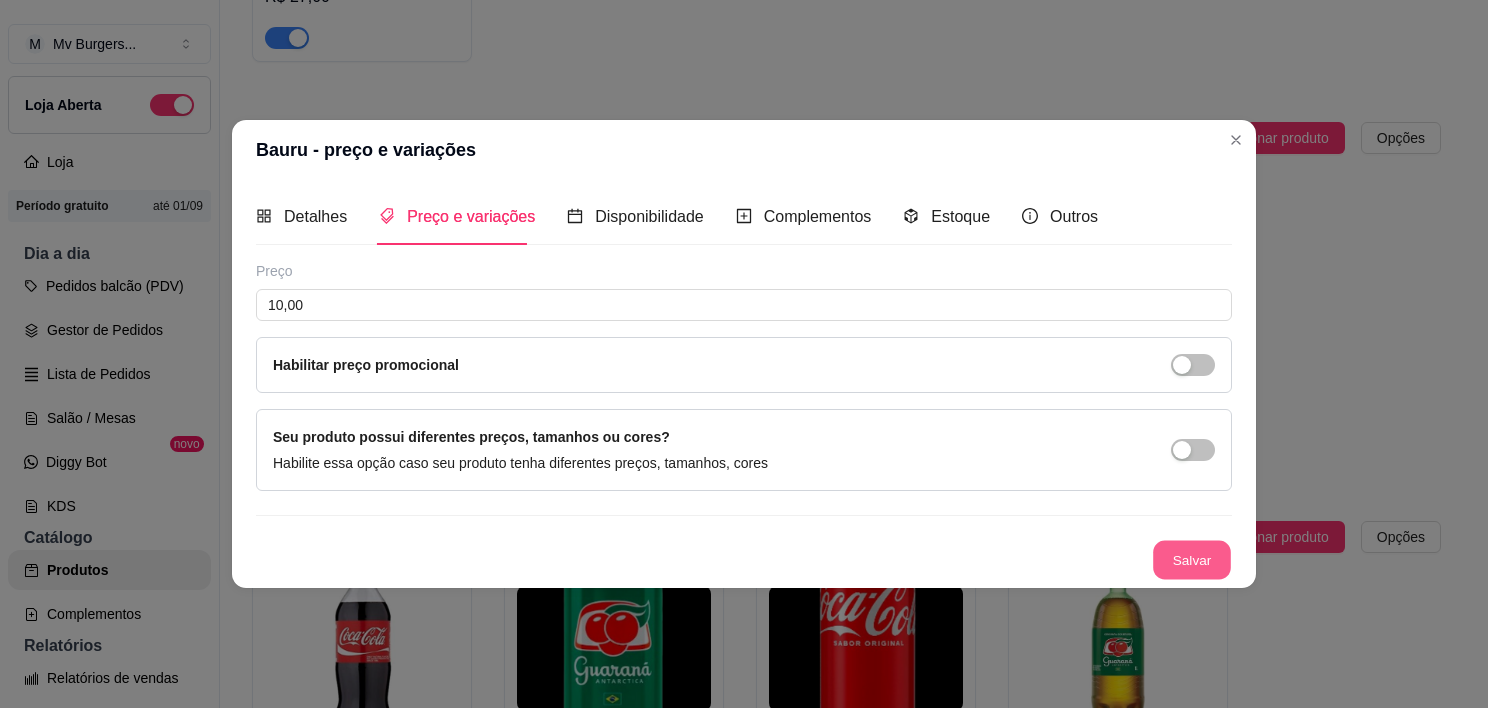 click on "Salvar" at bounding box center (1192, 560) 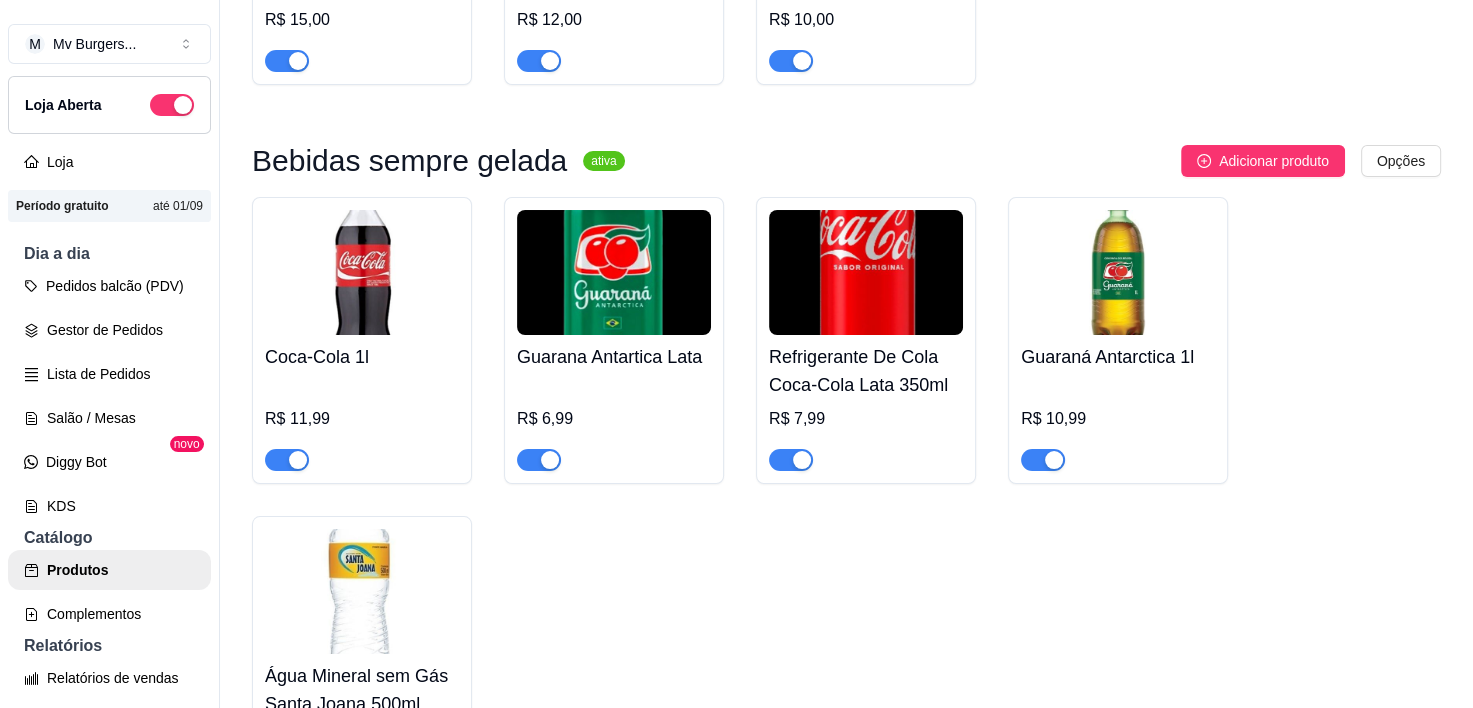 scroll, scrollTop: 2525, scrollLeft: 0, axis: vertical 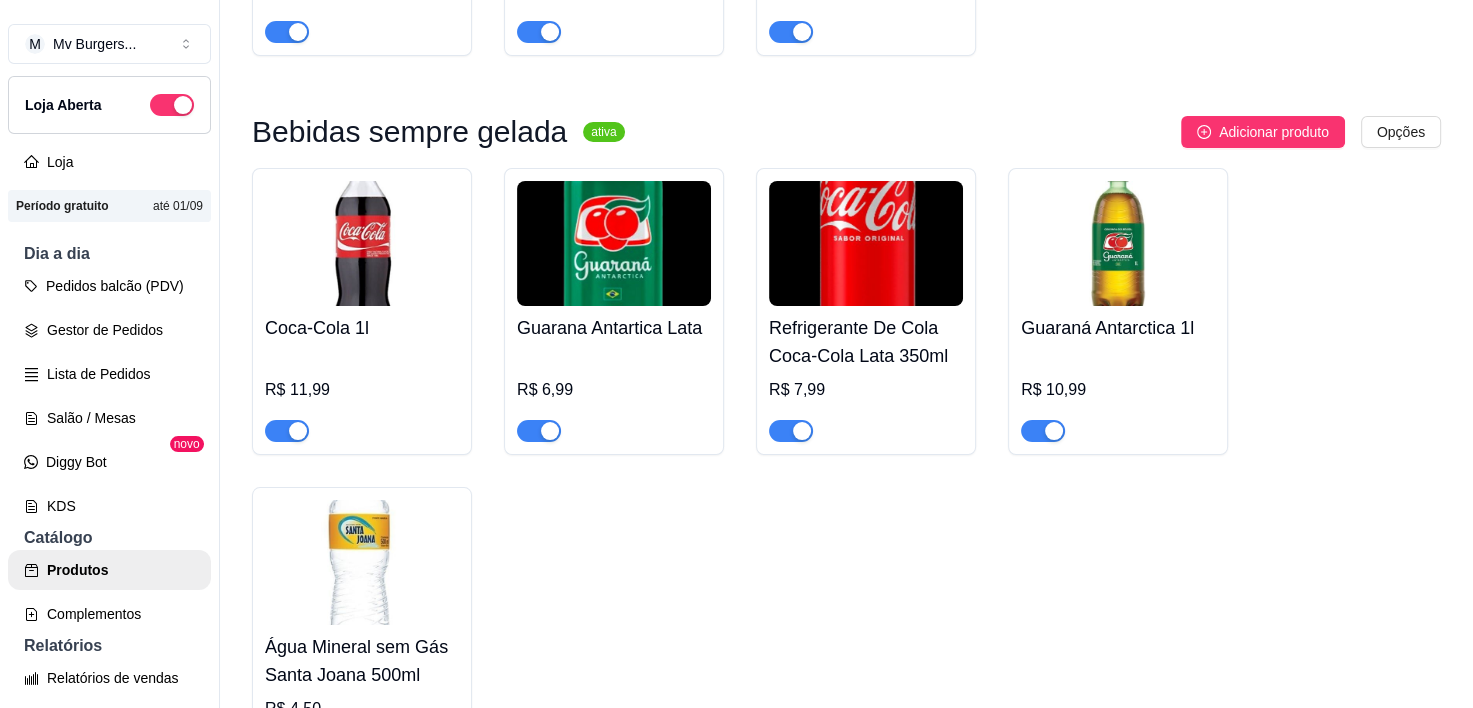 click on "Coca-Cola 1l" at bounding box center (362, 328) 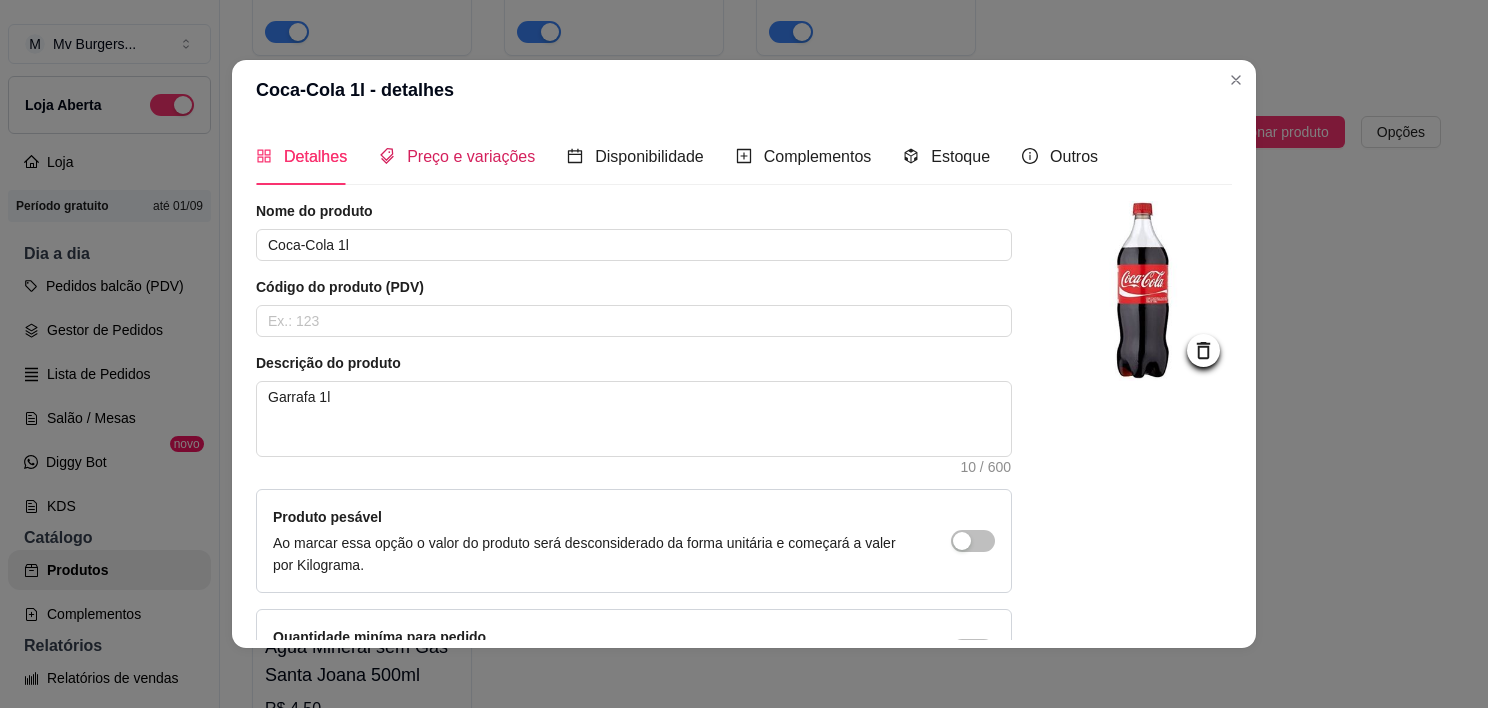 click on "Preço e variações" at bounding box center [457, 156] 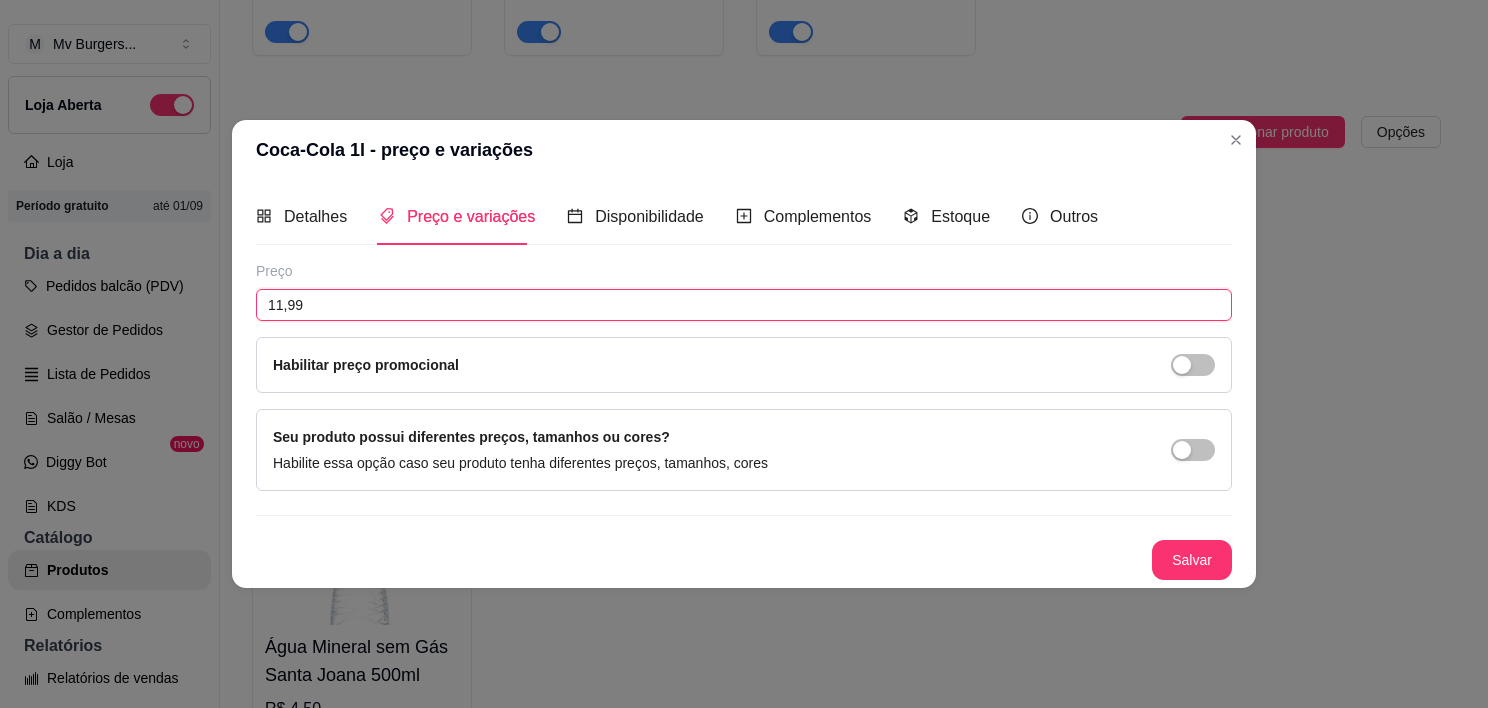 click on "11,99" at bounding box center [744, 305] 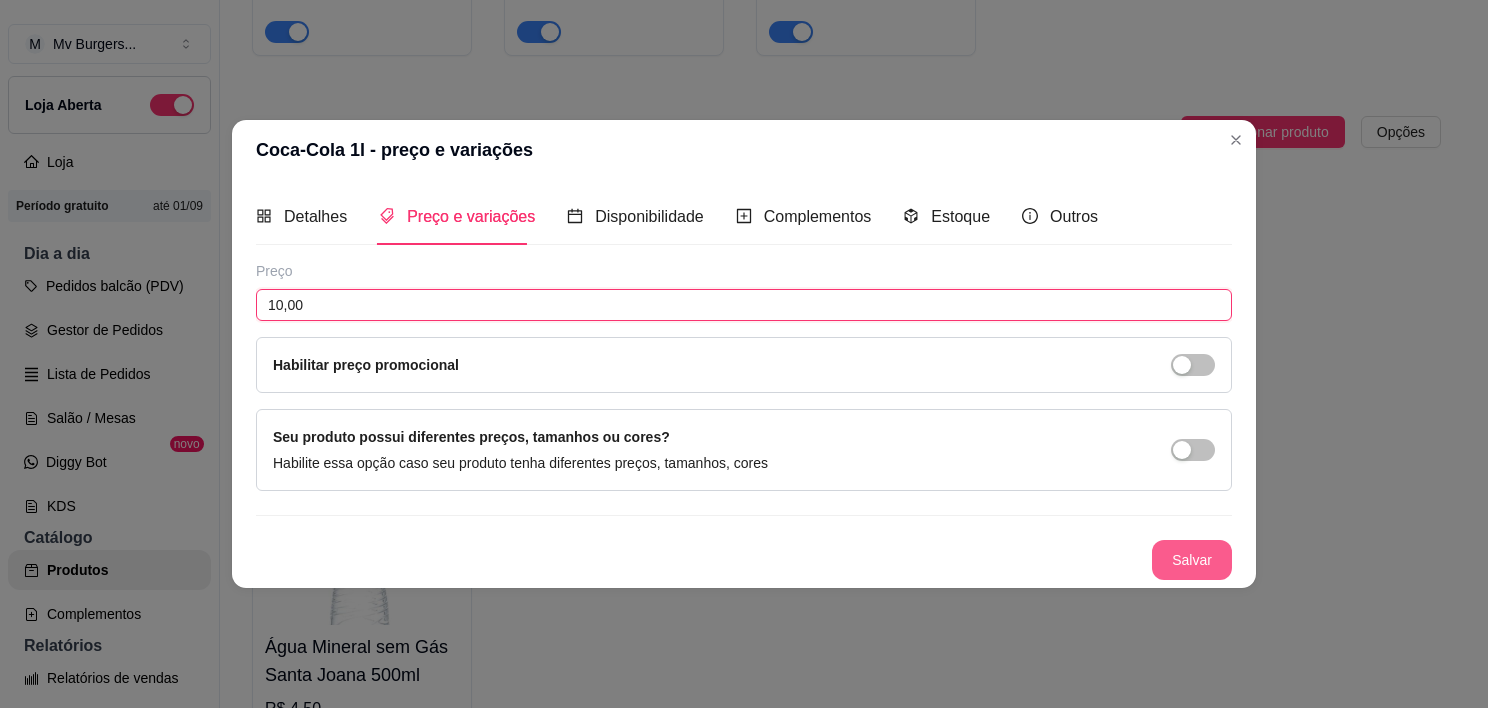 type on "10,00" 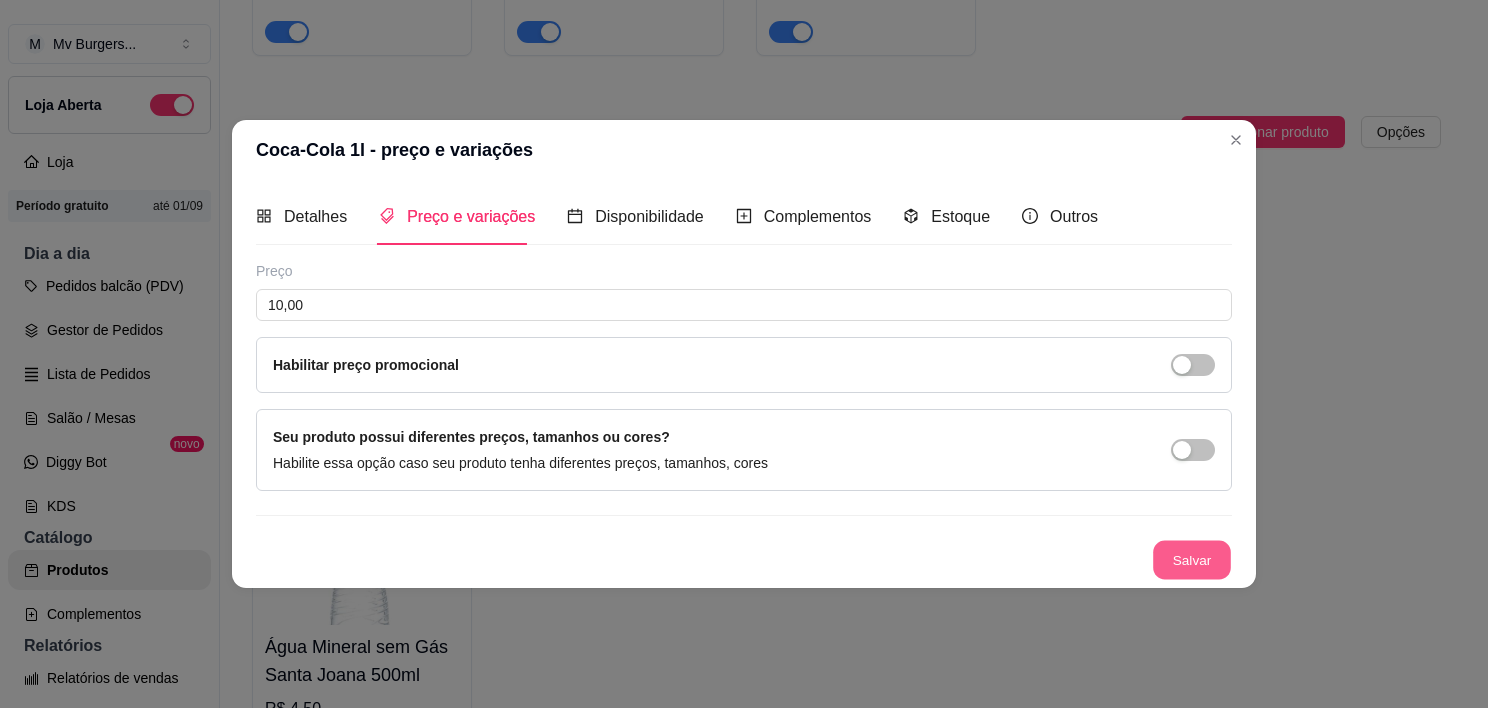 click on "Salvar" at bounding box center [1192, 560] 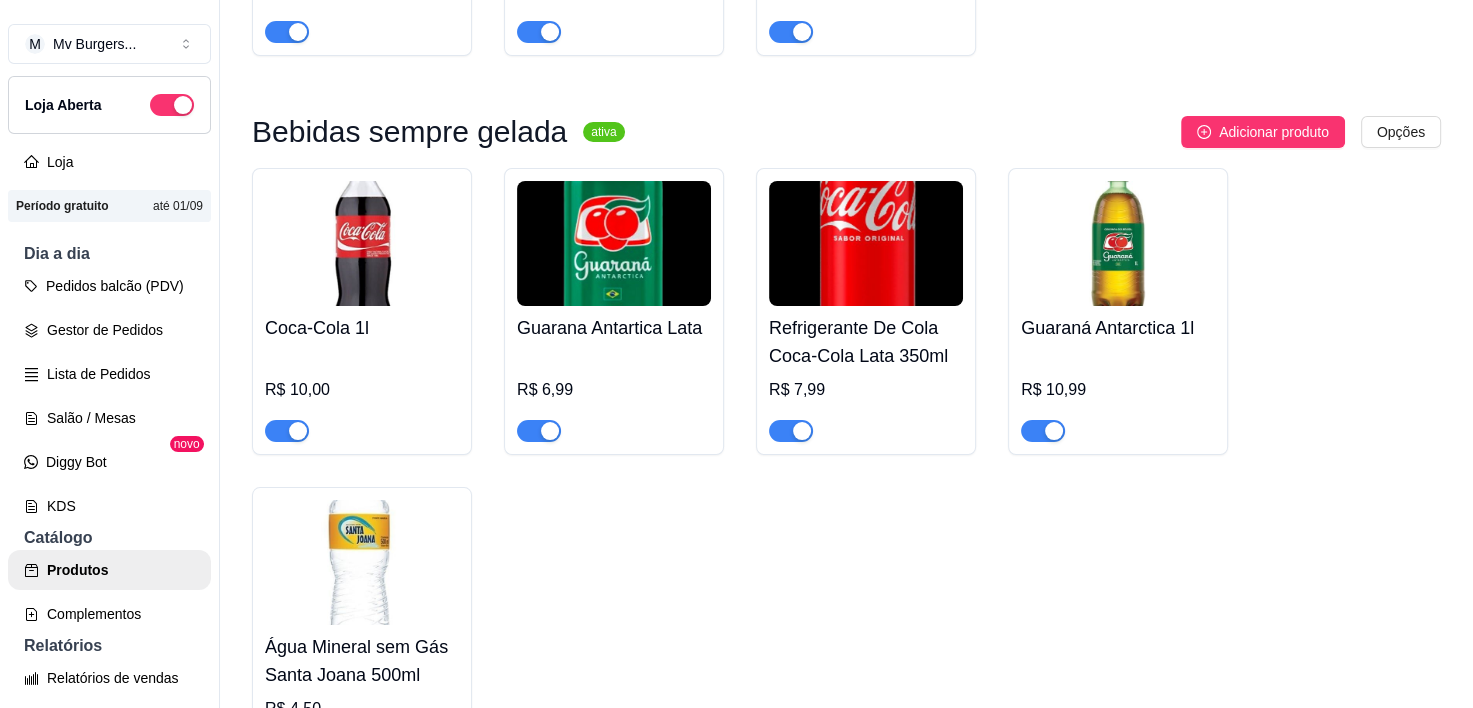 click at bounding box center (614, 243) 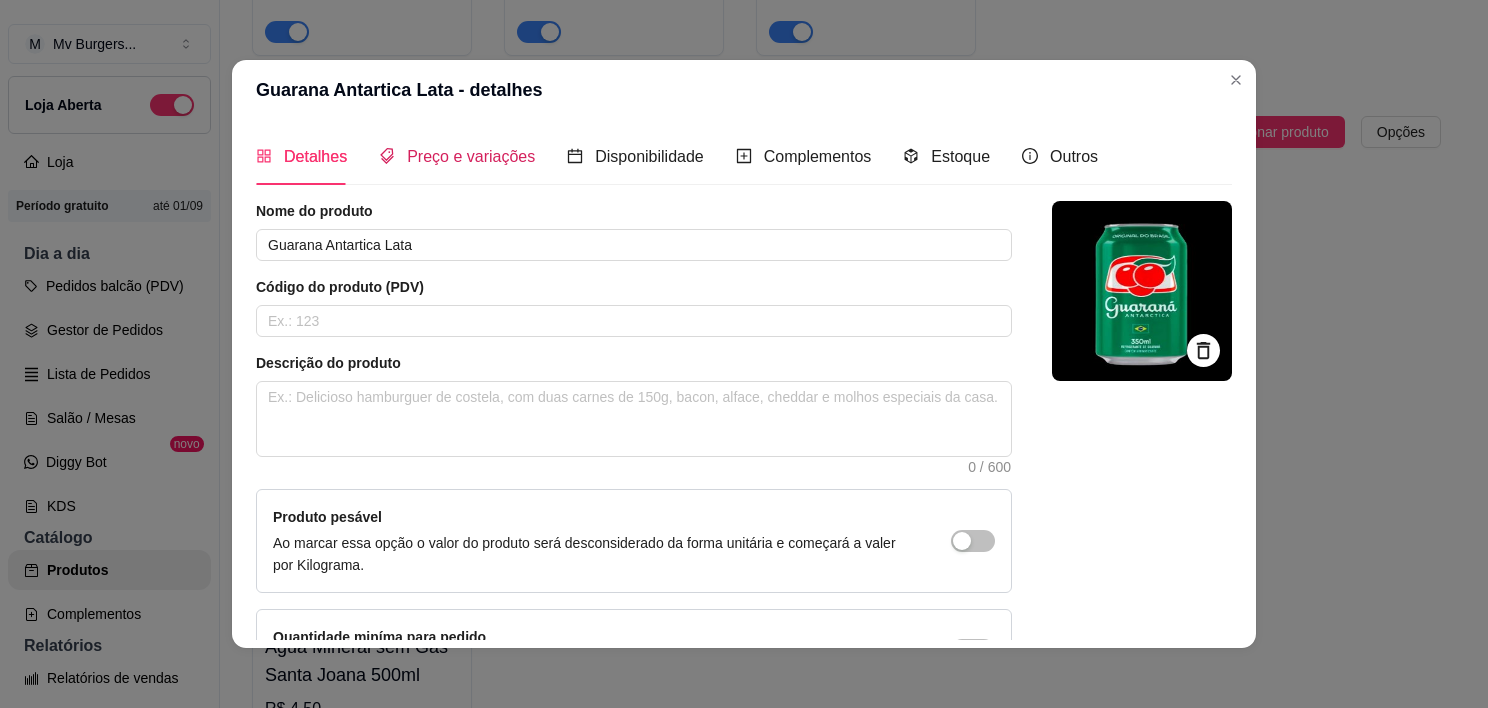 click on "Preço e variações" at bounding box center (471, 156) 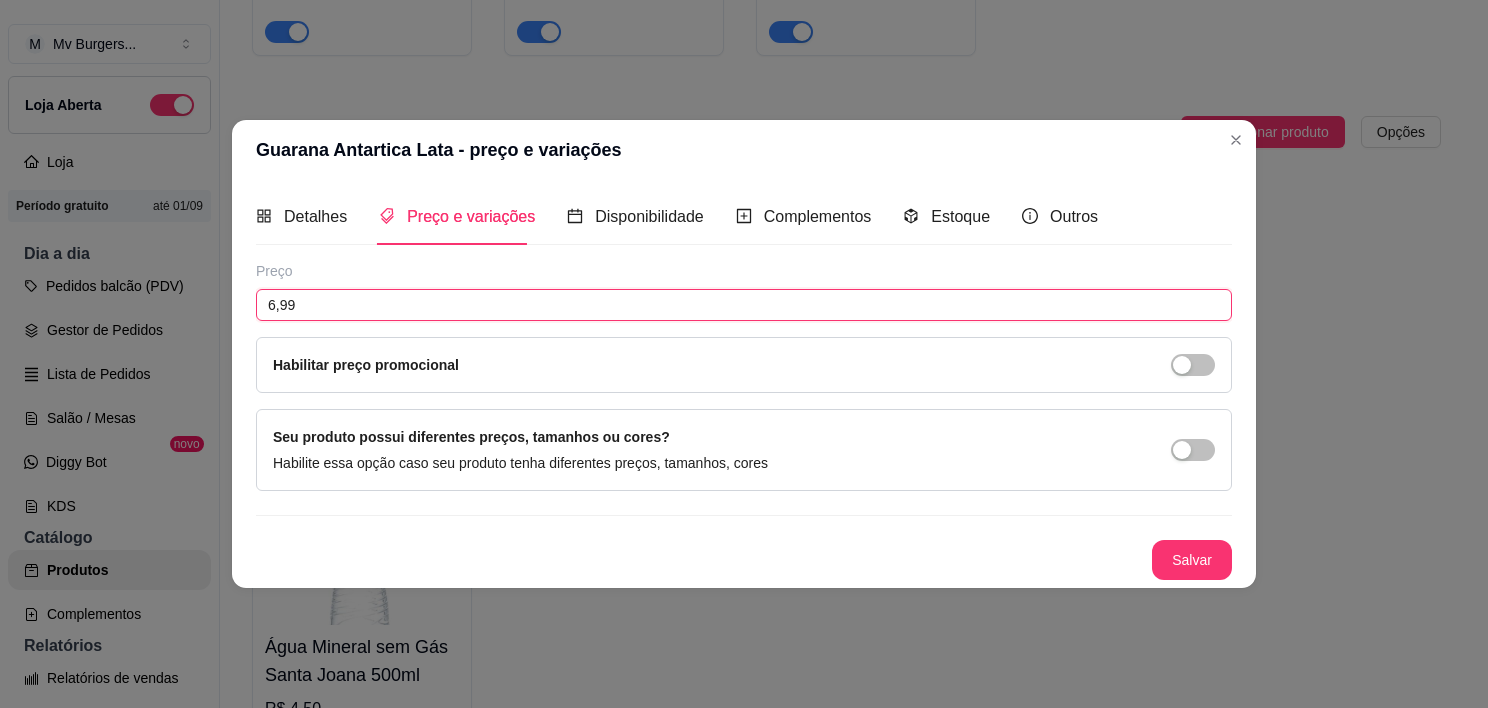 click on "6,99" at bounding box center (744, 305) 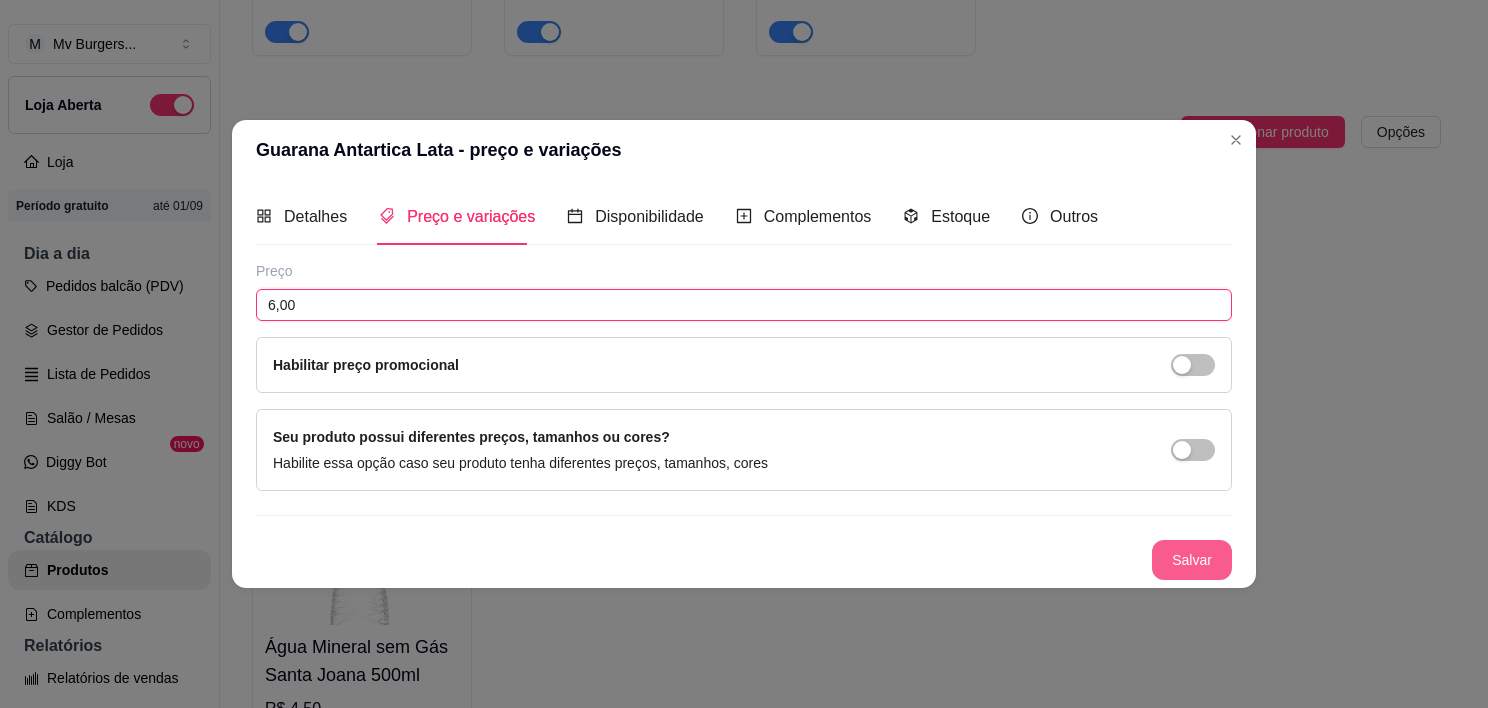 type on "6,00" 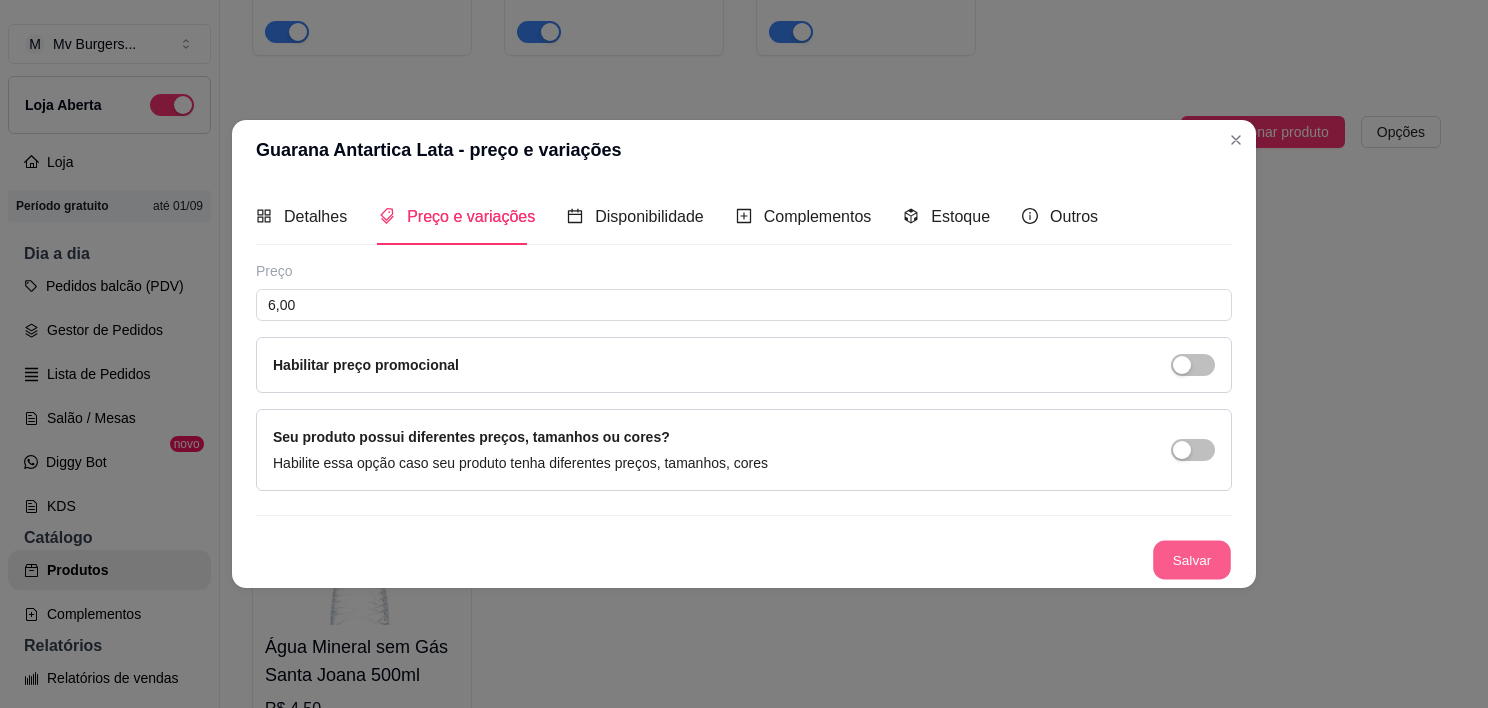 click on "Salvar" at bounding box center [1192, 560] 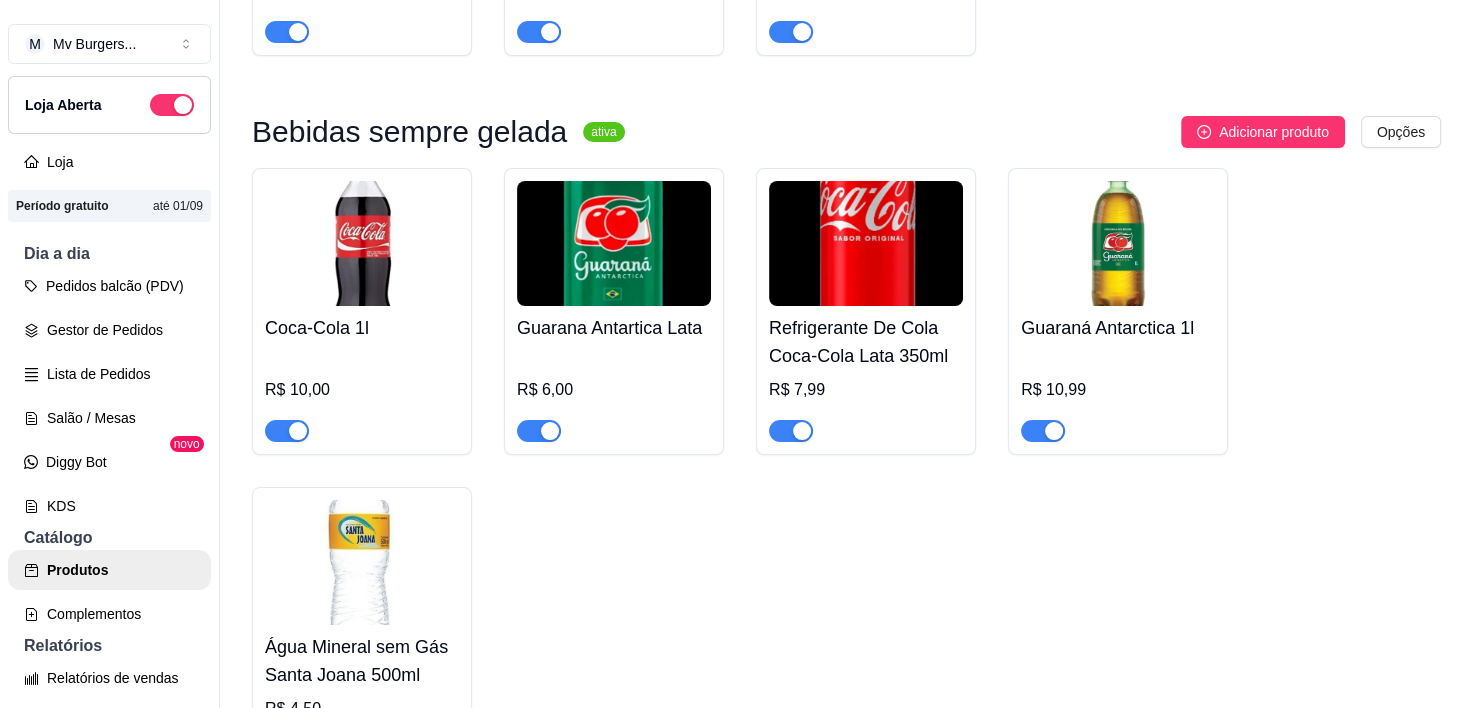 click at bounding box center [866, 243] 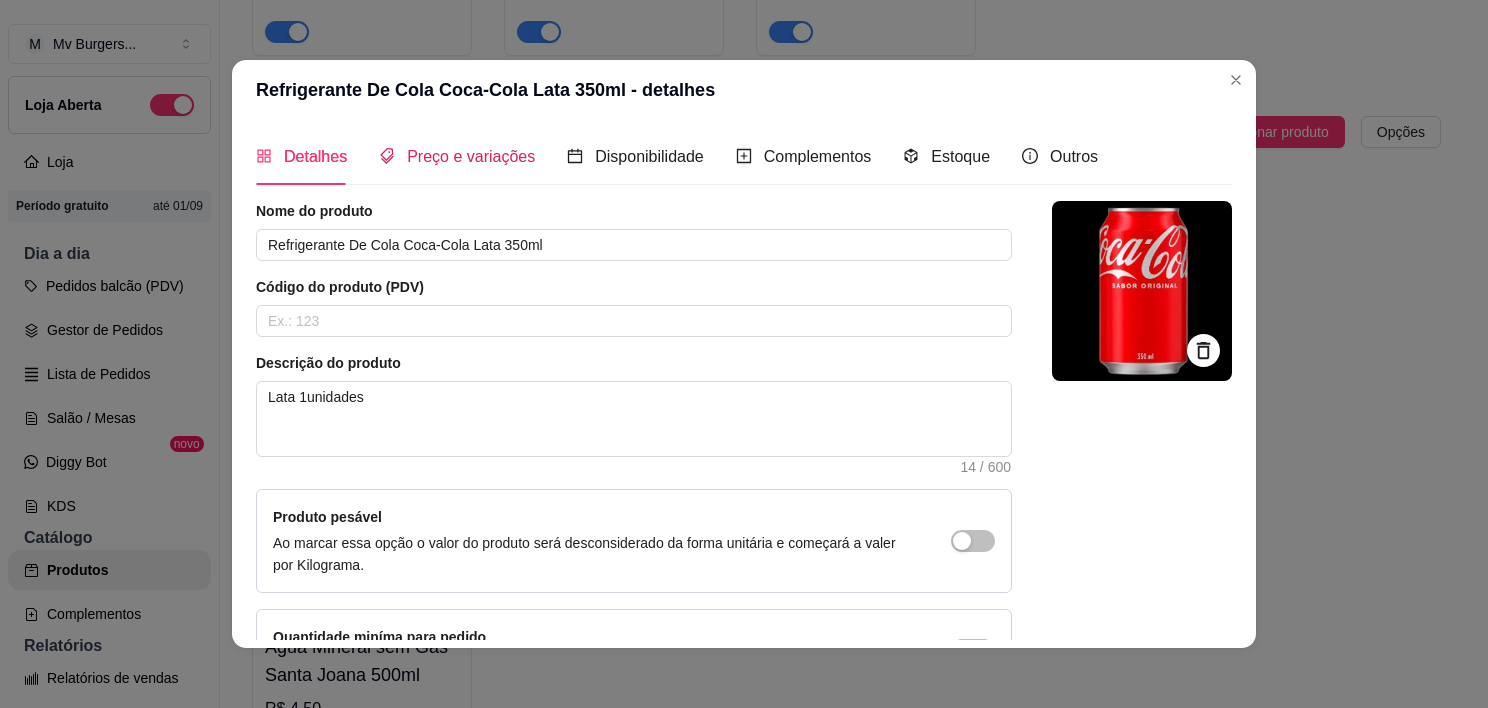 click on "Preço e variações" at bounding box center (471, 156) 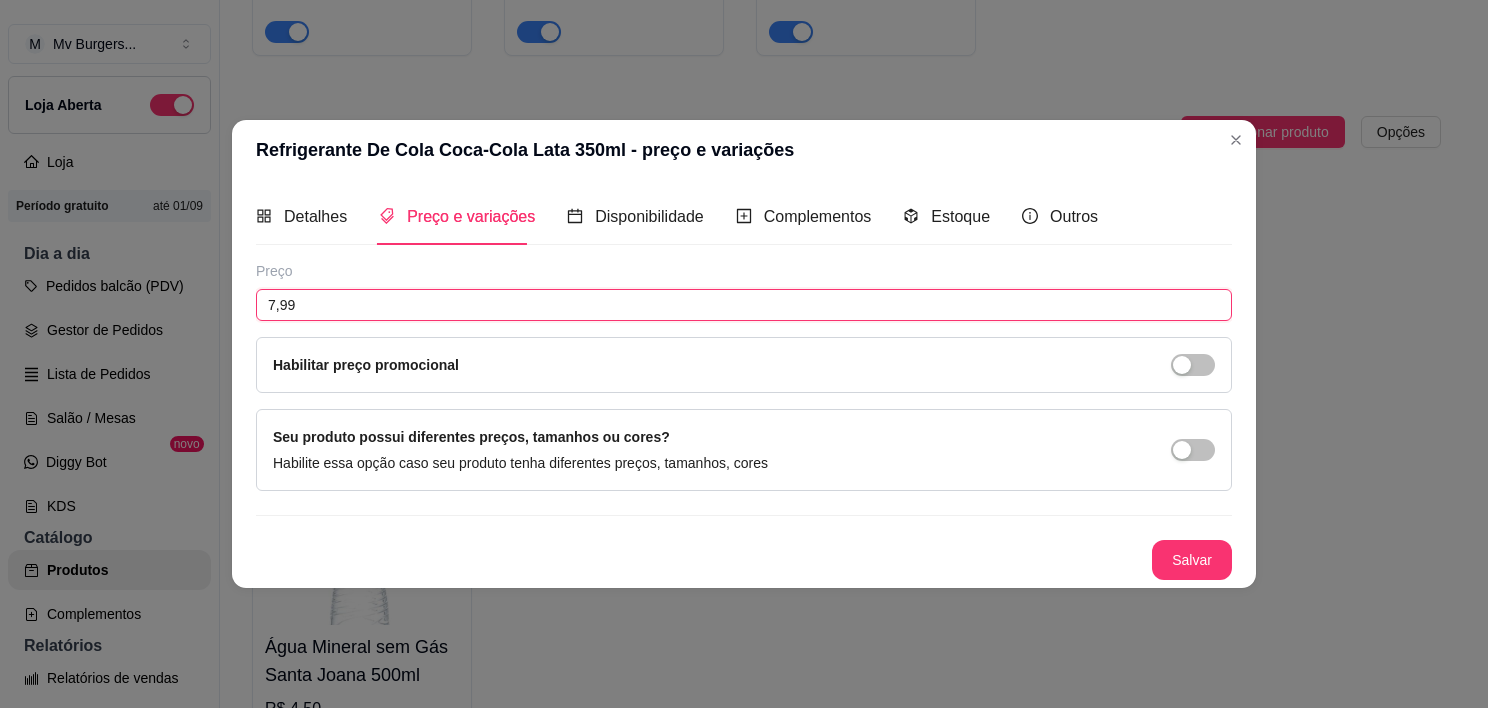click on "7,99" at bounding box center [744, 305] 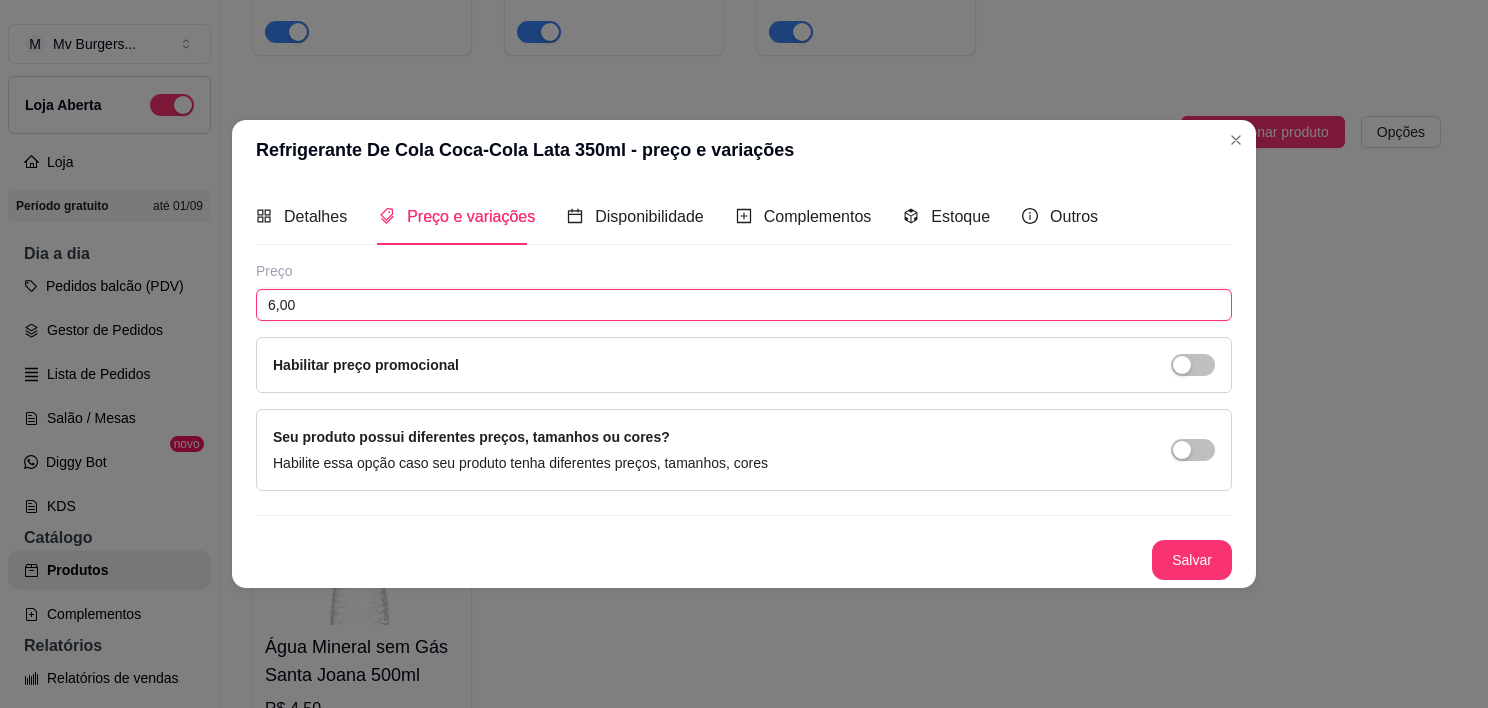 type on "6,00" 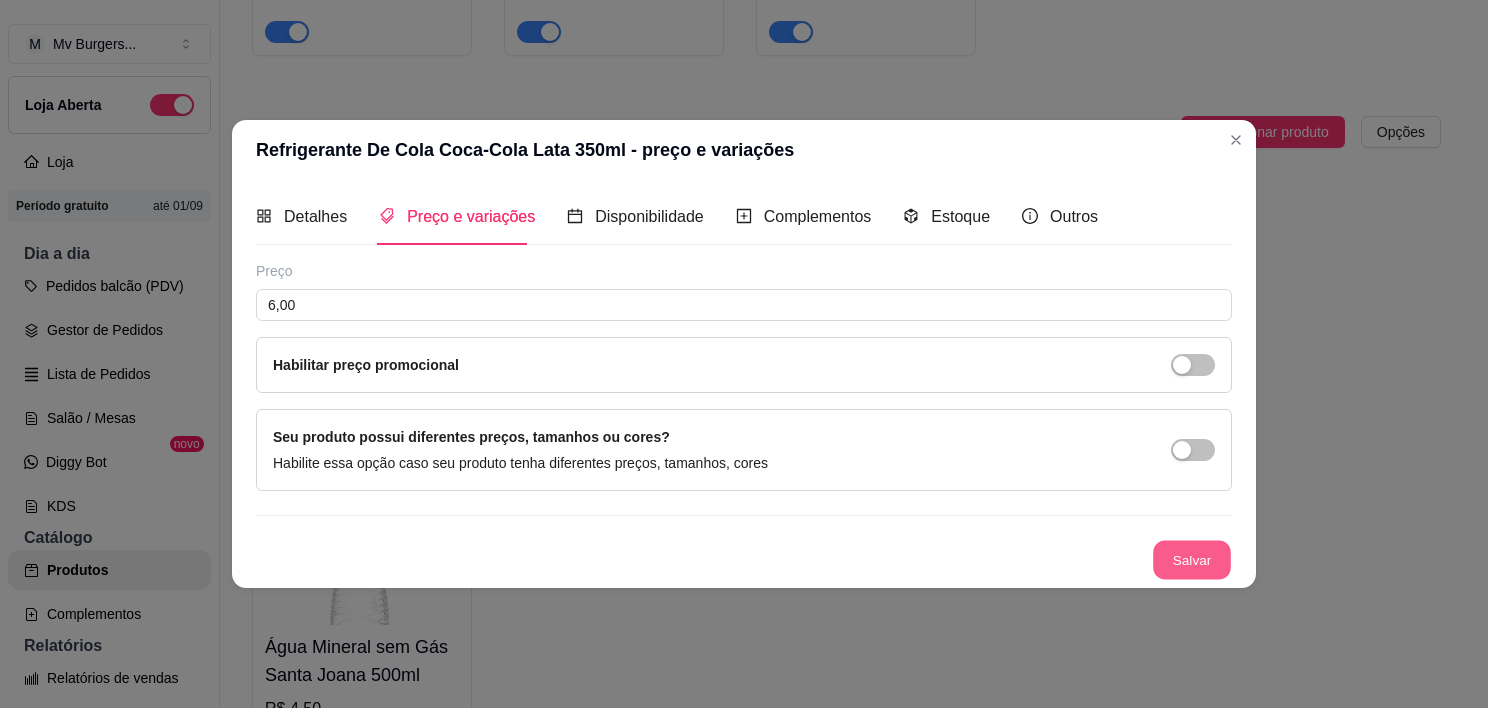 click on "Salvar" at bounding box center (1192, 560) 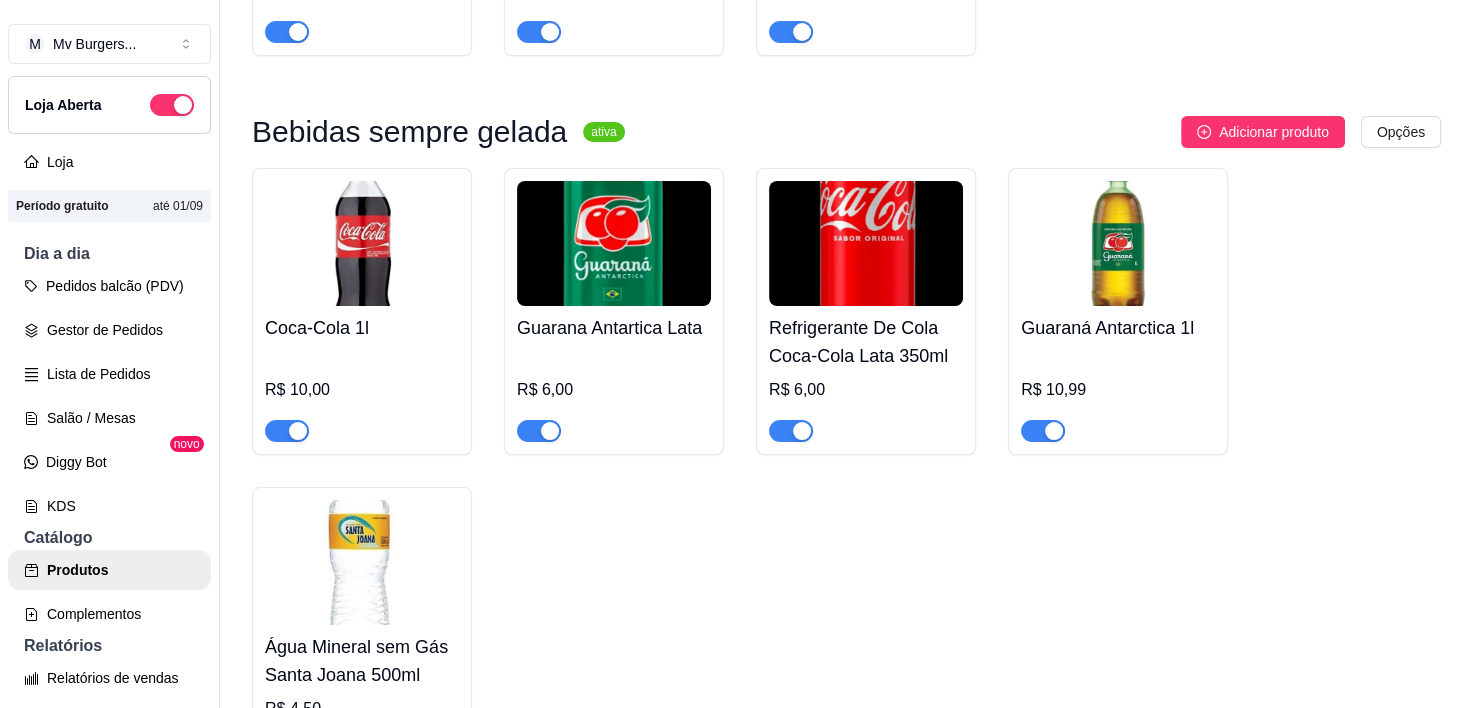 click at bounding box center [1118, 243] 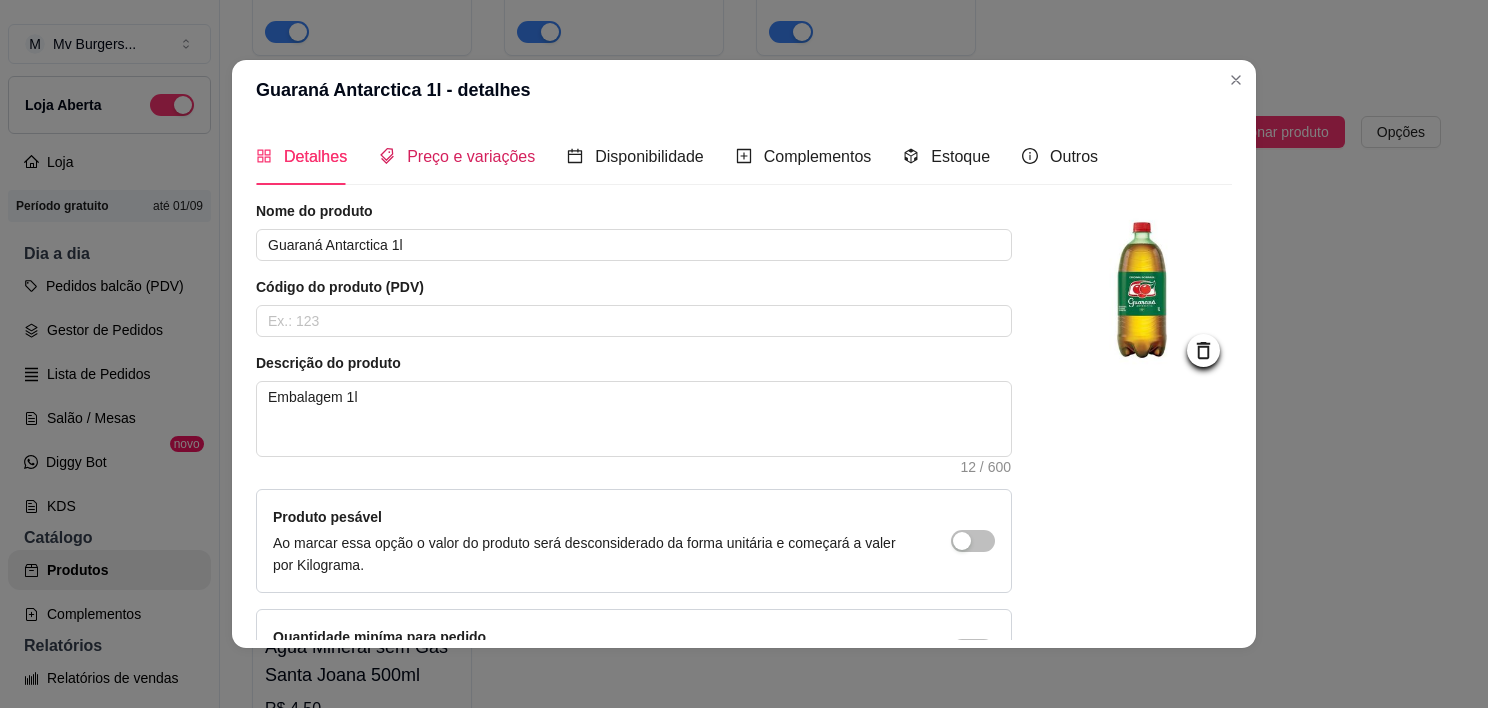 click on "Preço e variações" at bounding box center (471, 156) 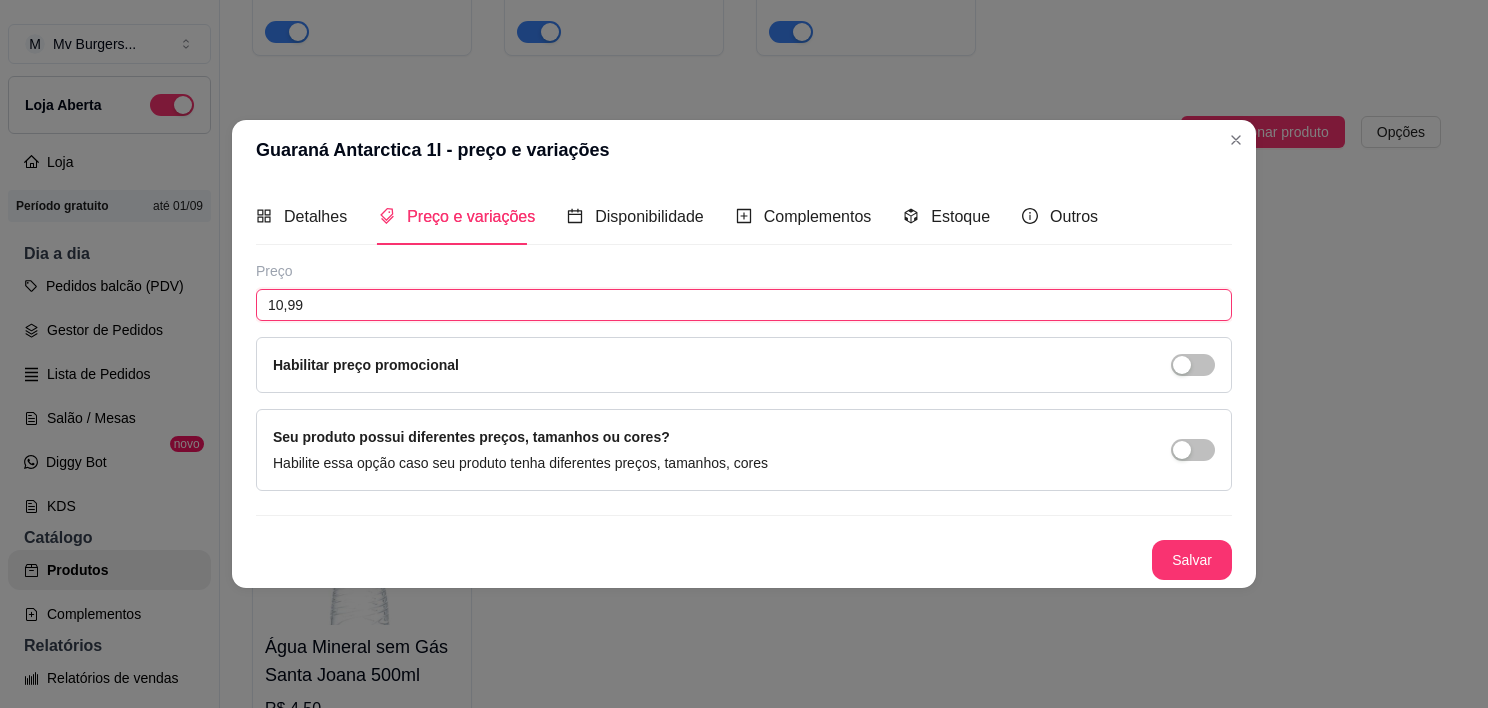 click on "10,99" at bounding box center [744, 305] 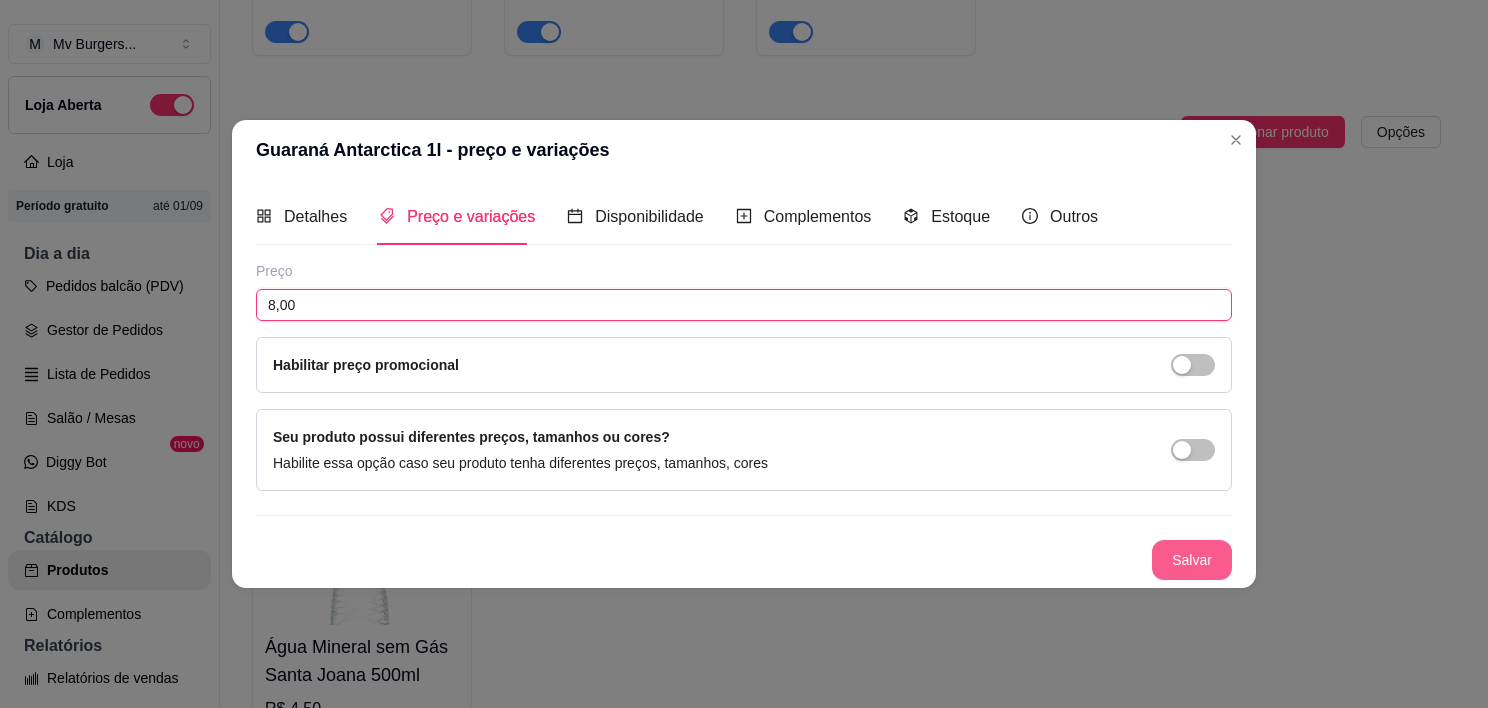 type on "8,00" 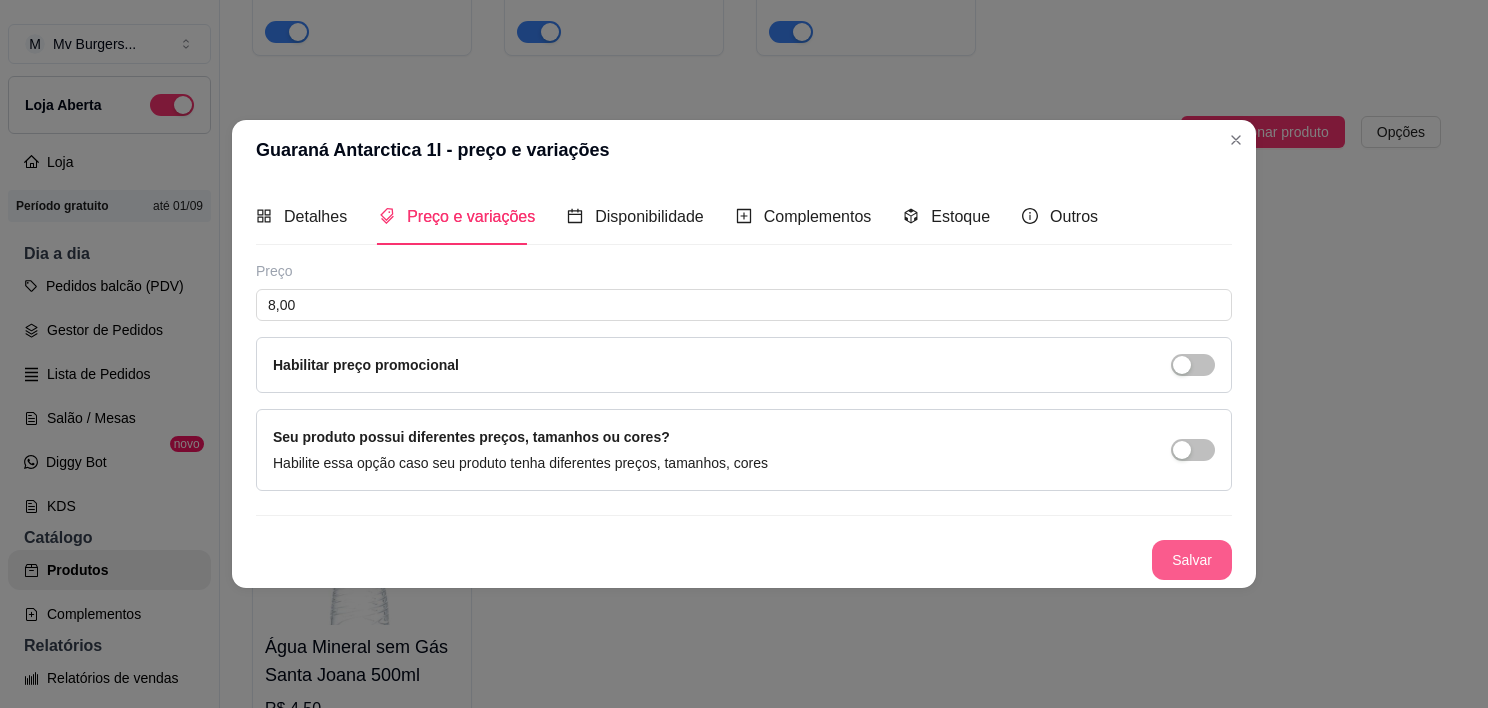 click on "Salvar" at bounding box center (1192, 560) 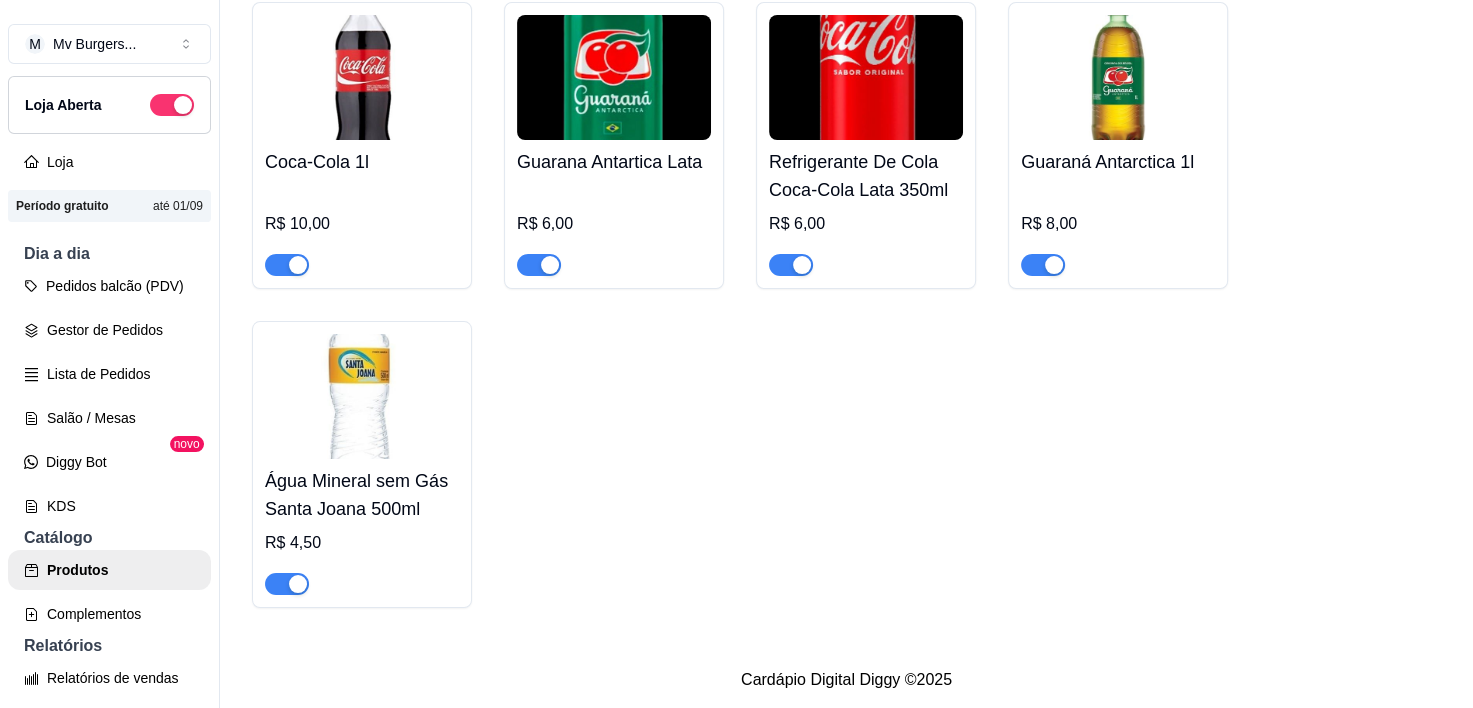 scroll, scrollTop: 2715, scrollLeft: 0, axis: vertical 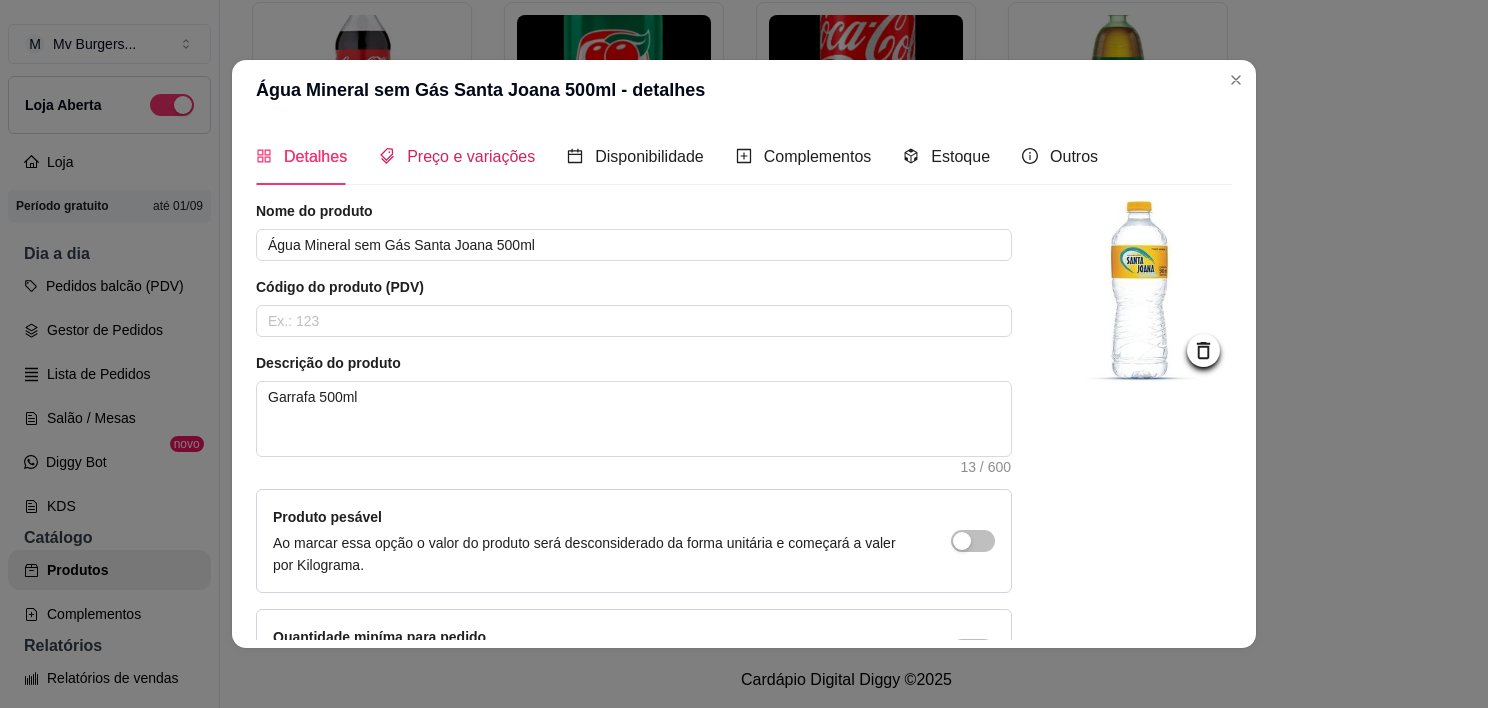 click on "Preço e variações" at bounding box center [471, 156] 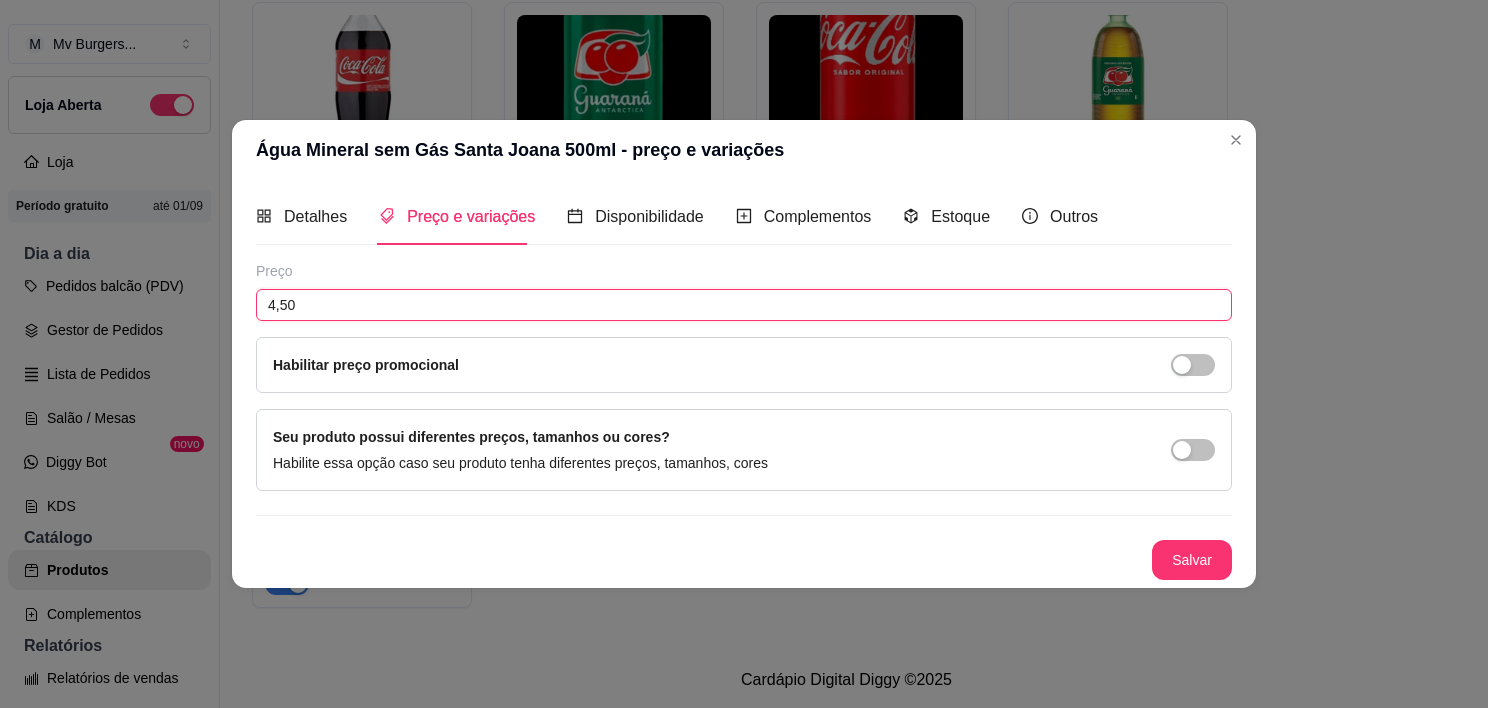 click on "4,50" at bounding box center [744, 305] 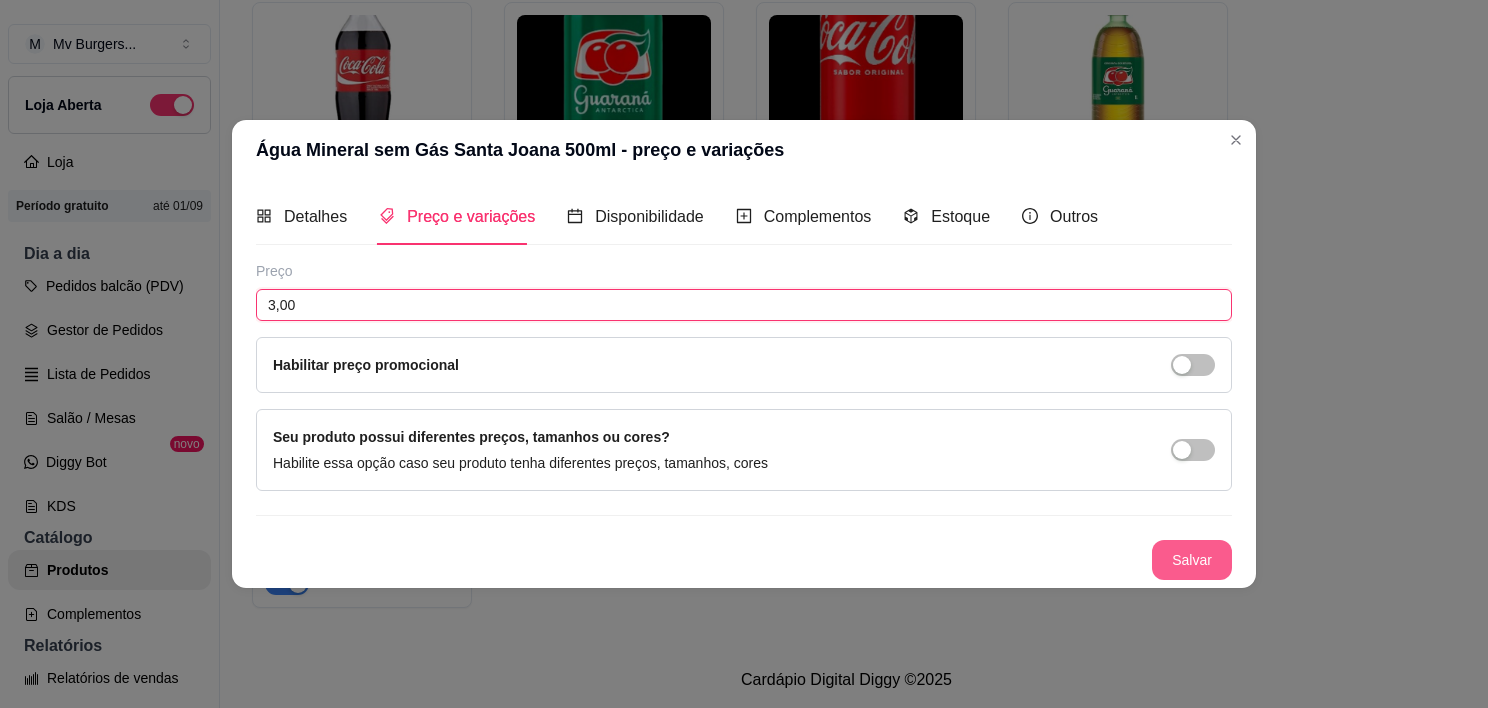 type on "3,00" 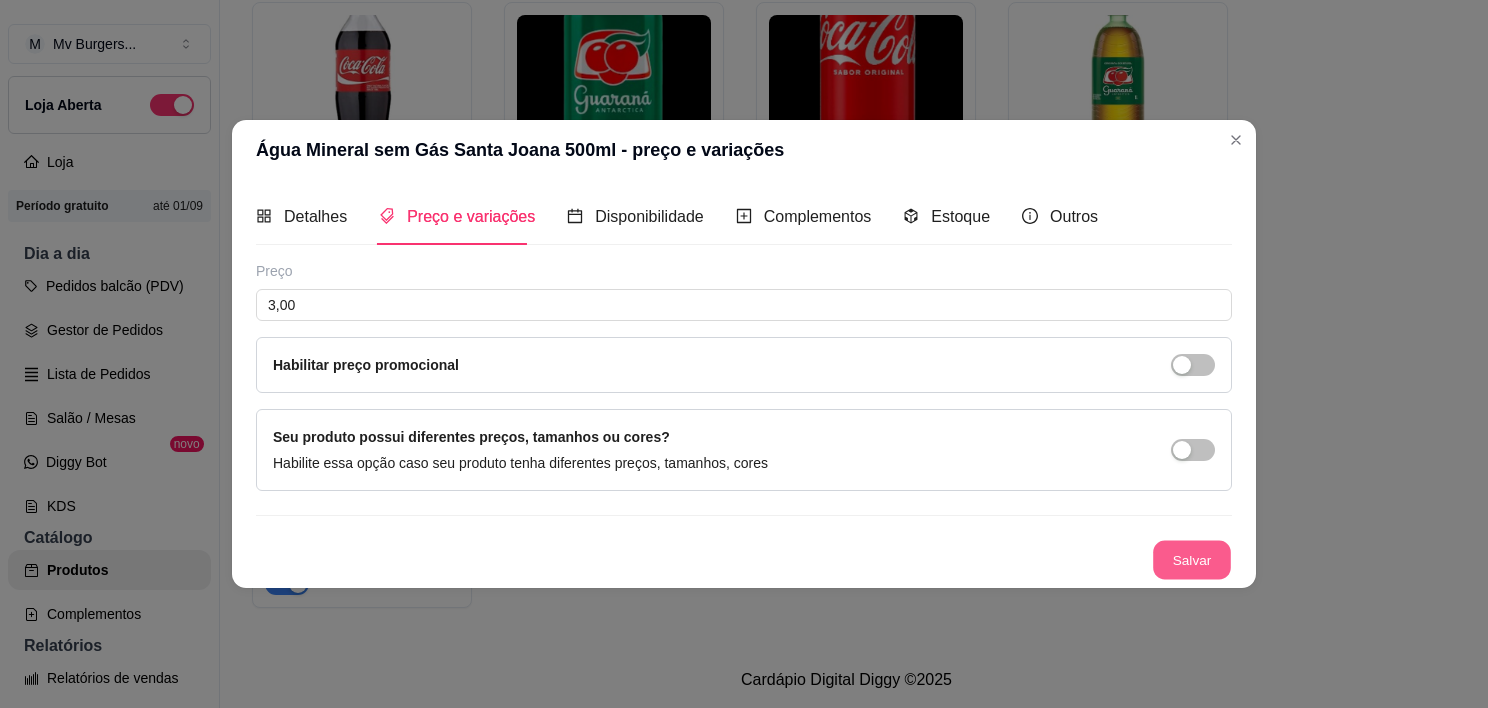 click on "Salvar" at bounding box center [1192, 560] 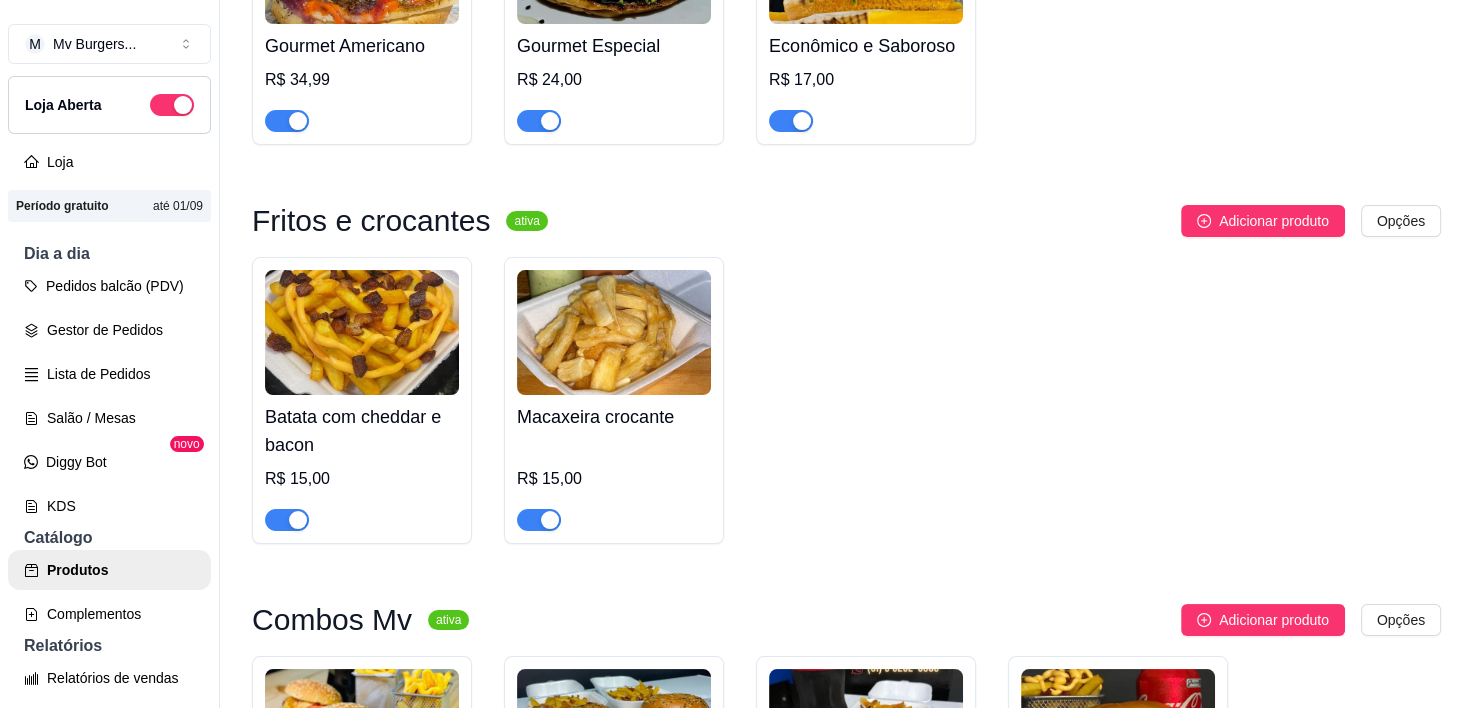 scroll, scrollTop: 927, scrollLeft: 0, axis: vertical 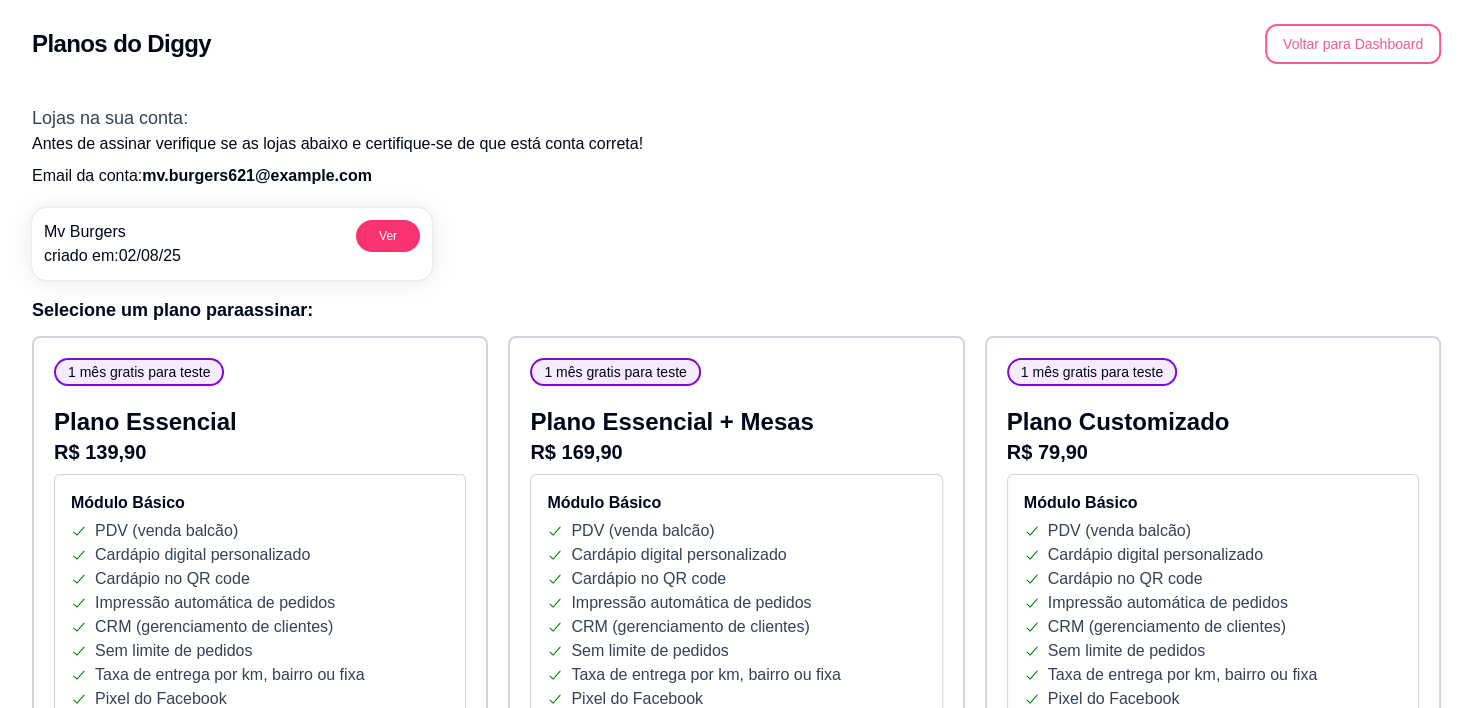 click on "Voltar para Dashboard" at bounding box center [1353, 44] 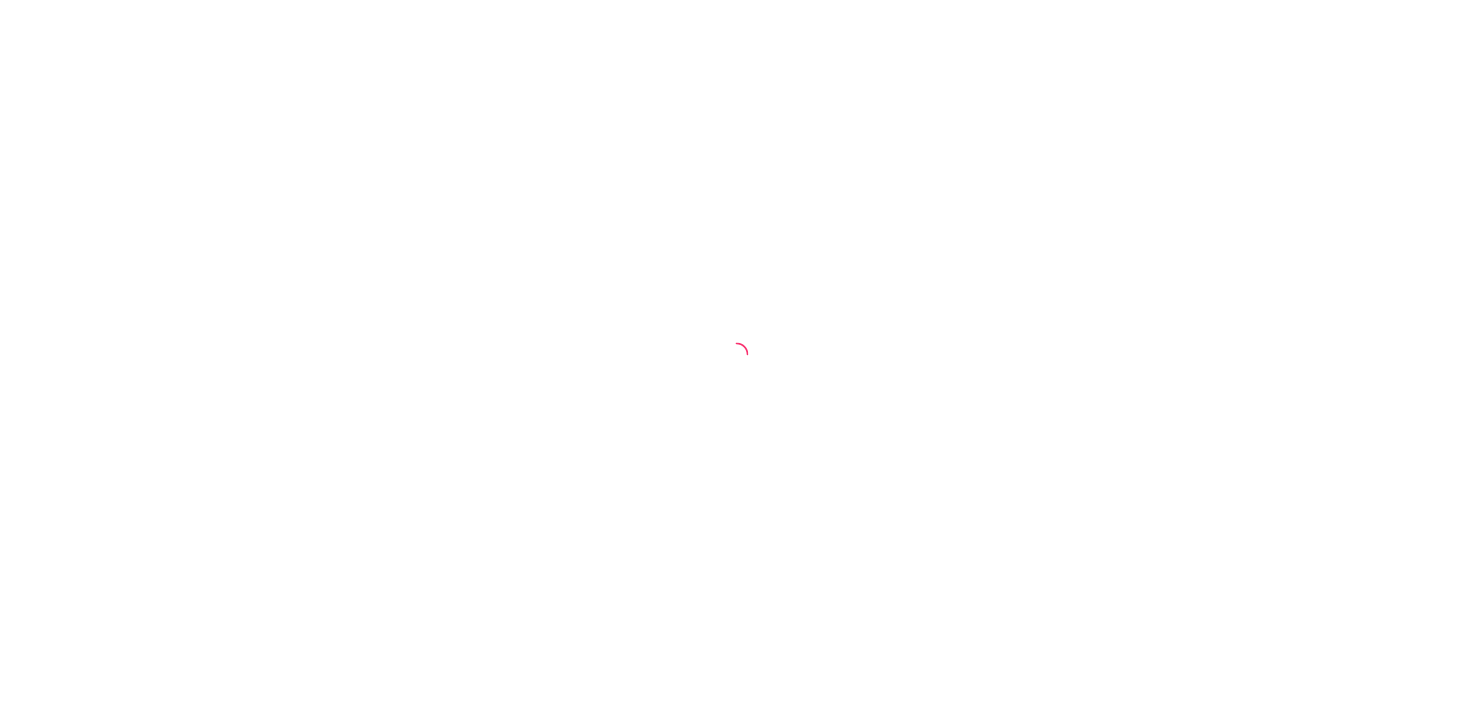scroll, scrollTop: 0, scrollLeft: 0, axis: both 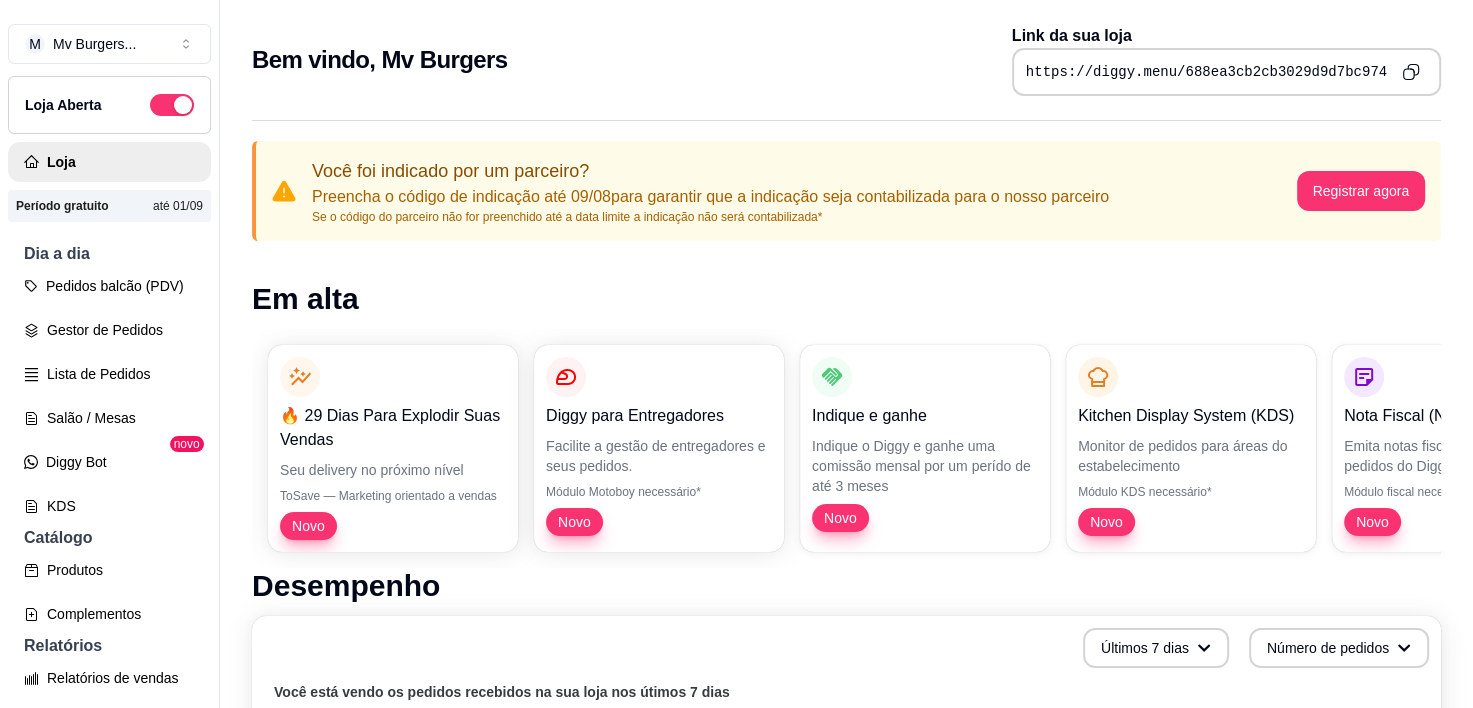 click 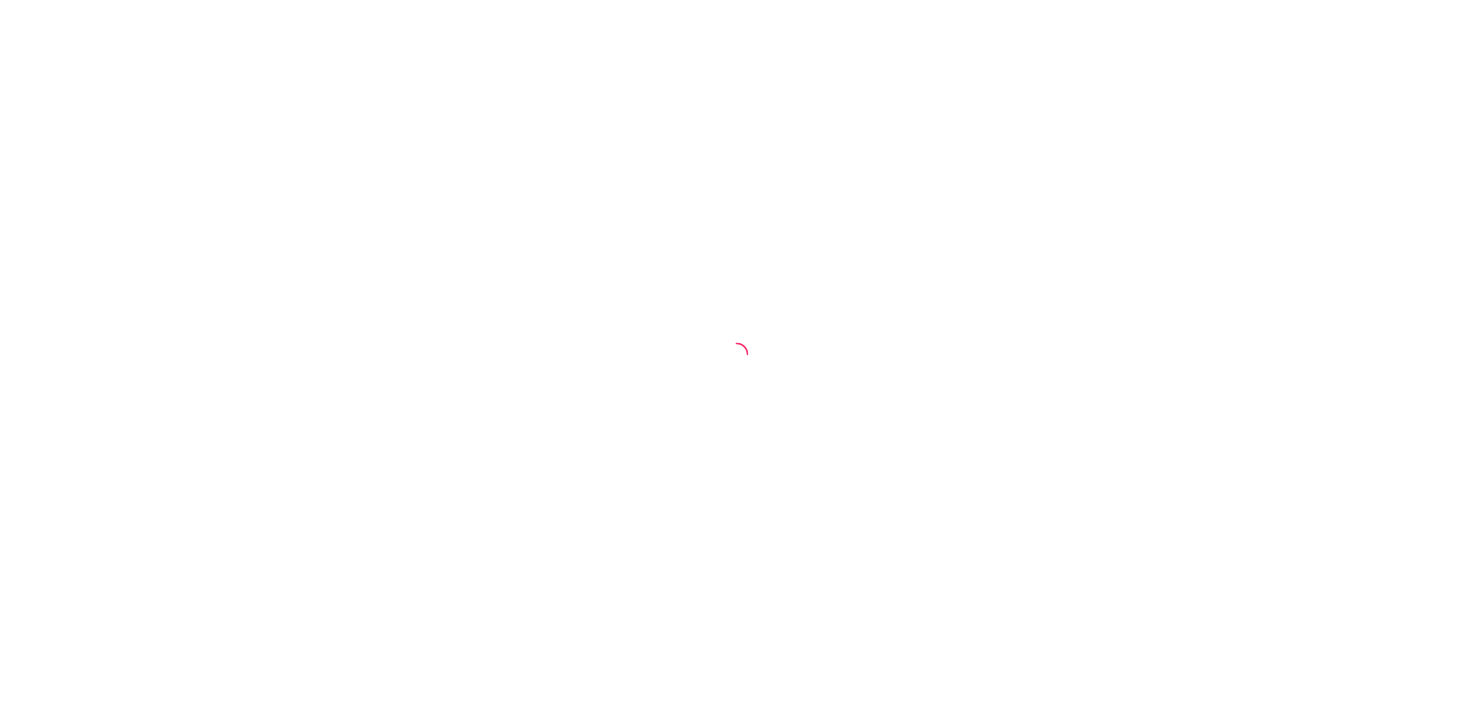 scroll, scrollTop: 0, scrollLeft: 0, axis: both 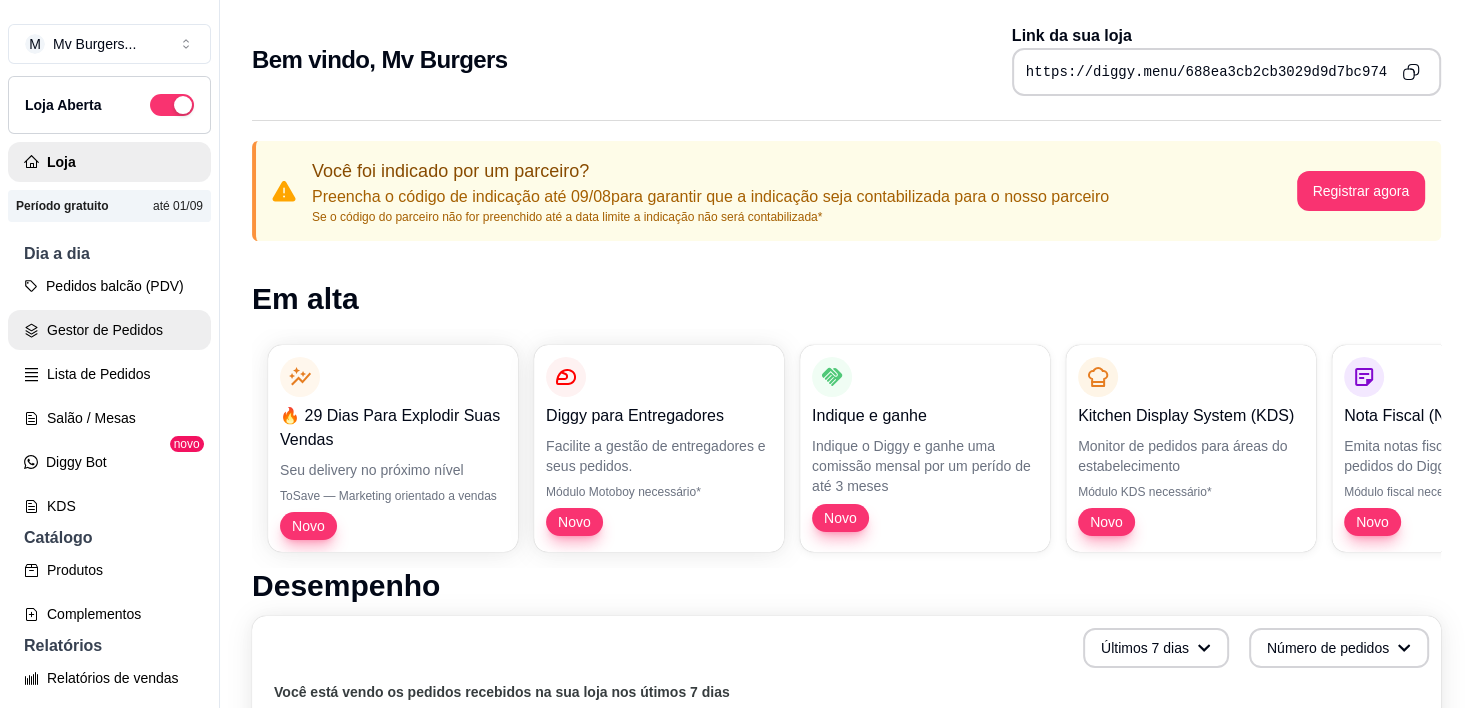 click on "Gestor de Pedidos" at bounding box center [109, 330] 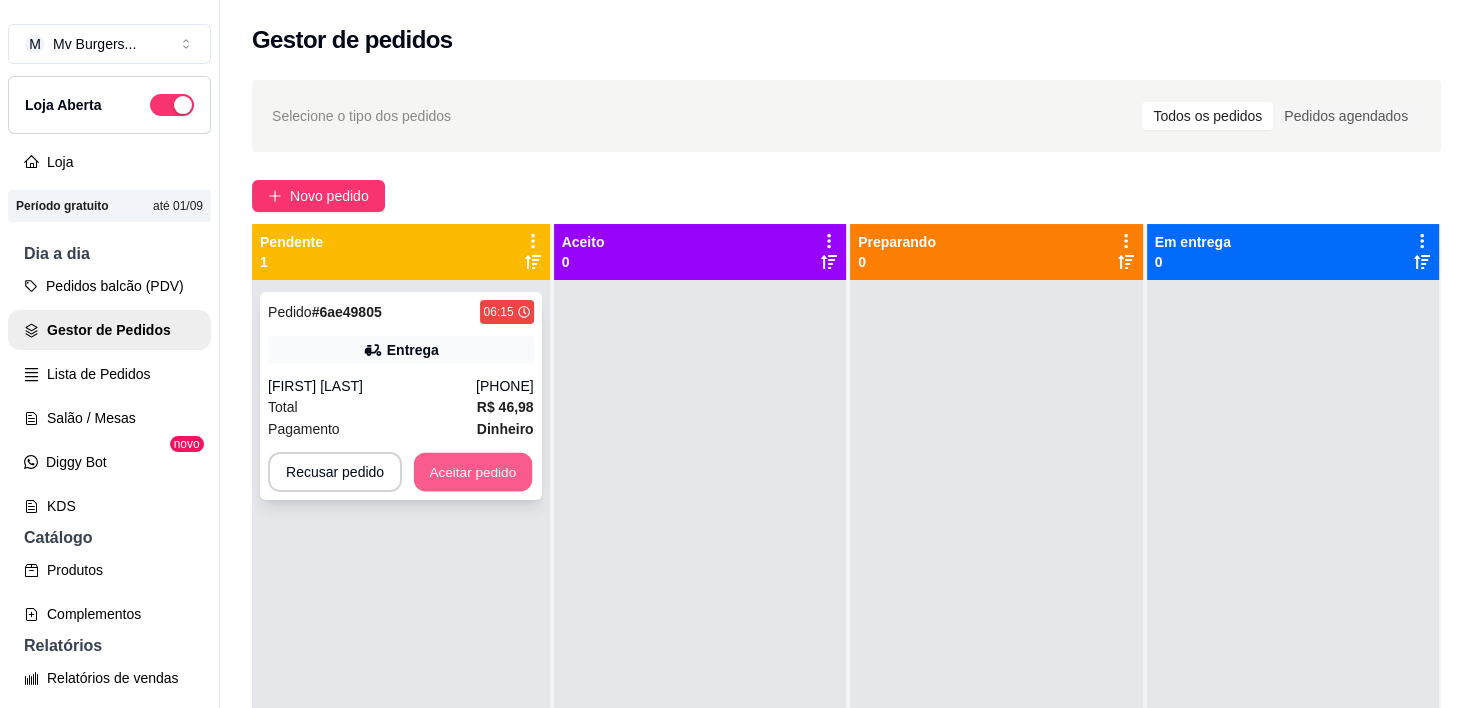 click on "Aceitar pedido" at bounding box center (473, 472) 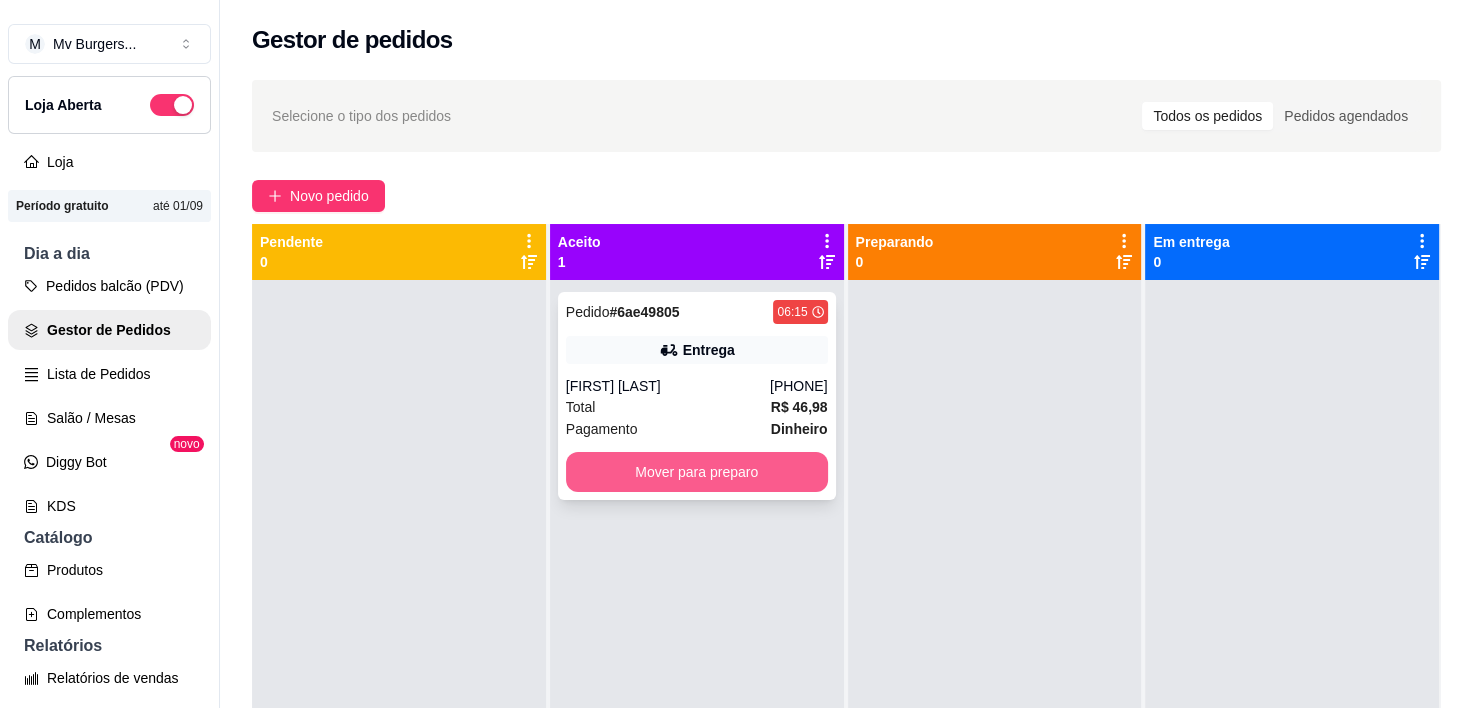 click on "Mover para preparo" at bounding box center (697, 472) 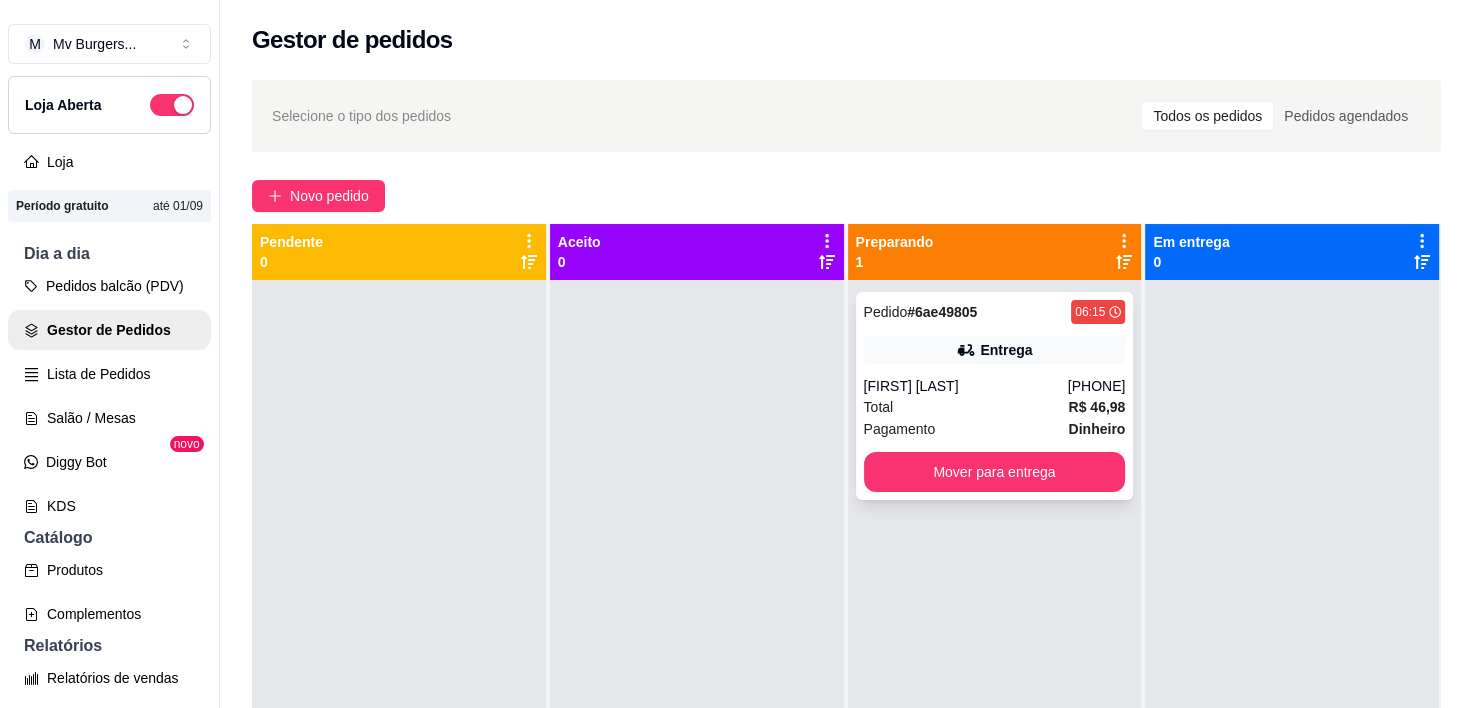 click on "[FIRST] [LAST]" at bounding box center [966, 386] 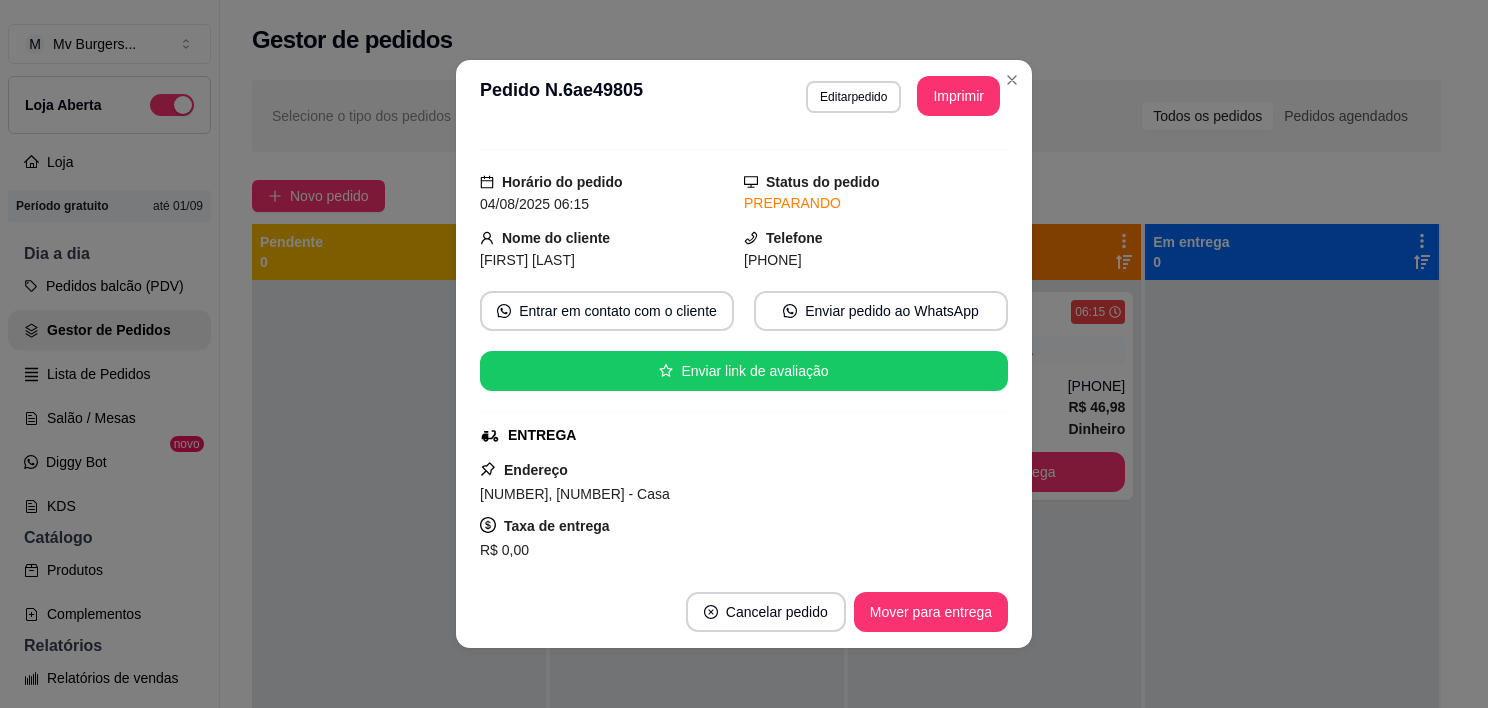 scroll, scrollTop: 0, scrollLeft: 0, axis: both 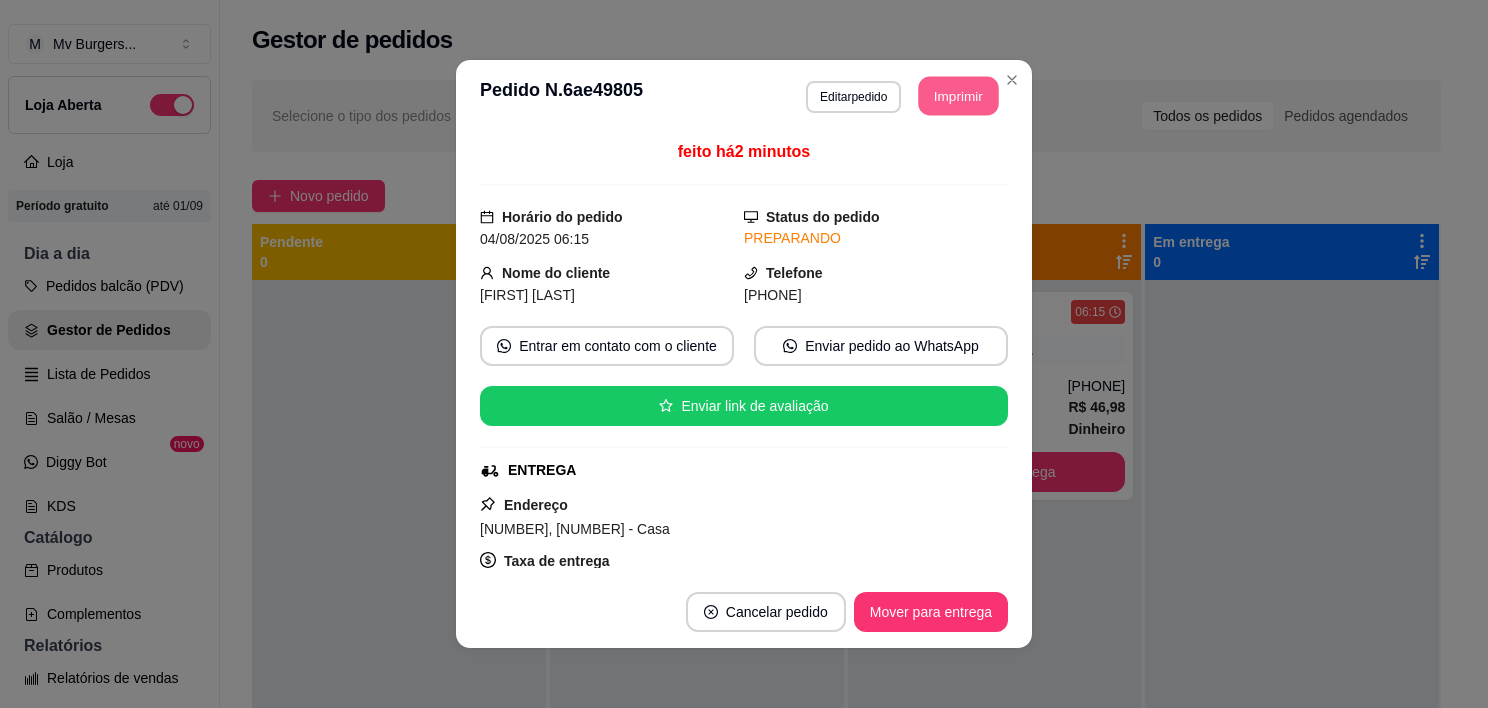 click on "Imprimir" at bounding box center [959, 96] 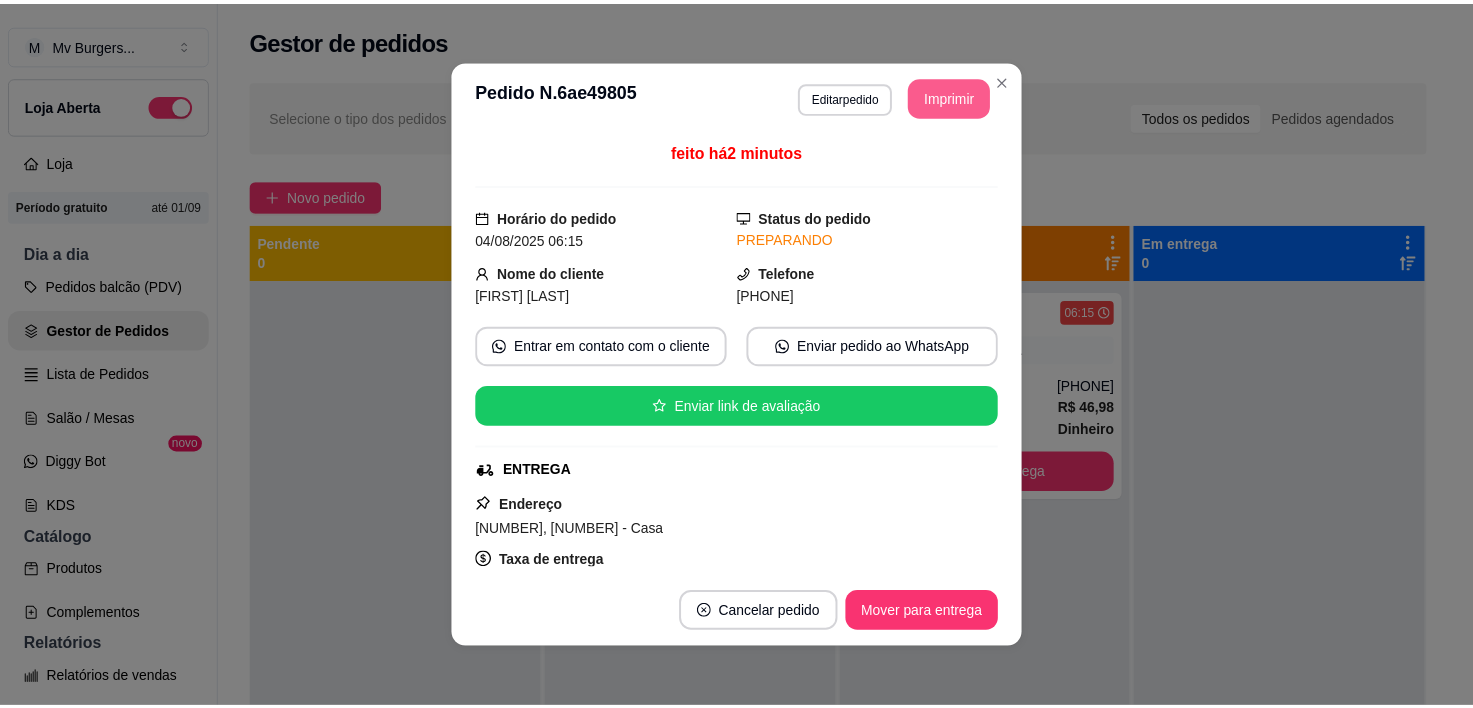 scroll, scrollTop: 0, scrollLeft: 0, axis: both 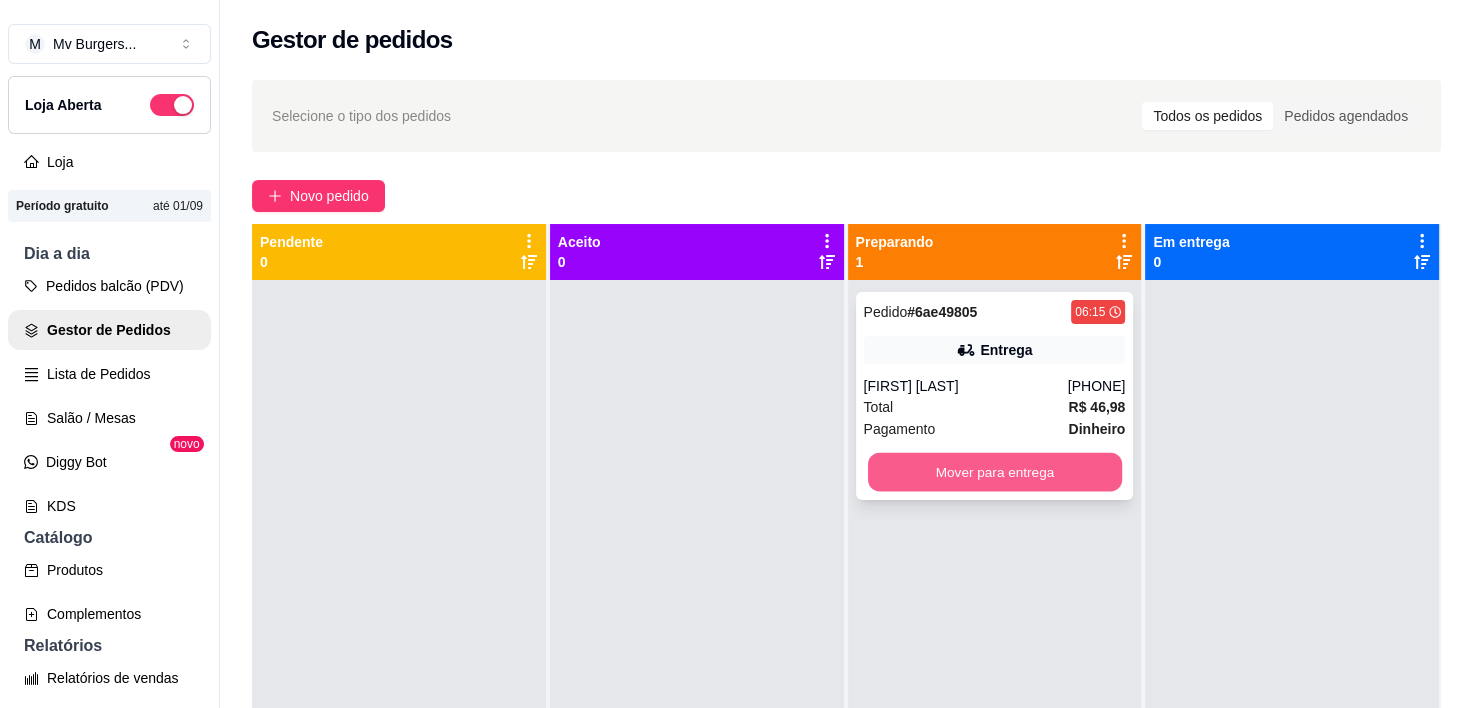 click on "Mover para entrega" at bounding box center [994, 472] 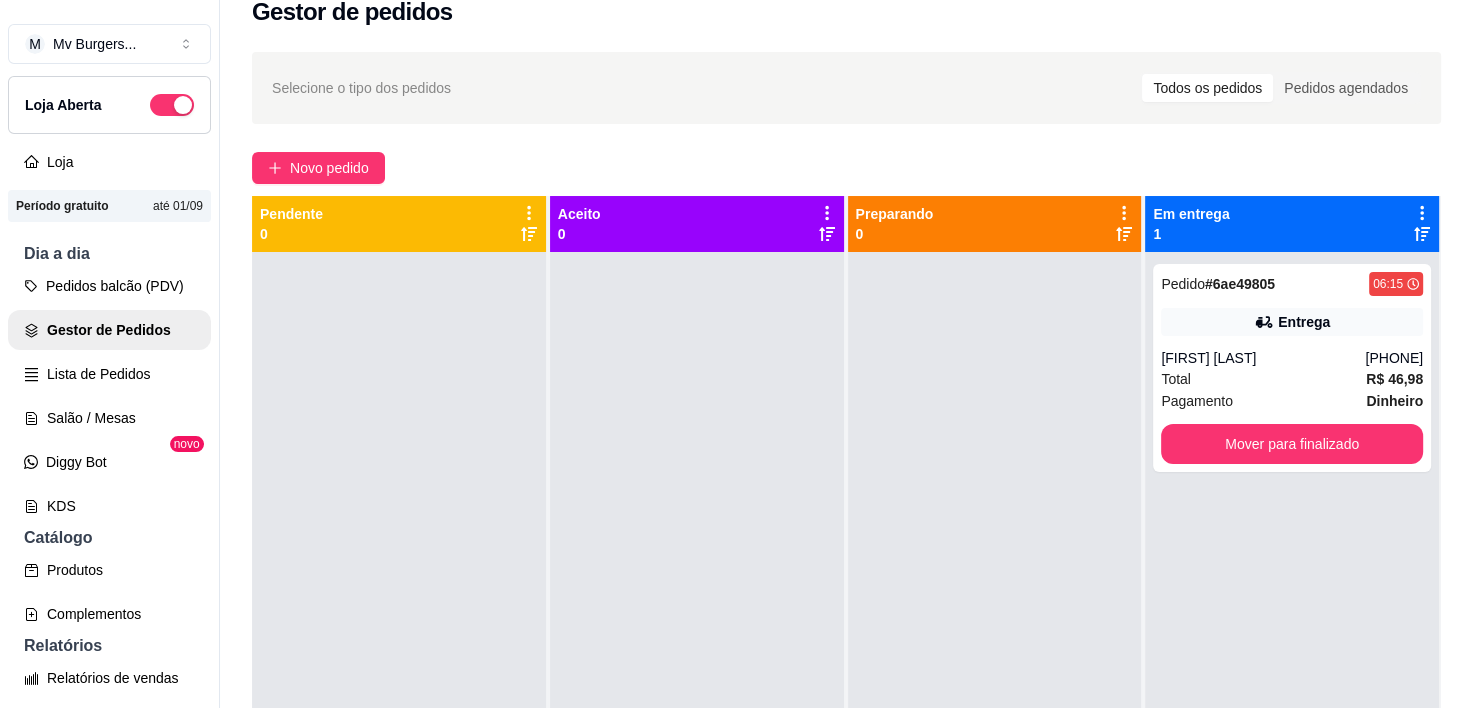 scroll, scrollTop: 21, scrollLeft: 0, axis: vertical 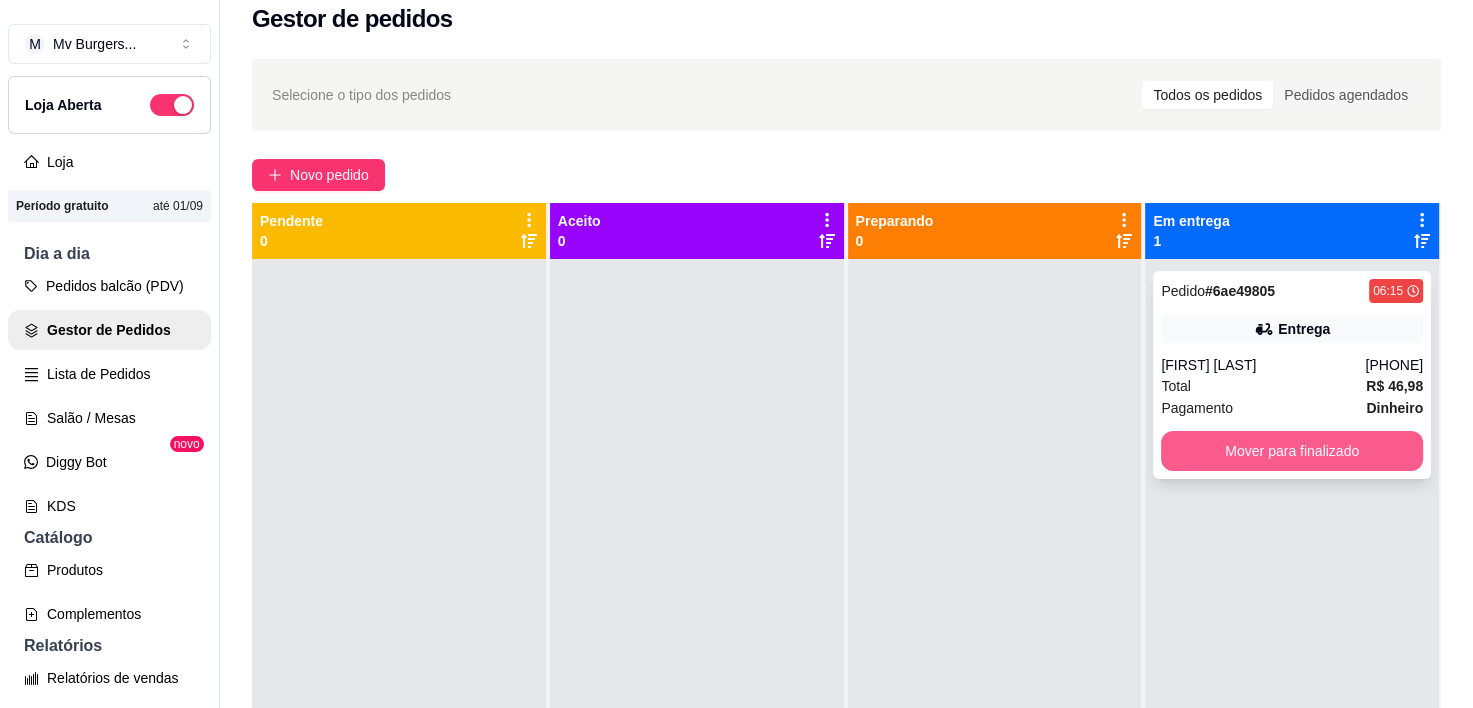 click on "Mover para finalizado" at bounding box center [1292, 451] 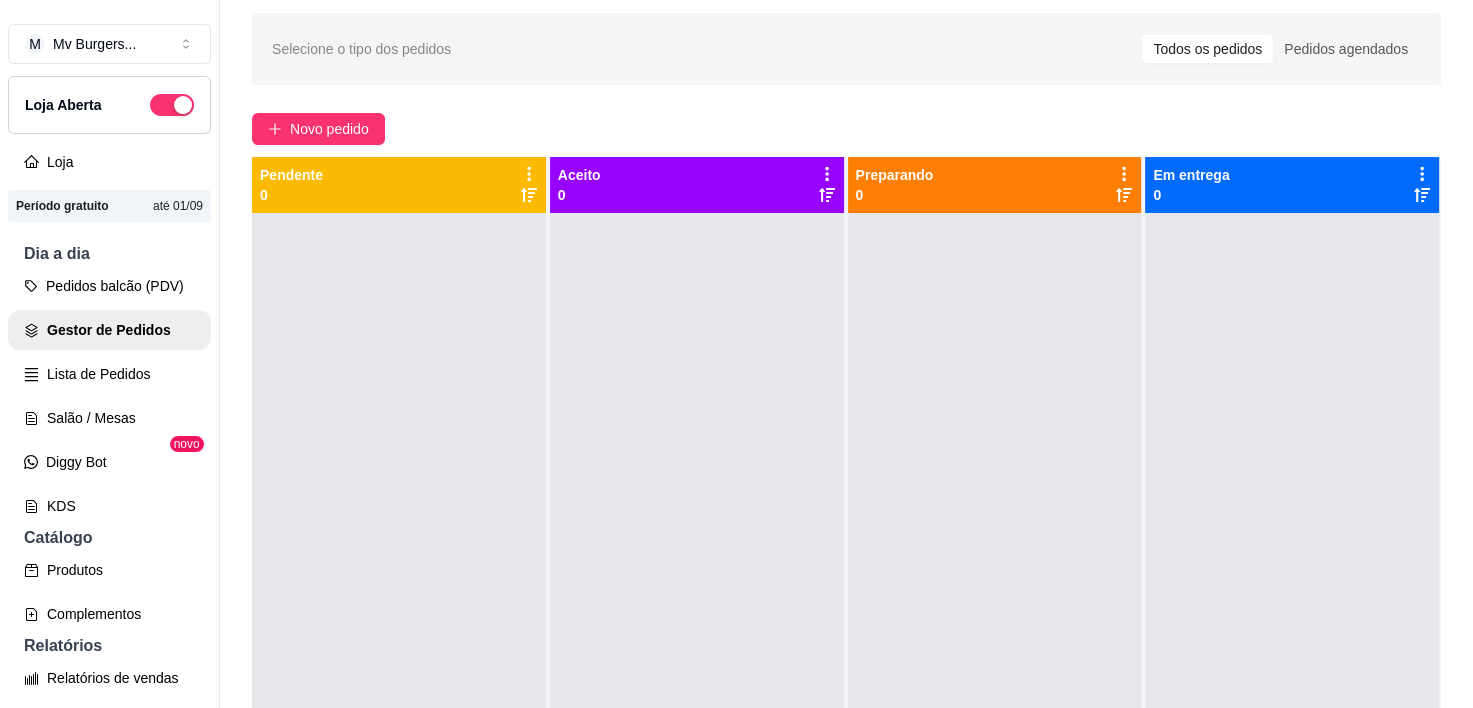 scroll, scrollTop: 0, scrollLeft: 0, axis: both 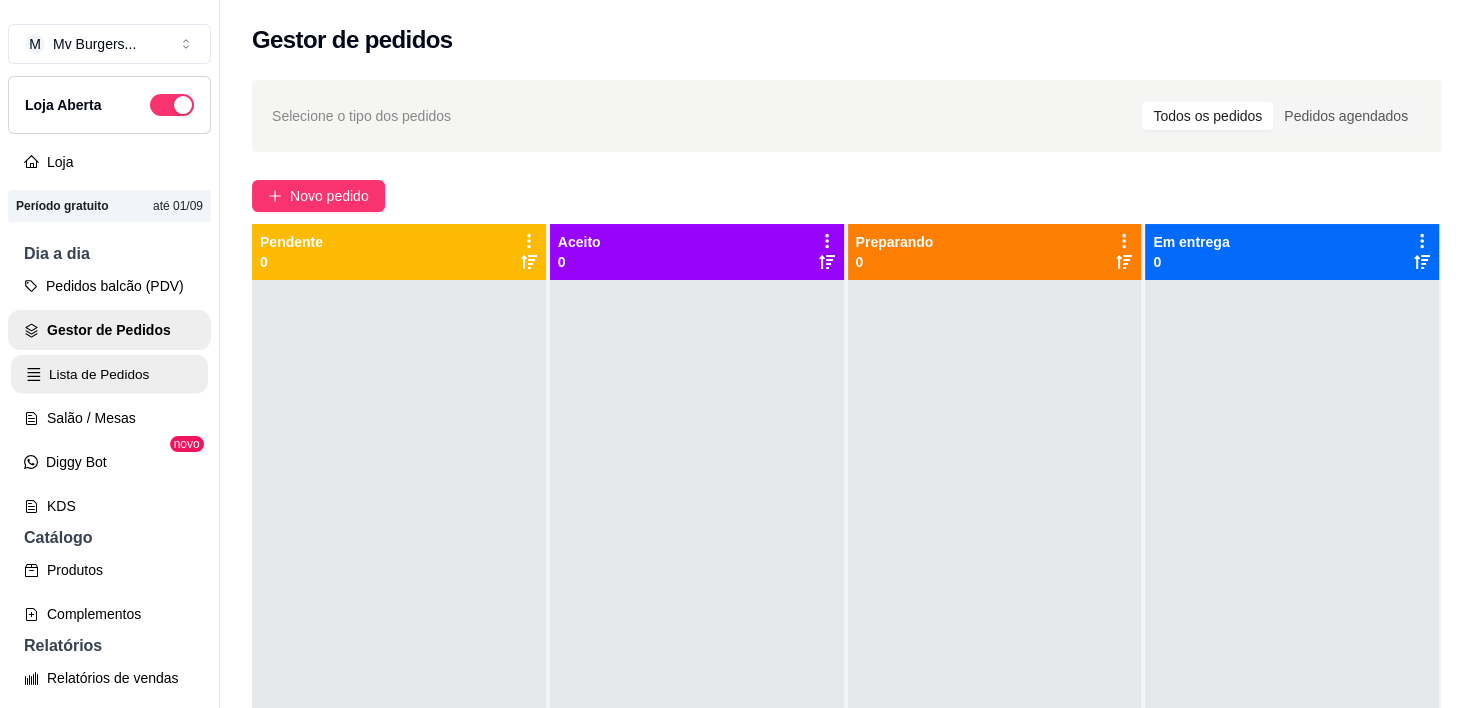 click on "Lista de Pedidos" at bounding box center (109, 374) 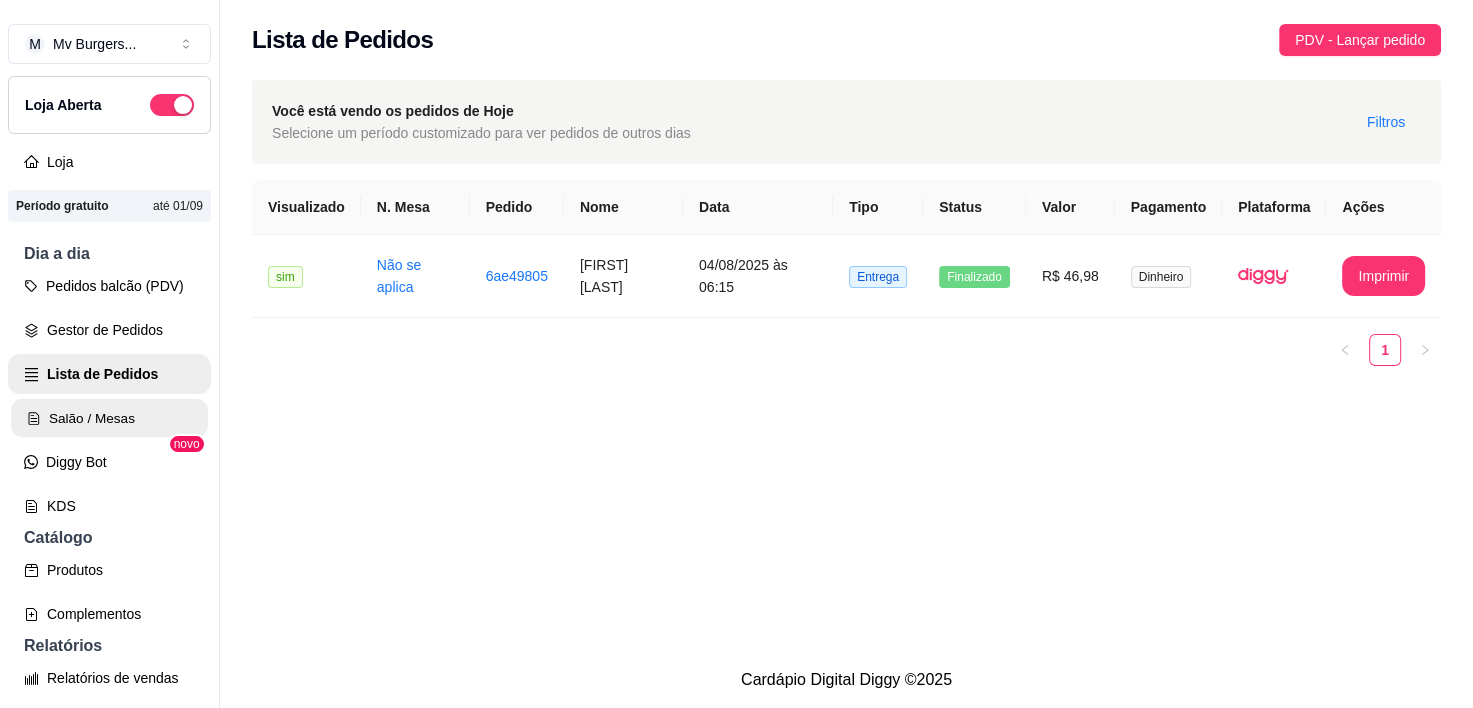 click on "Salão / Mesas" at bounding box center (109, 418) 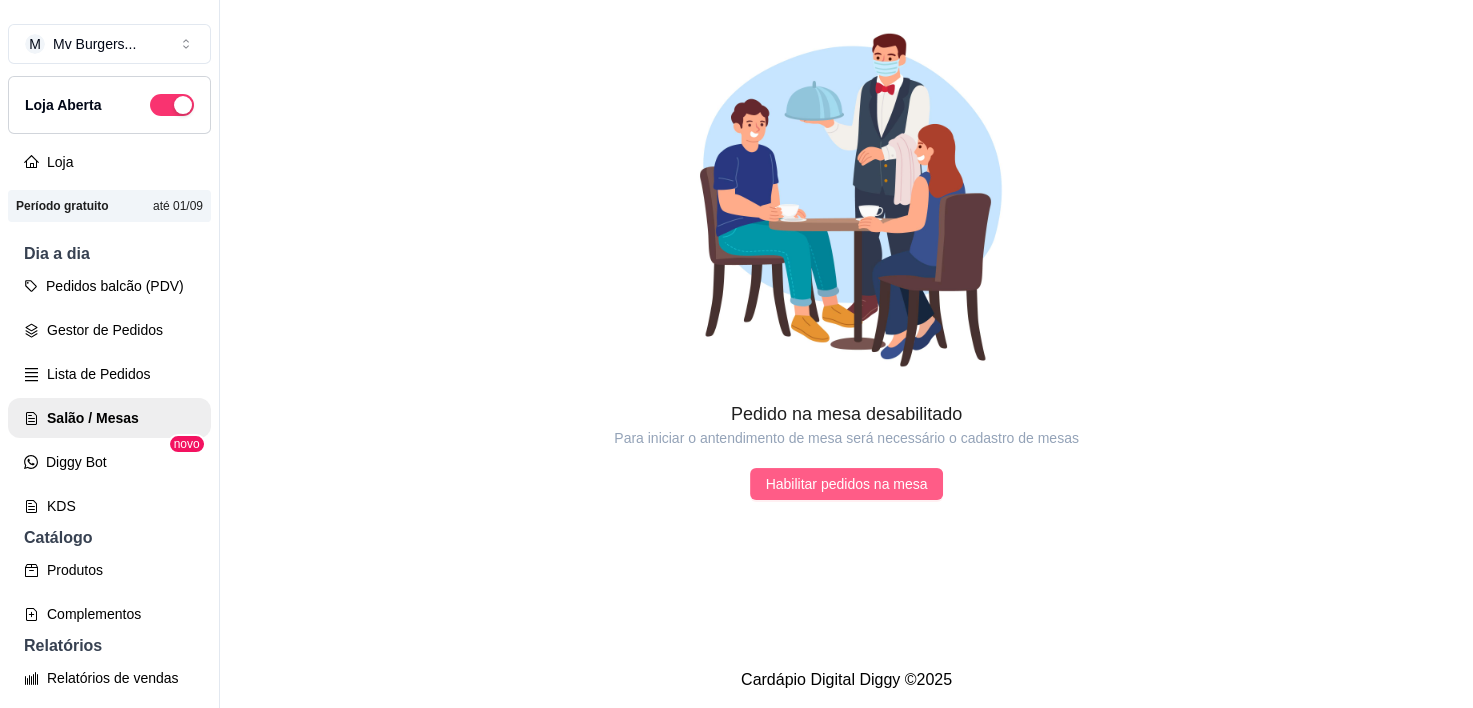 click on "Habilitar pedidos na mesa" at bounding box center (847, 484) 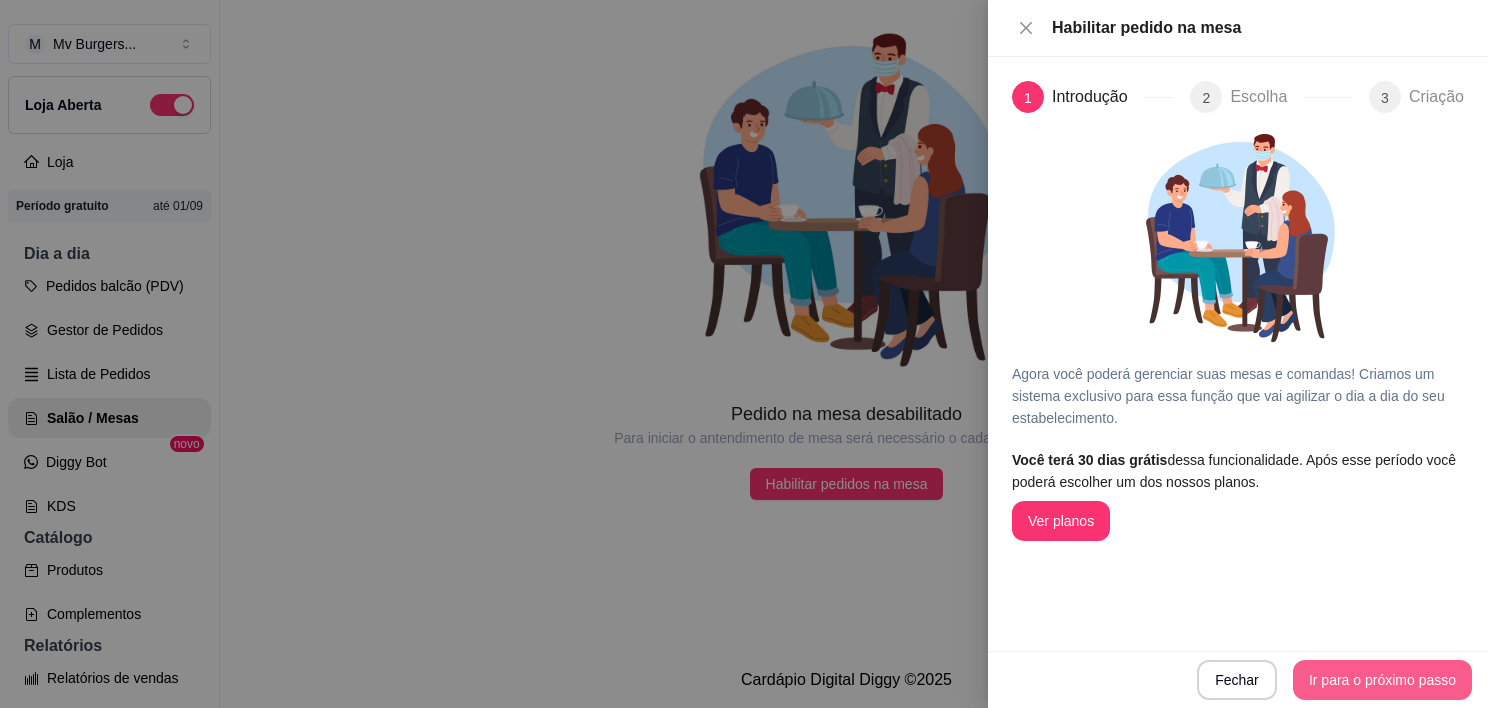 click on "Ir para o próximo passo" at bounding box center [1382, 680] 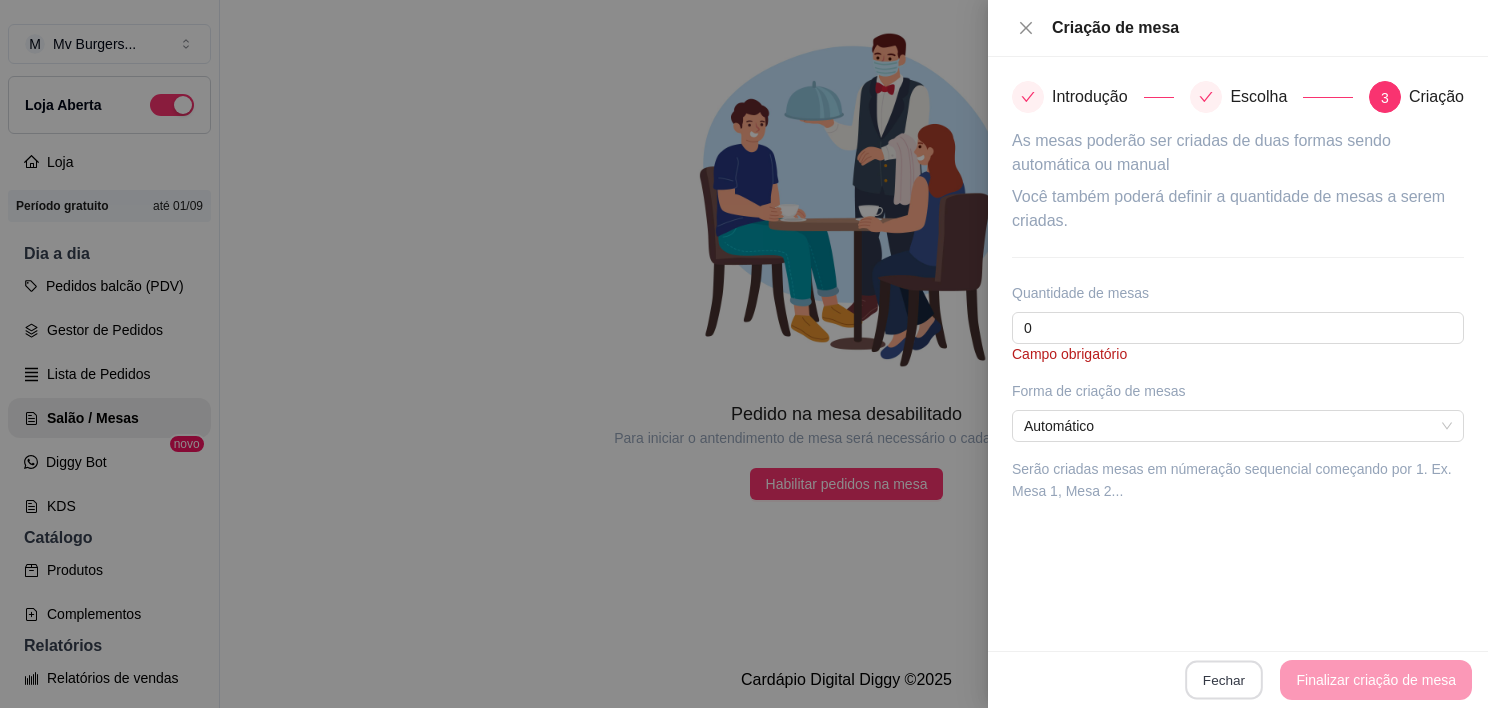 click on "Fechar" at bounding box center (1225, 680) 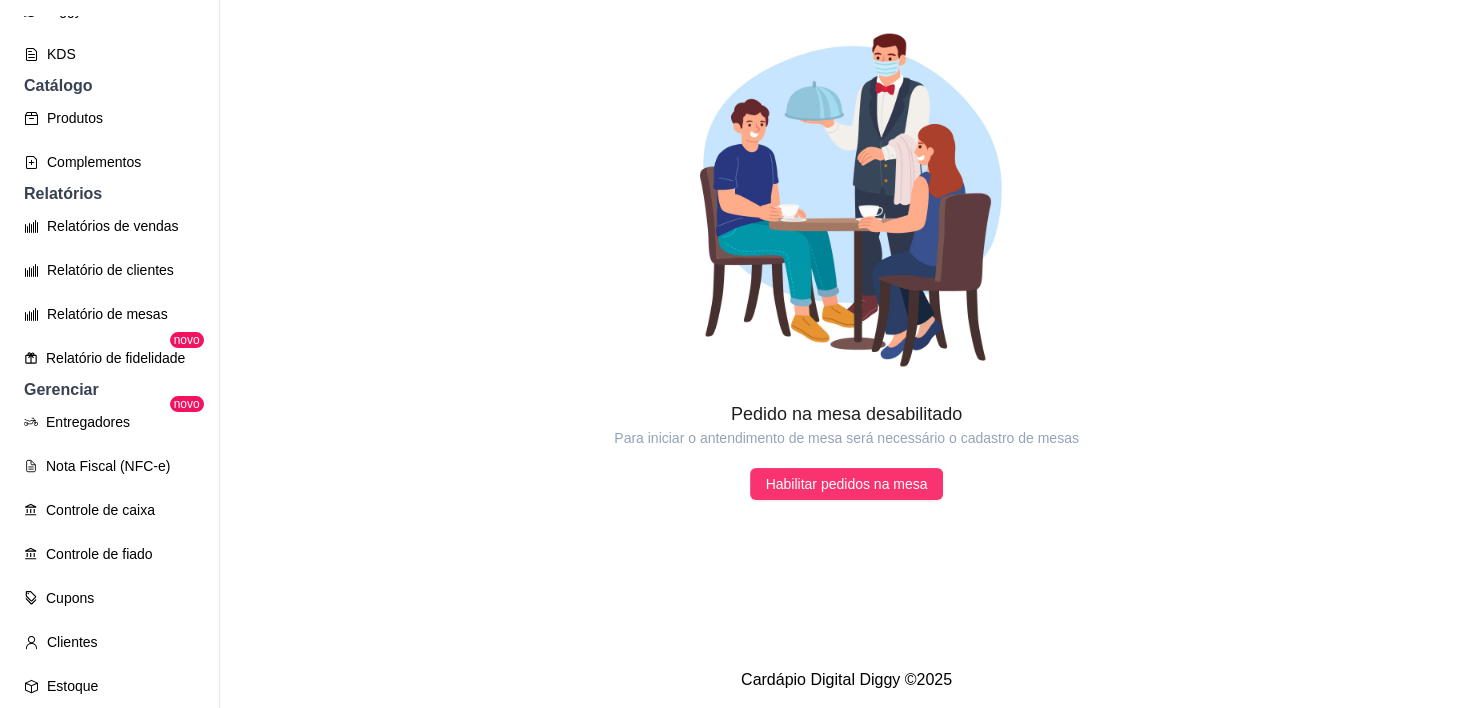 scroll, scrollTop: 457, scrollLeft: 0, axis: vertical 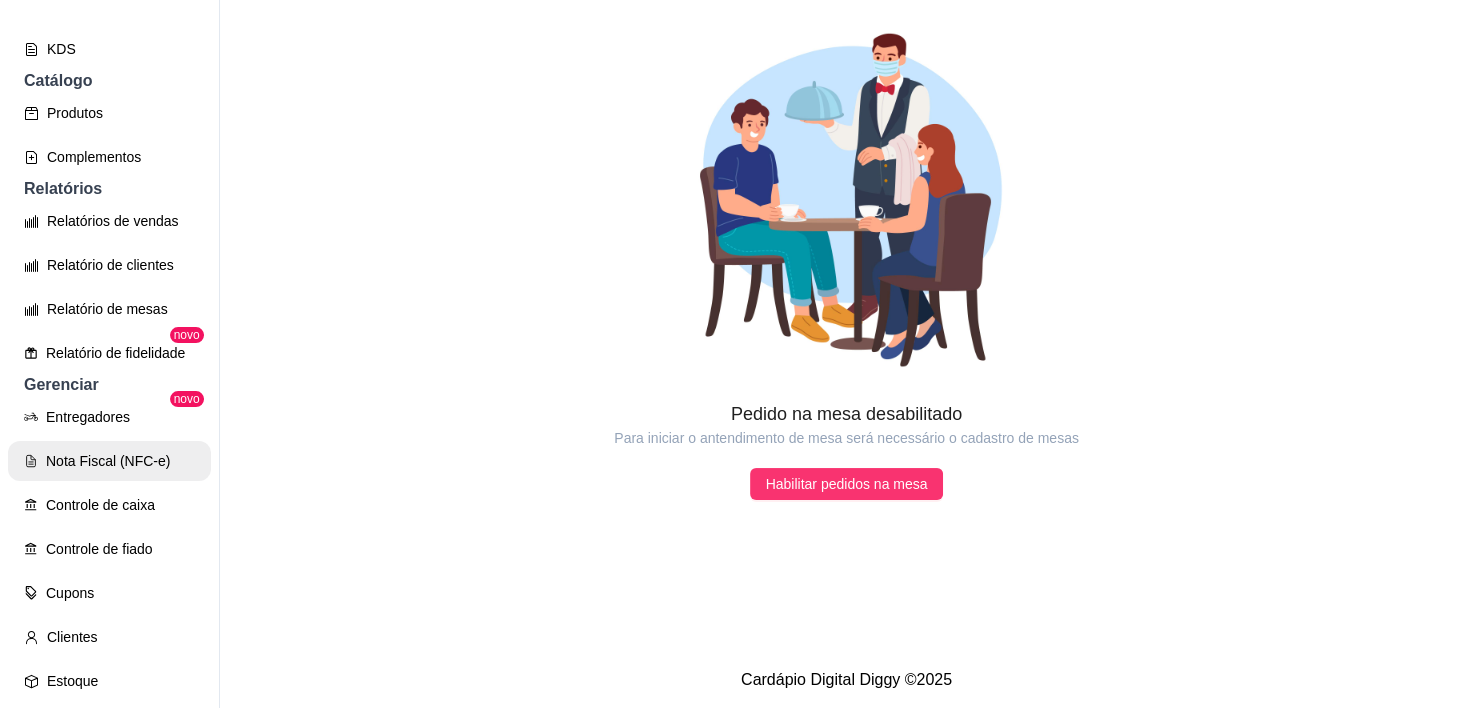 click on "Nota Fiscal (NFC-e)" at bounding box center [109, 461] 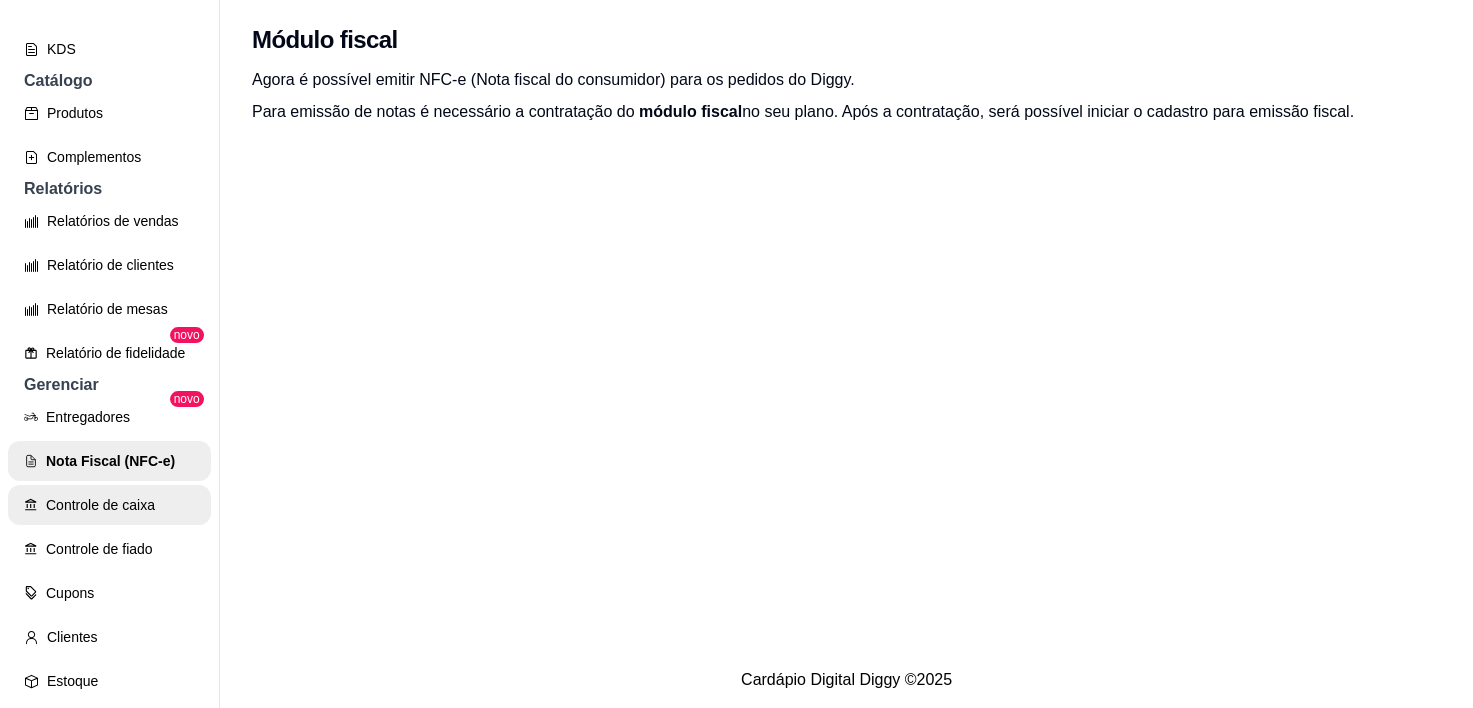 click on "Controle de caixa" at bounding box center [109, 505] 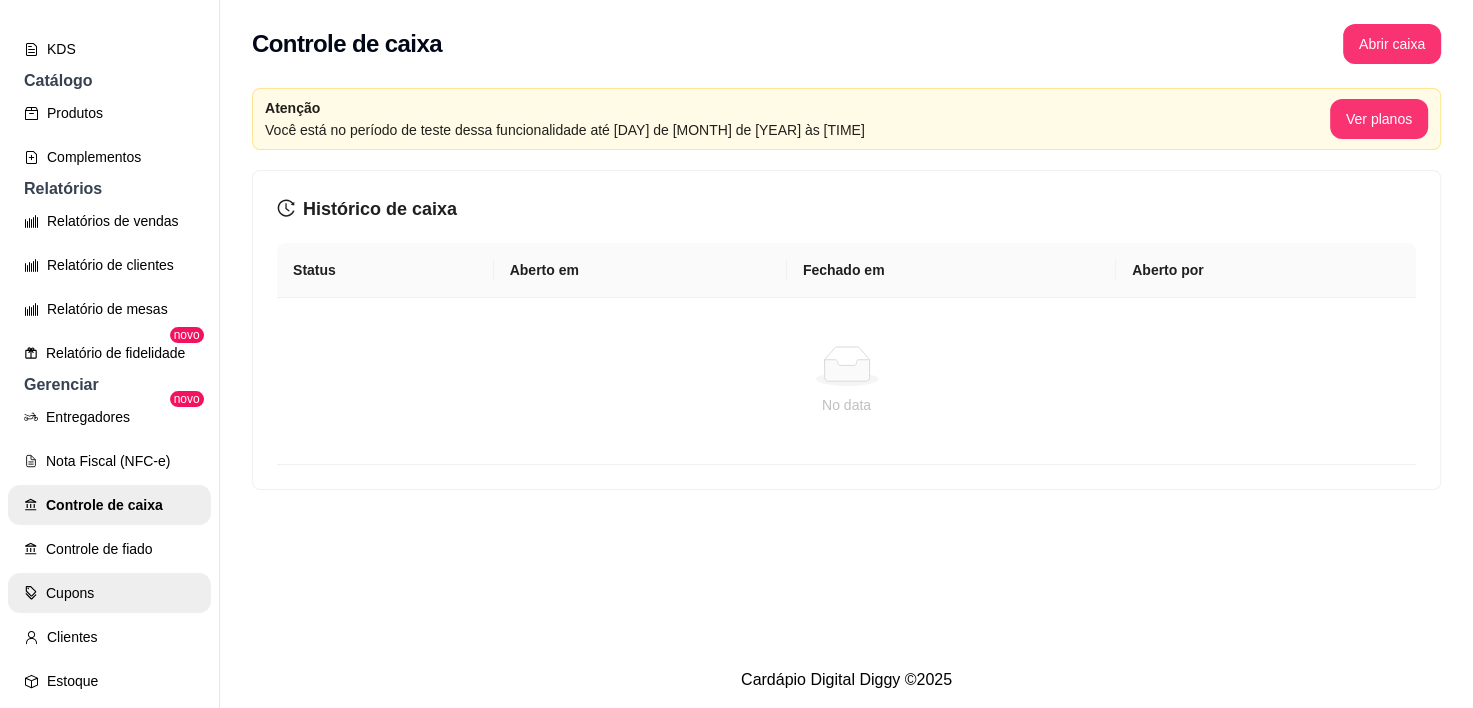 click on "Cupons" at bounding box center [109, 593] 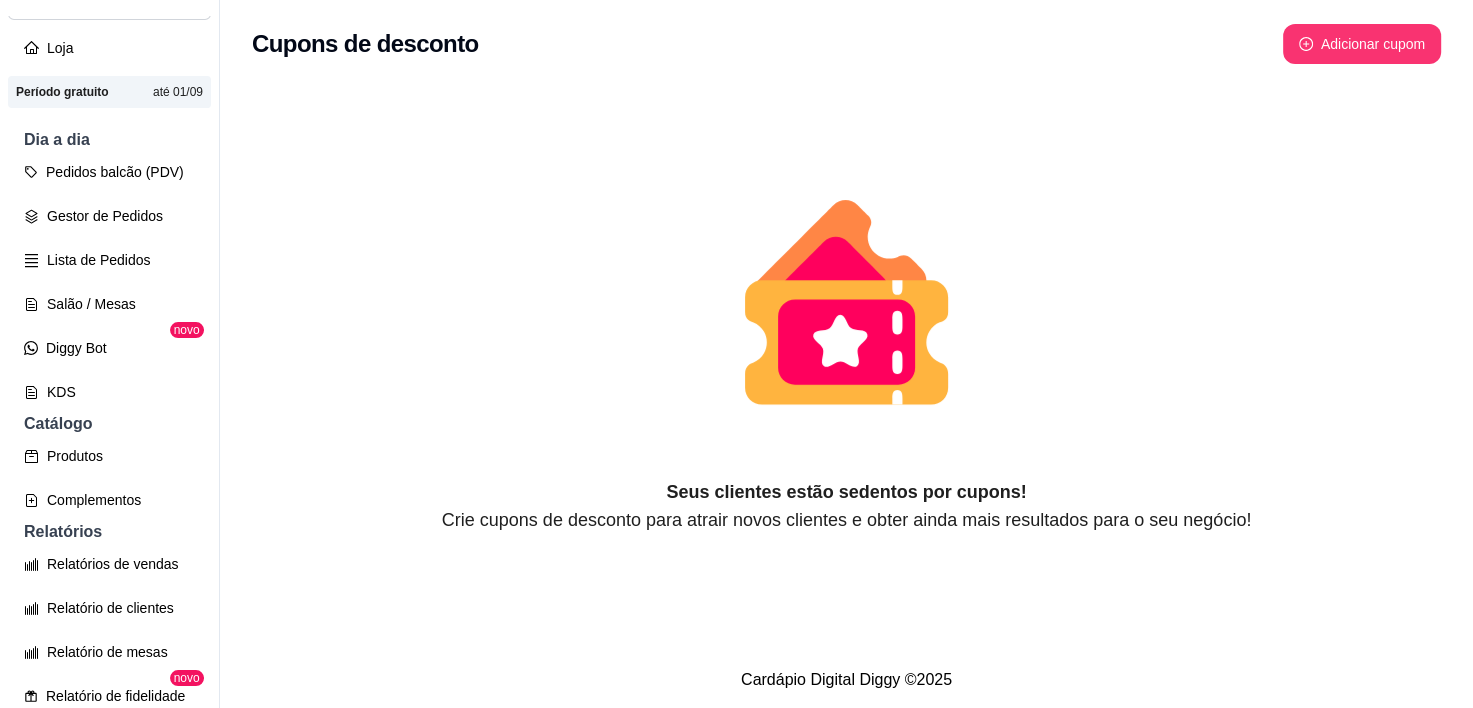 scroll, scrollTop: 108, scrollLeft: 0, axis: vertical 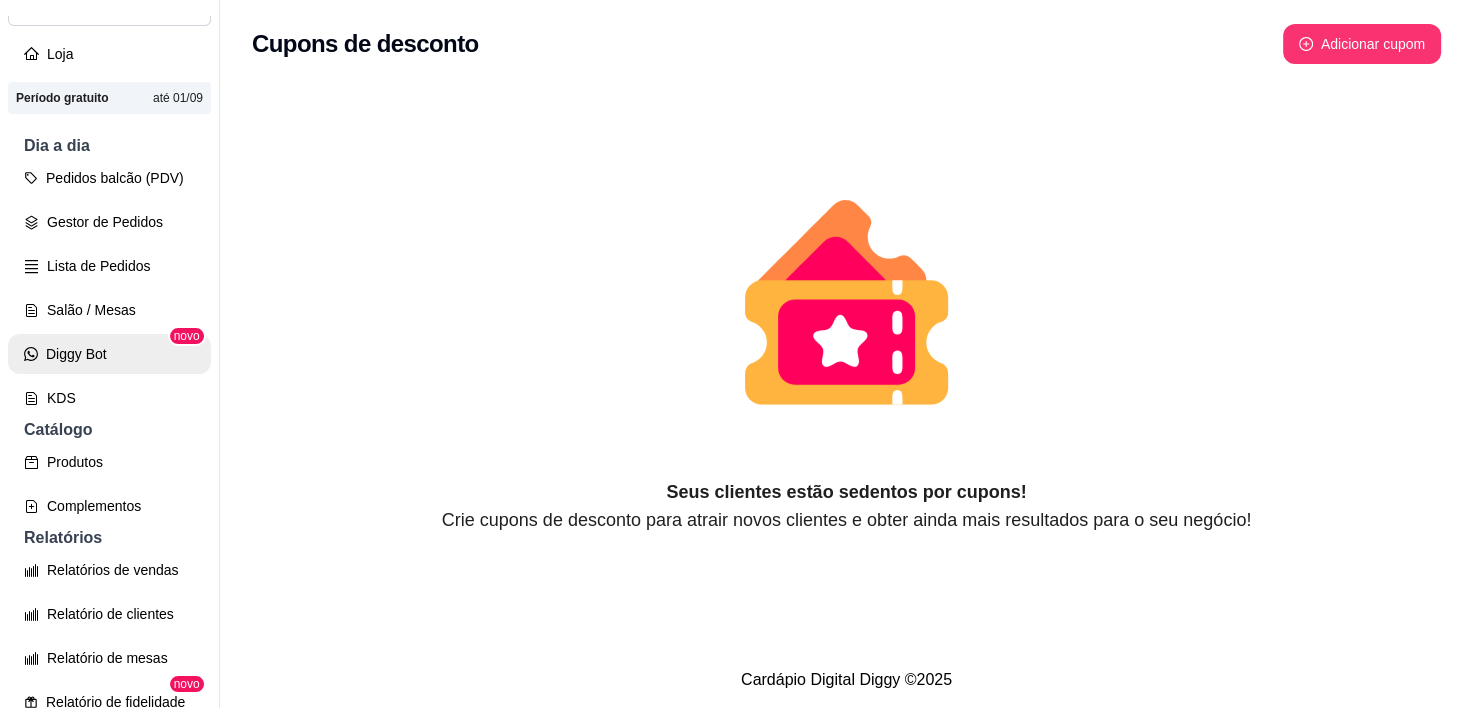 click on "Diggy Bot" at bounding box center (109, 354) 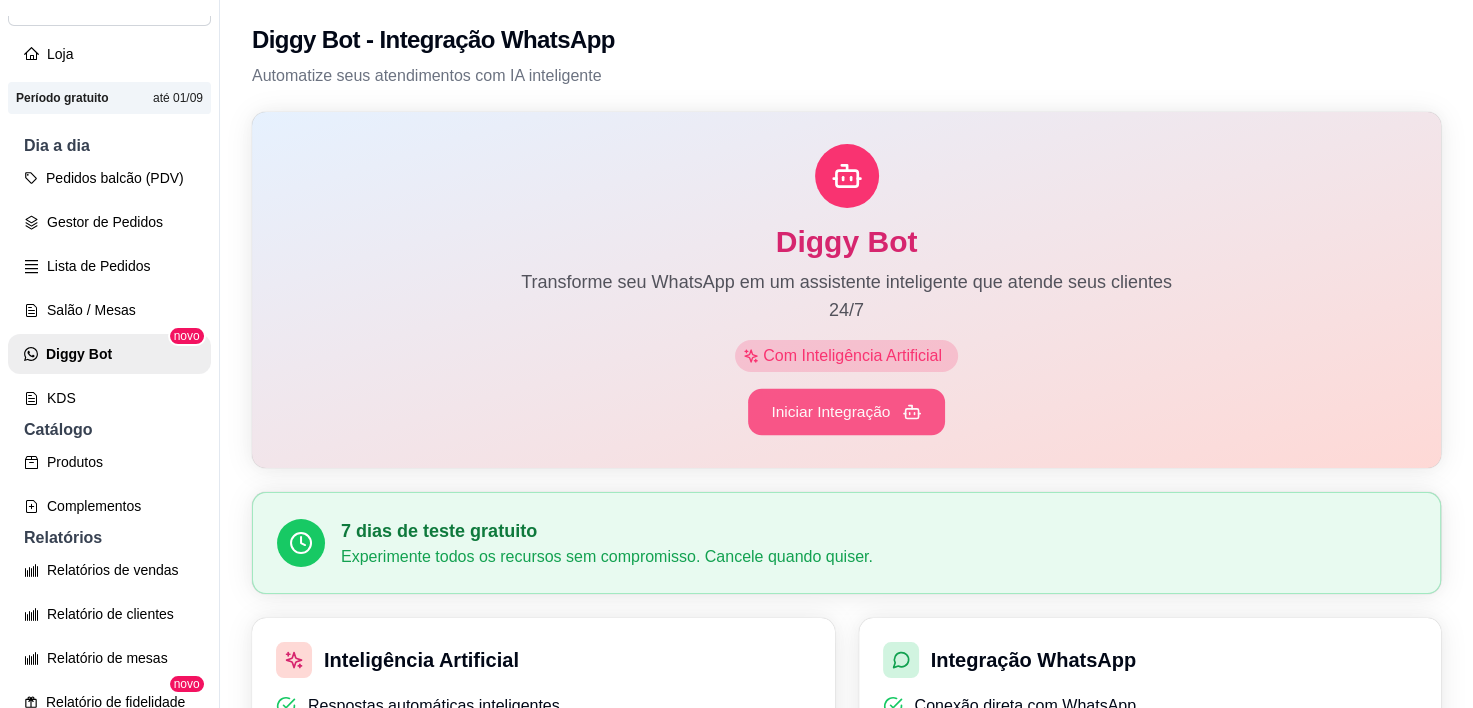 click on "Iniciar Integração" at bounding box center [846, 412] 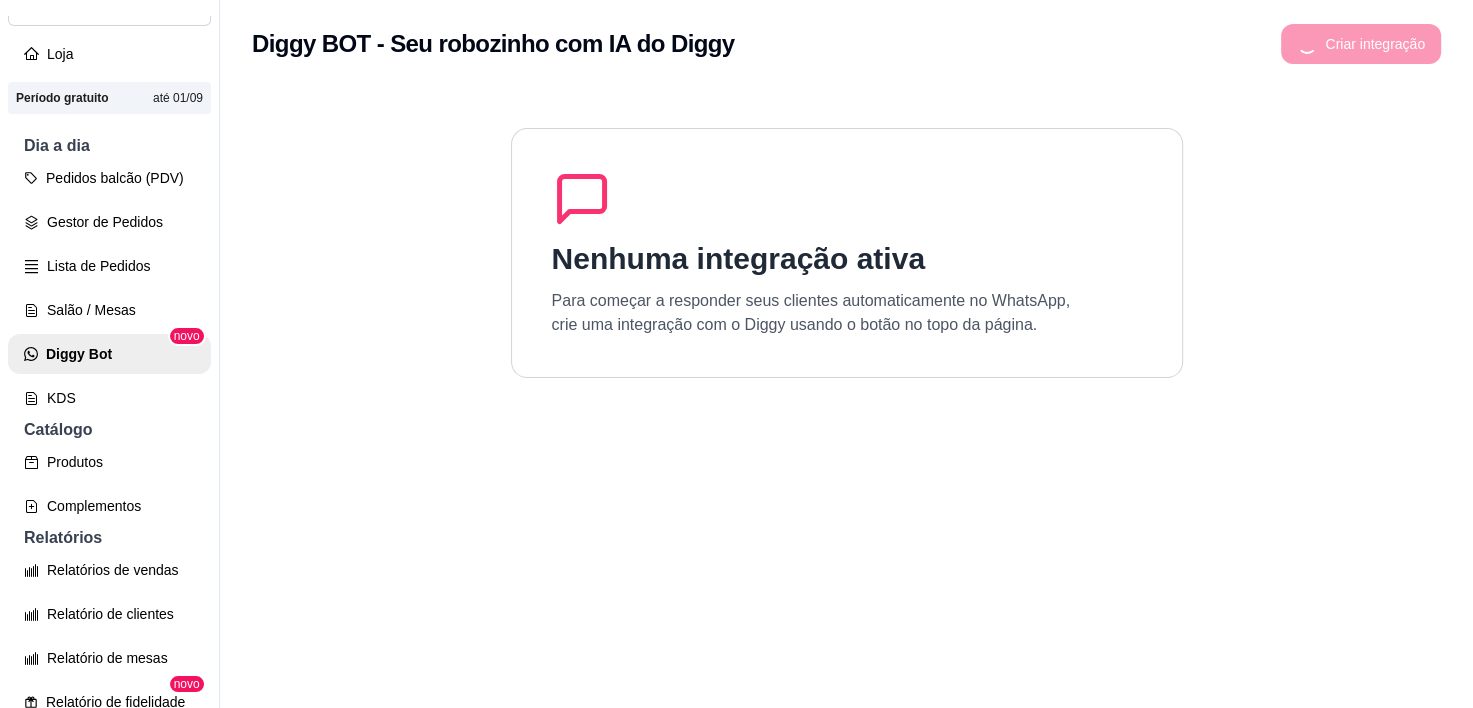 click on "Nenhuma integração ativa Para começar a responder seus clientes automaticamente no WhatsApp, crie uma integração com o Diggy usando o botão no topo da página." at bounding box center [846, 442] 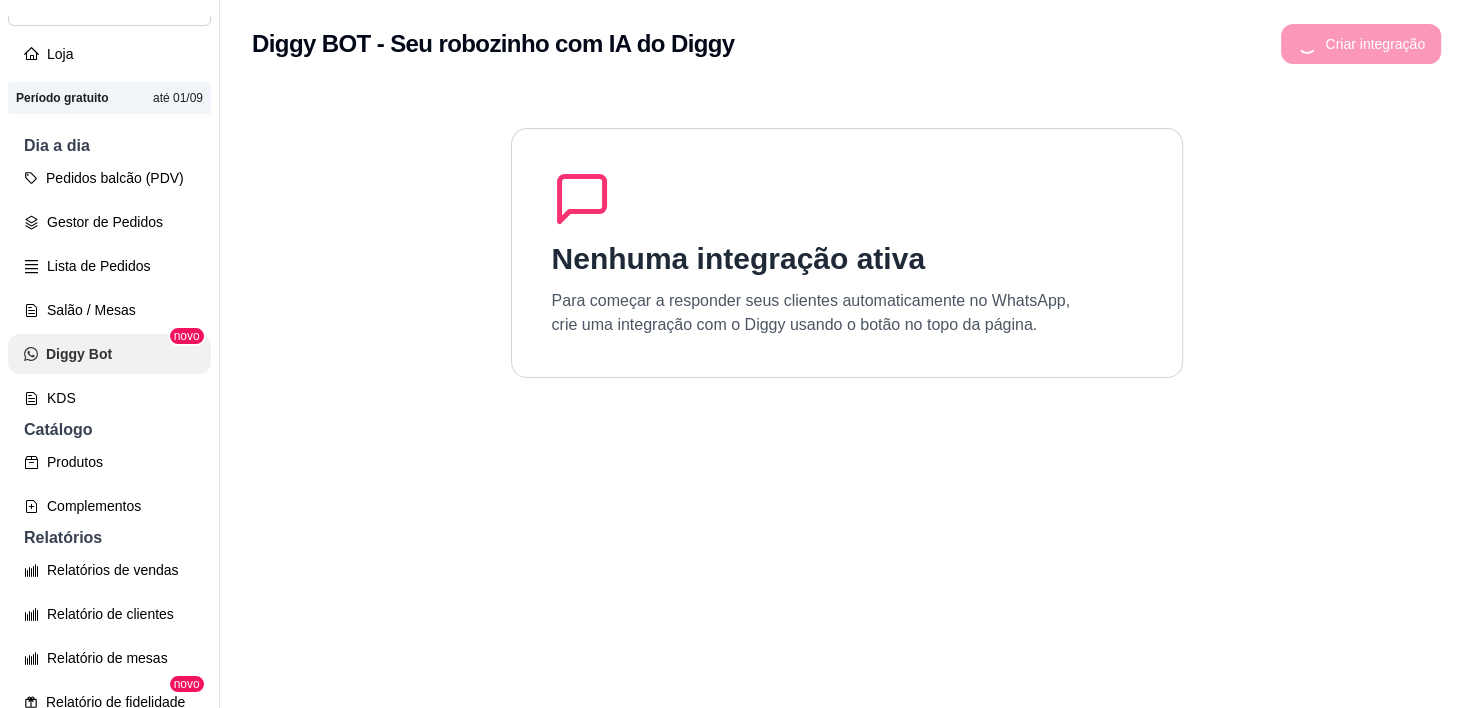 click on "Diggy Bot" at bounding box center [109, 354] 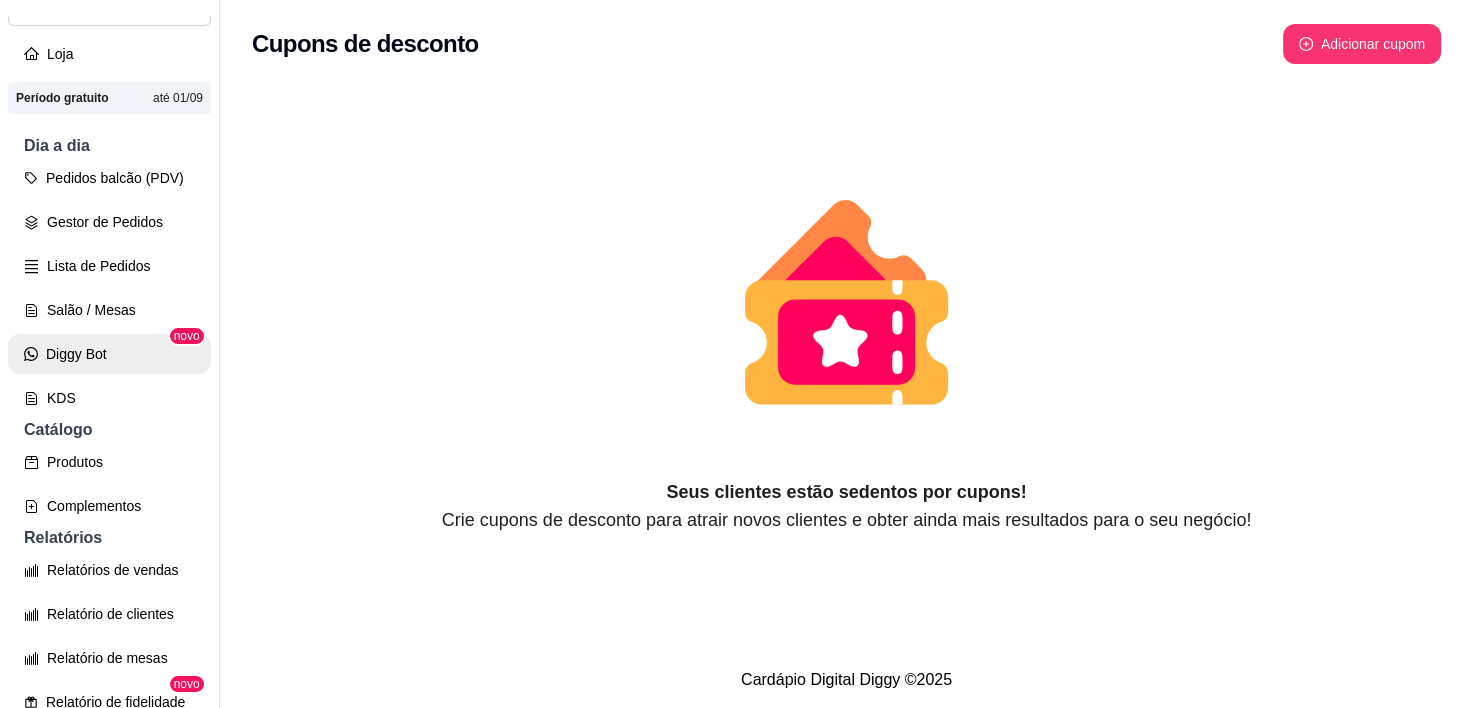 click on "Diggy Bot" at bounding box center (109, 354) 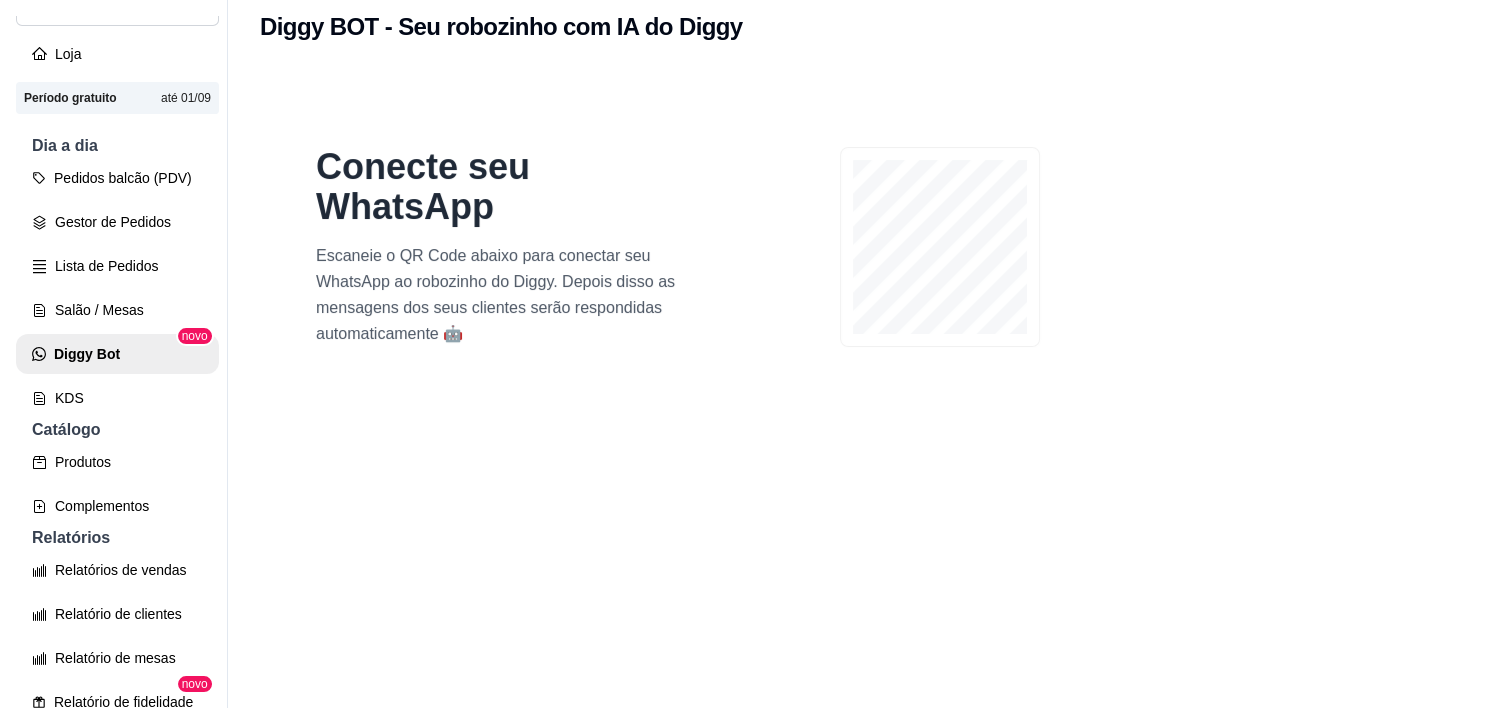 scroll, scrollTop: 0, scrollLeft: 0, axis: both 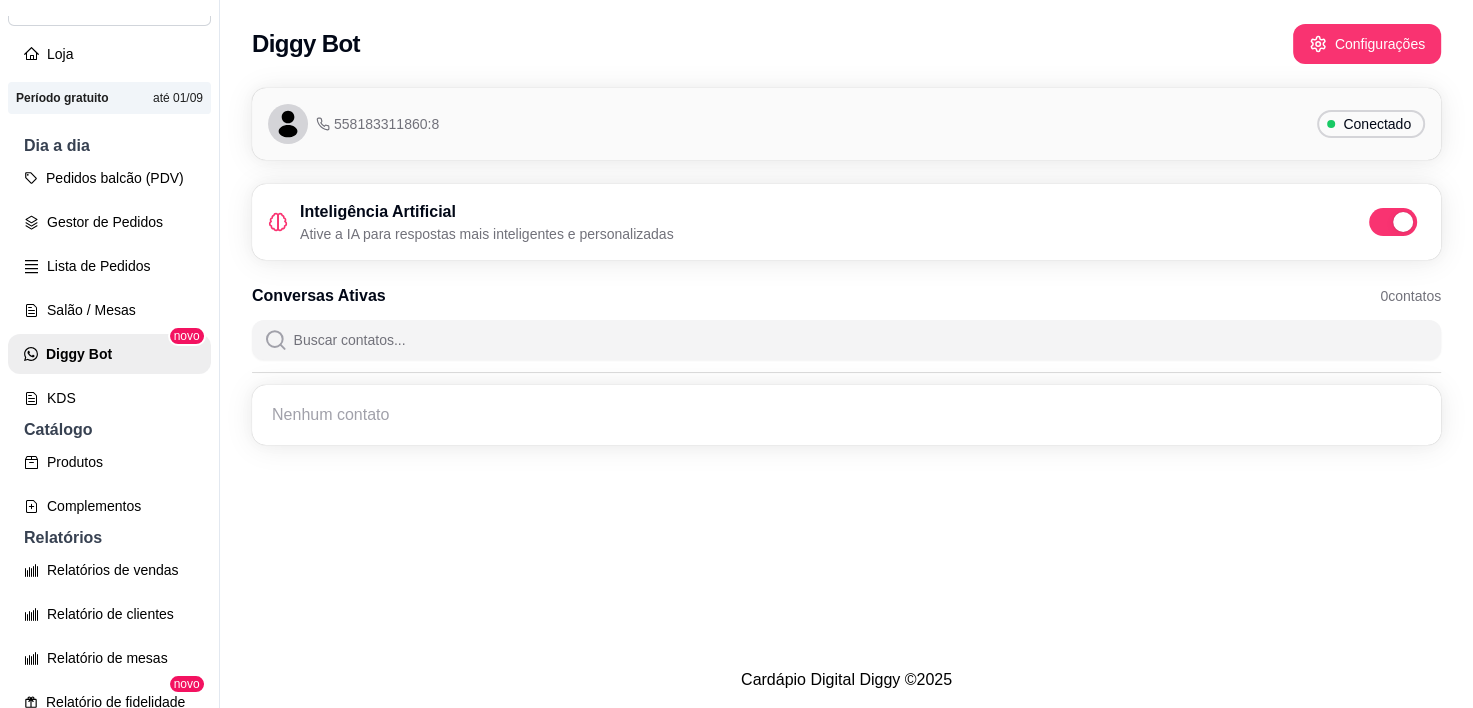 click on "558183311860:8 Conectado" at bounding box center (846, 124) 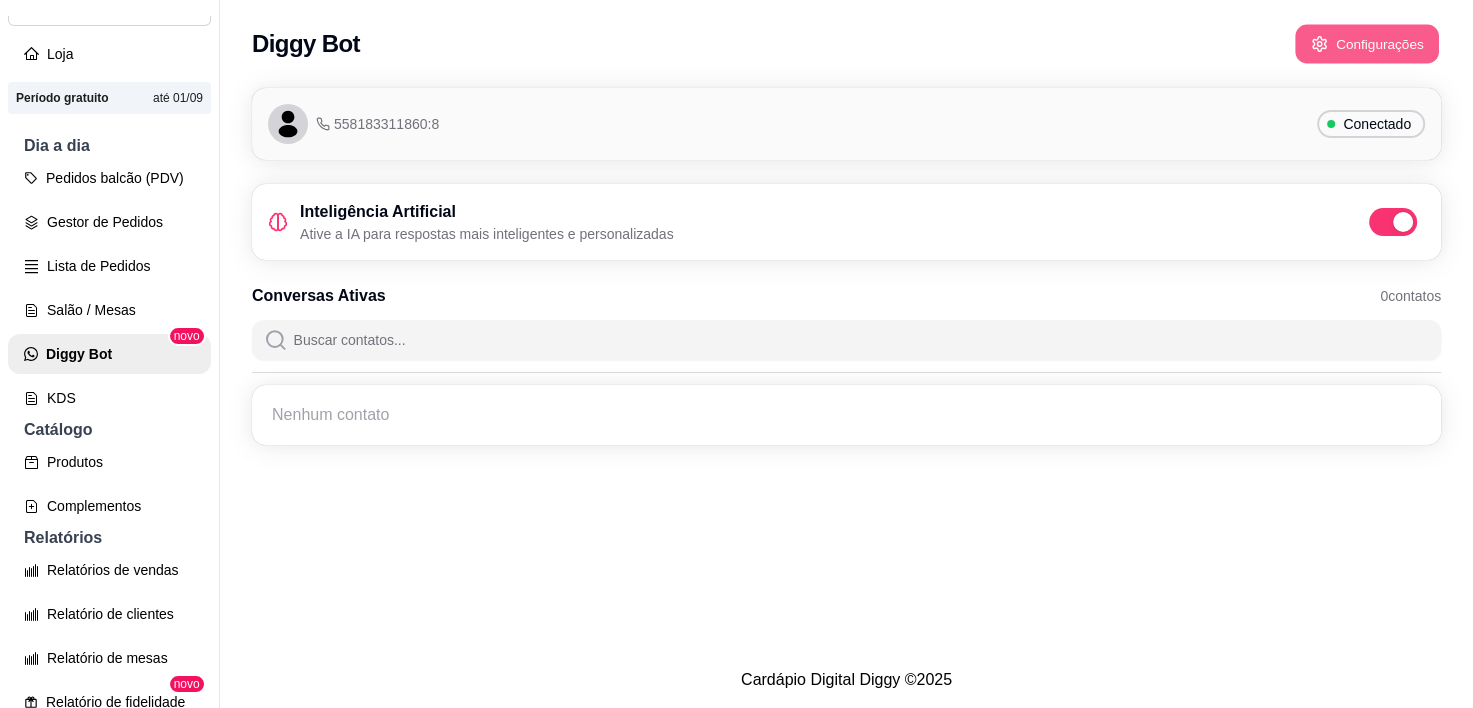 click on "Configurações" at bounding box center (1367, 44) 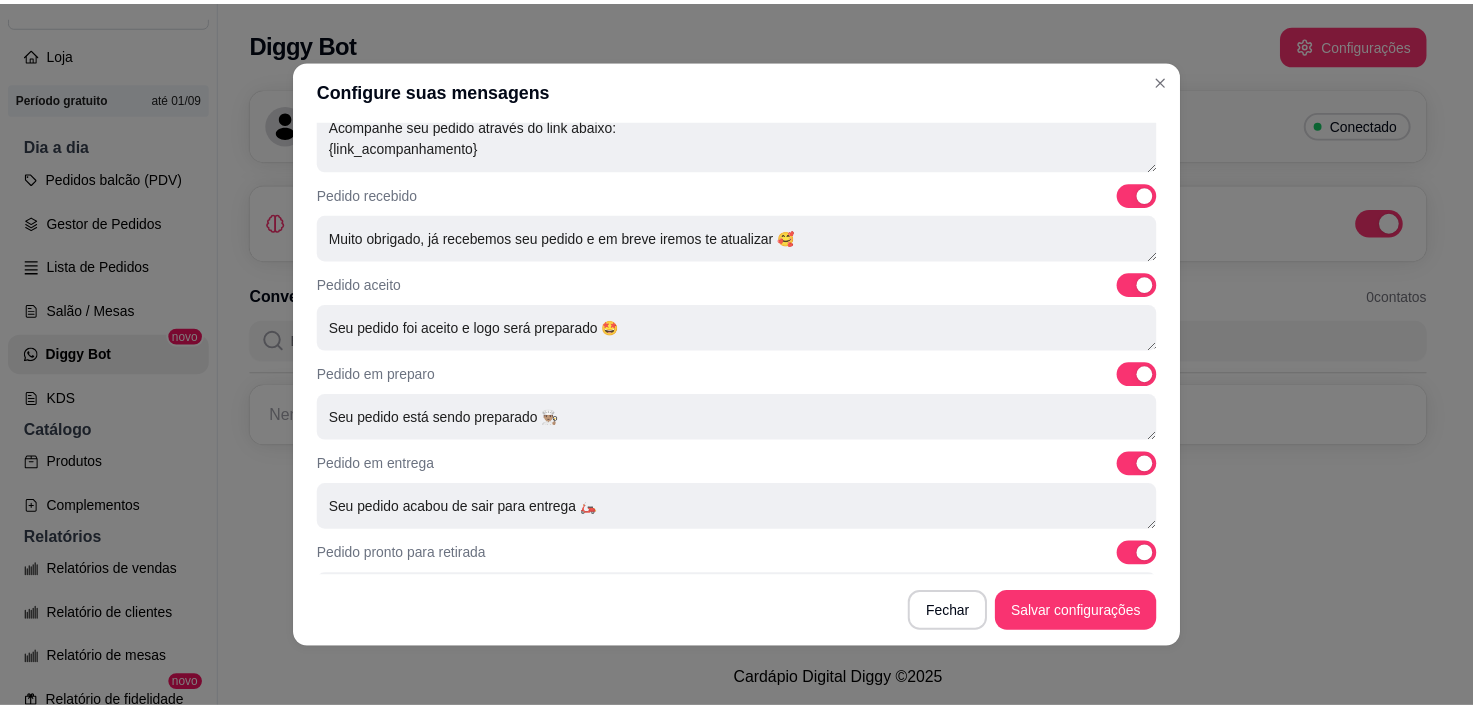 scroll, scrollTop: 736, scrollLeft: 0, axis: vertical 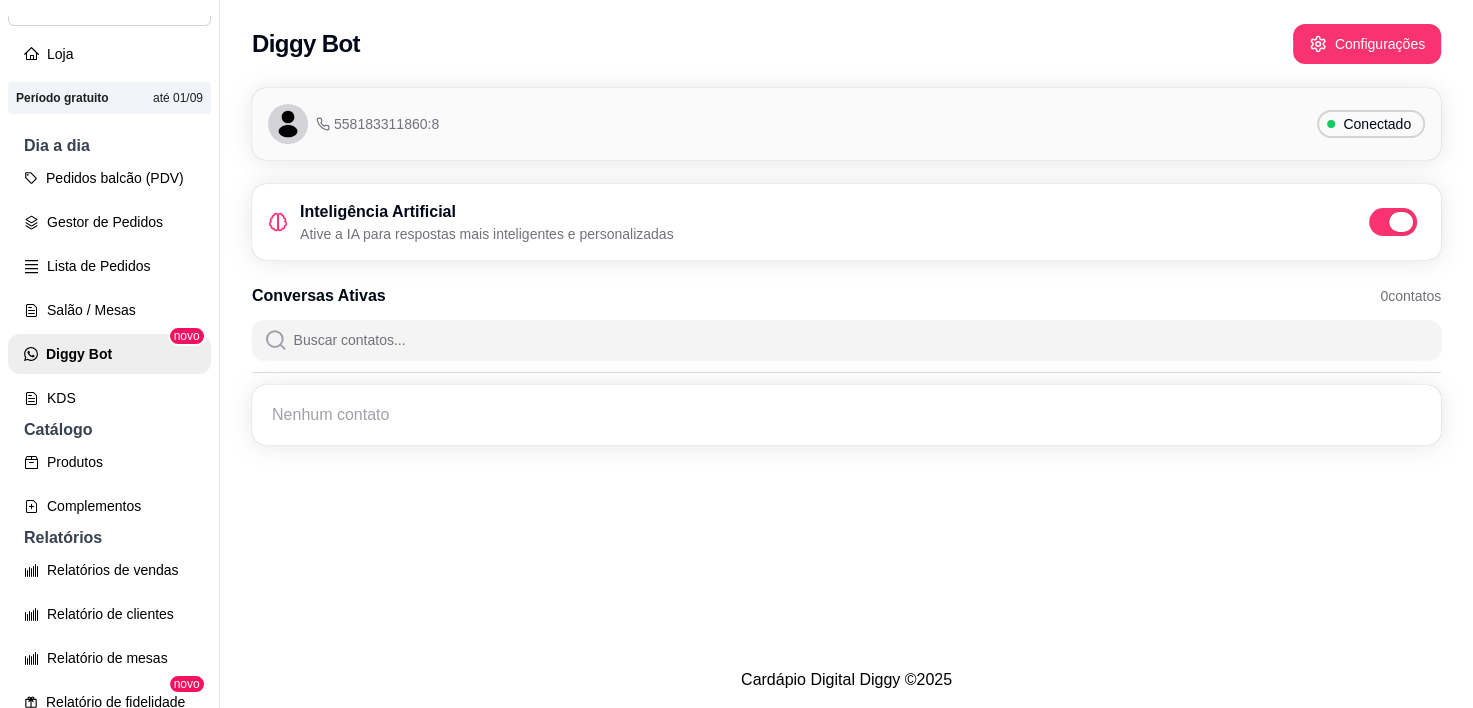 click at bounding box center [1393, 222] 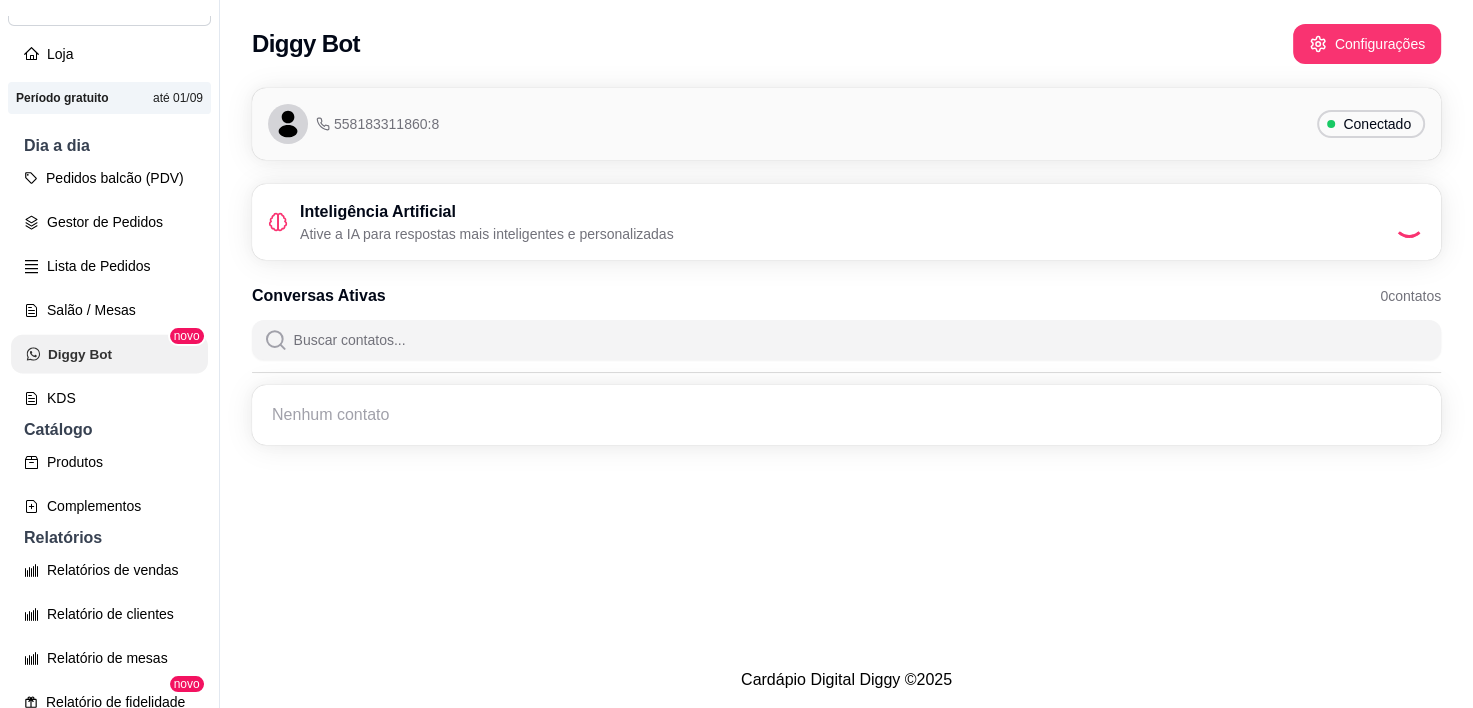 click on "Diggy Bot" at bounding box center [109, 354] 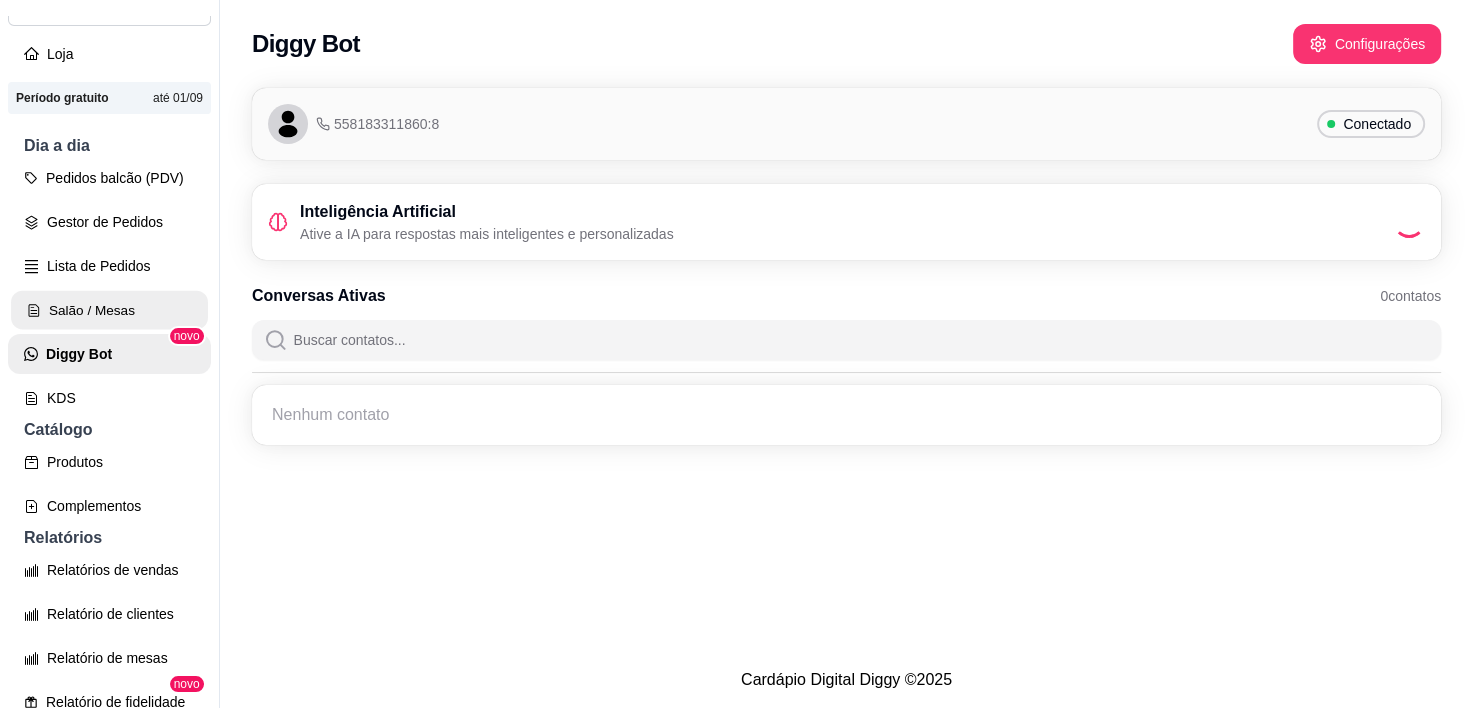 click on "Salão / Mesas" at bounding box center (109, 310) 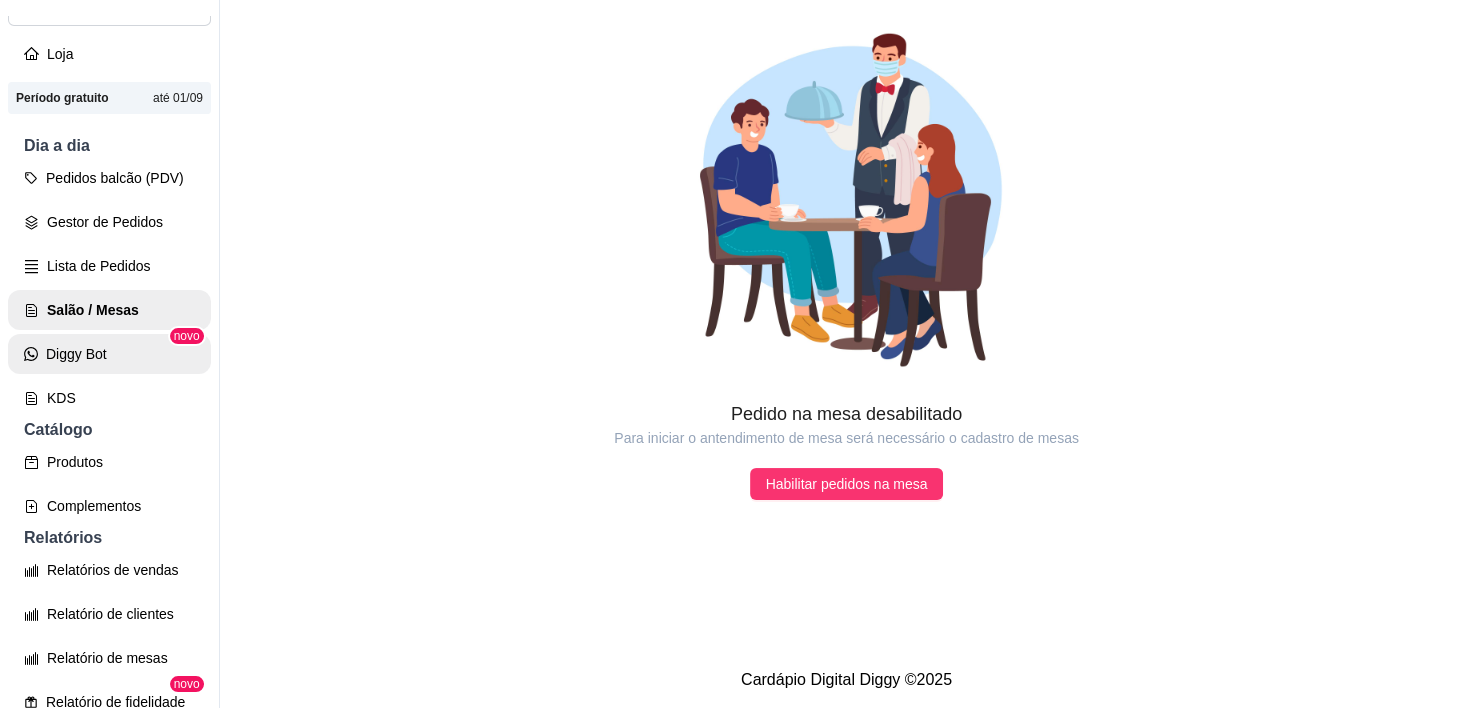 click on "Diggy Bot" at bounding box center [109, 354] 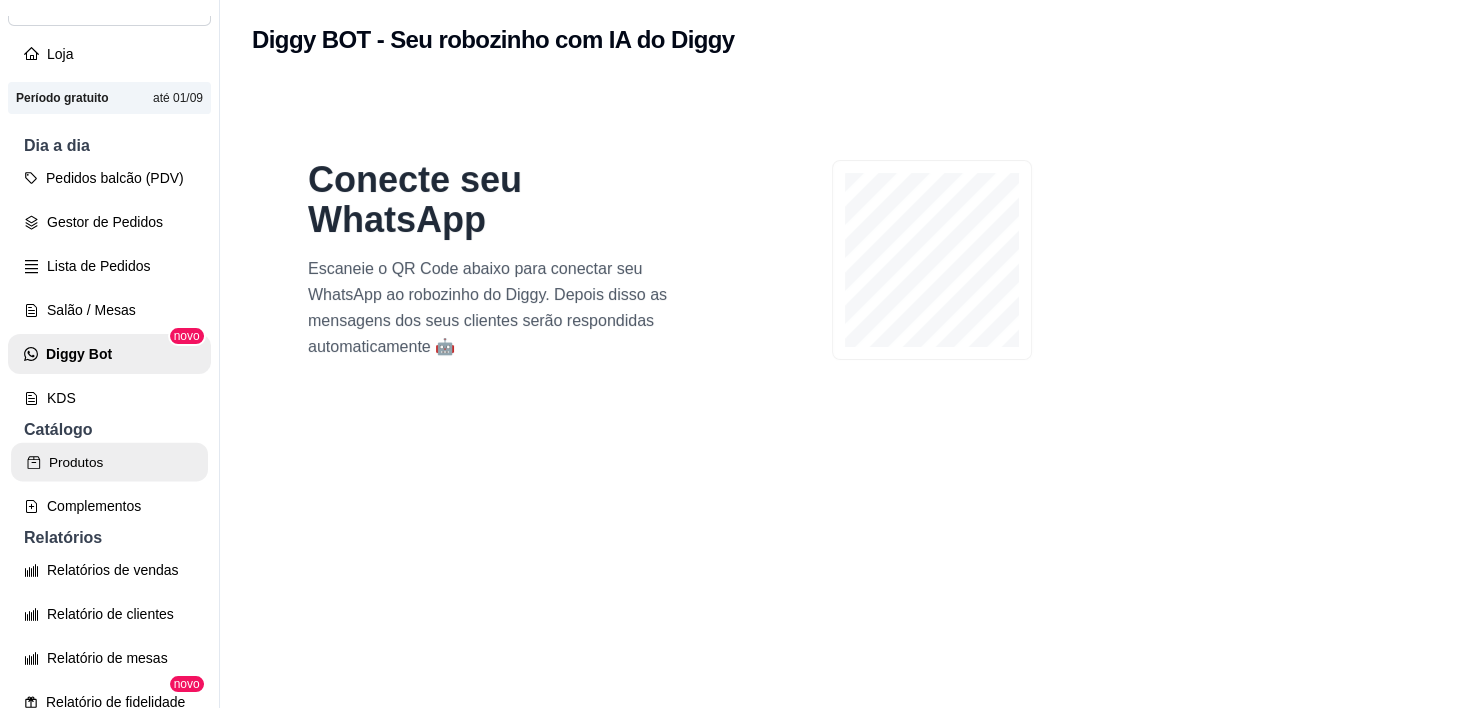 click on "Produtos" at bounding box center [109, 462] 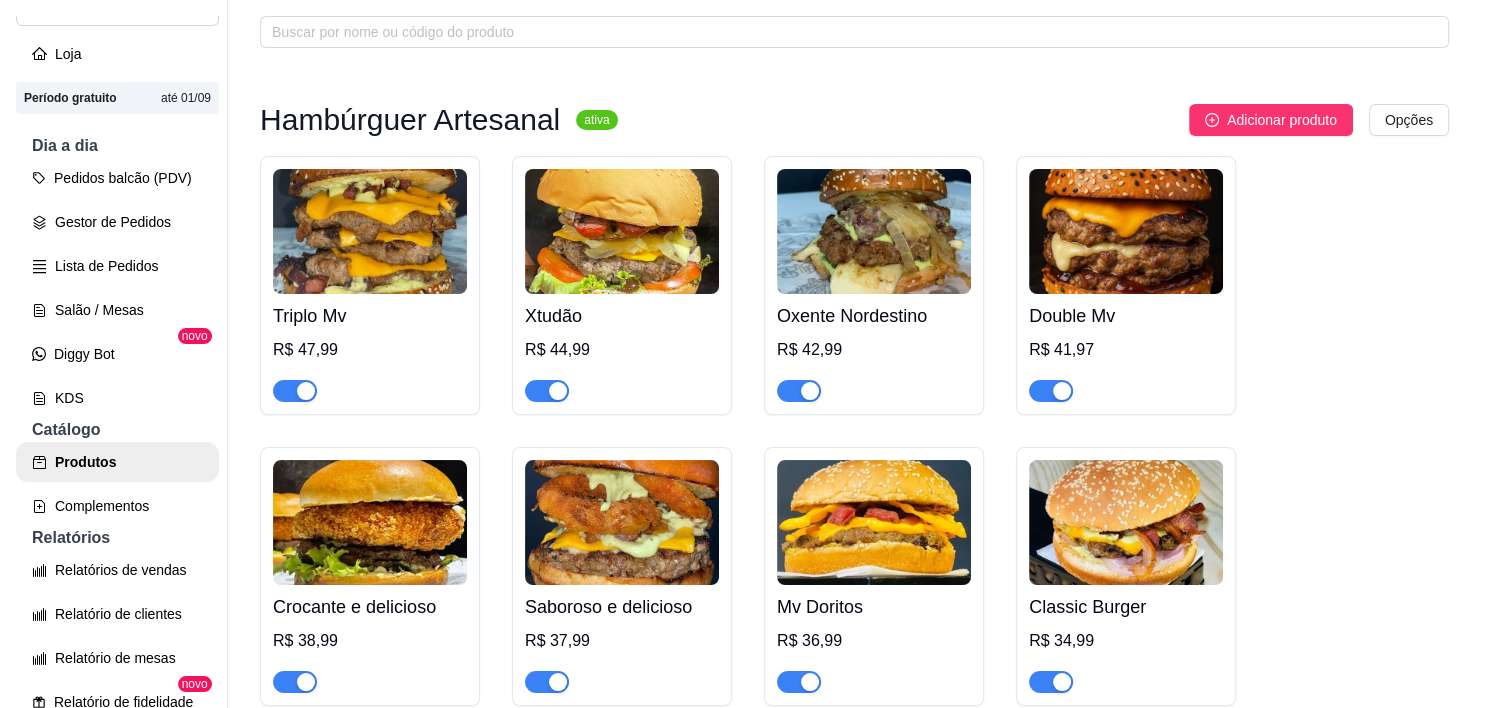 scroll, scrollTop: 100, scrollLeft: 0, axis: vertical 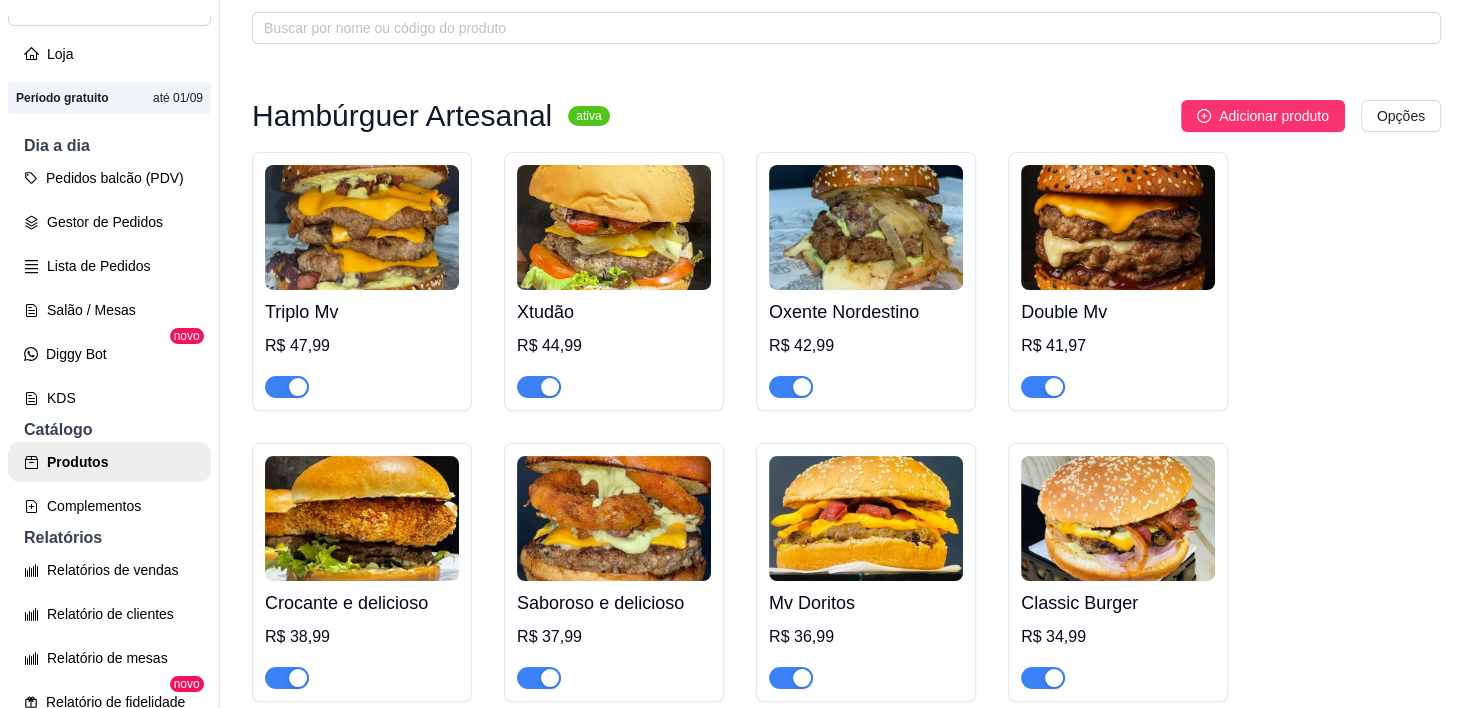 click at bounding box center (1118, 227) 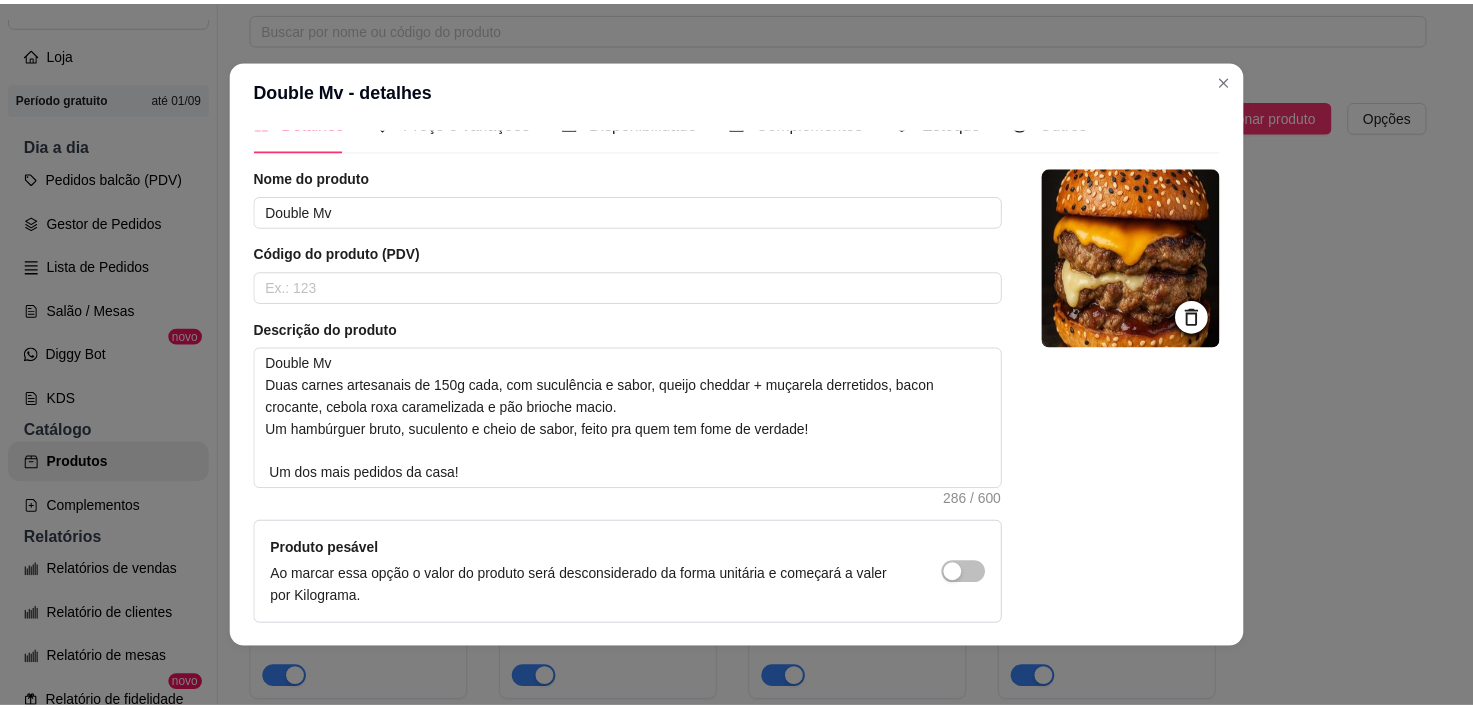 scroll, scrollTop: 0, scrollLeft: 0, axis: both 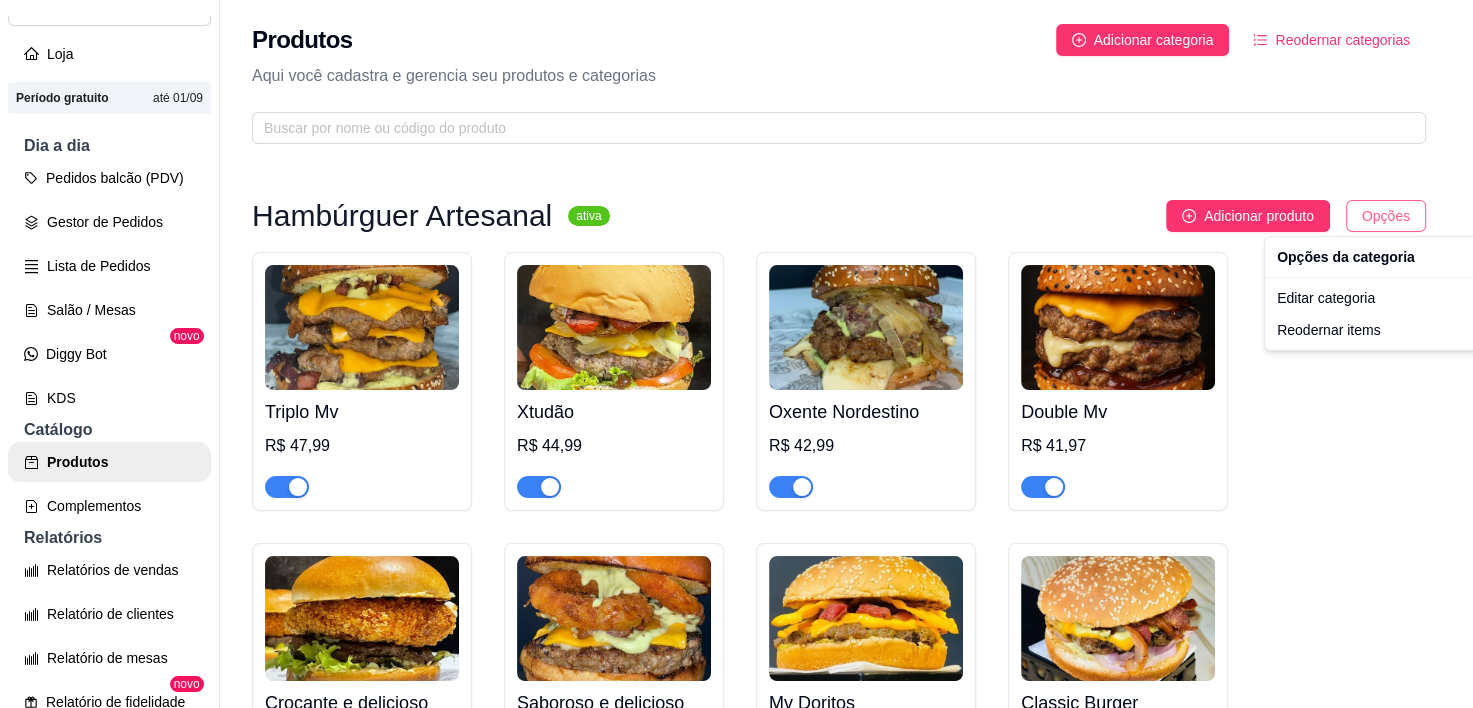 click on "M Mv Burgers ... Loja Aberta Loja Período gratuito até 01/09   Dia a dia Pedidos balcão (PDV) Gestor de Pedidos Lista de Pedidos Salão / Mesas Diggy Bot novo KDS Catálogo Produtos Complementos Relatórios Relatórios de vendas Relatório de clientes Relatório de mesas Relatório de fidelidade novo Gerenciar Entregadores novo Nota Fiscal (NFC-e) Controle de caixa Controle de fiado Cupons Clientes Estoque Configurações Diggy Planos Precisa de ajuda? Sair Produtos Adicionar categoria Reodernar categorias Aqui você cadastra e gerencia seu produtos e categorias Hambúrguer Artesanal ativa Adicionar produto Opções Triplo Mv   R$ 47,99 Xtudão   R$ 44,99 Oxente Nordestino   R$ 42,99 Double Mv   R$ 41,97 Crocante e delicioso   R$ 38,99 Saboroso e delicioso   R$ 37,99 Mv Doritos   R$ 36,99 Classic Burger   R$ 34,99 Gourmet Americano   R$ 34,99 Gourmet Especial   R$ 33,99 Econômico e Saboroso   R$ 23,99 Fritos e crocantes ativa Adicionar produto Opções Batata com cheddar e bacon   R$ 20,99" at bounding box center [736, 354] 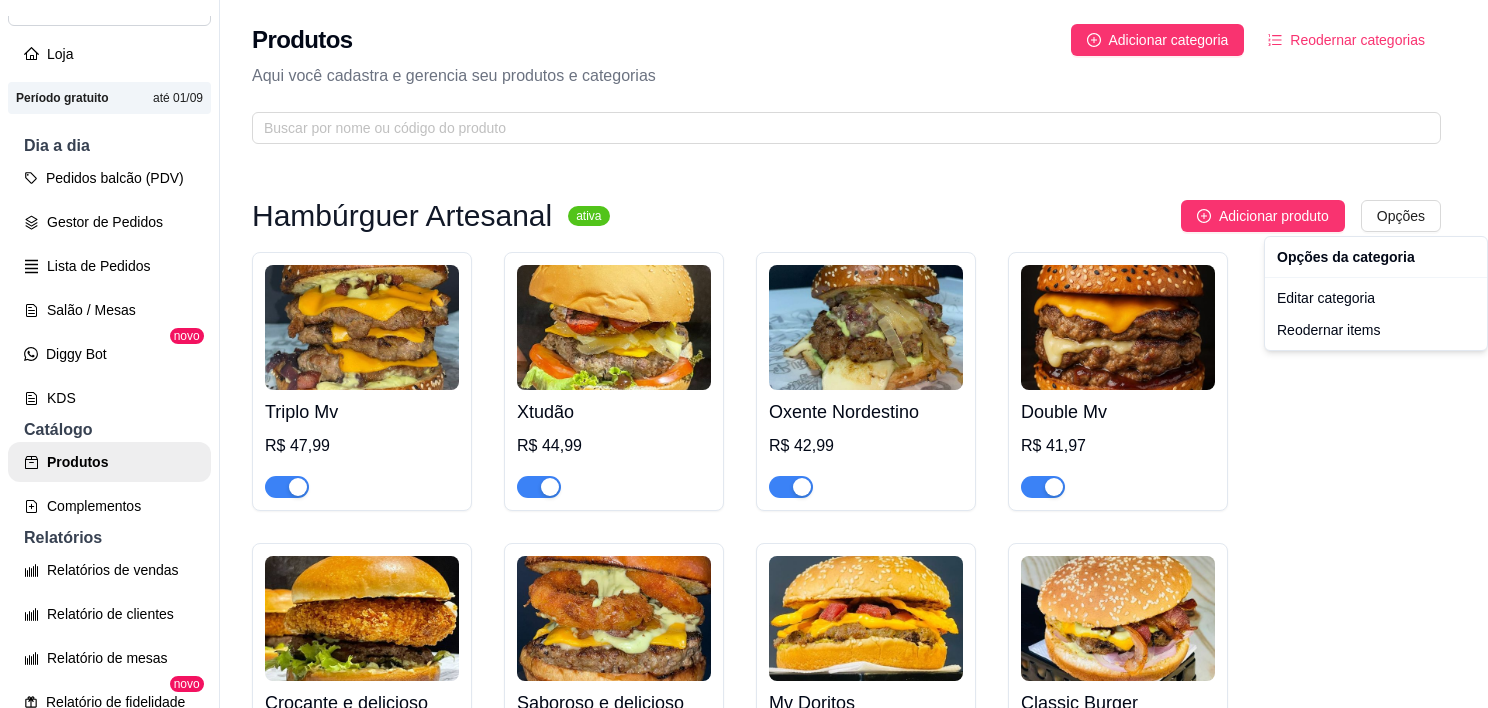 click on "M Mv Burgers ... Loja Aberta Loja Período gratuito até 01/09   Dia a dia Pedidos balcão (PDV) Gestor de Pedidos Lista de Pedidos Salão / Mesas Diggy Bot novo KDS Catálogo Produtos Complementos Relatórios Relatórios de vendas Relatório de clientes Relatório de mesas Relatório de fidelidade novo Gerenciar Entregadores novo Nota Fiscal (NFC-e) Controle de caixa Controle de fiado Cupons Clientes Estoque Configurações Diggy Planos Precisa de ajuda? Sair Produtos Adicionar categoria Reodernar categorias Aqui você cadastra e gerencia seu produtos e categorias Hambúrguer Artesanal ativa Adicionar produto Opções Triplo Mv   R$ 47,99 Xtudão   R$ 44,99 Oxente Nordestino   R$ 42,99 Double Mv   R$ 41,97 Crocante e delicioso   R$ 38,99 Saboroso e delicioso   R$ 37,99 Mv Doritos   R$ 36,99 Classic Burger   R$ 34,99 Gourmet Americano   R$ 34,99 Gourmet Especial   R$ 33,99 Econômico e Saboroso   R$ 23,99 Fritos e crocantes ativa Adicionar produto Opções Batata com cheddar e bacon   R$ 20,99" at bounding box center (744, 354) 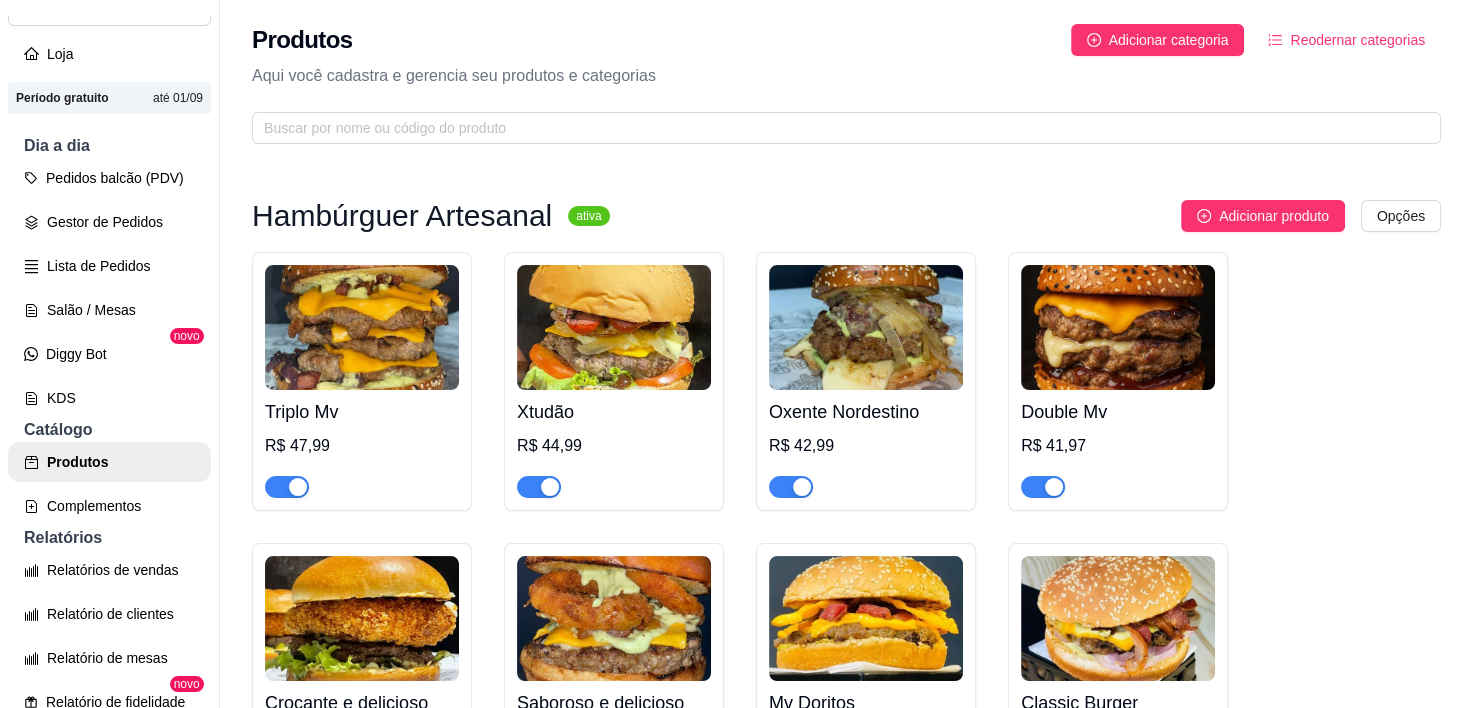 click at bounding box center [1118, 327] 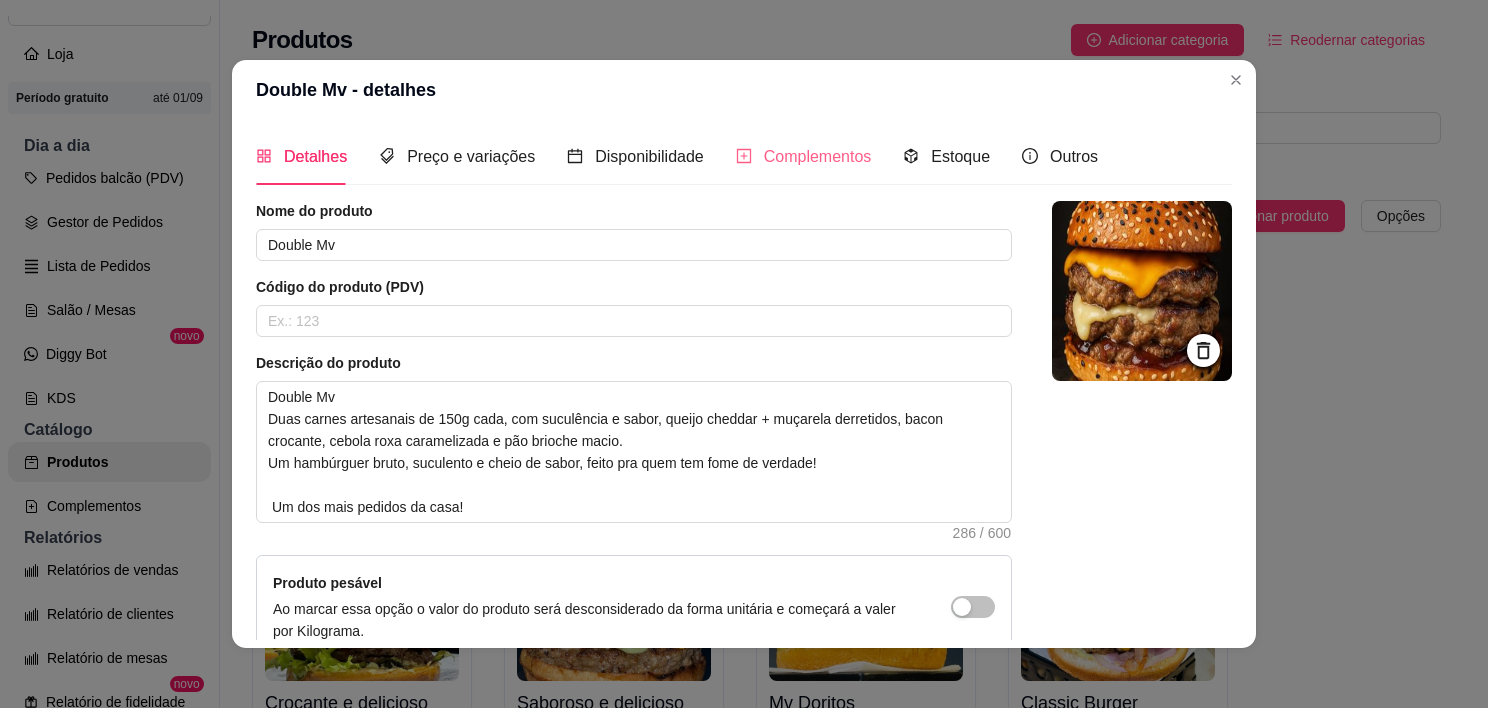 click on "Complementos" at bounding box center [804, 156] 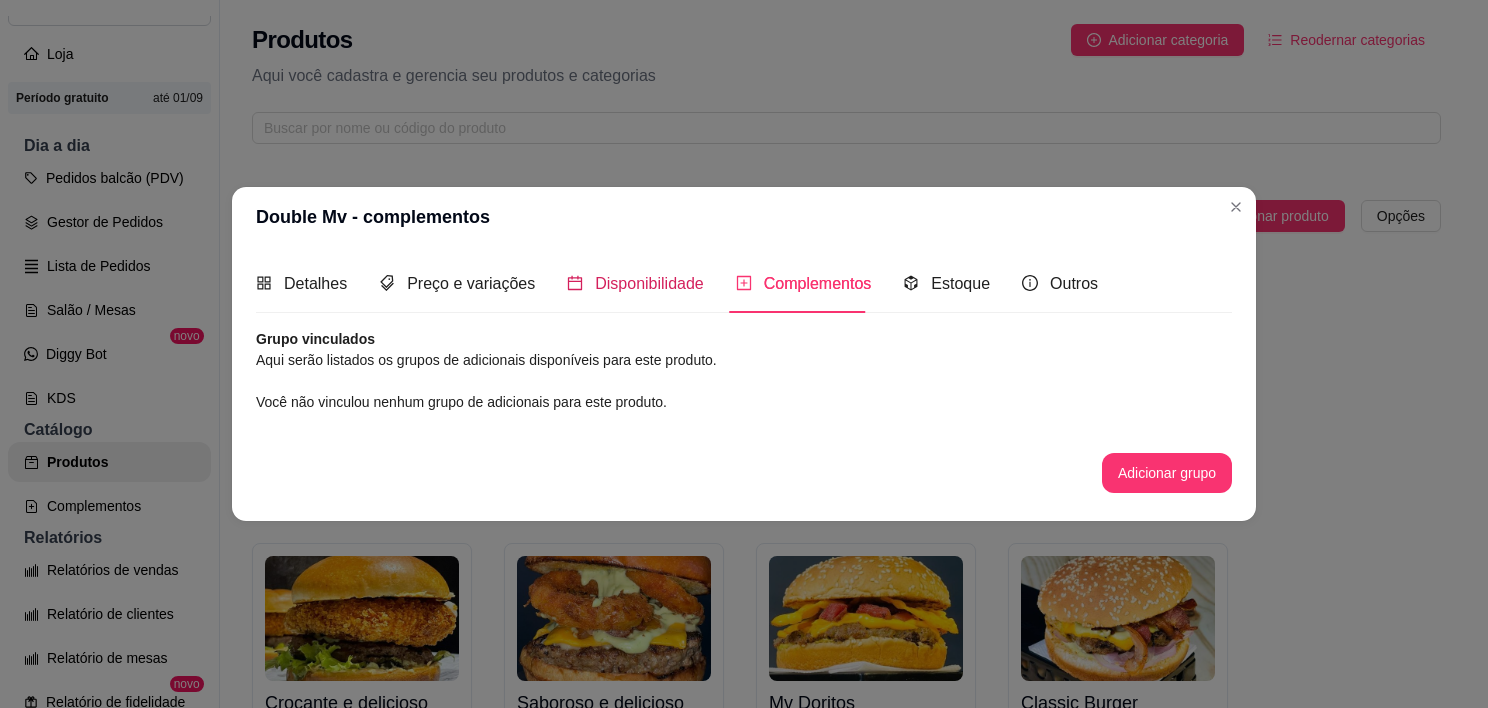 click on "Disponibilidade" at bounding box center (649, 283) 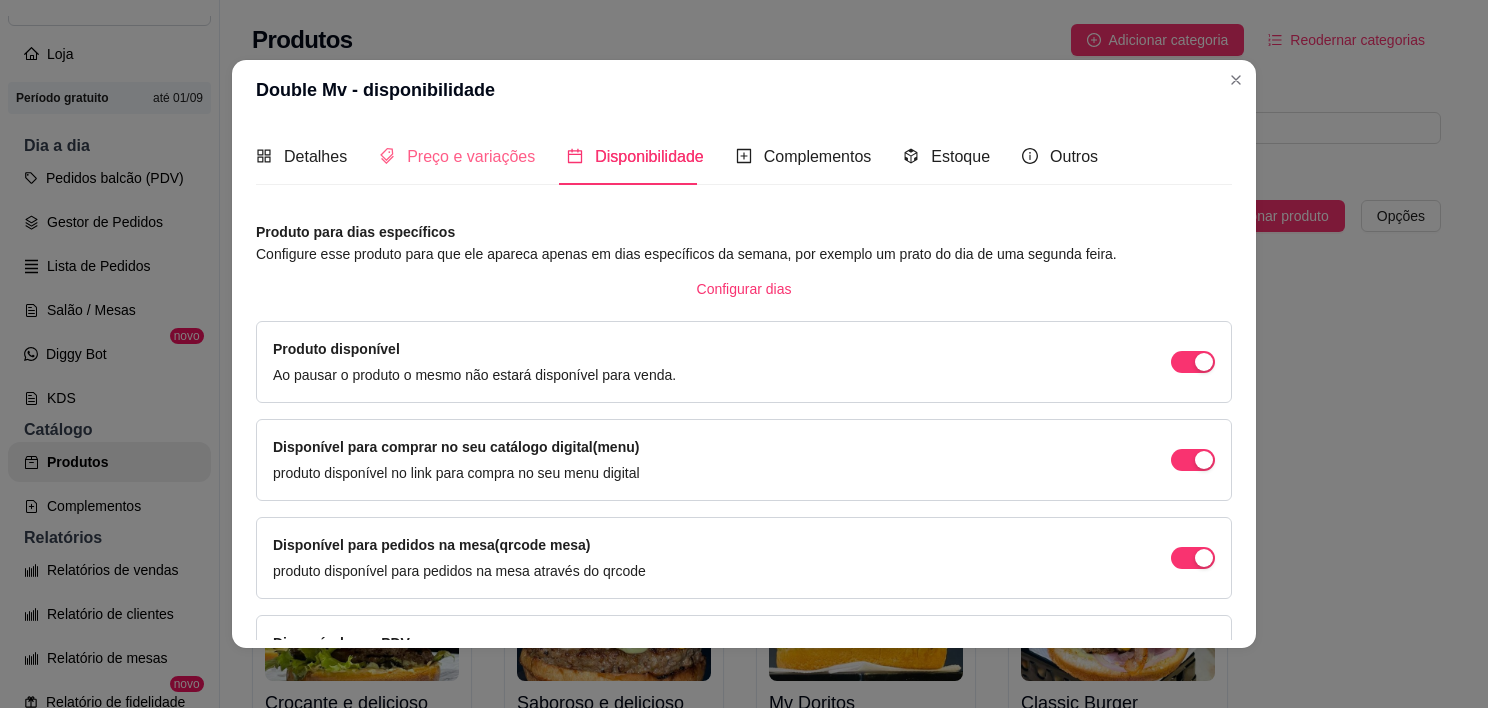 click on "Preço e variações" at bounding box center [457, 156] 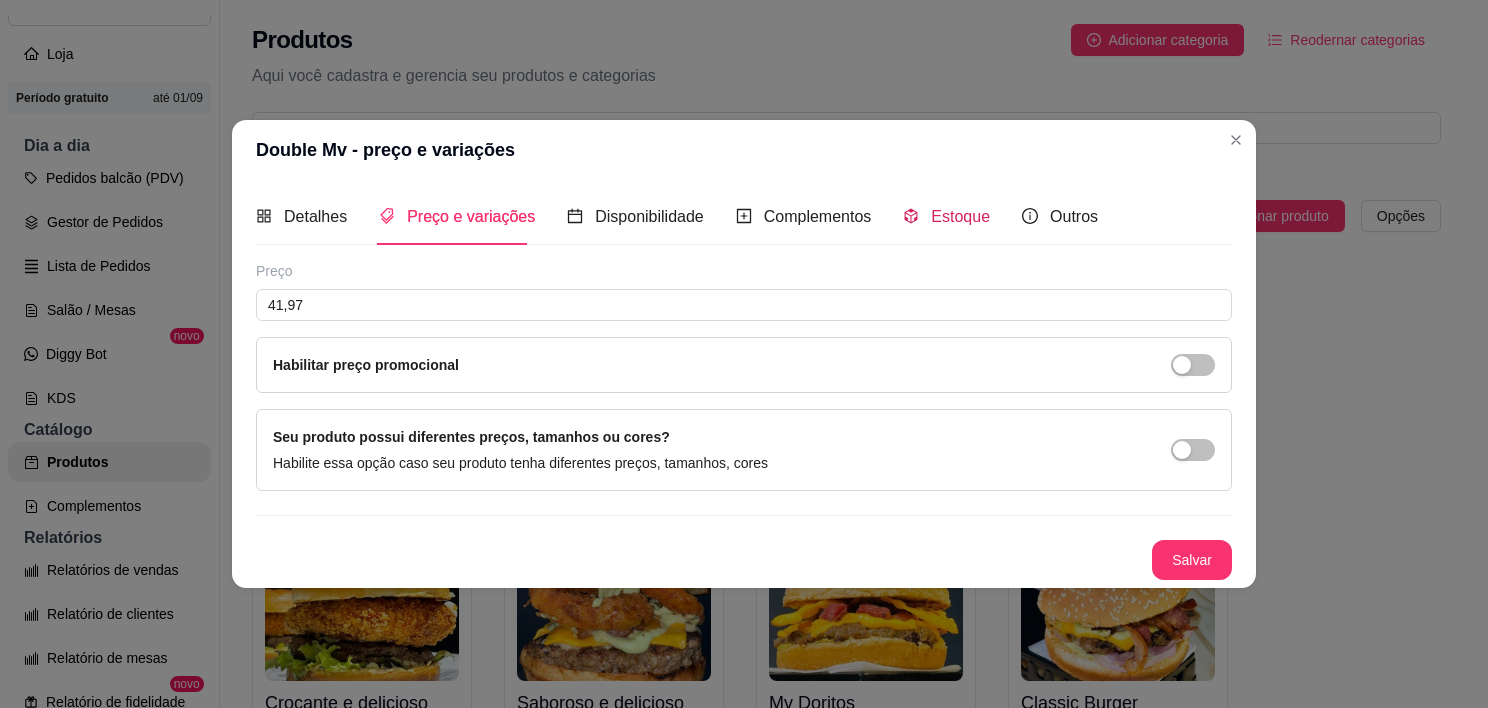 click on "Estoque" at bounding box center (960, 216) 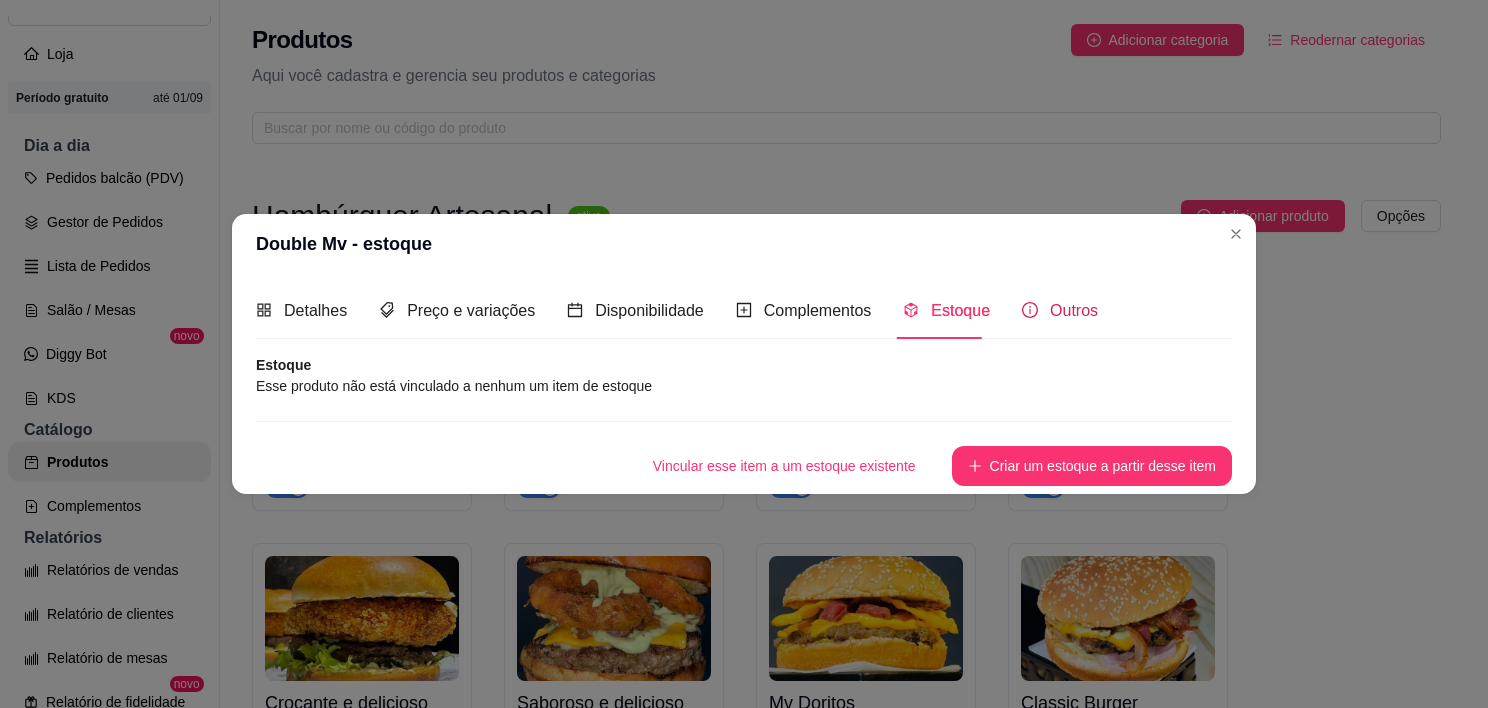 click on "Outros" at bounding box center [1074, 310] 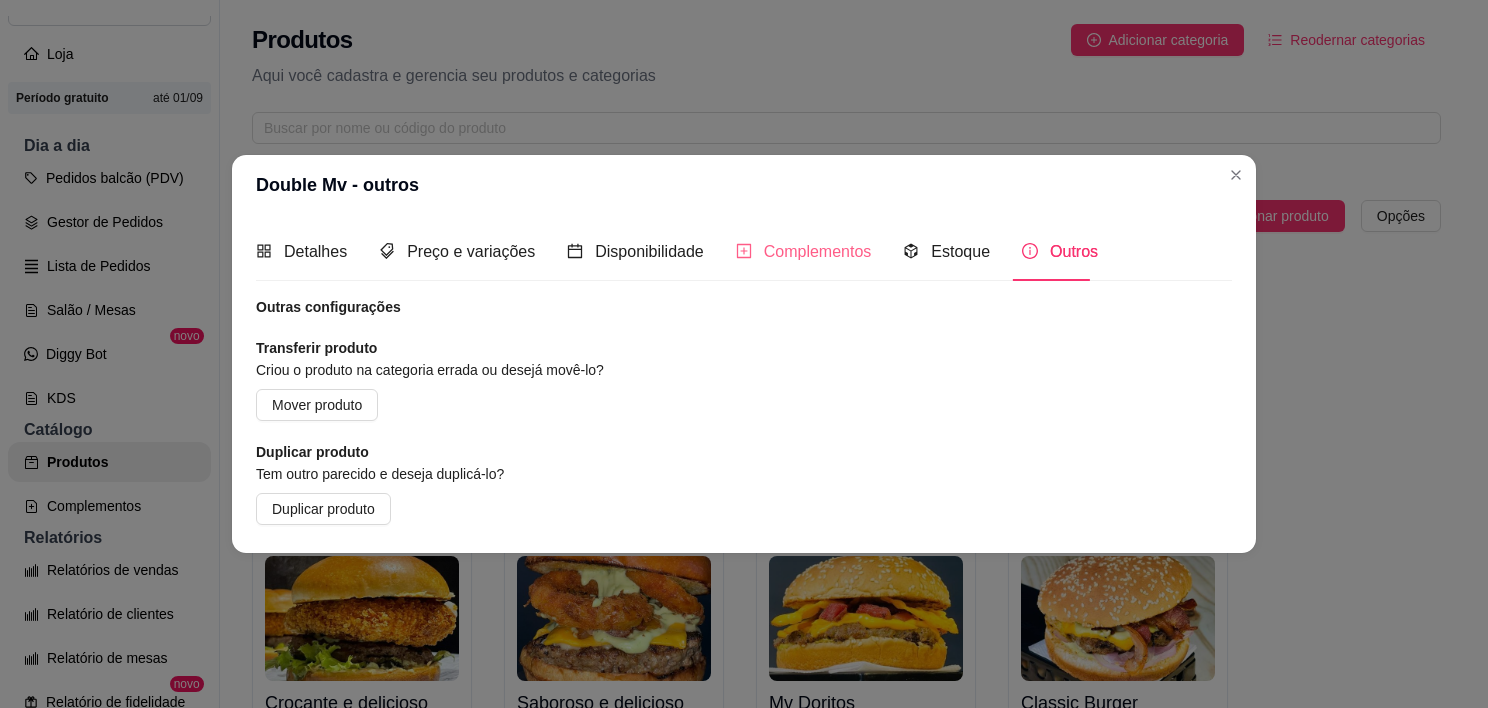 click on "Complementos" at bounding box center [804, 251] 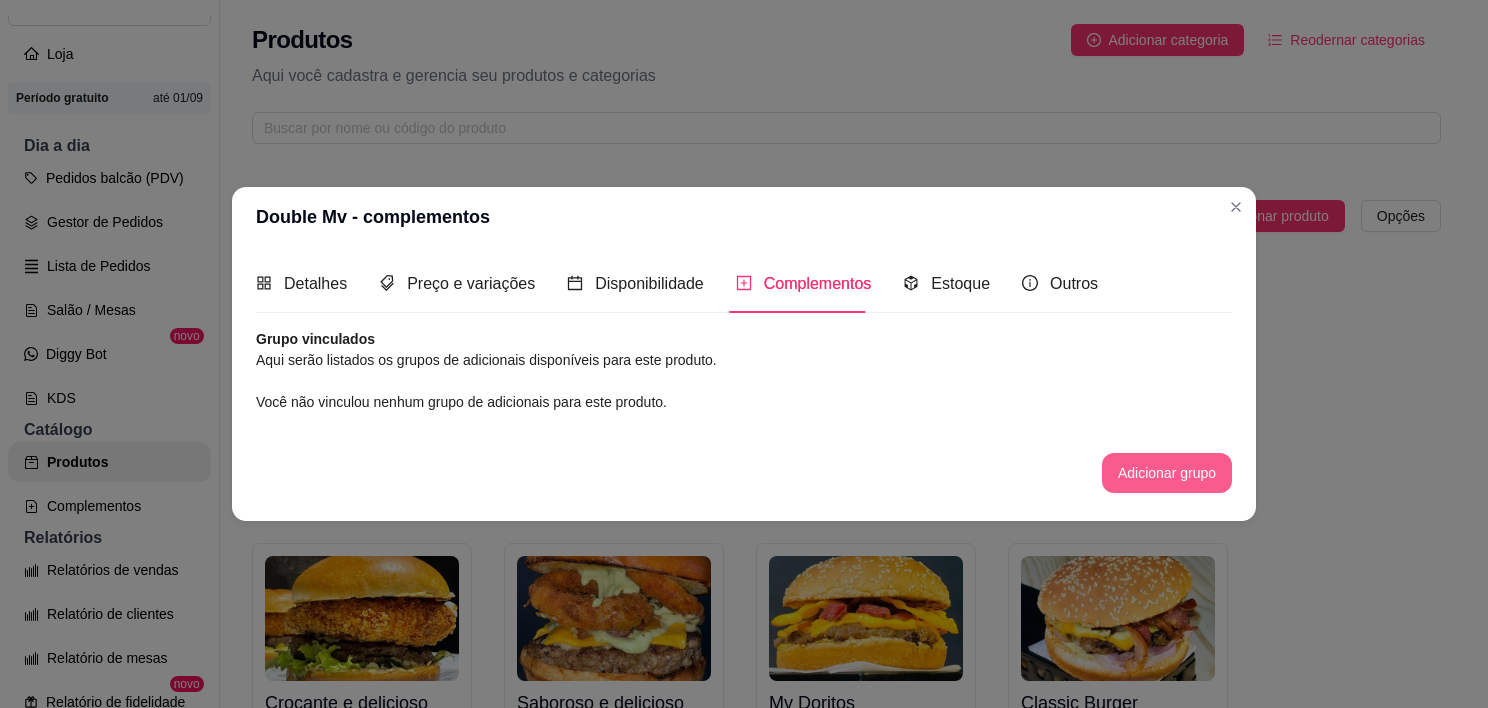 click on "Adicionar grupo" at bounding box center [1167, 473] 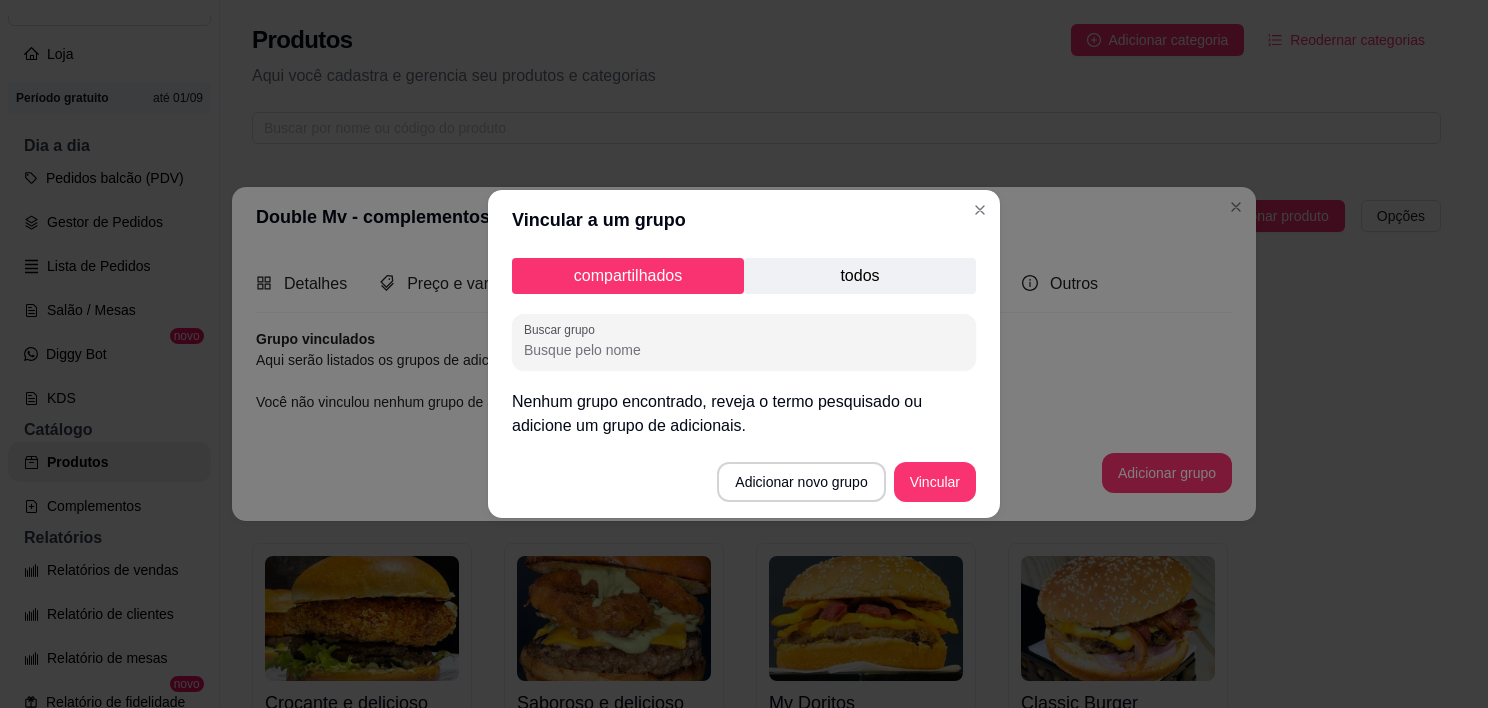 click on "todos" at bounding box center [860, 276] 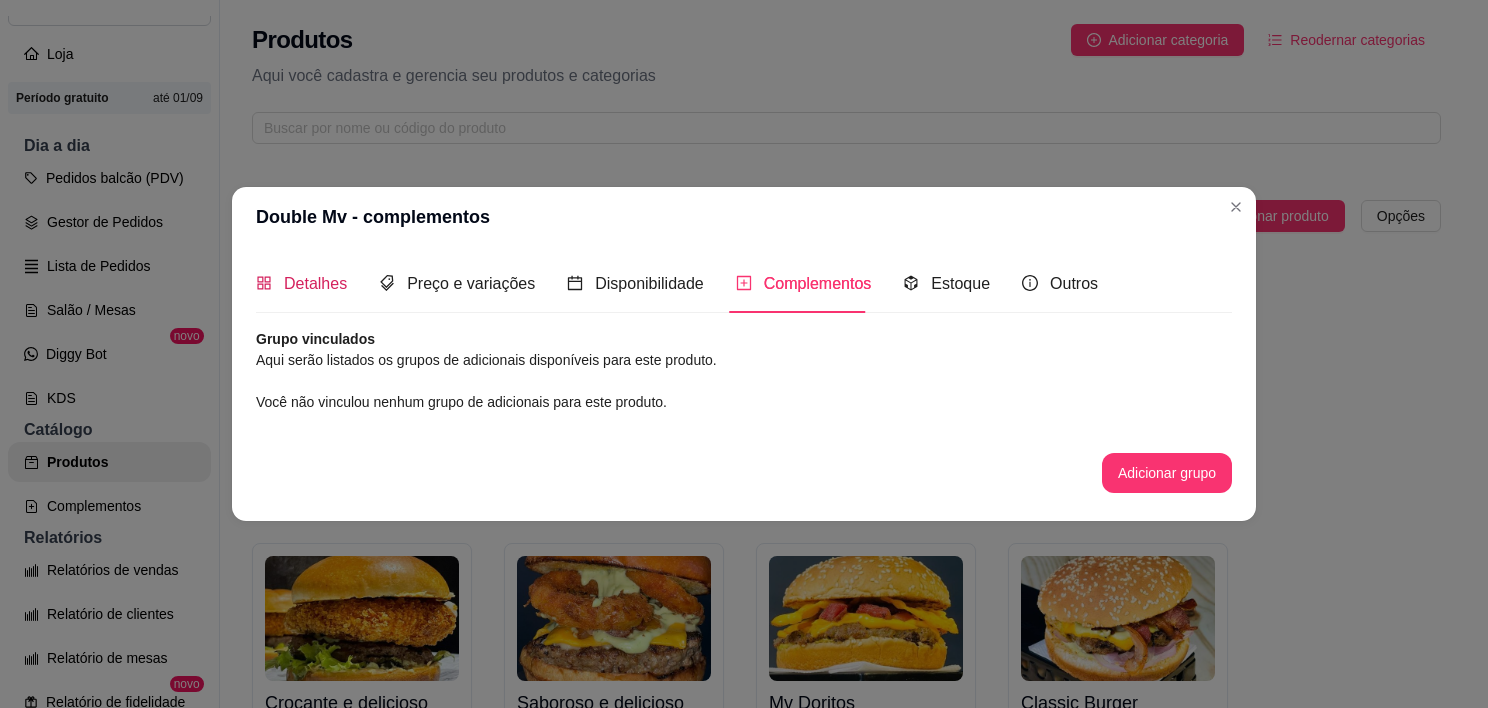 click on "Detalhes" at bounding box center [315, 283] 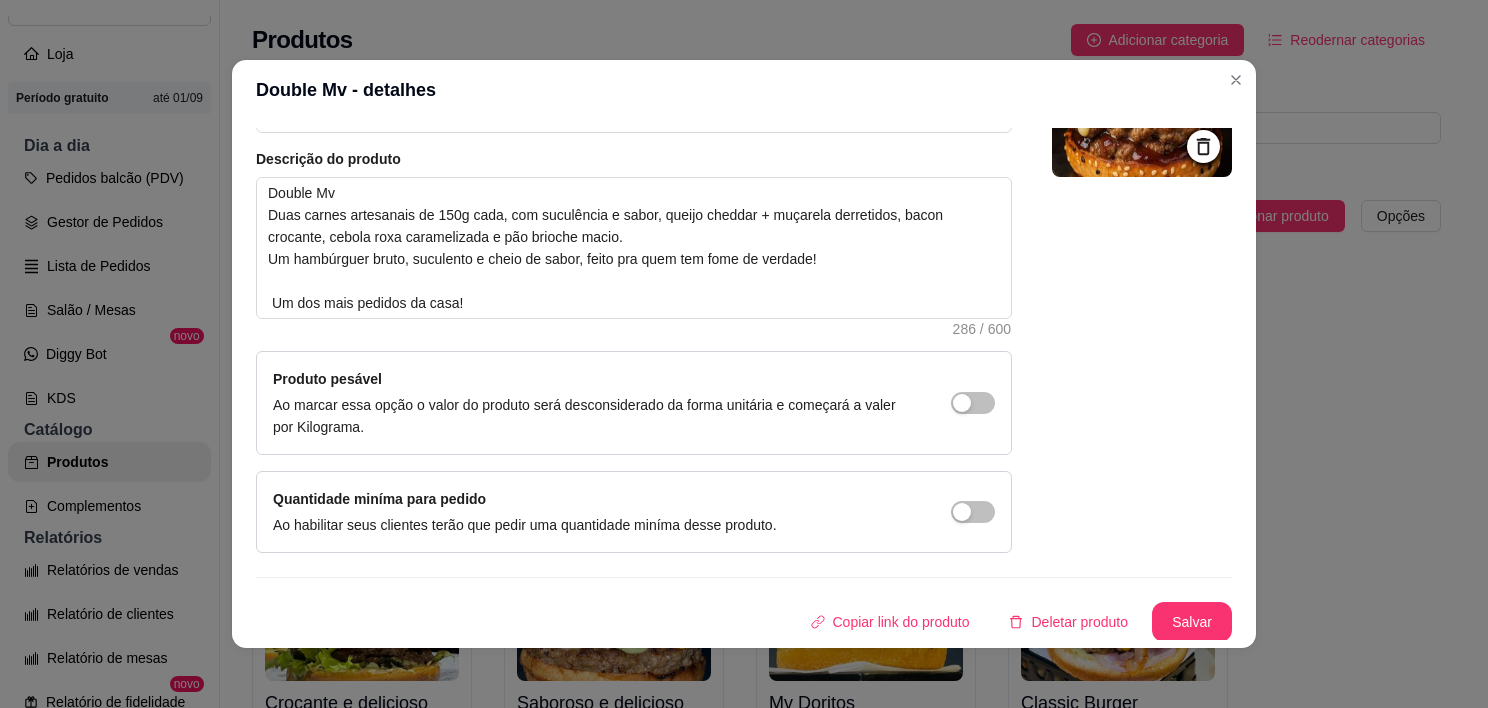 scroll, scrollTop: 0, scrollLeft: 0, axis: both 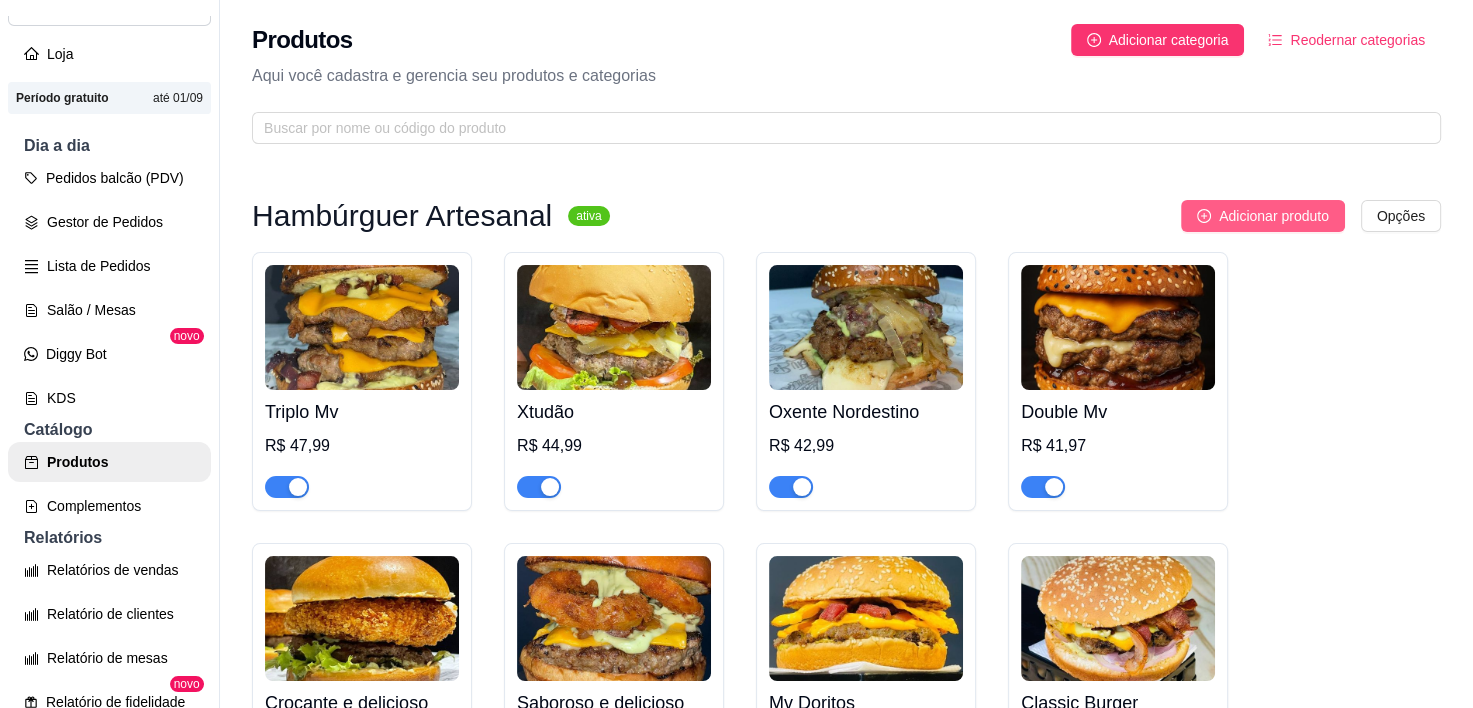 click on "Adicionar produto" at bounding box center [1274, 216] 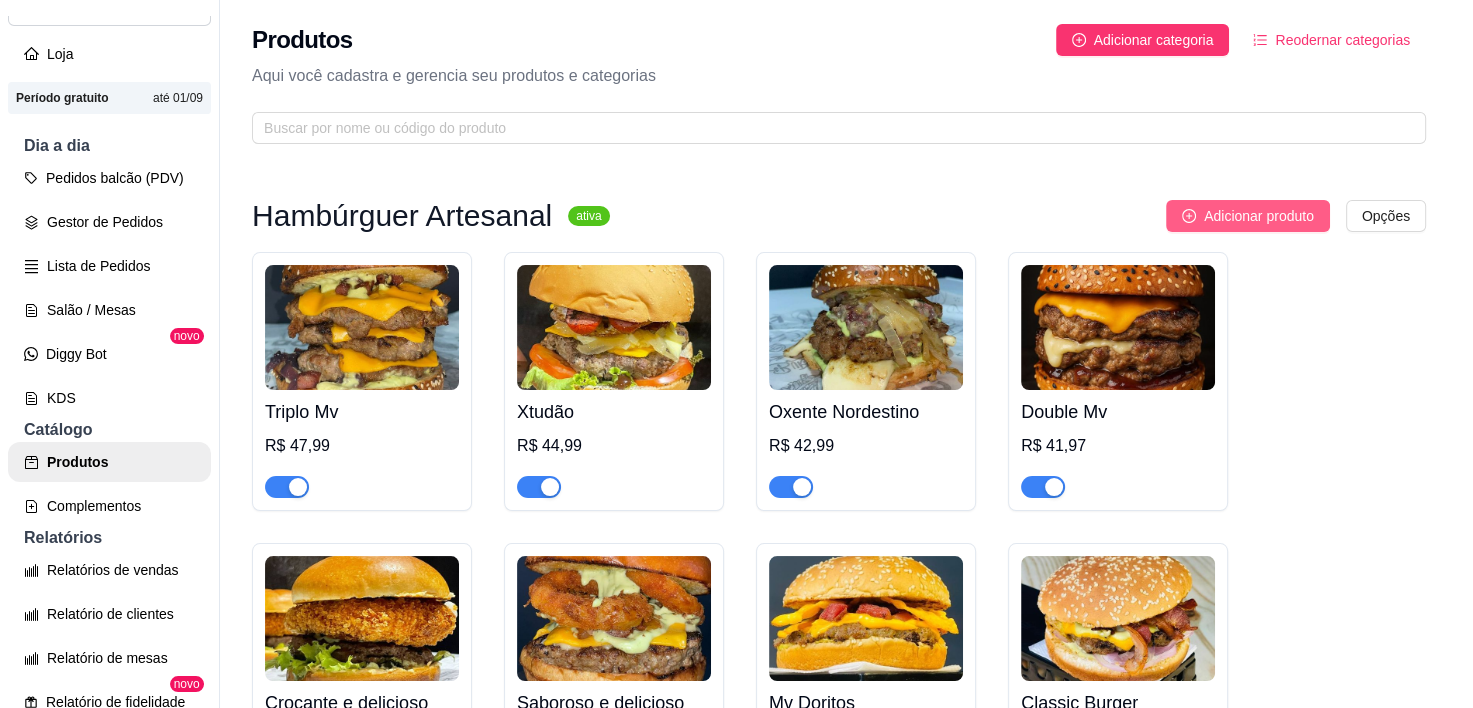 type 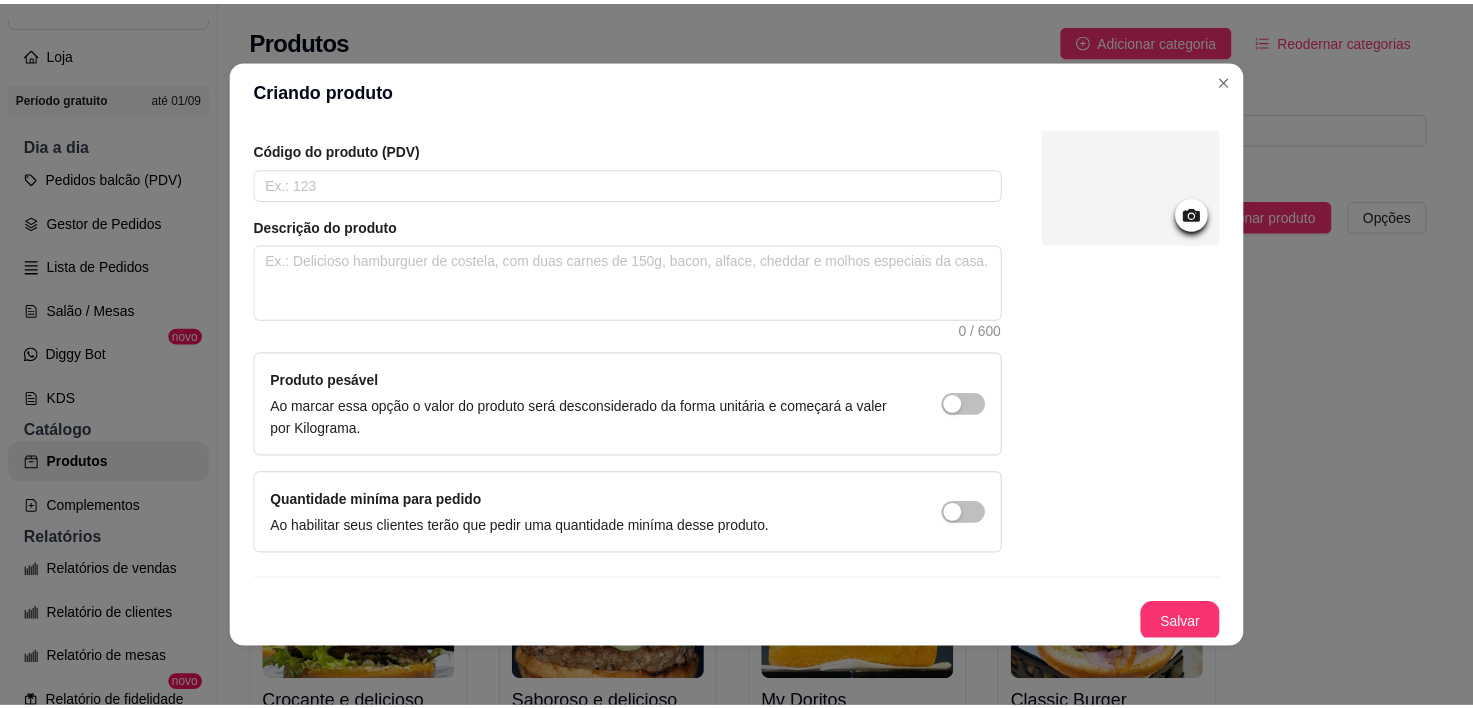 scroll, scrollTop: 0, scrollLeft: 0, axis: both 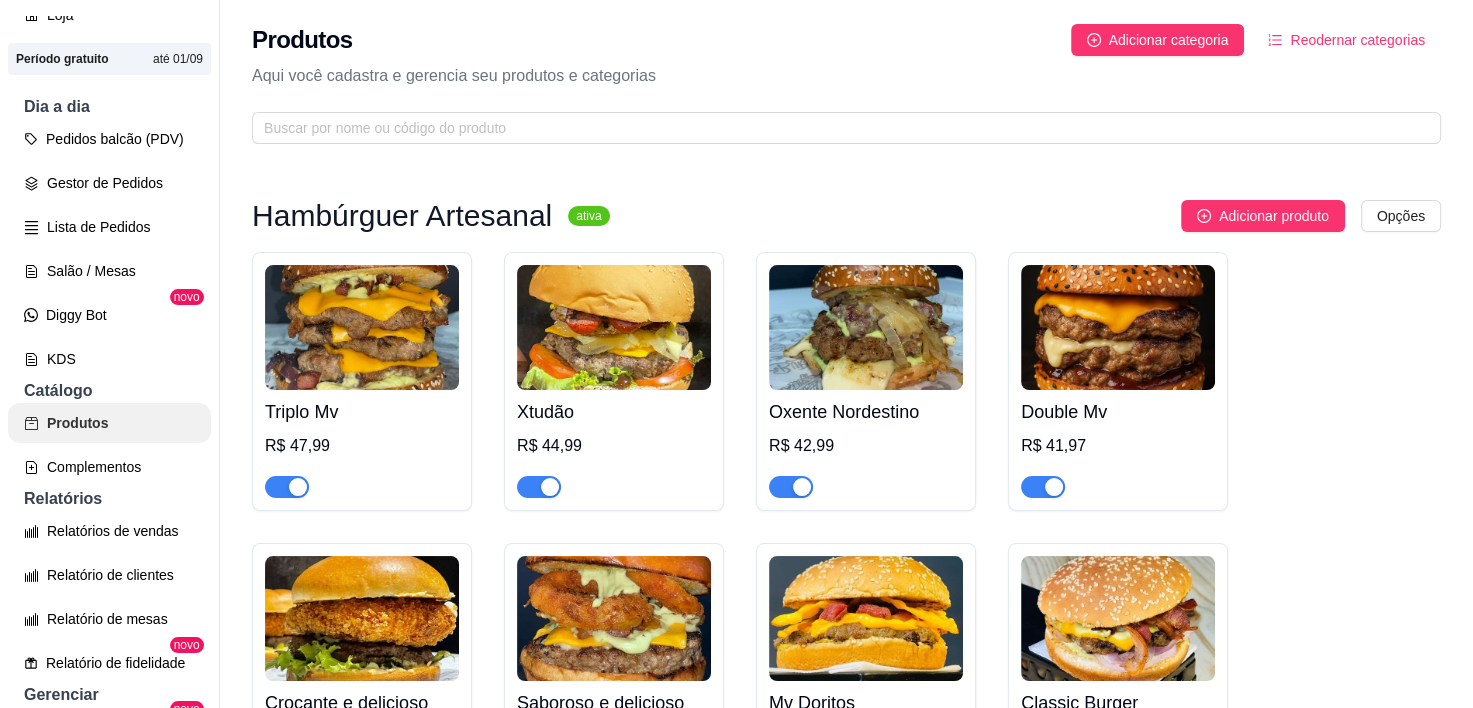 click on "Produtos" at bounding box center (109, 423) 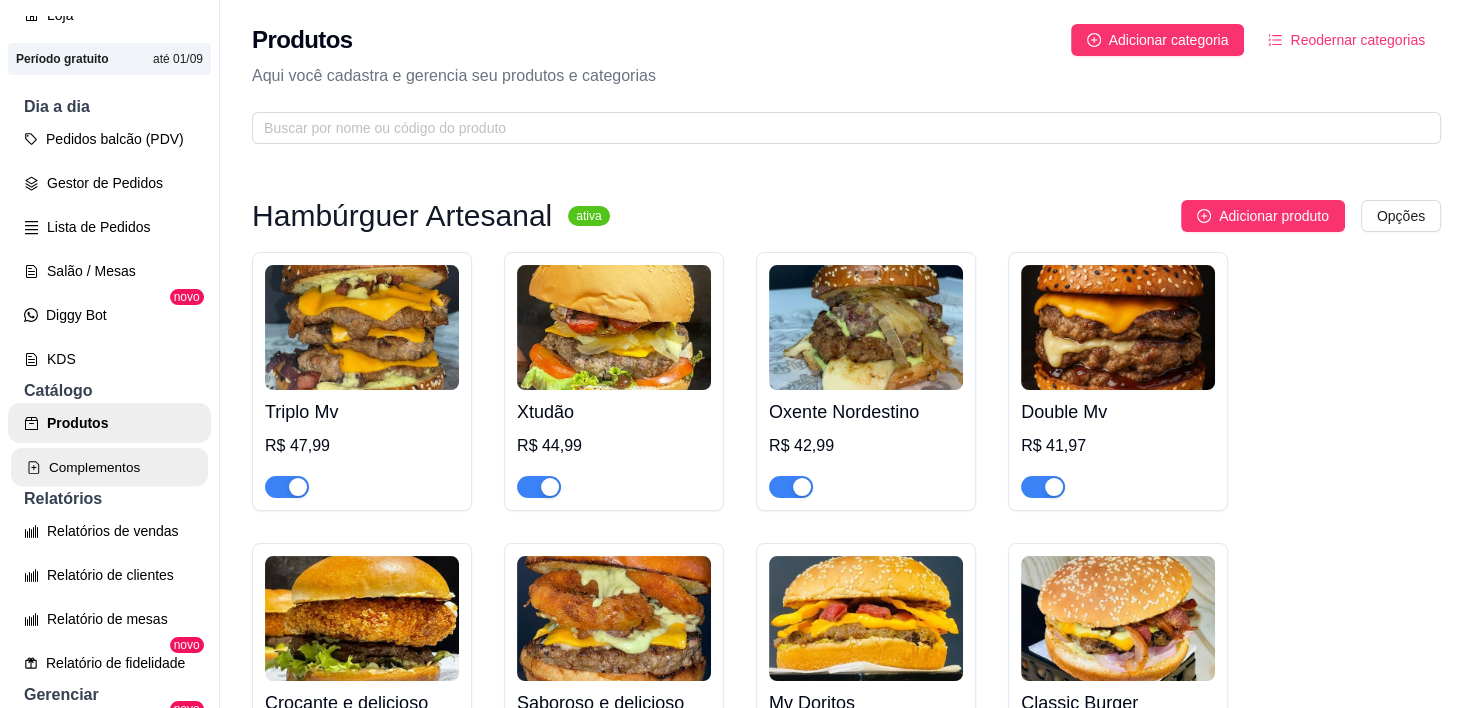 click on "Complementos" at bounding box center (109, 467) 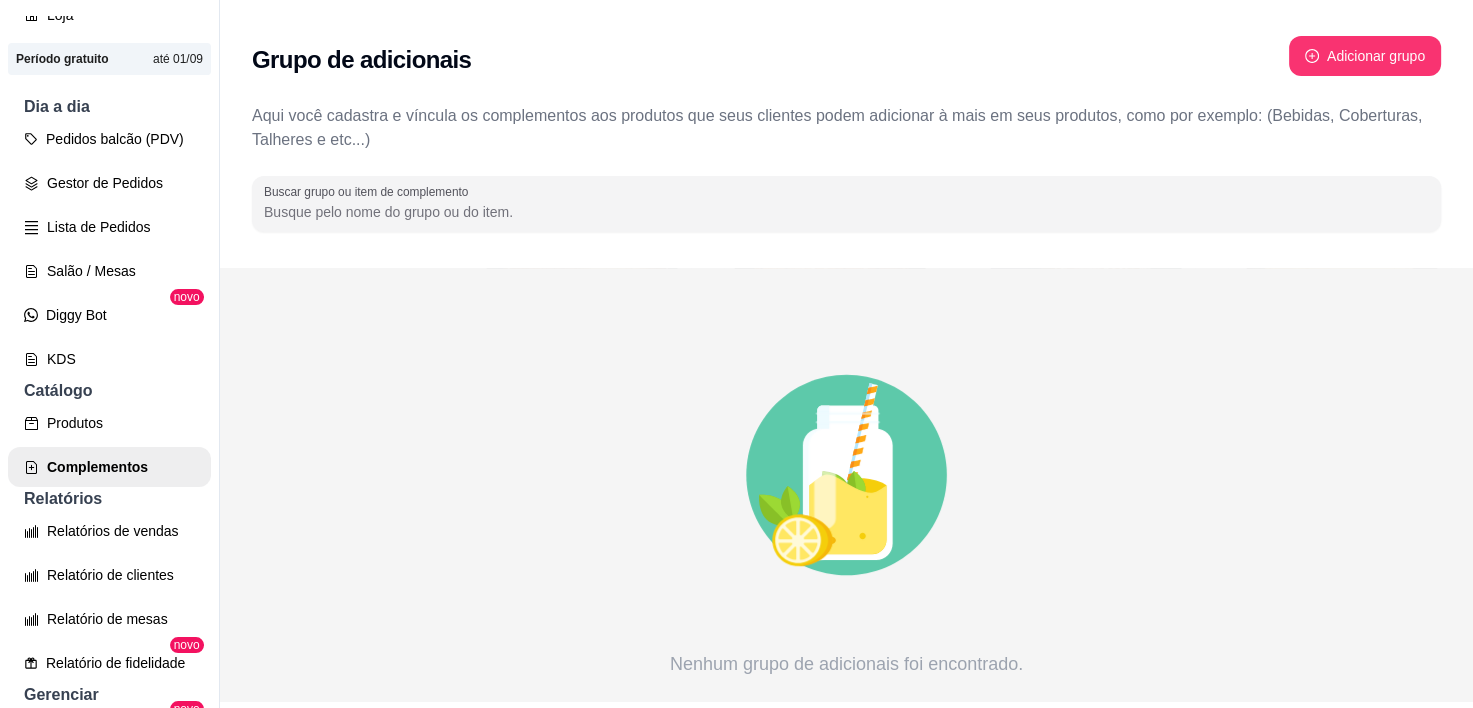 click on "Buscar grupo ou item de complemento" at bounding box center [846, 212] 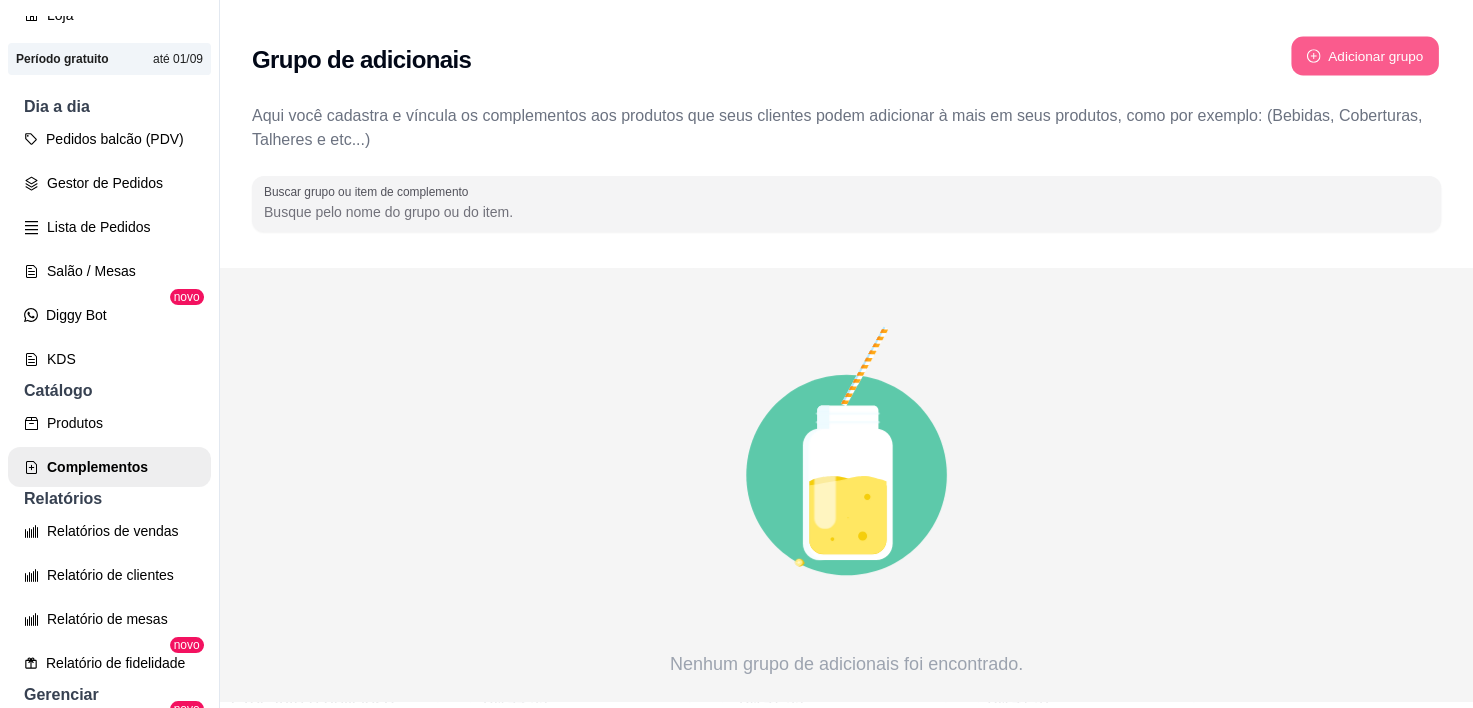 click 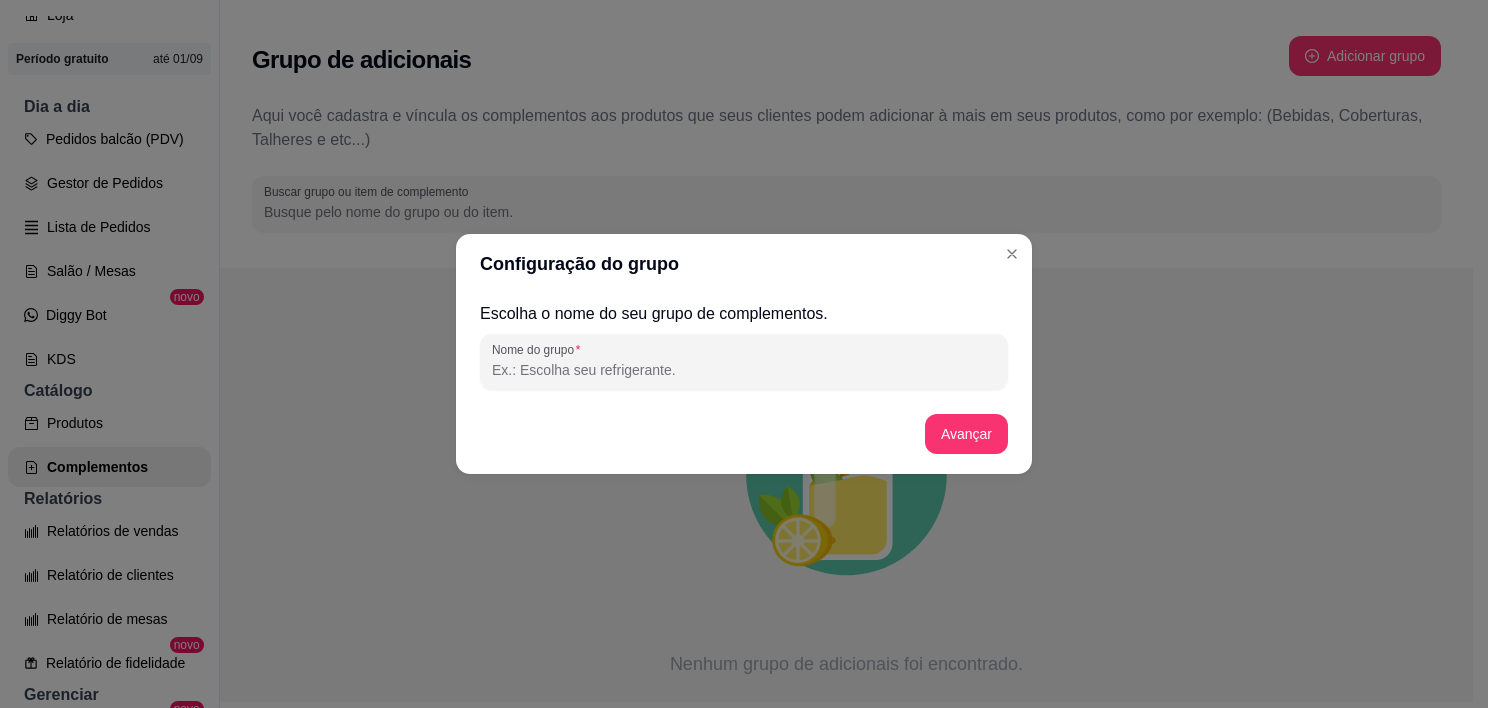 click on "Nome do grupo" at bounding box center [744, 370] 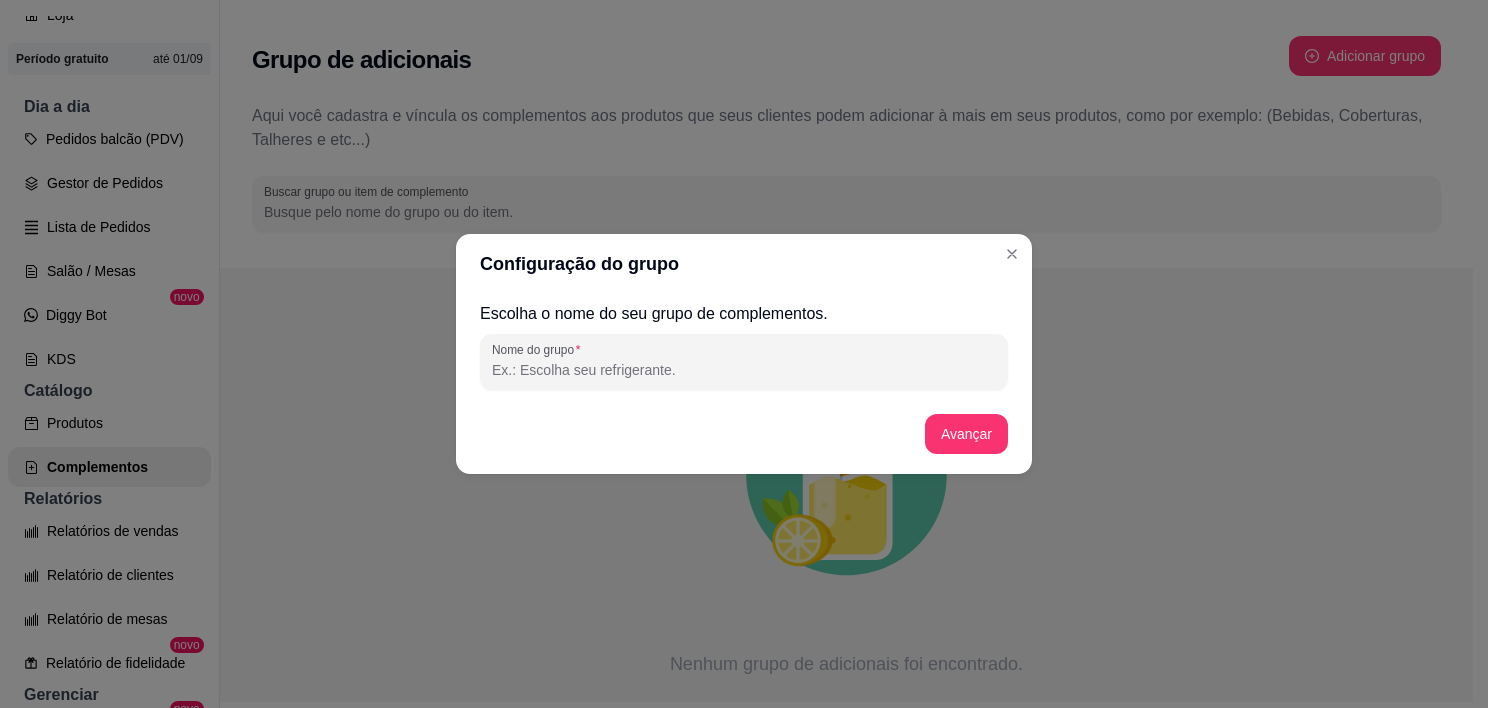 type on "A" 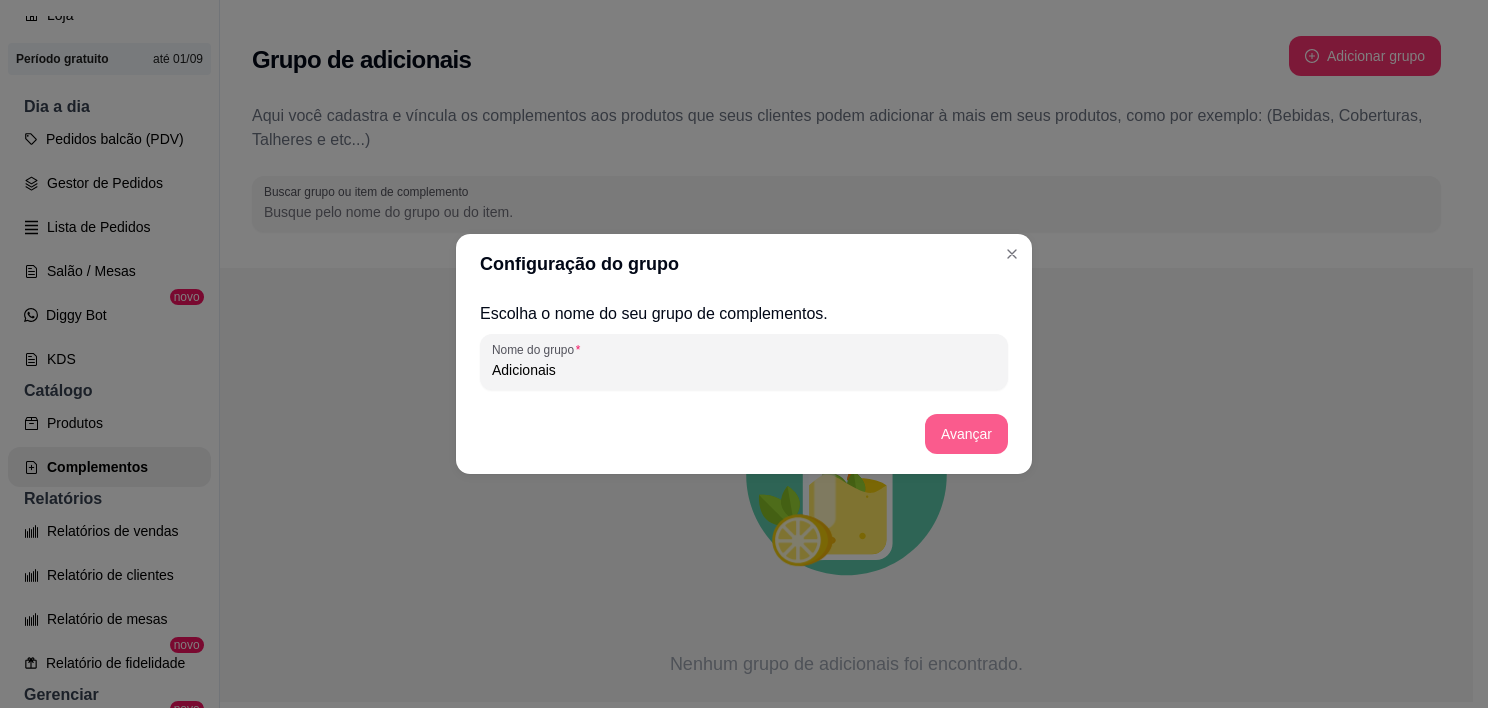 type on "Adicionais" 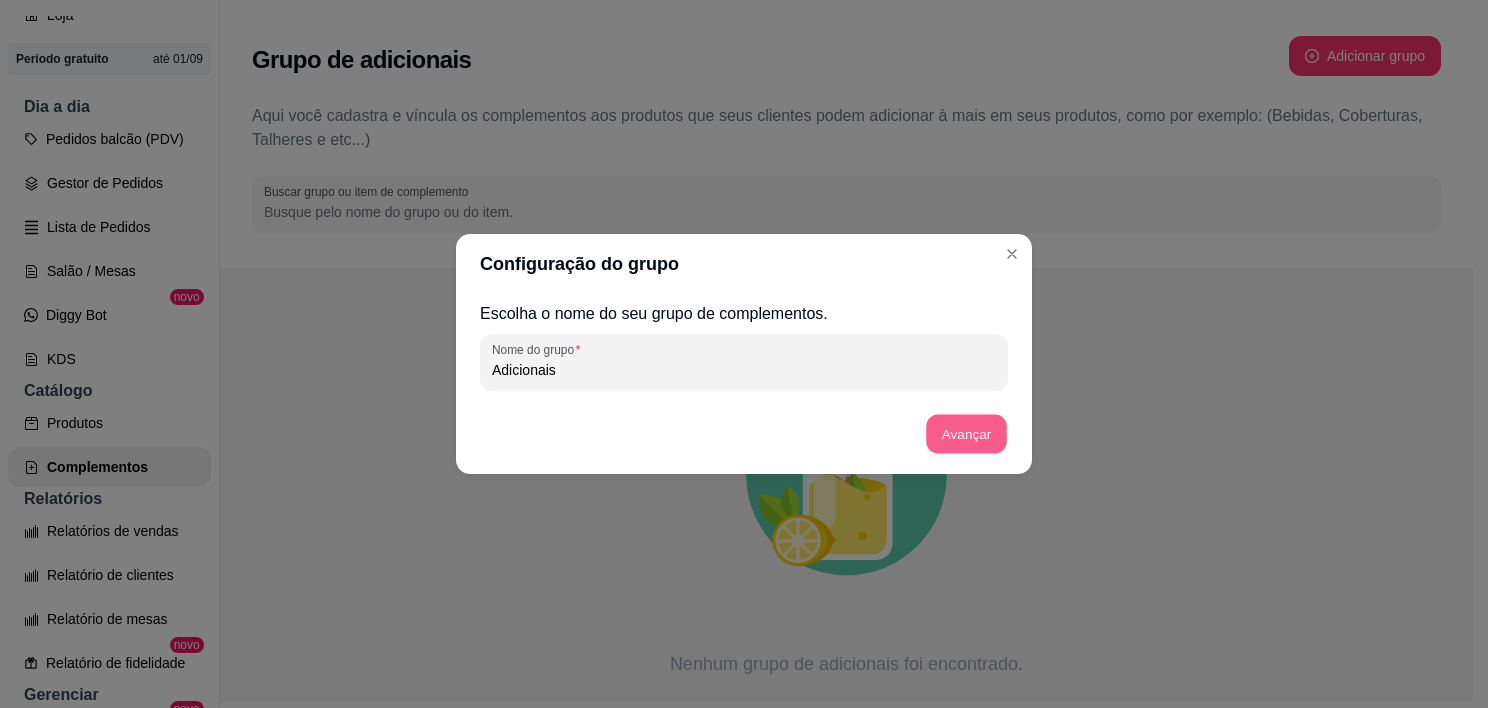 click on "Avançar" at bounding box center [966, 434] 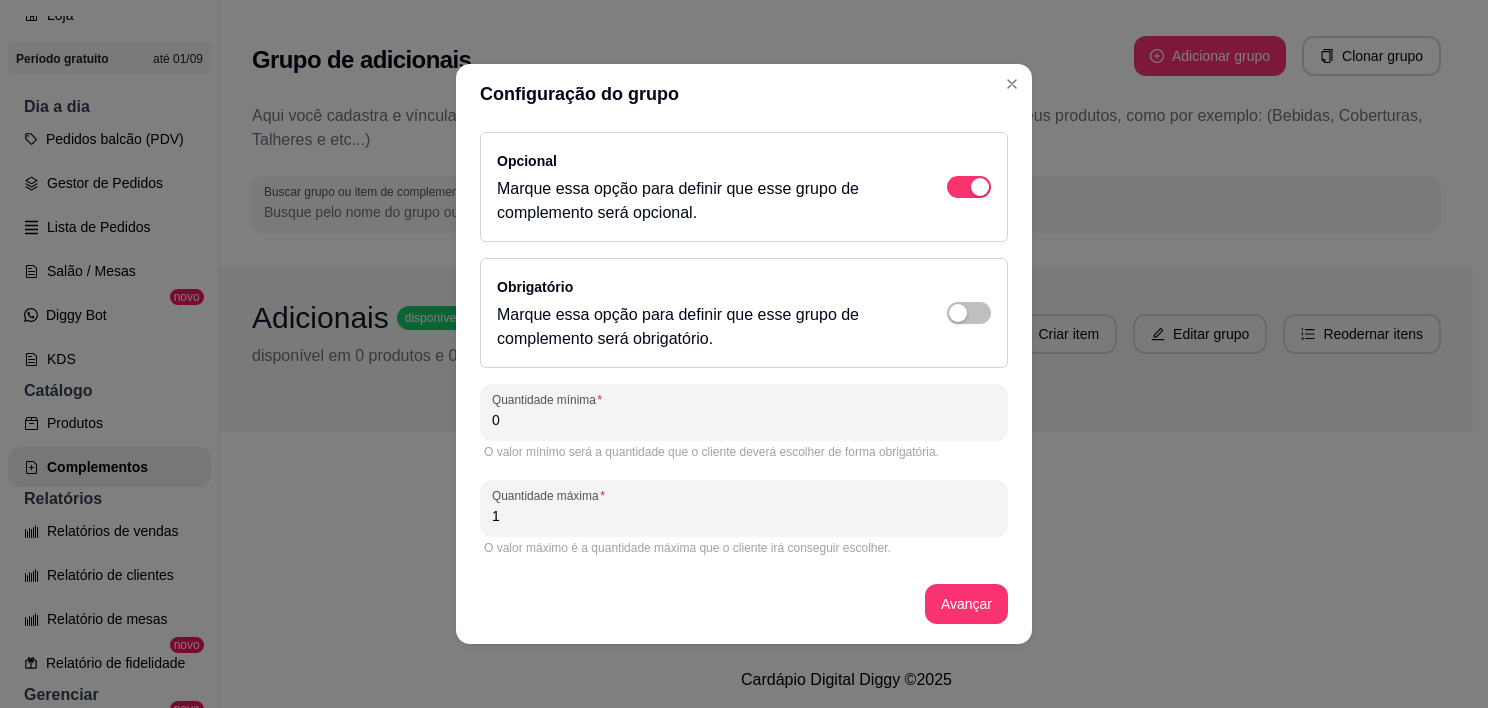 click on "0" at bounding box center (744, 420) 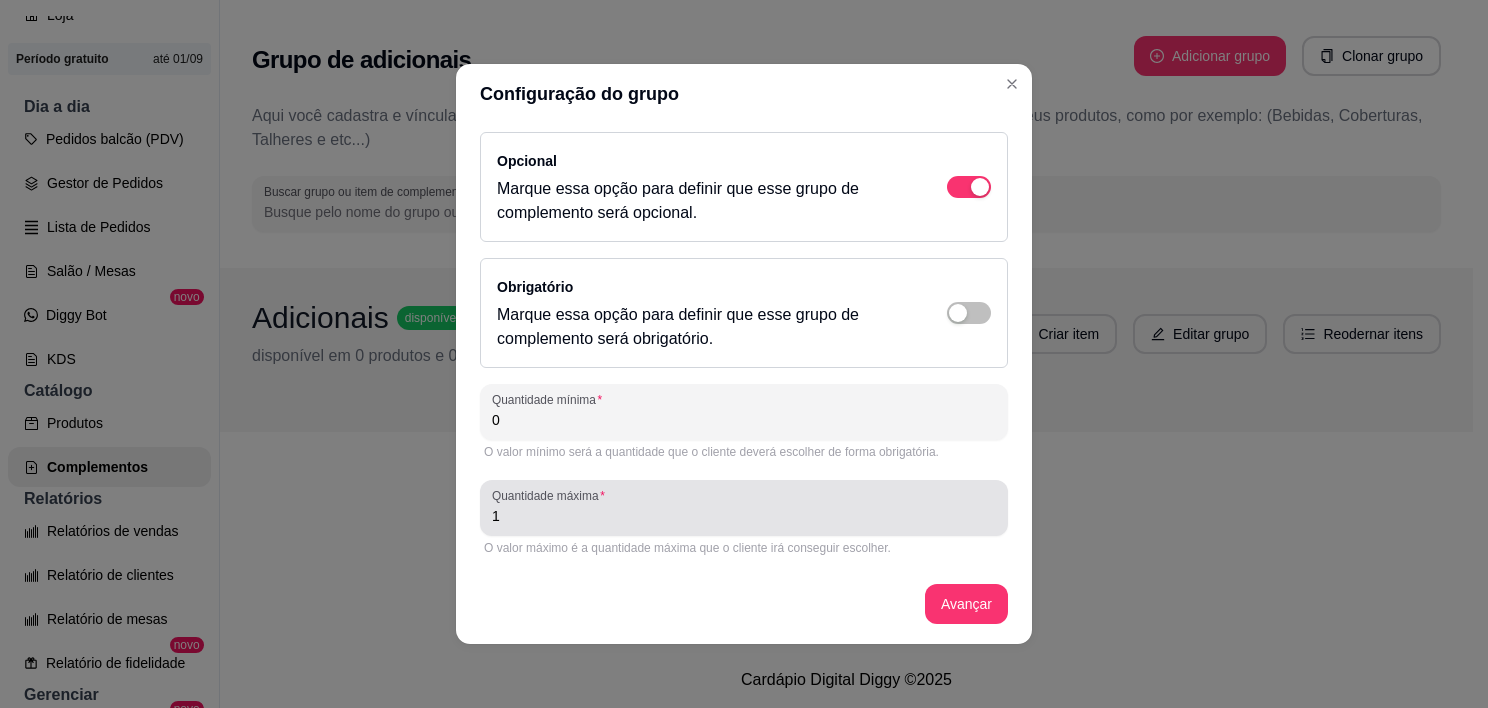 click on "1" at bounding box center [744, 508] 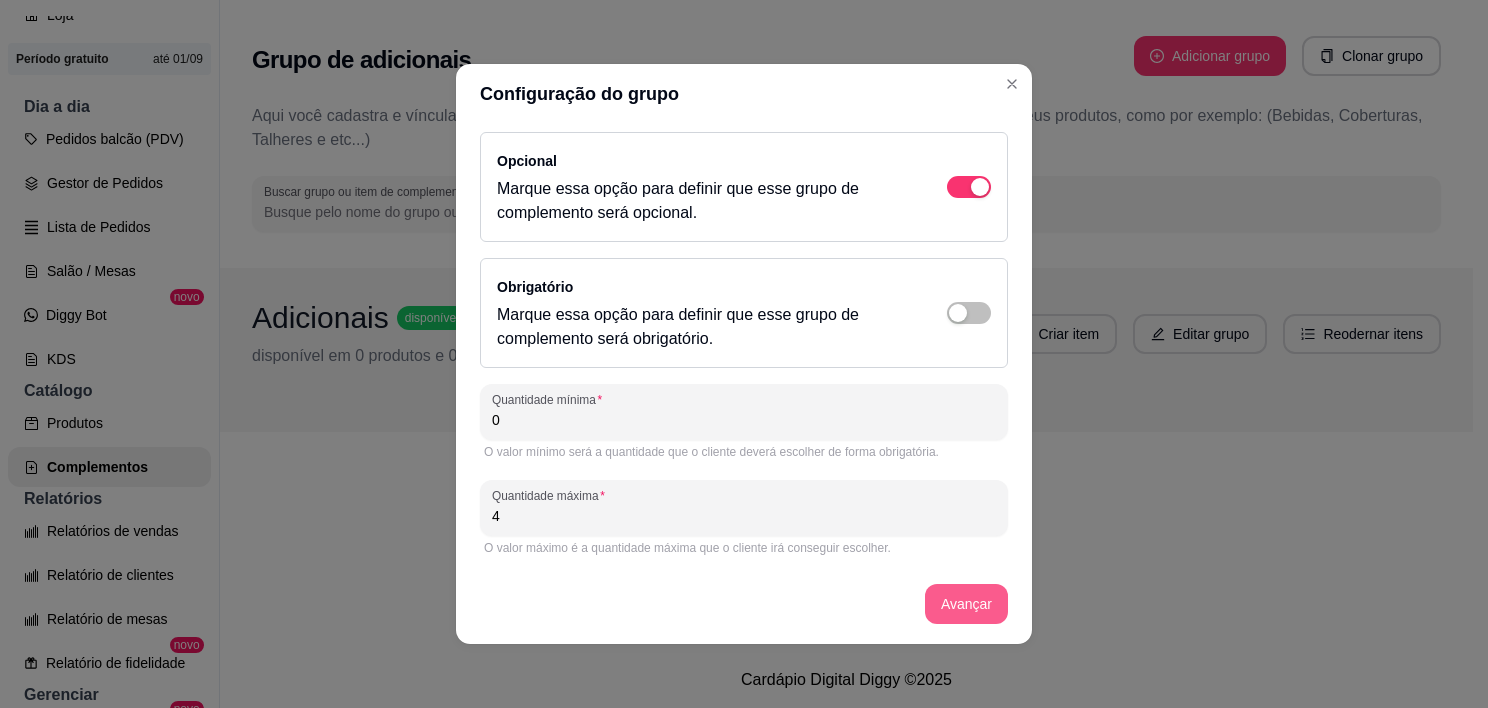 type on "4" 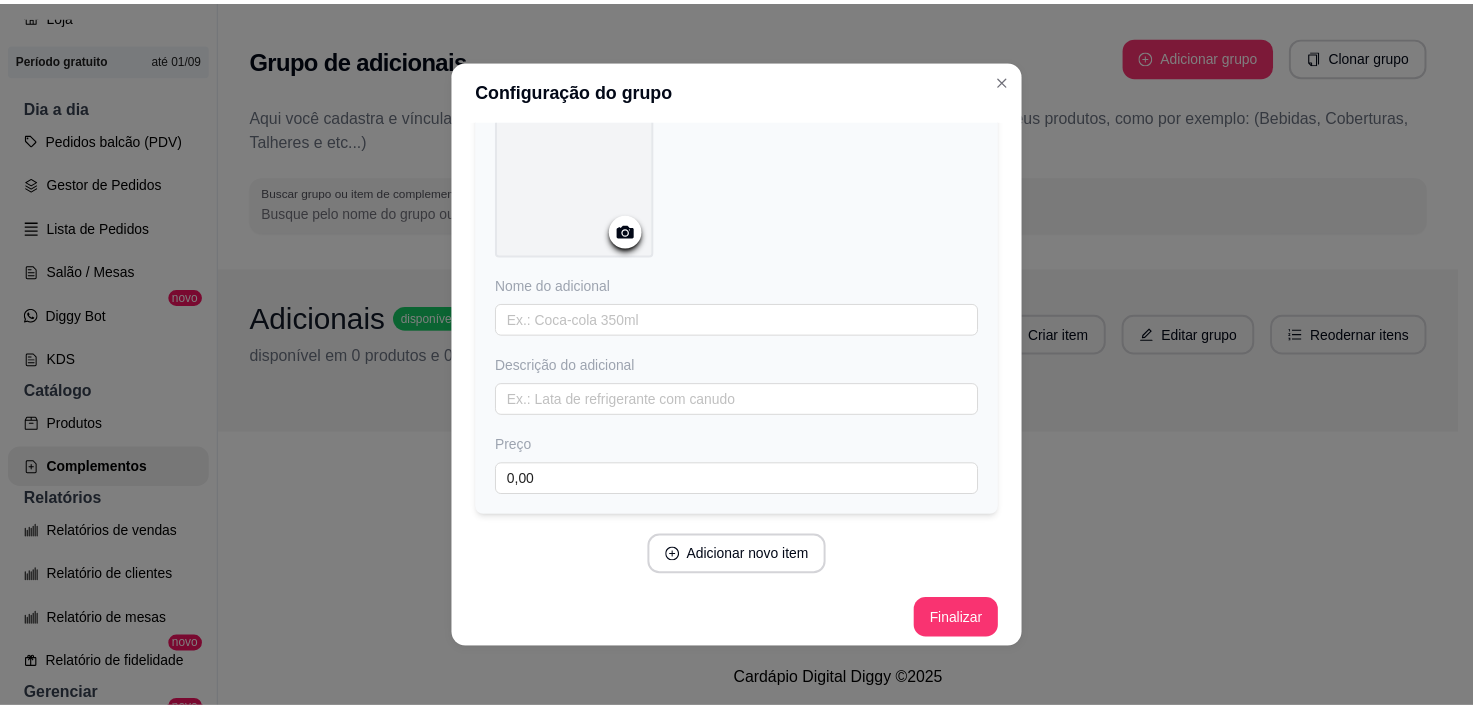 scroll, scrollTop: 128, scrollLeft: 0, axis: vertical 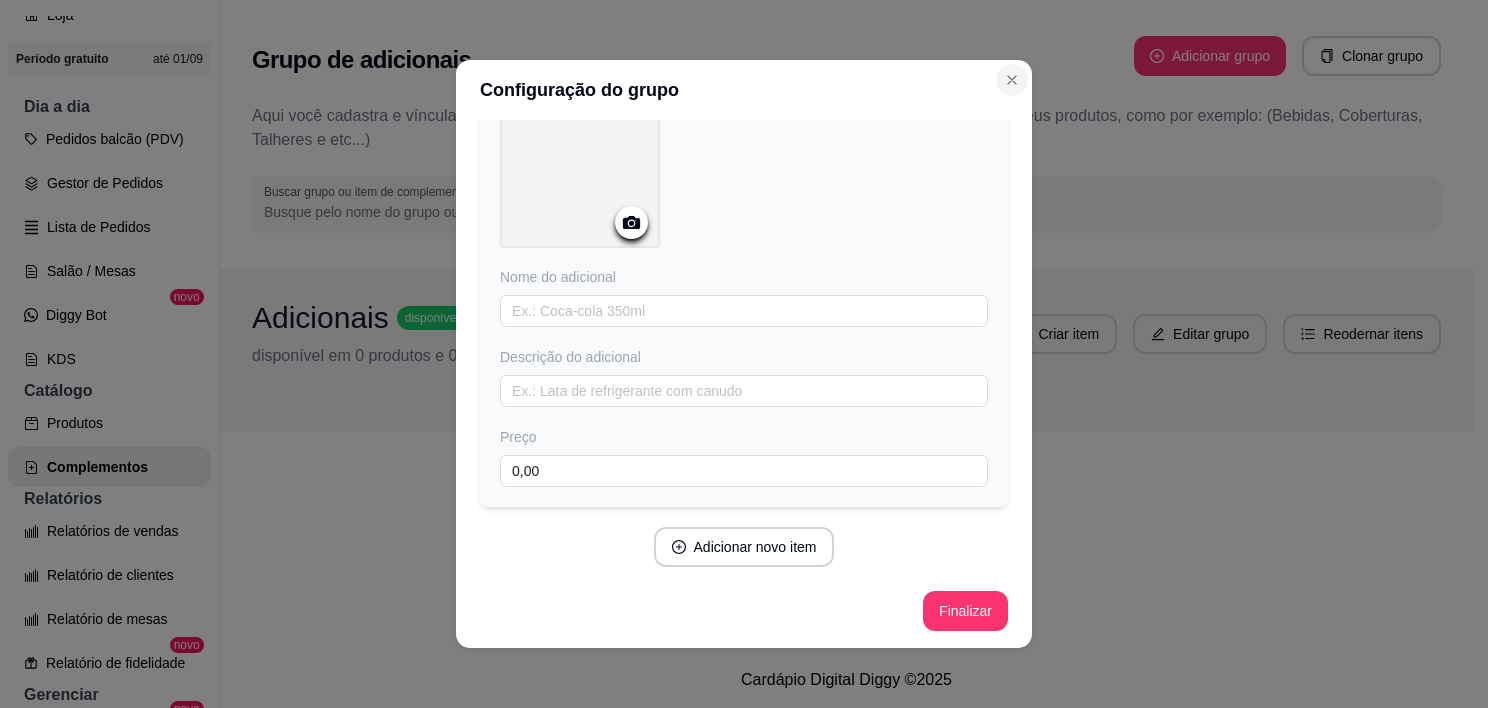 click at bounding box center [1012, 80] 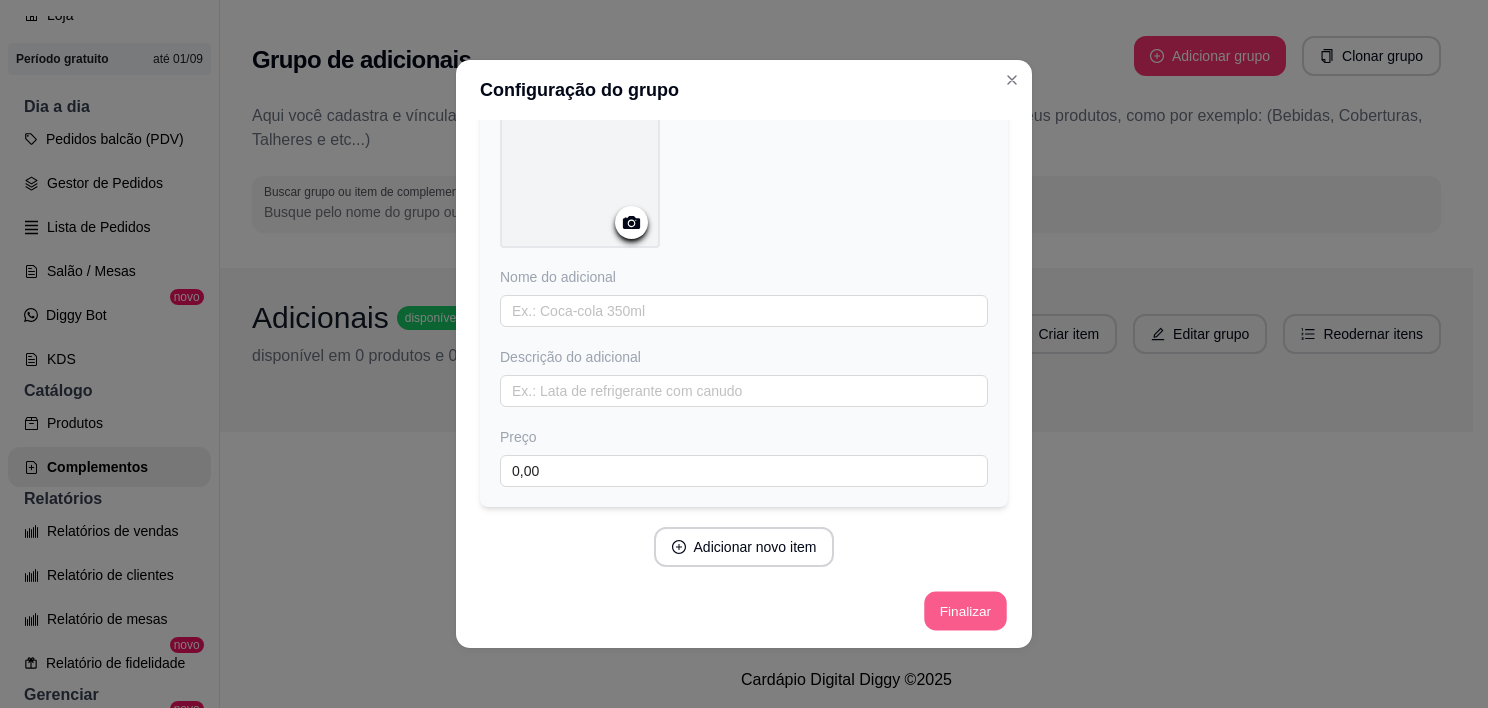 click on "Finalizar" at bounding box center (965, 611) 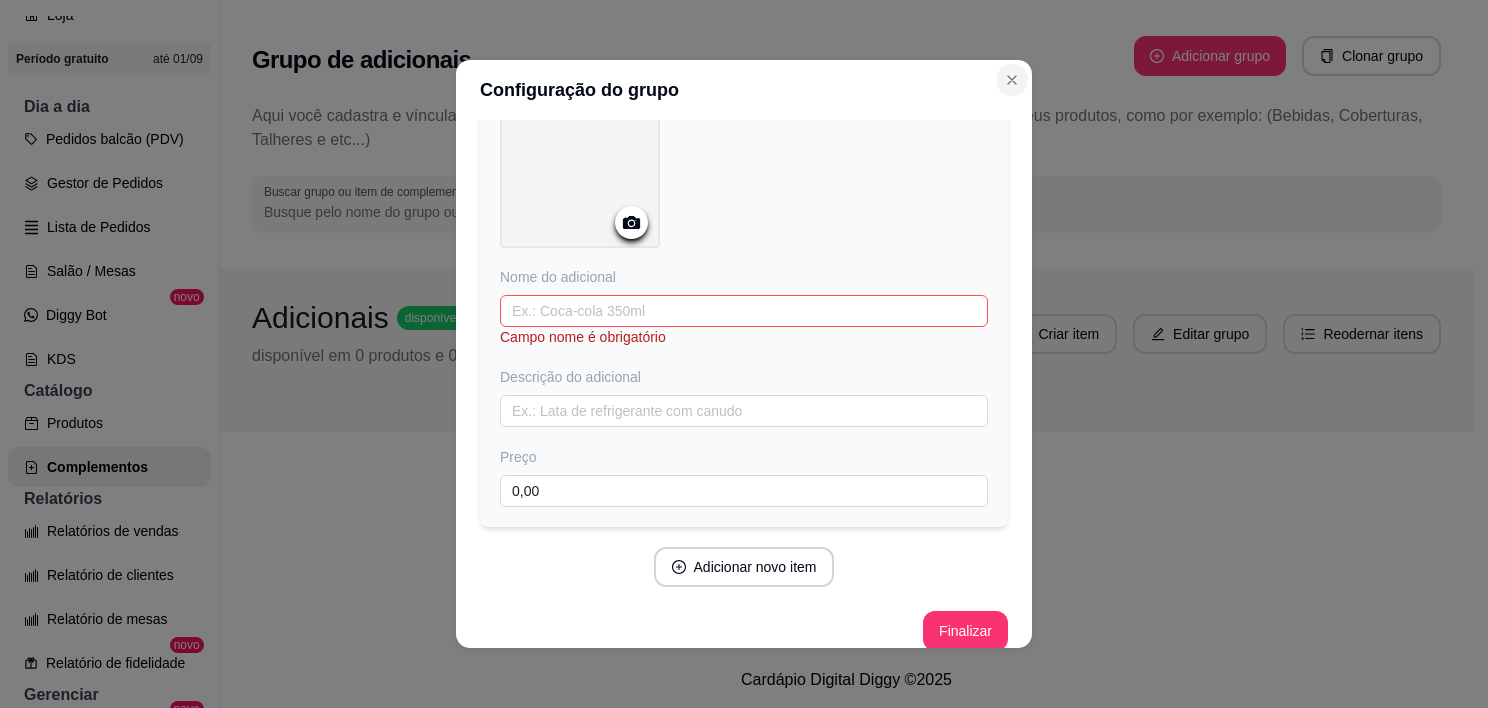 click at bounding box center (1012, 80) 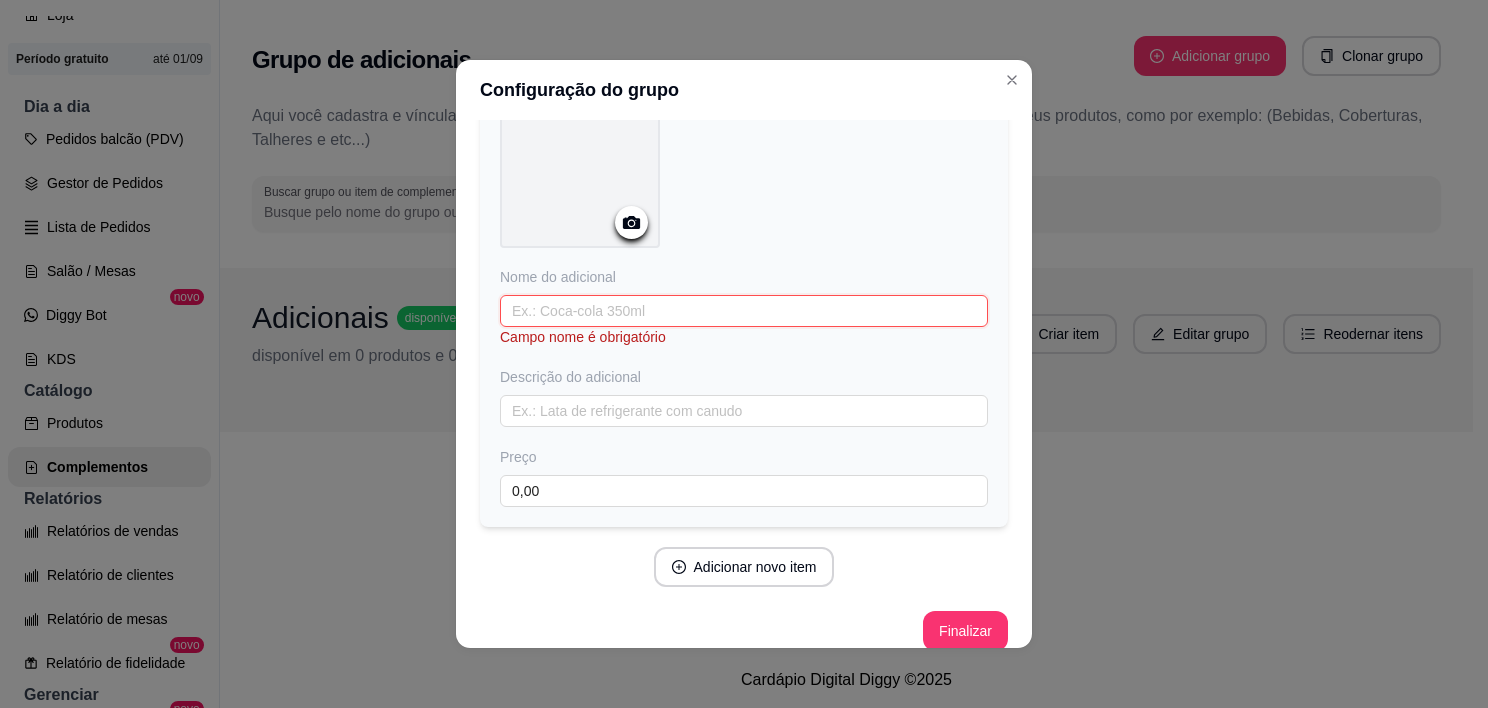 click at bounding box center [744, 311] 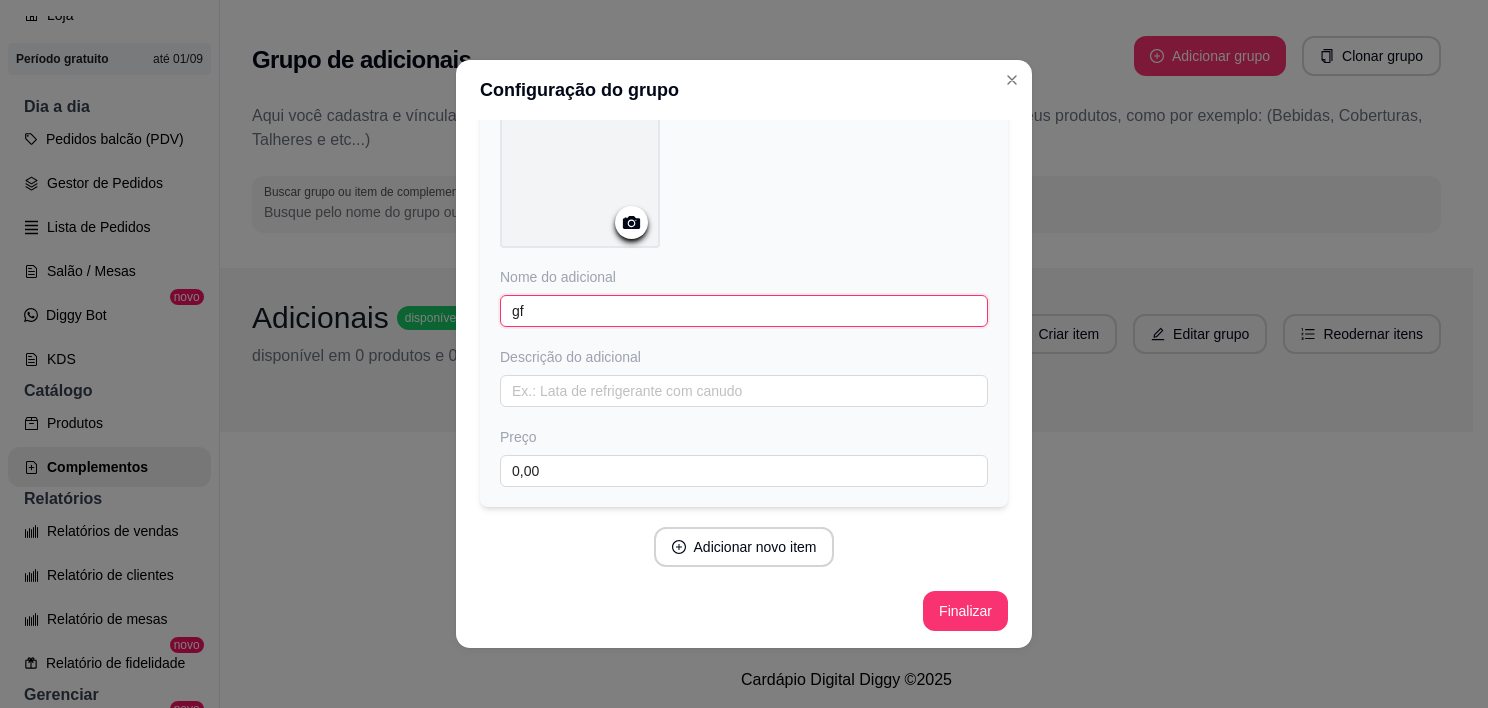 type on "g" 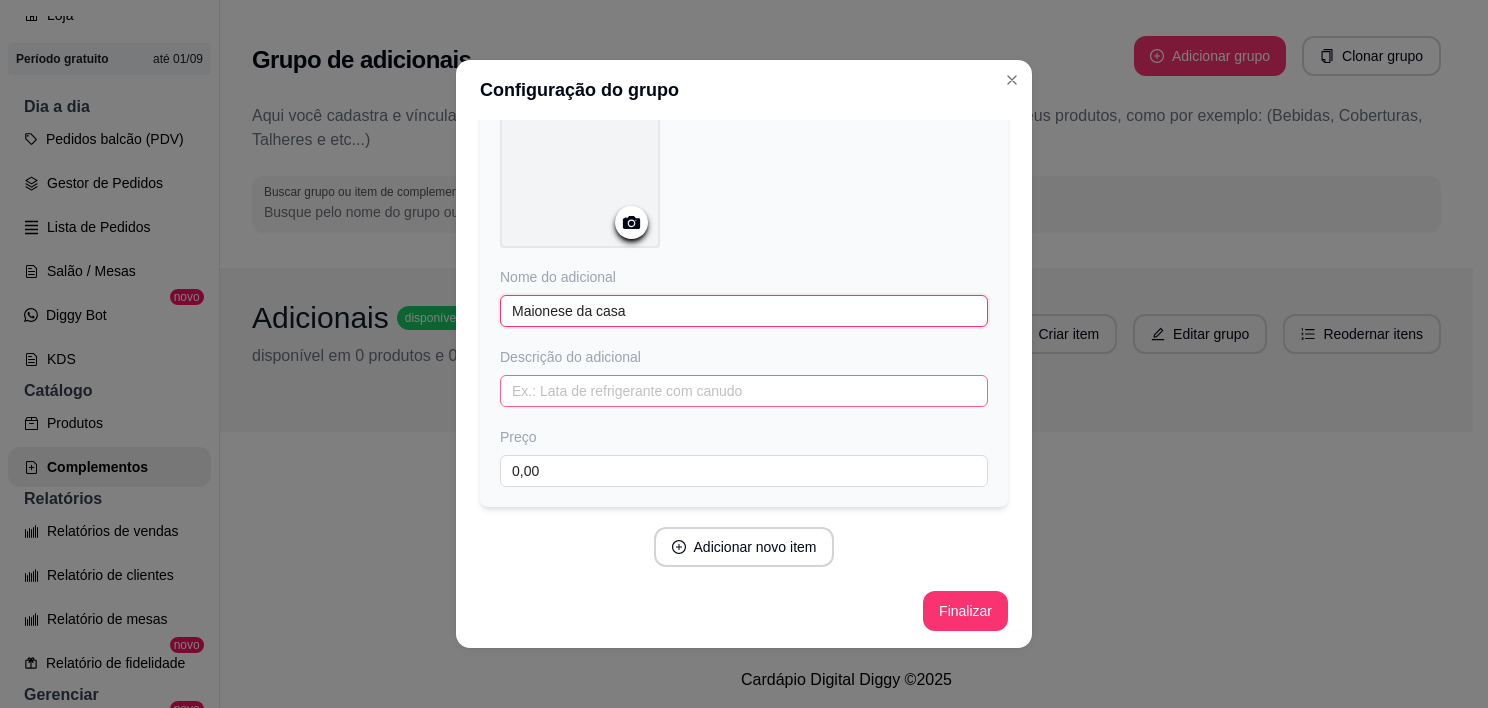 type on "Maionese da casa" 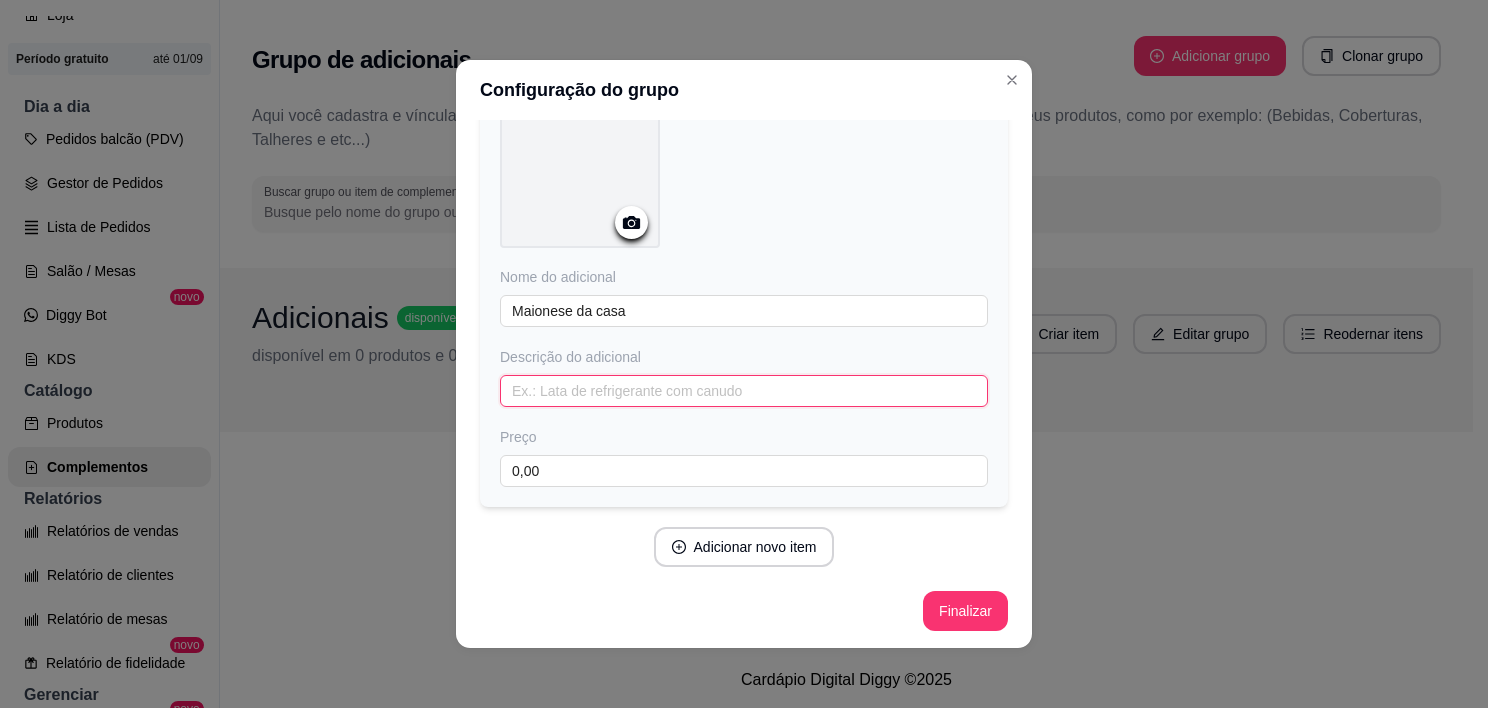 click at bounding box center [744, 391] 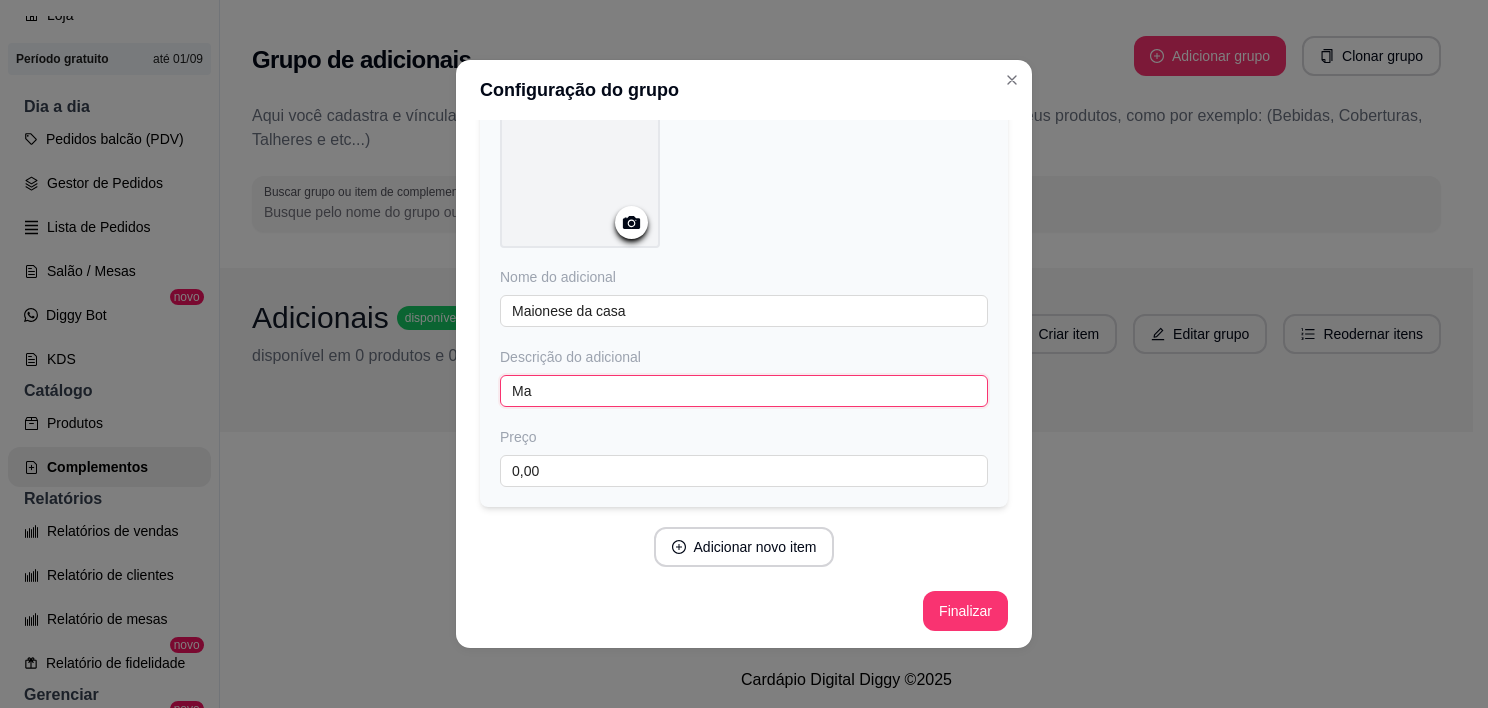 type on "M" 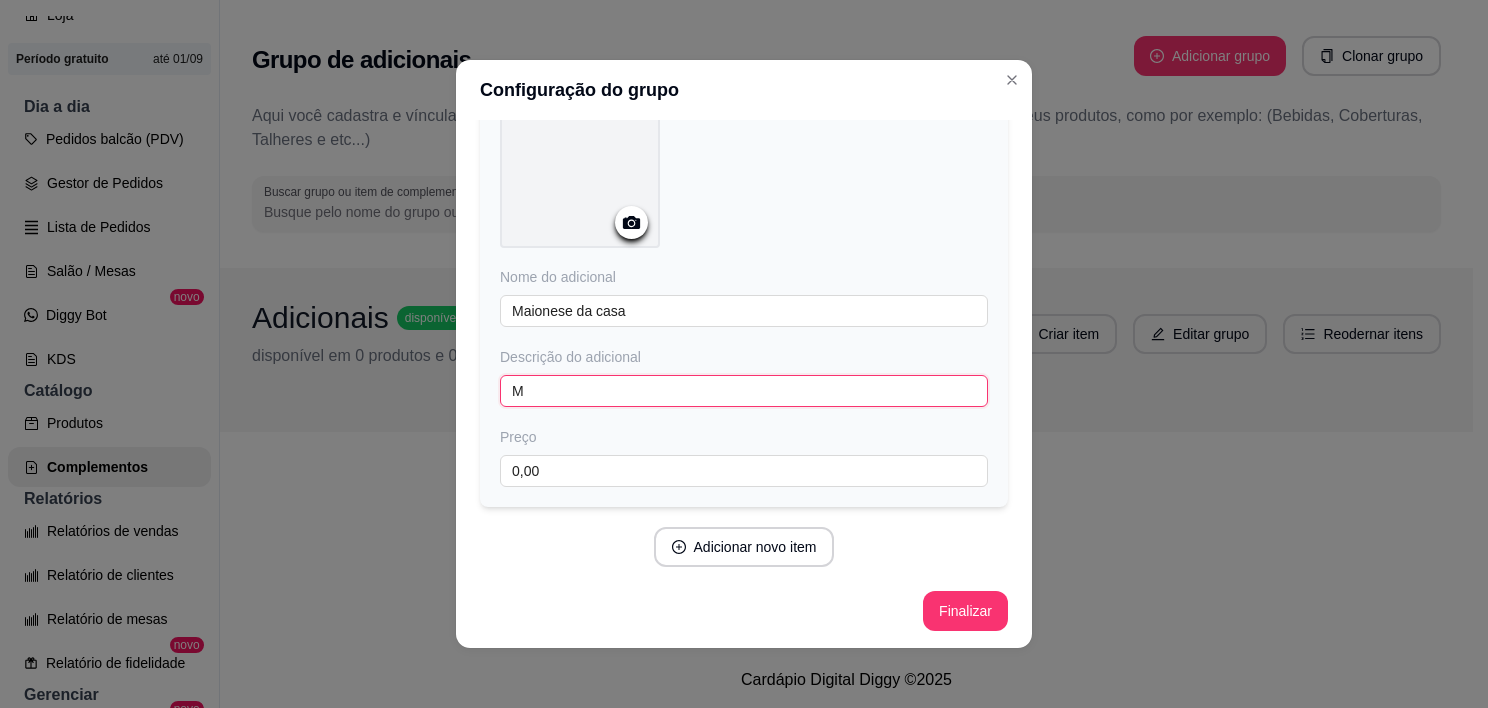 type 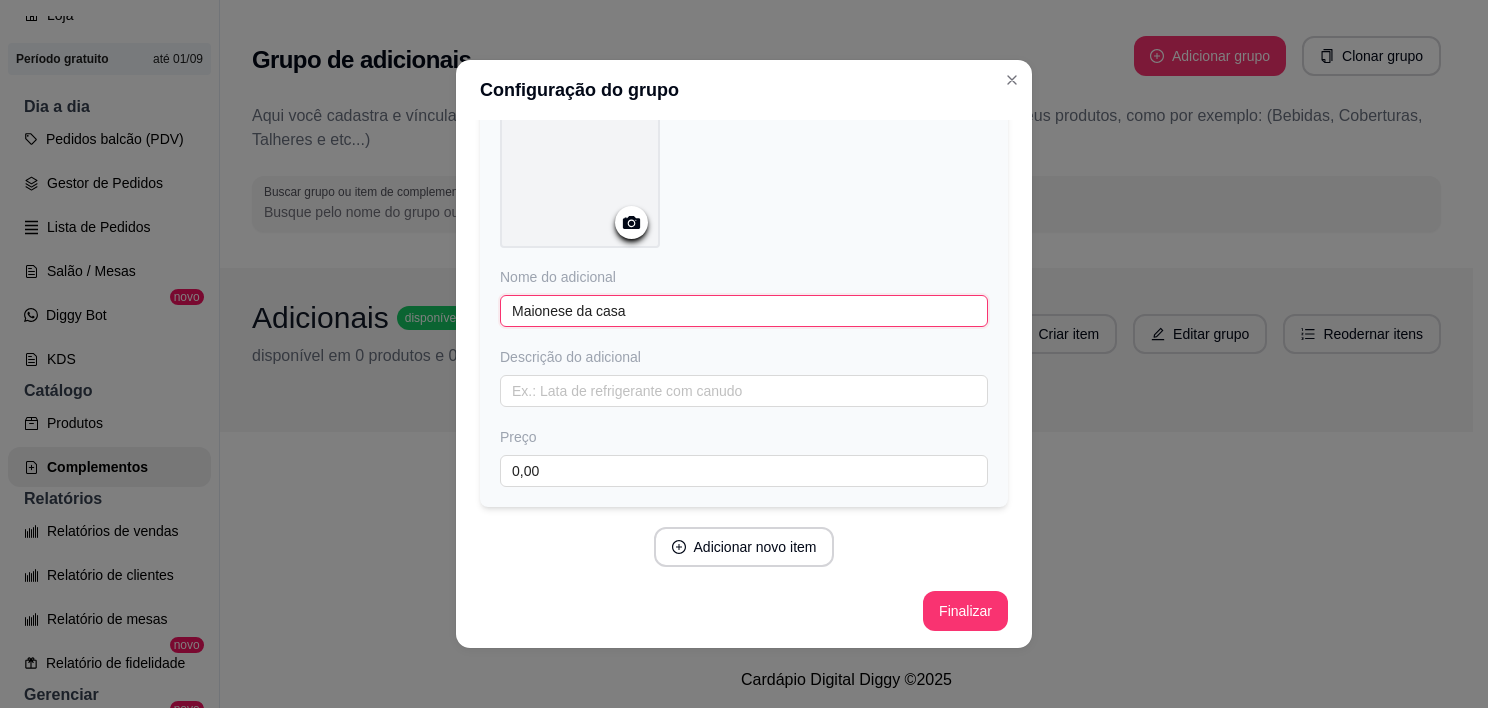 click on "Maionese da casa" at bounding box center (744, 311) 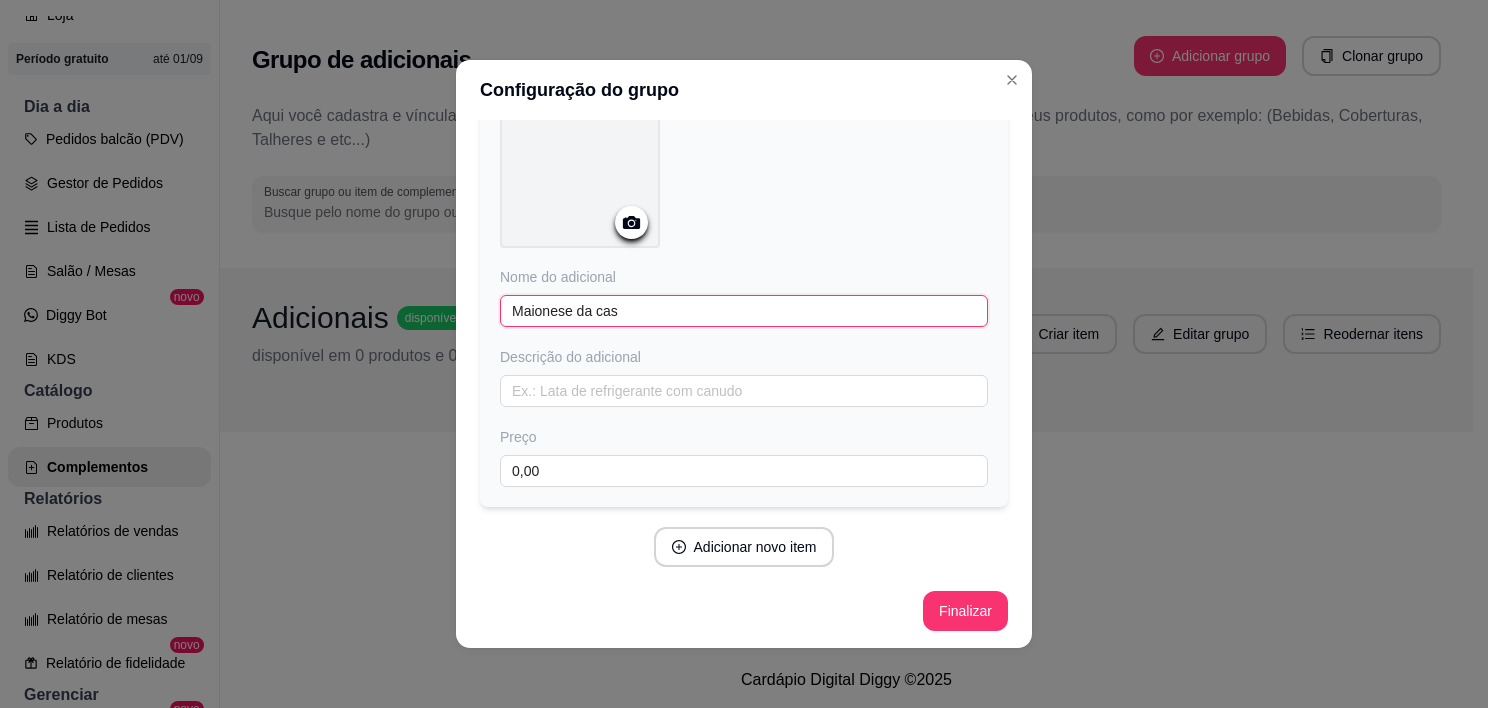 type on "Maionese da casa" 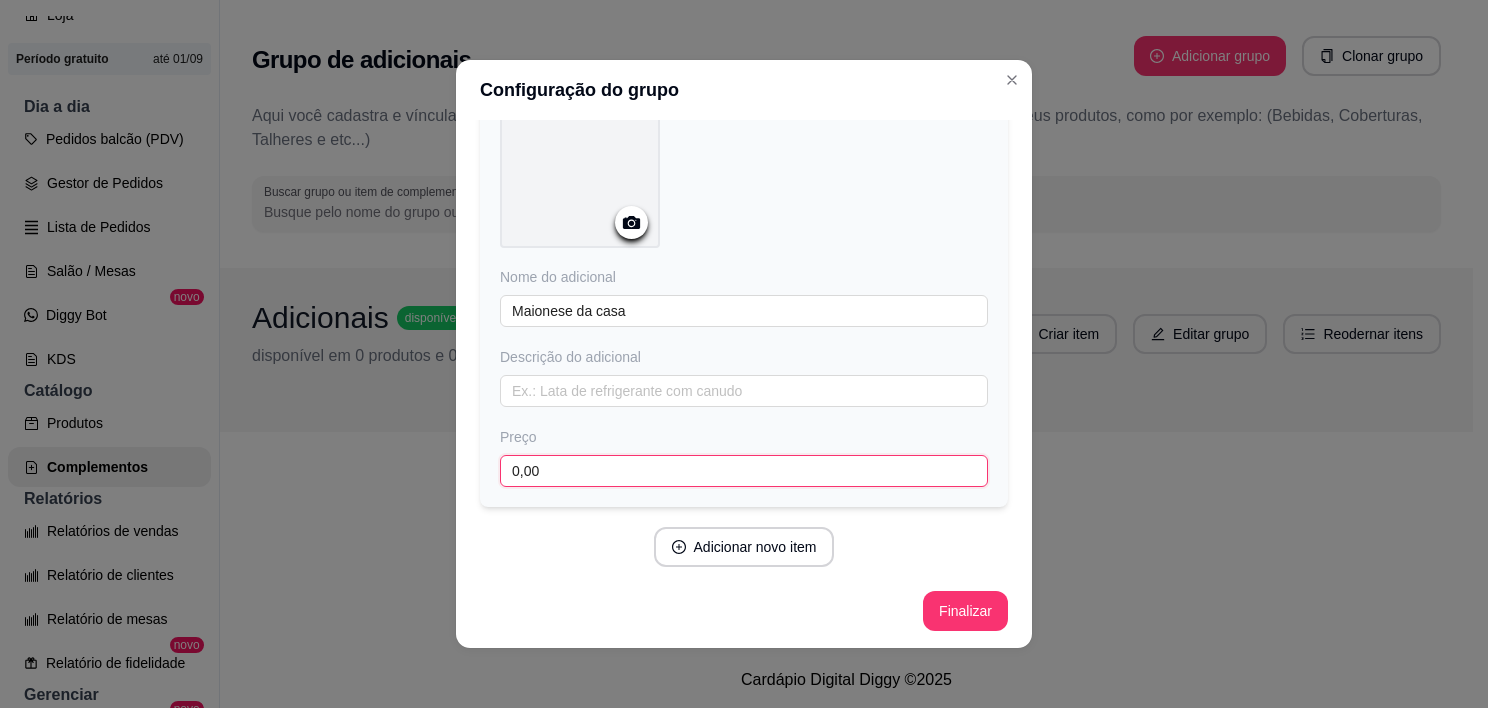 click on "0,00" at bounding box center (744, 471) 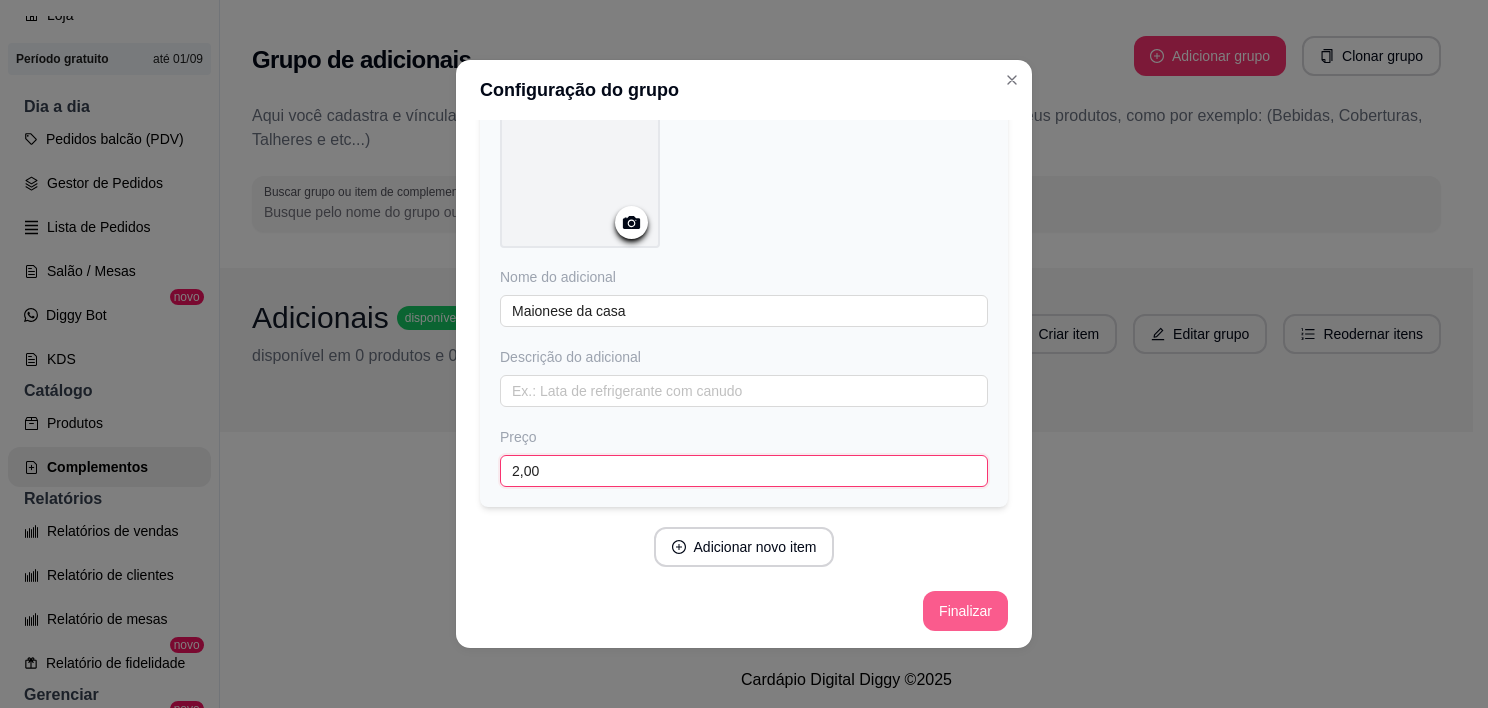 type on "2,00" 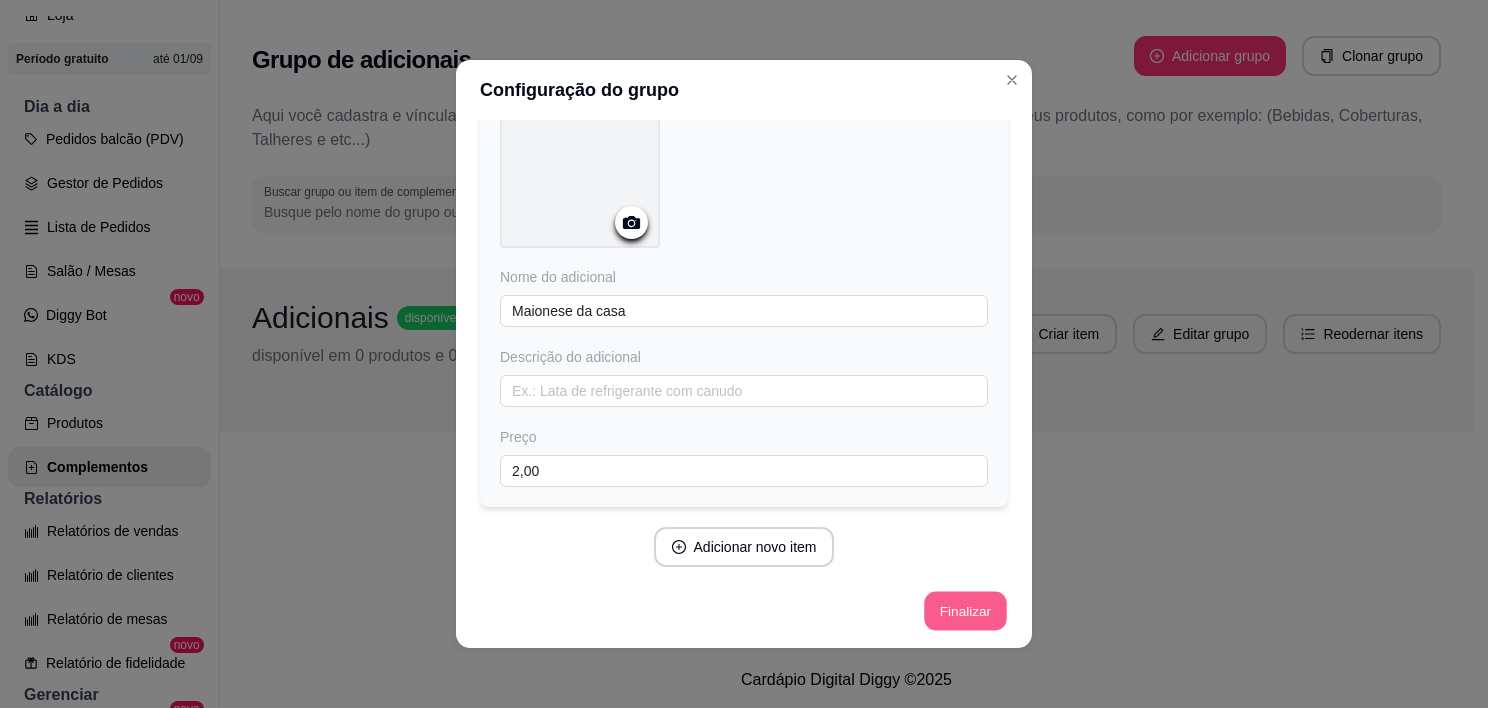 click on "Finalizar" at bounding box center [965, 611] 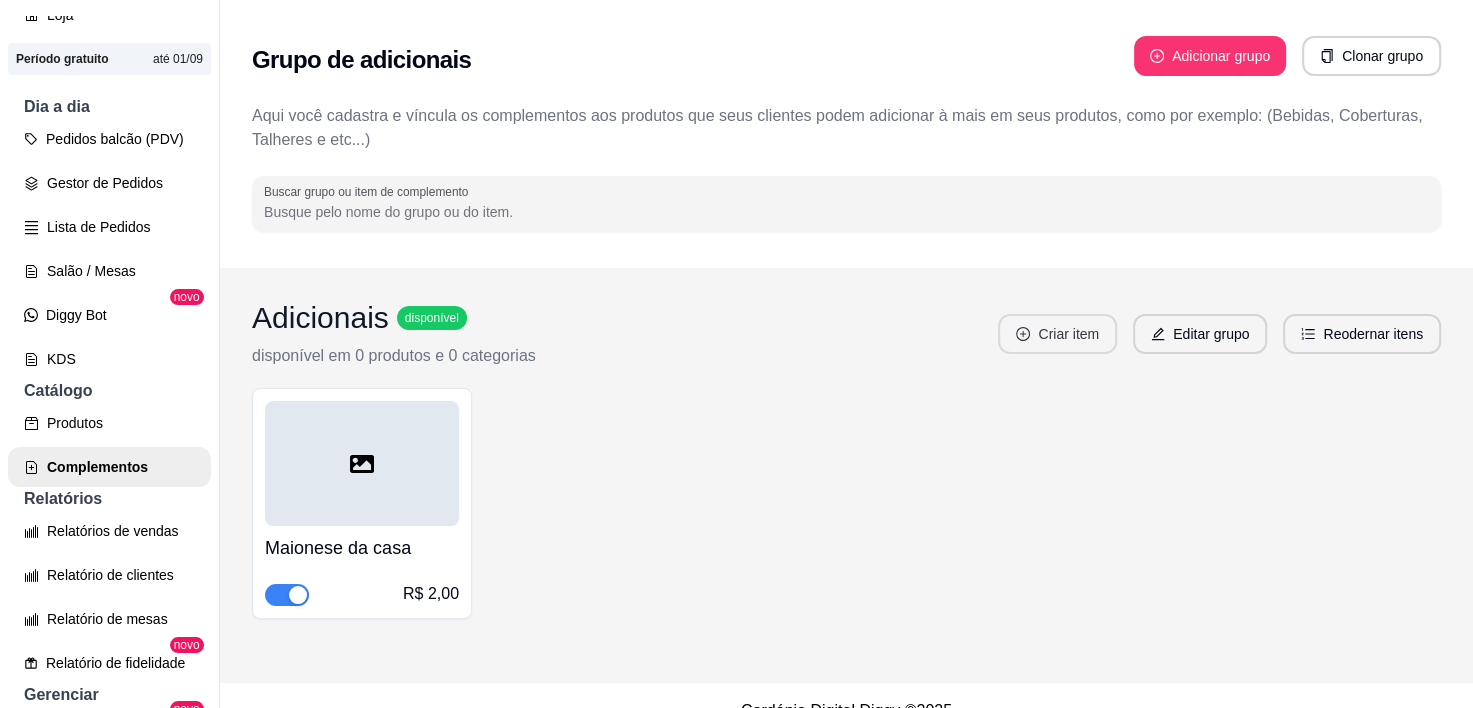 click on "Criar item" at bounding box center (1057, 334) 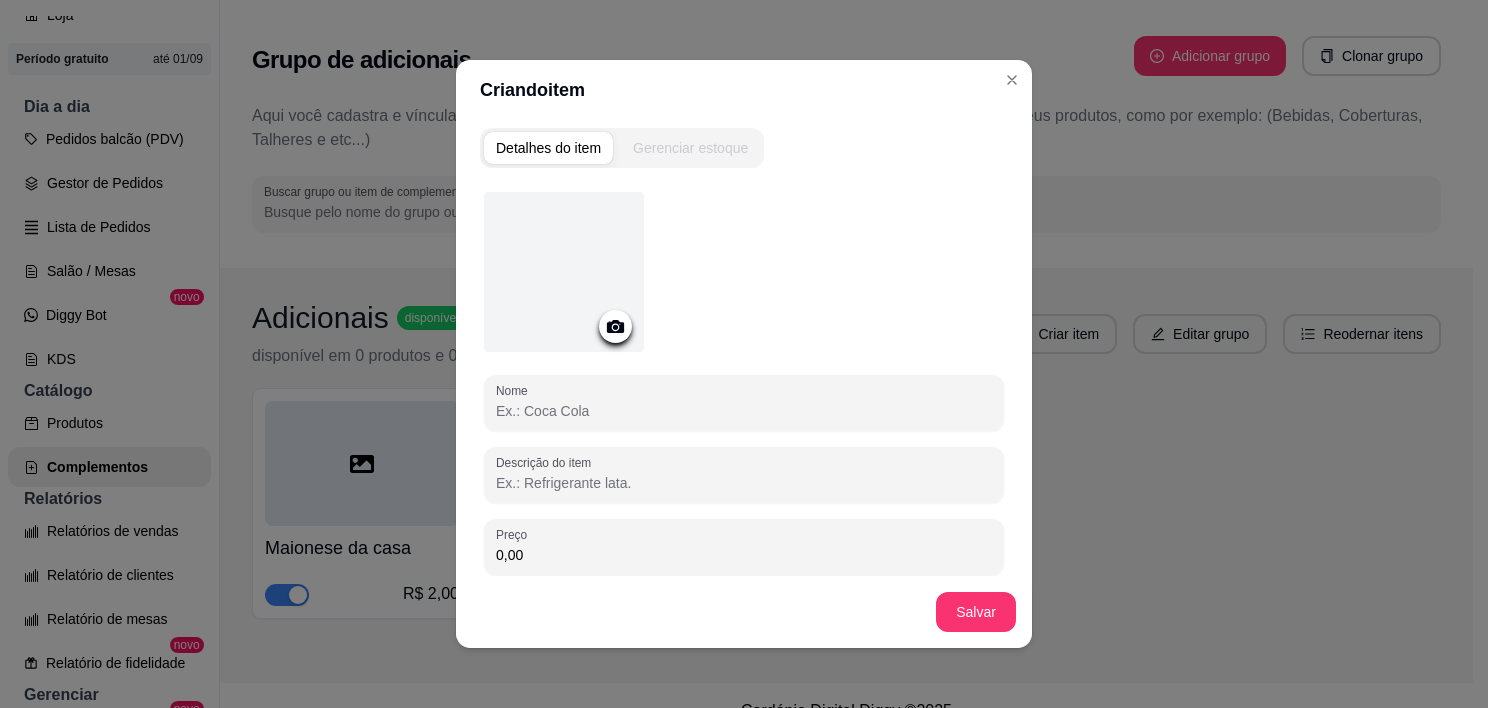 click on "Nome" at bounding box center [744, 411] 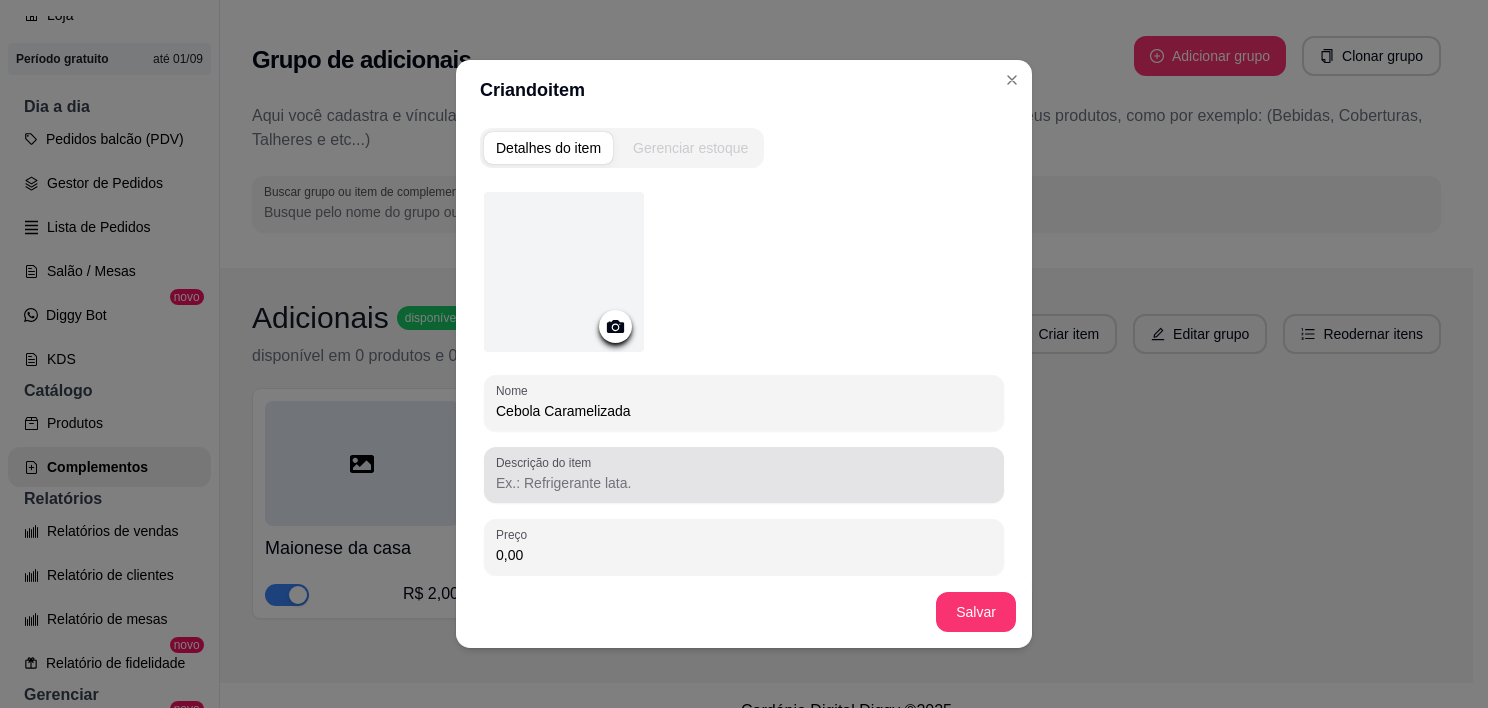 type on "Cebola Caramelizada" 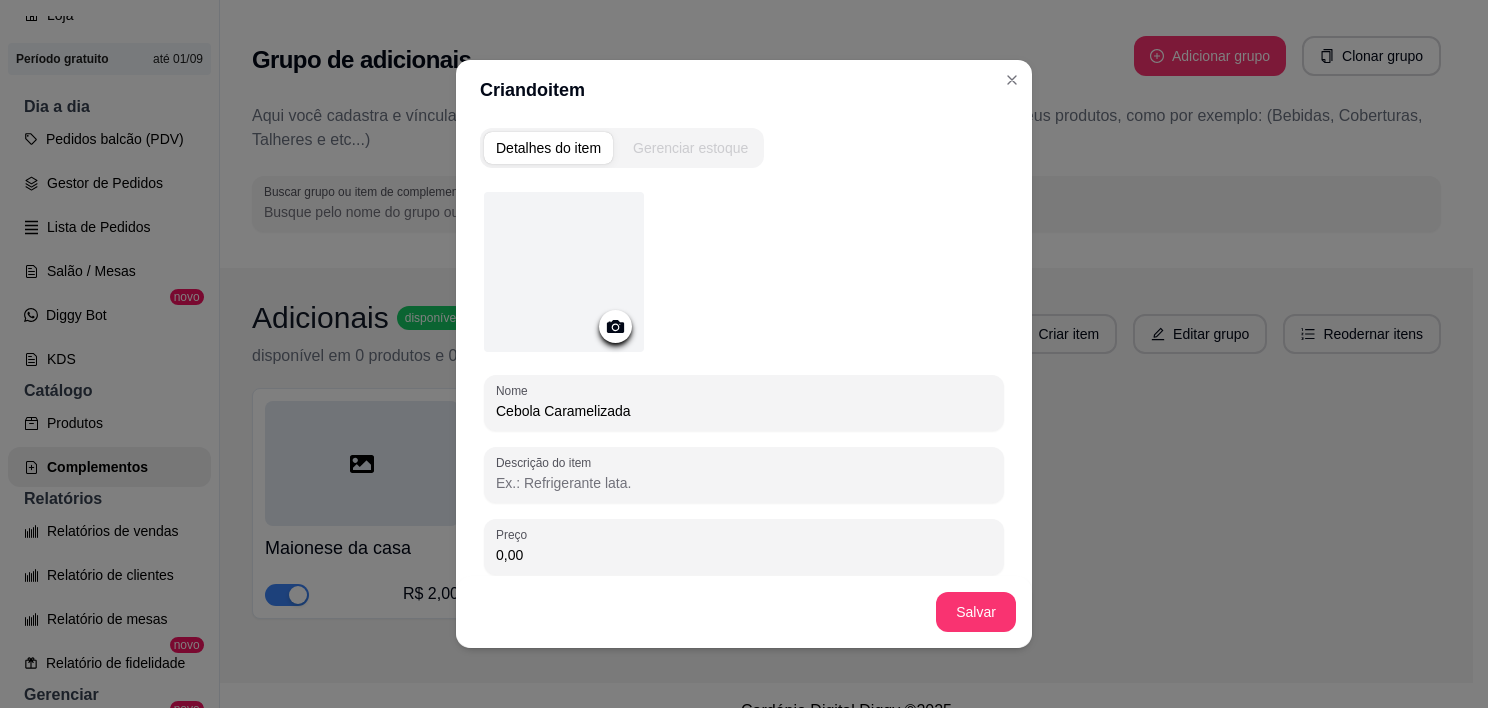 click on "Descrição do item" at bounding box center (744, 483) 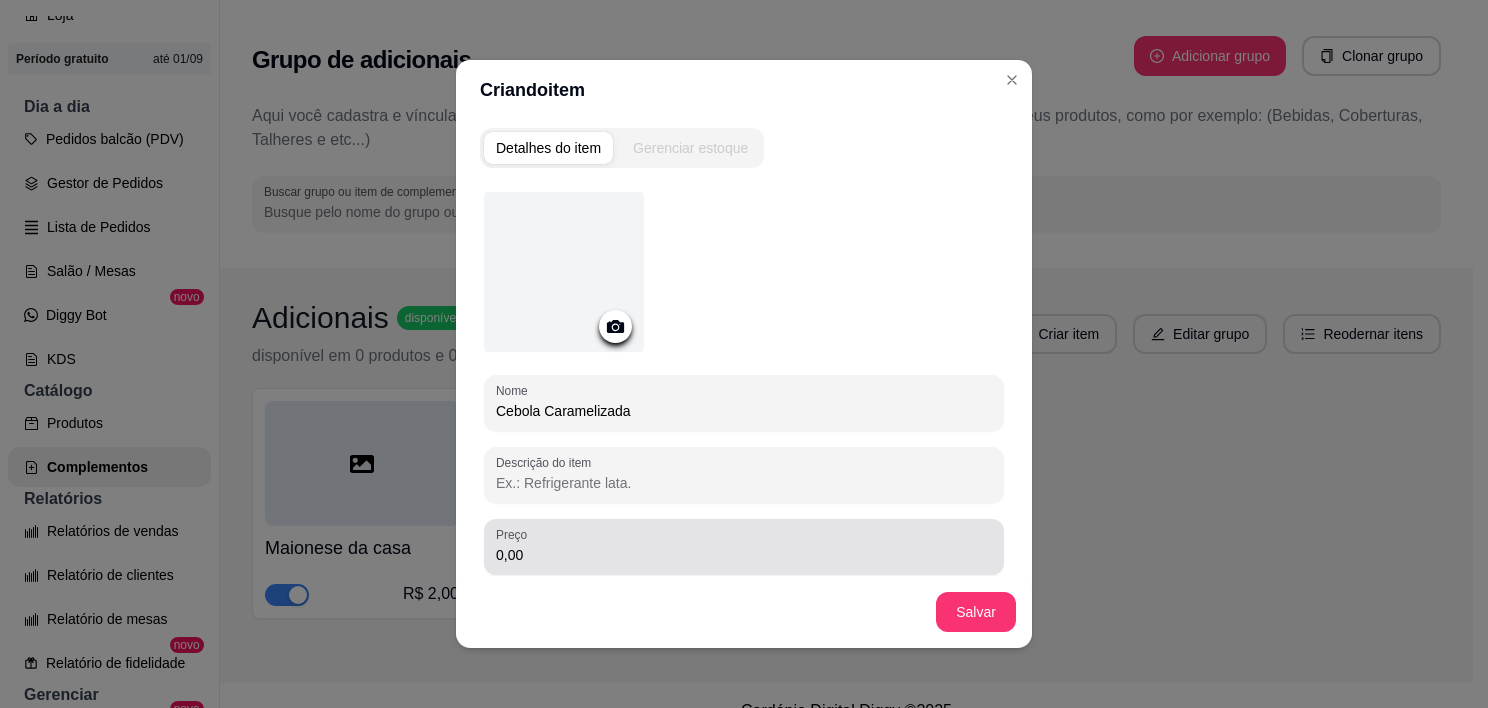 click on "Preço 0,00" at bounding box center [744, 547] 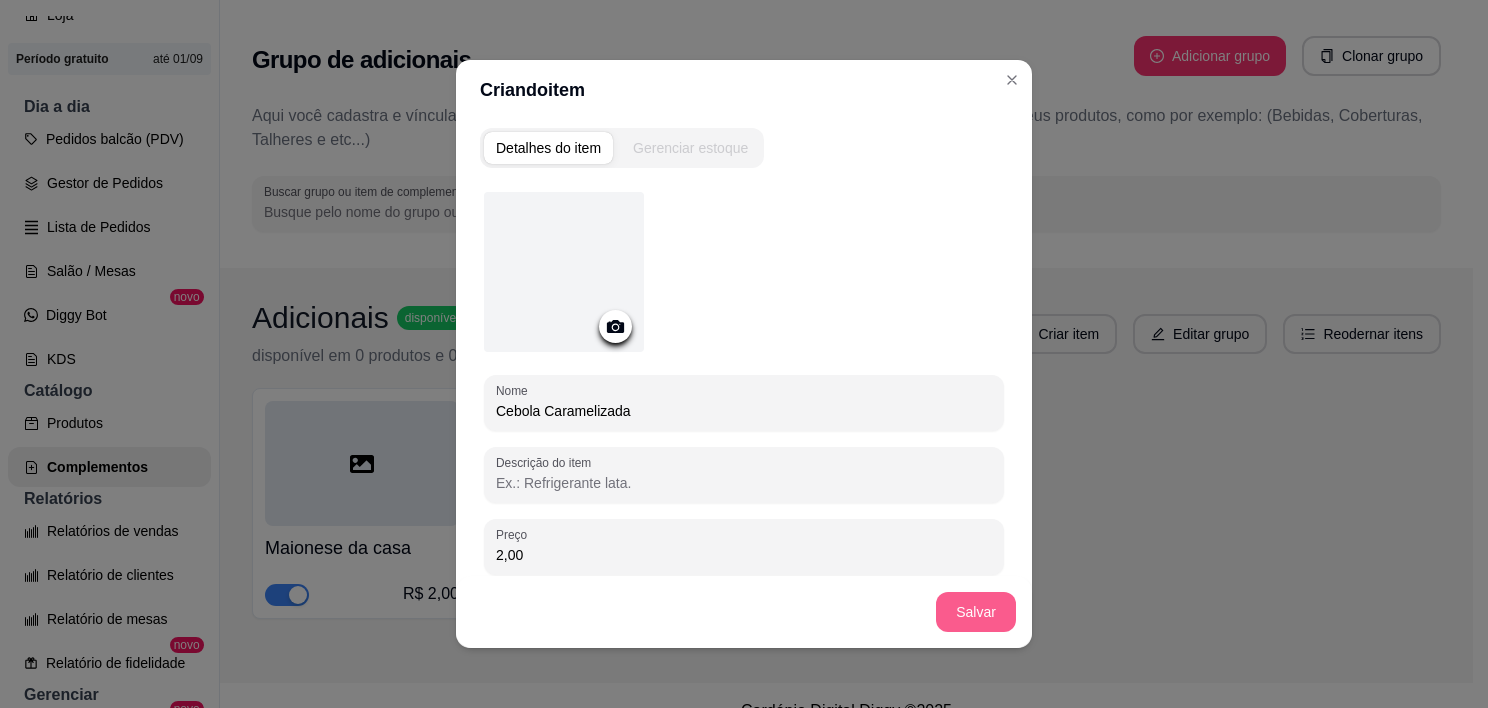 type on "2,00" 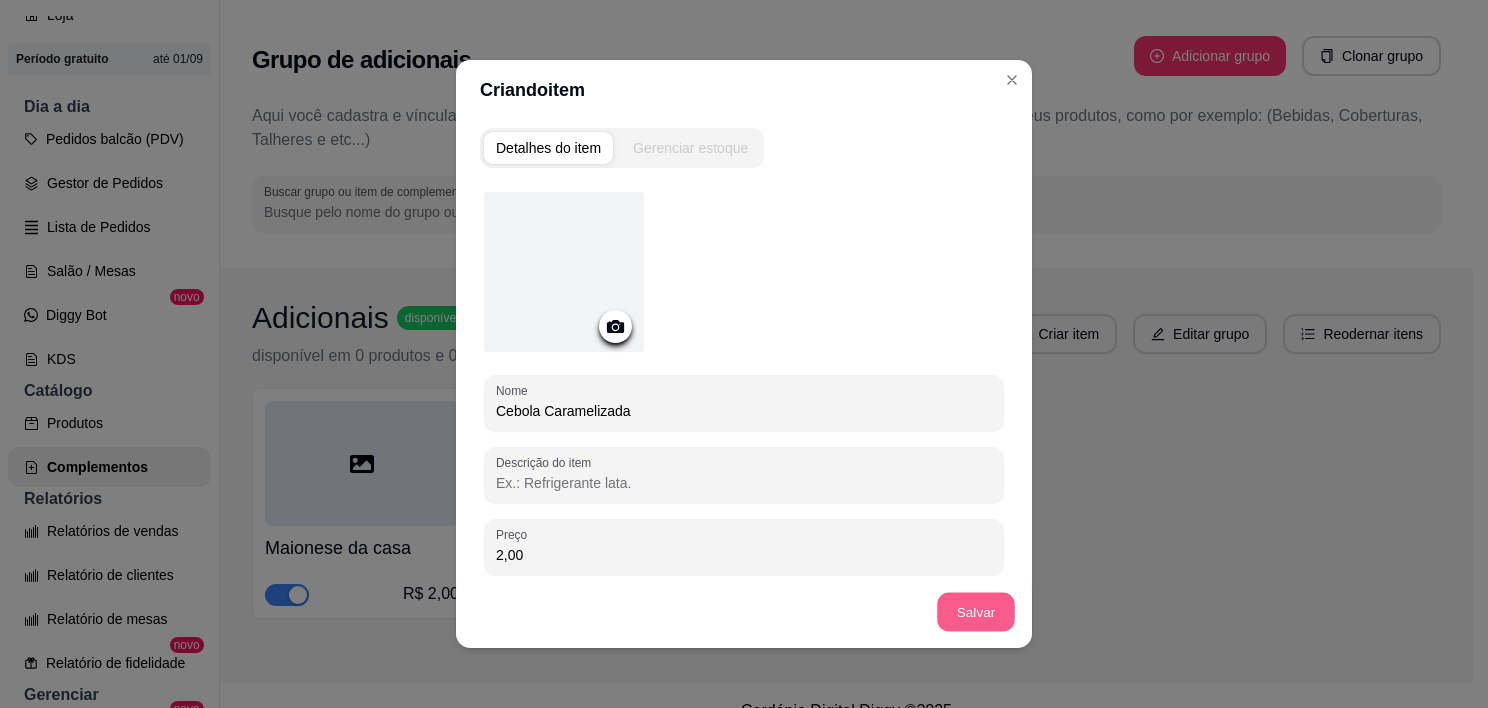 click on "Salvar" at bounding box center [976, 612] 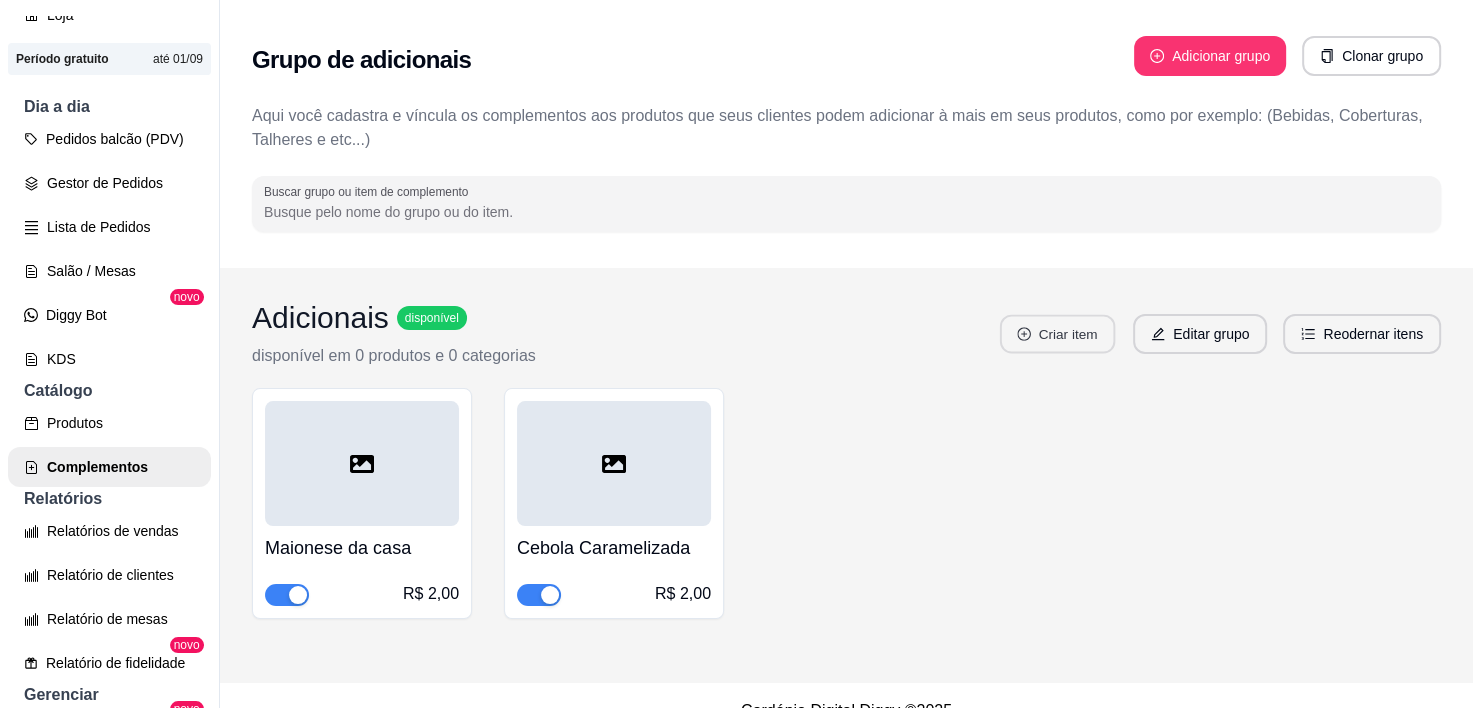 click 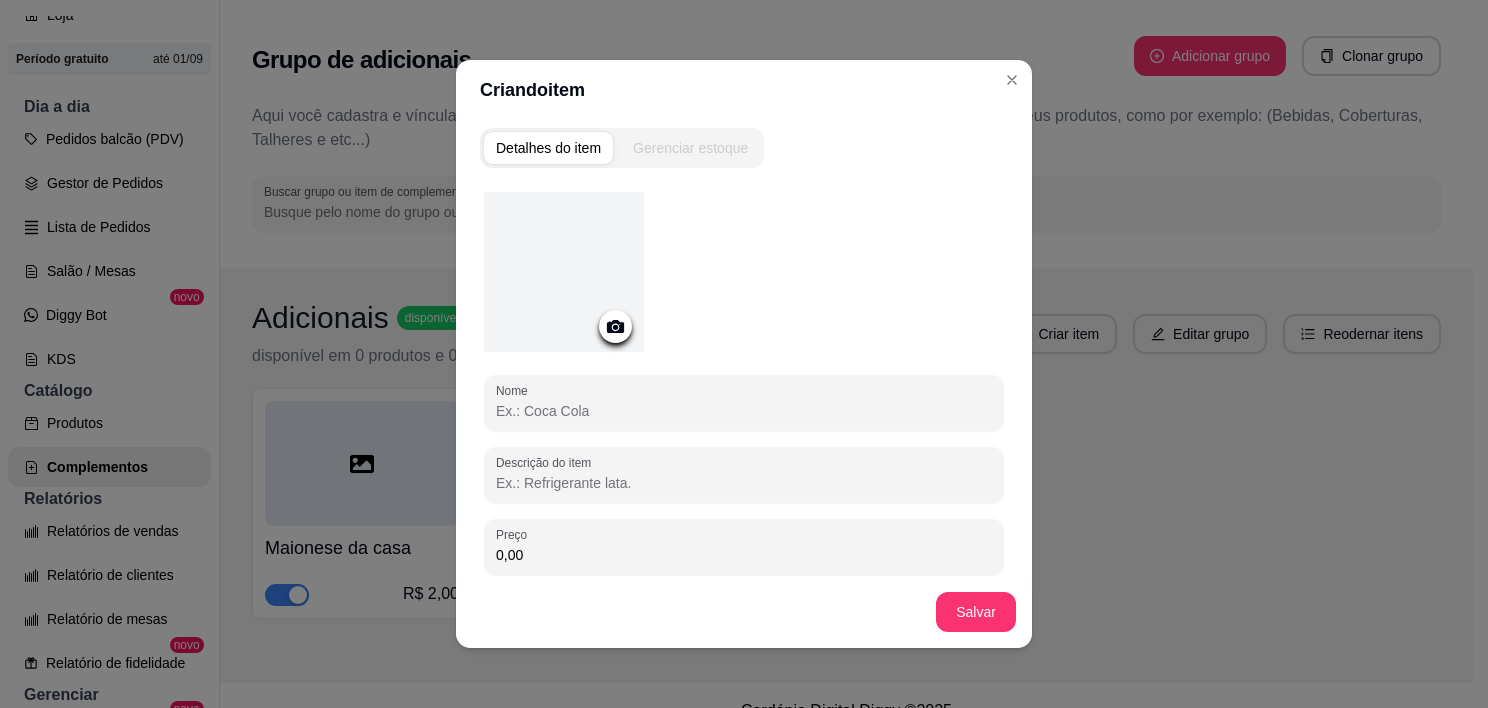 click on "Nome" at bounding box center [744, 411] 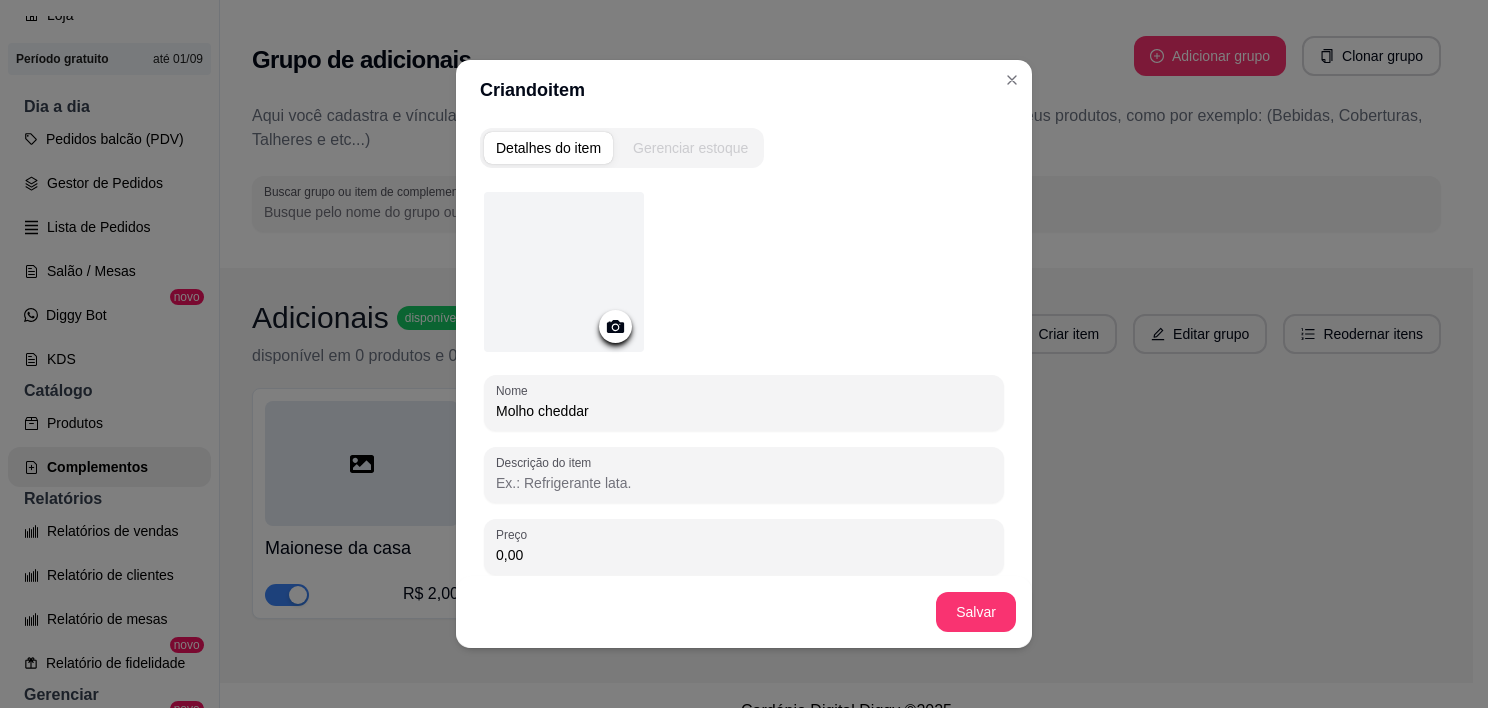 click on "Descrição do item" at bounding box center (744, 483) 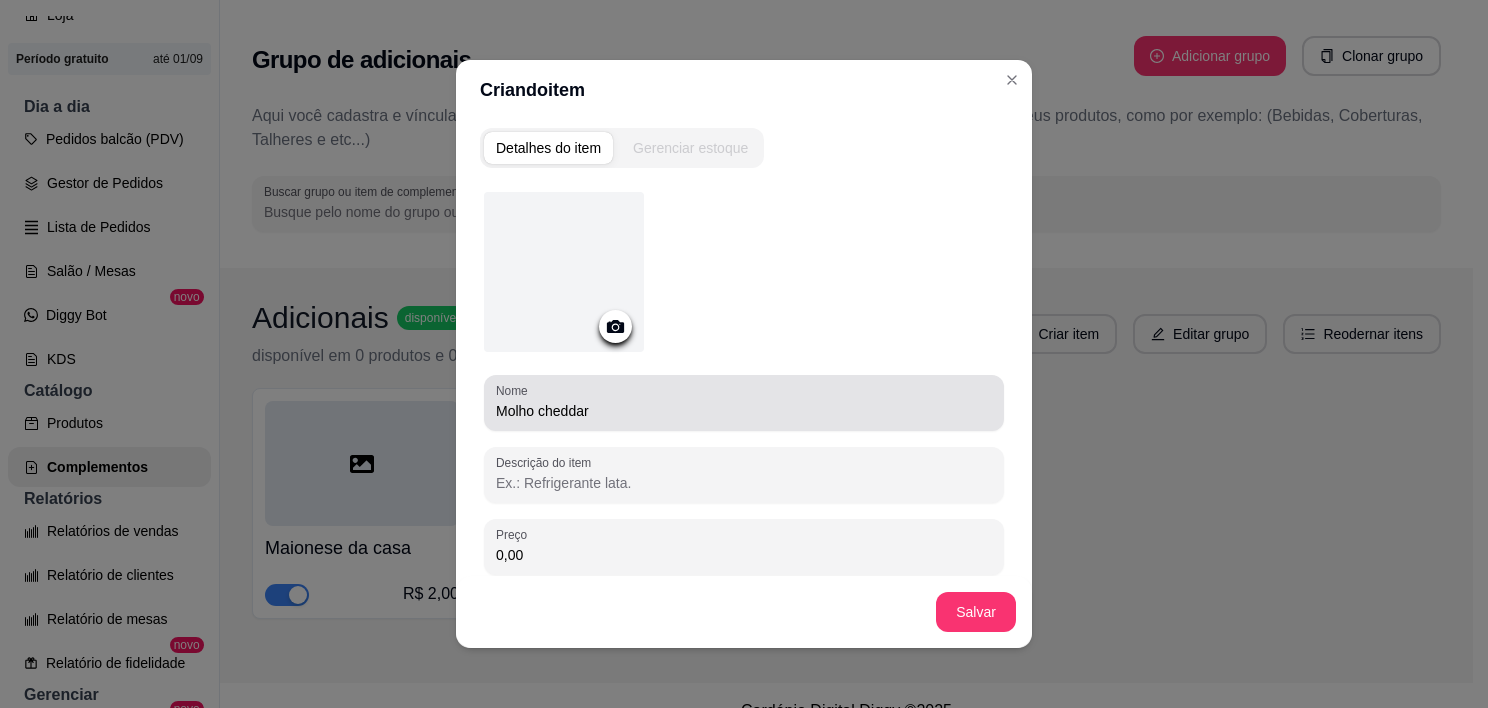 click on "Molho cheddar" at bounding box center [744, 411] 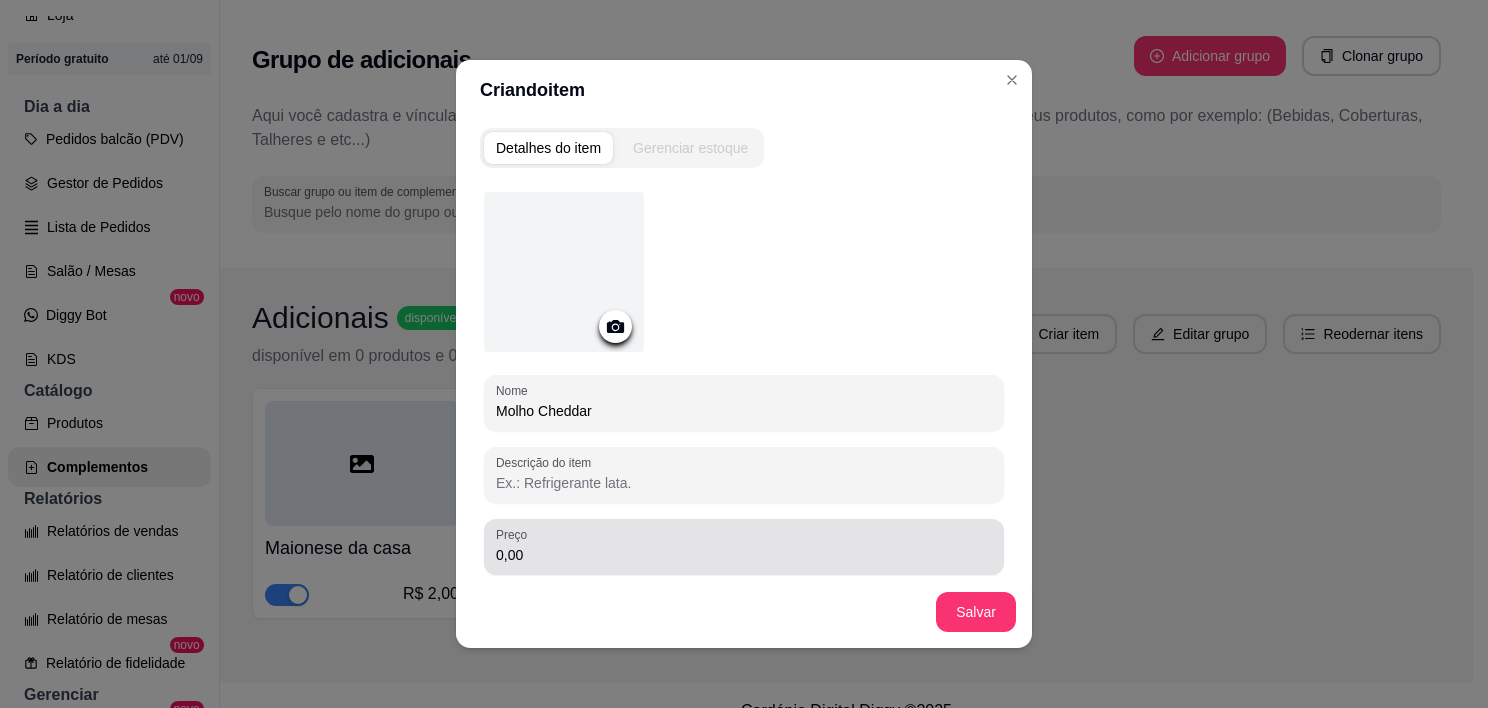 type on "Molho Cheddar" 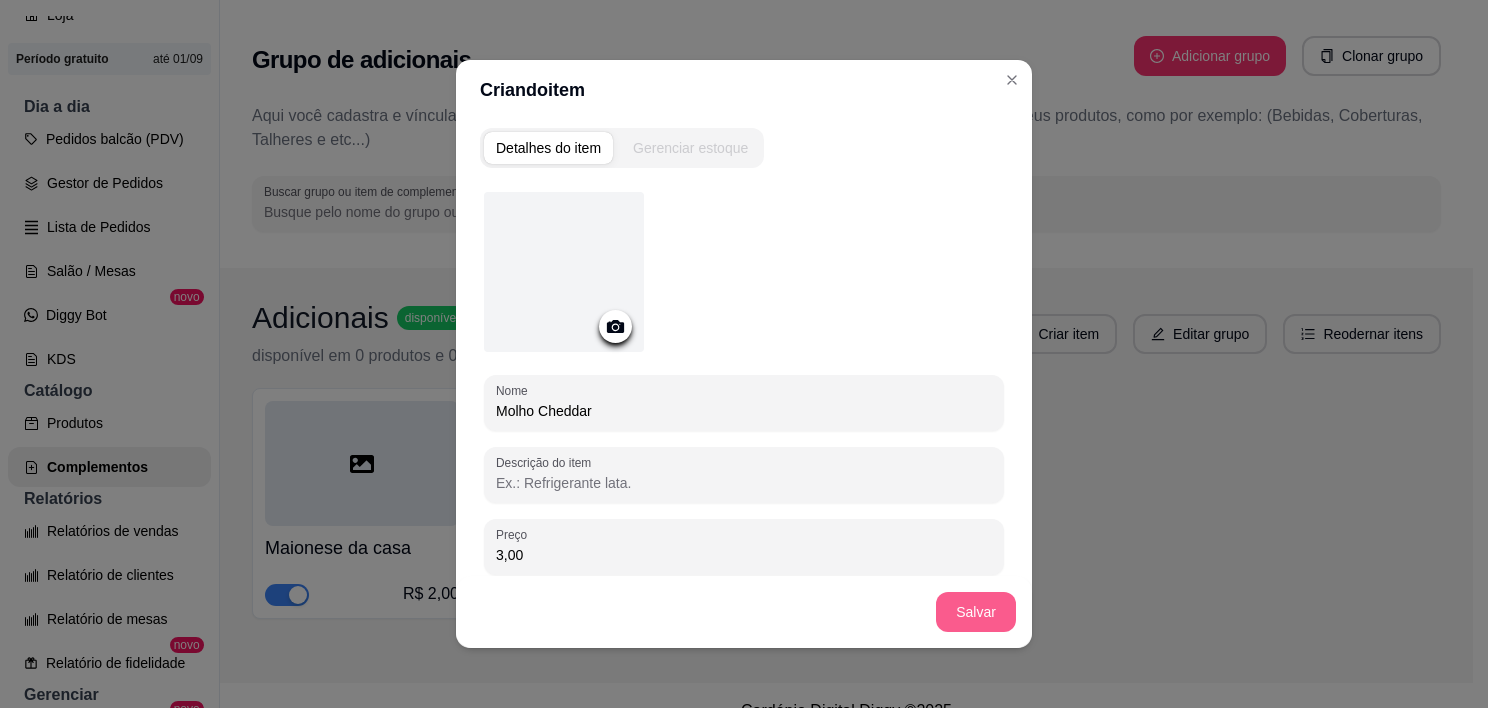 type on "3,00" 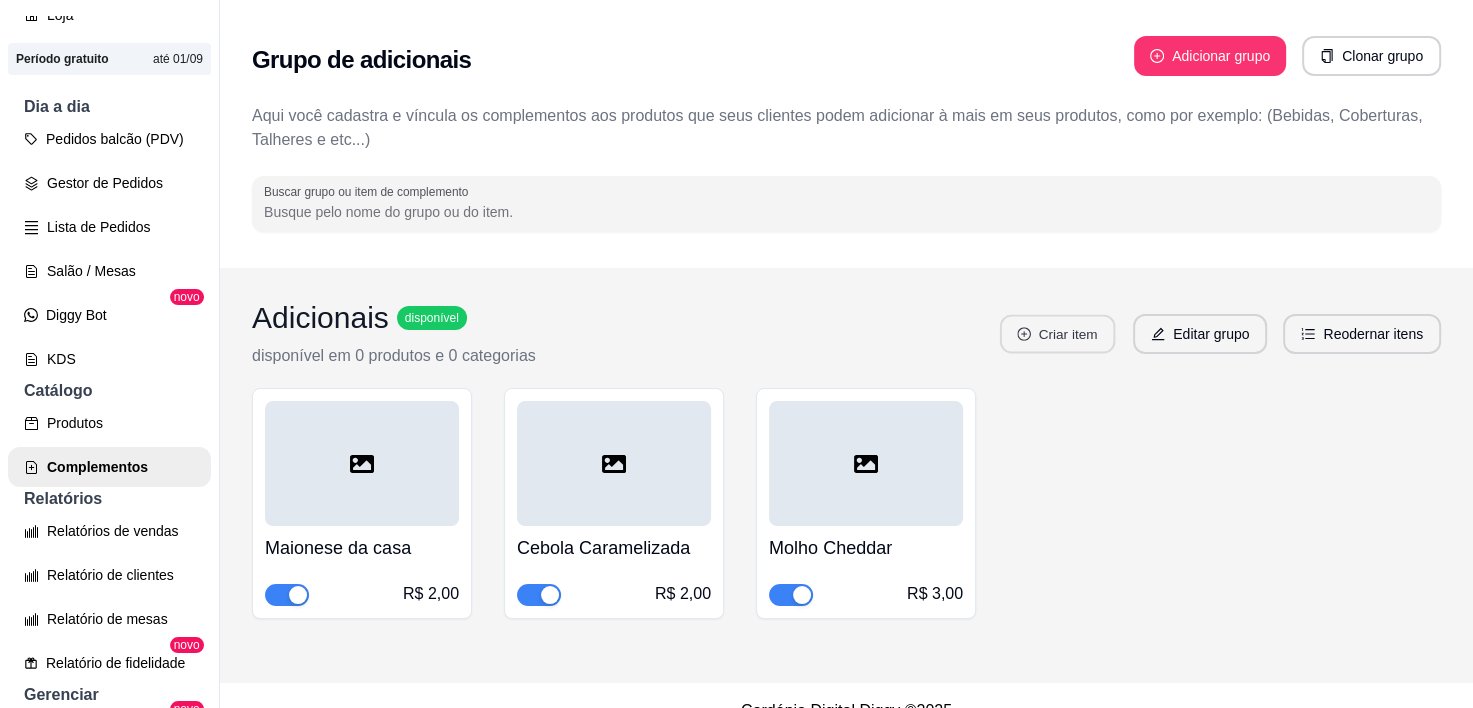 click on "Criar item" at bounding box center (1057, 334) 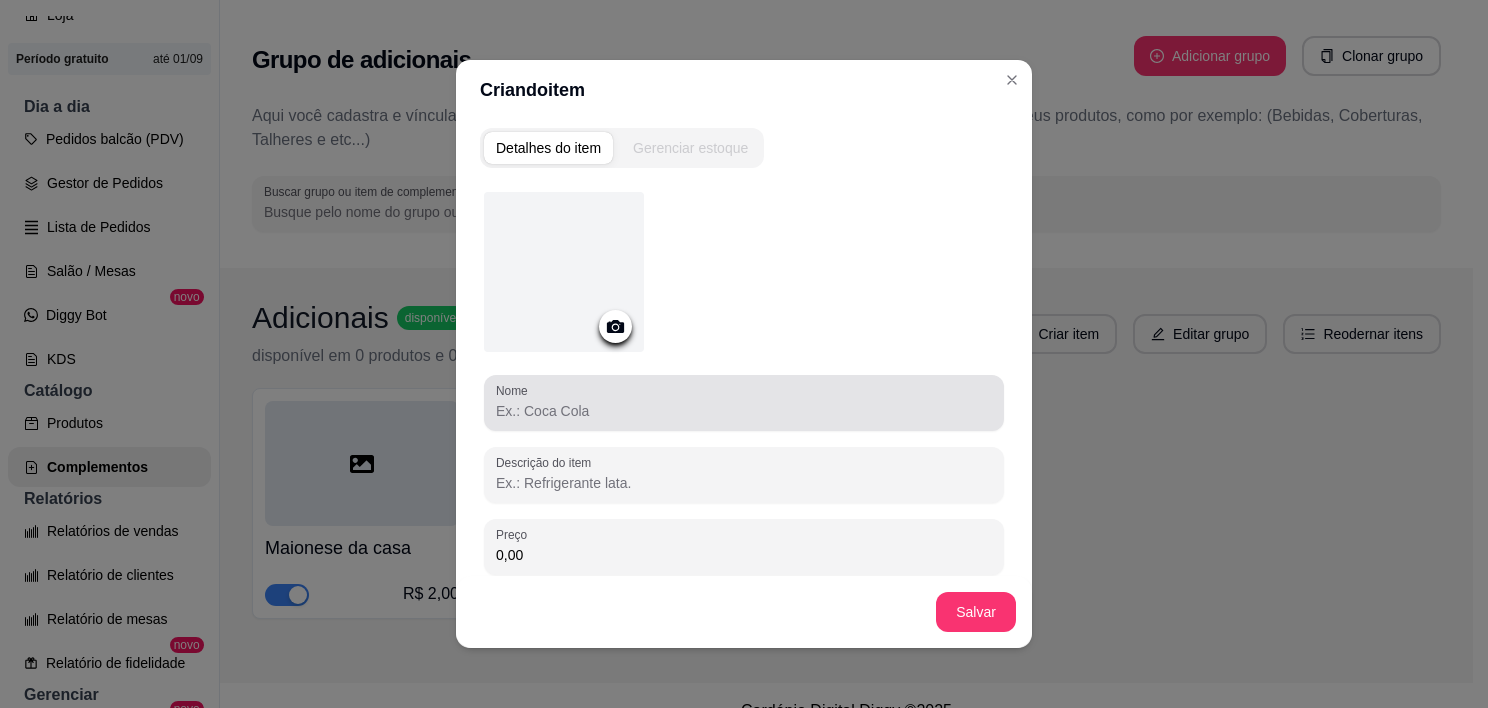 click on "Nome" at bounding box center [744, 411] 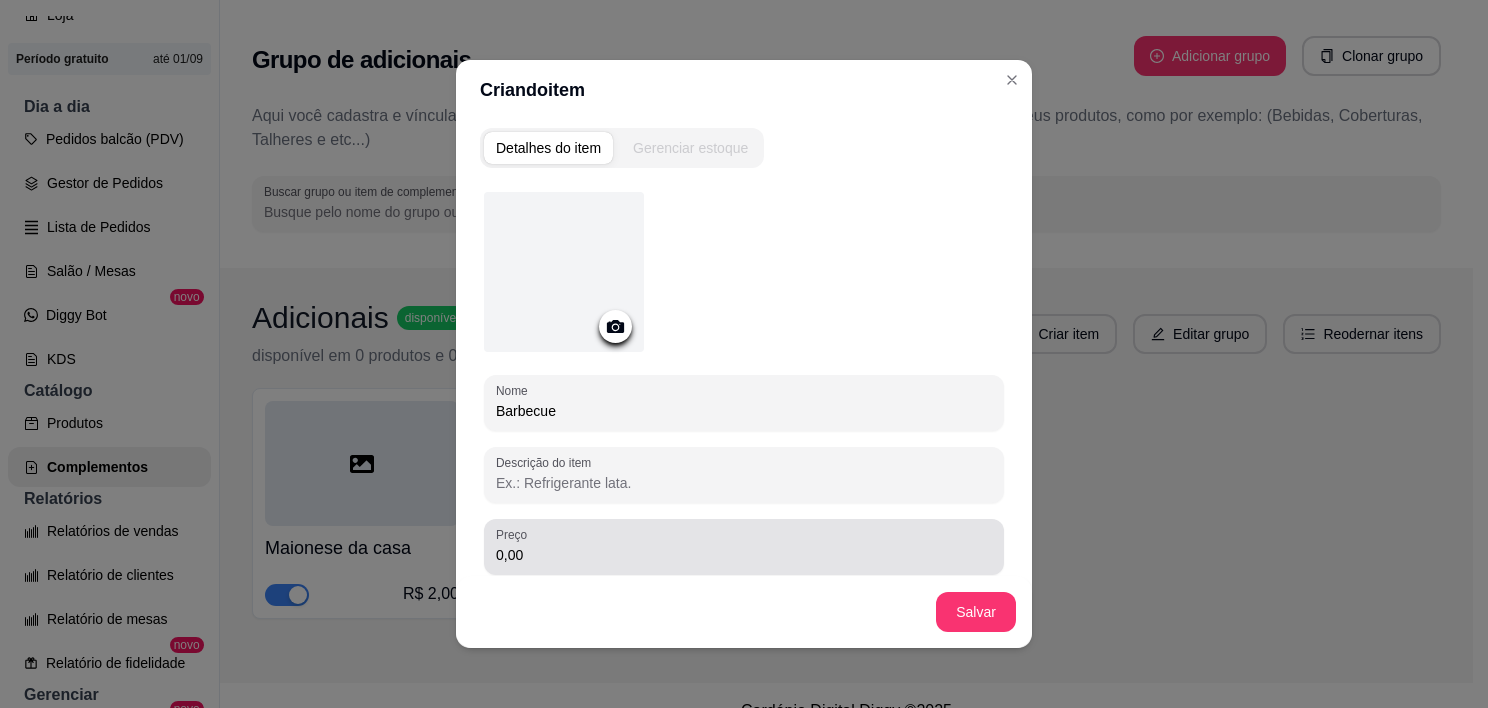 type on "Barbecue" 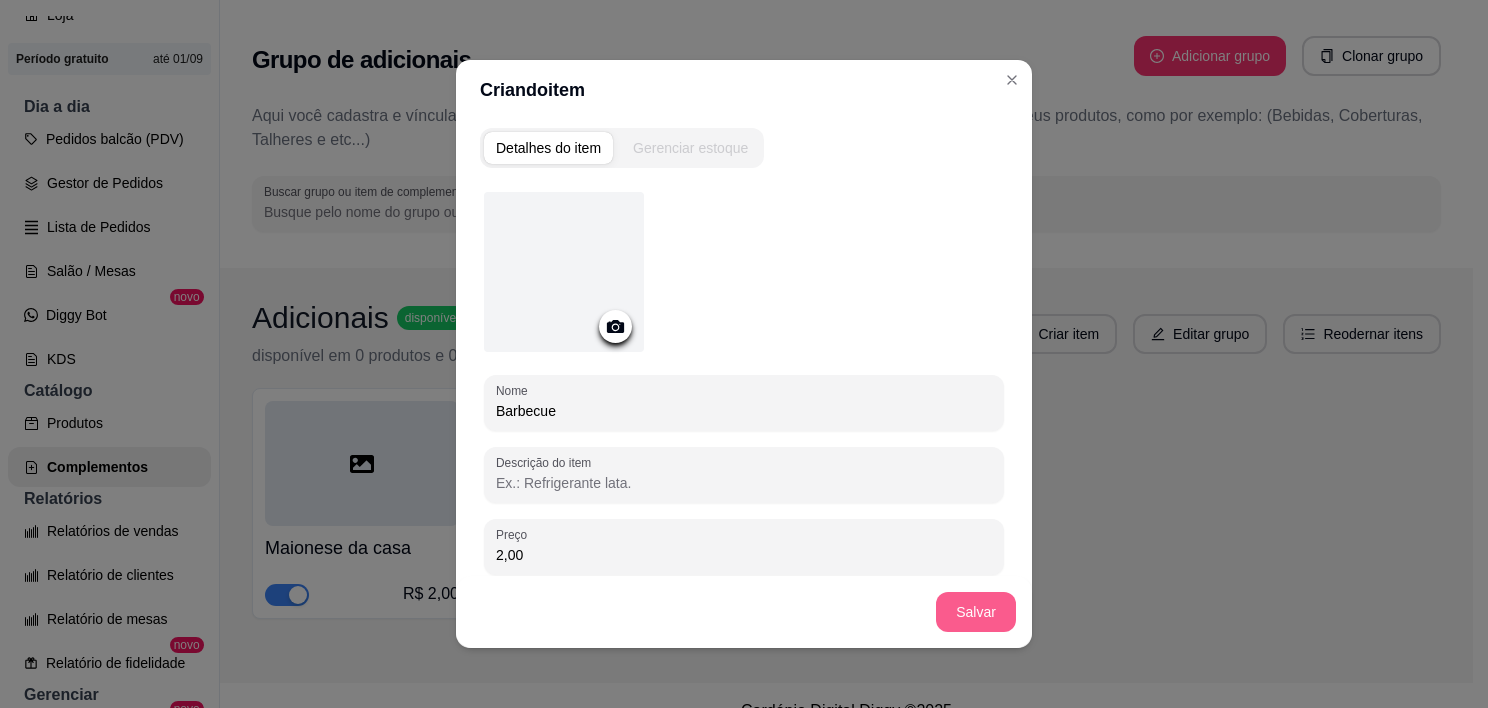 type on "2,00" 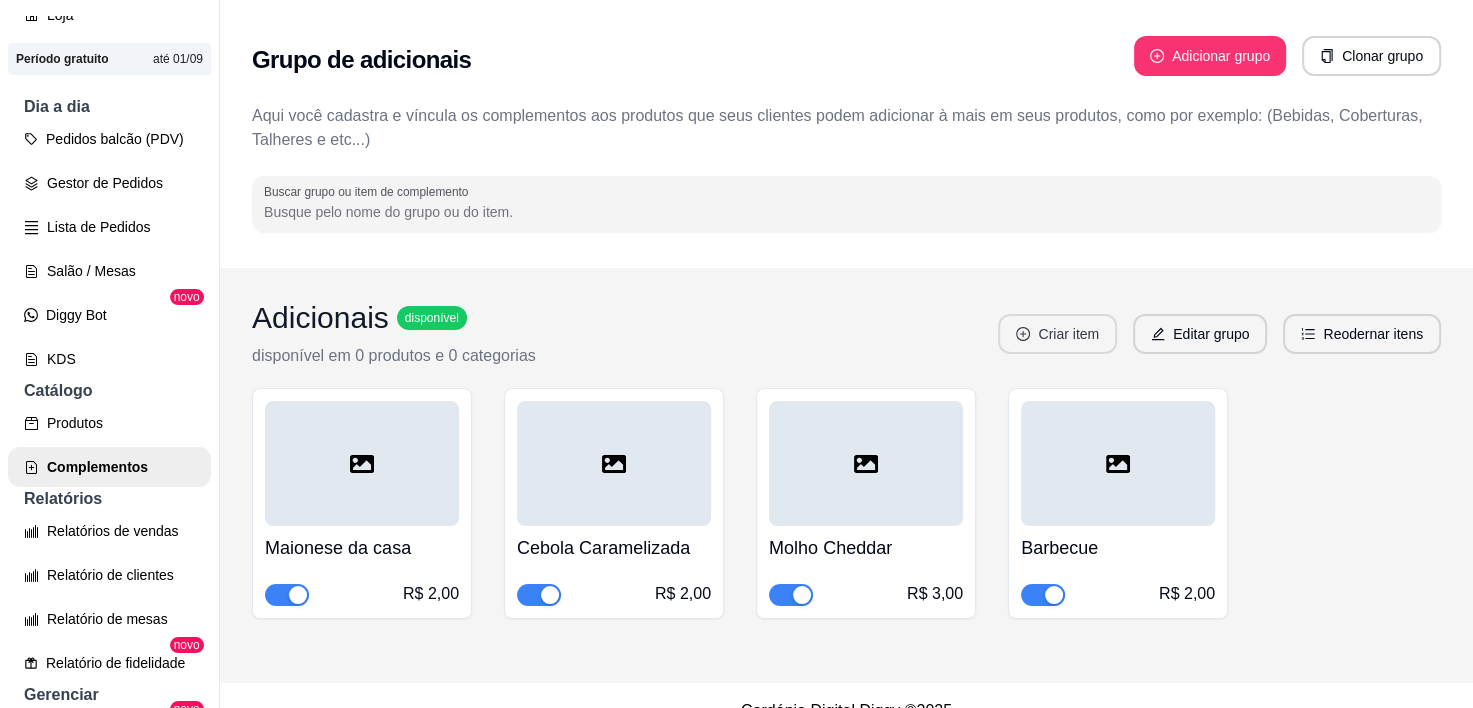 click on "Criar item" at bounding box center [1057, 334] 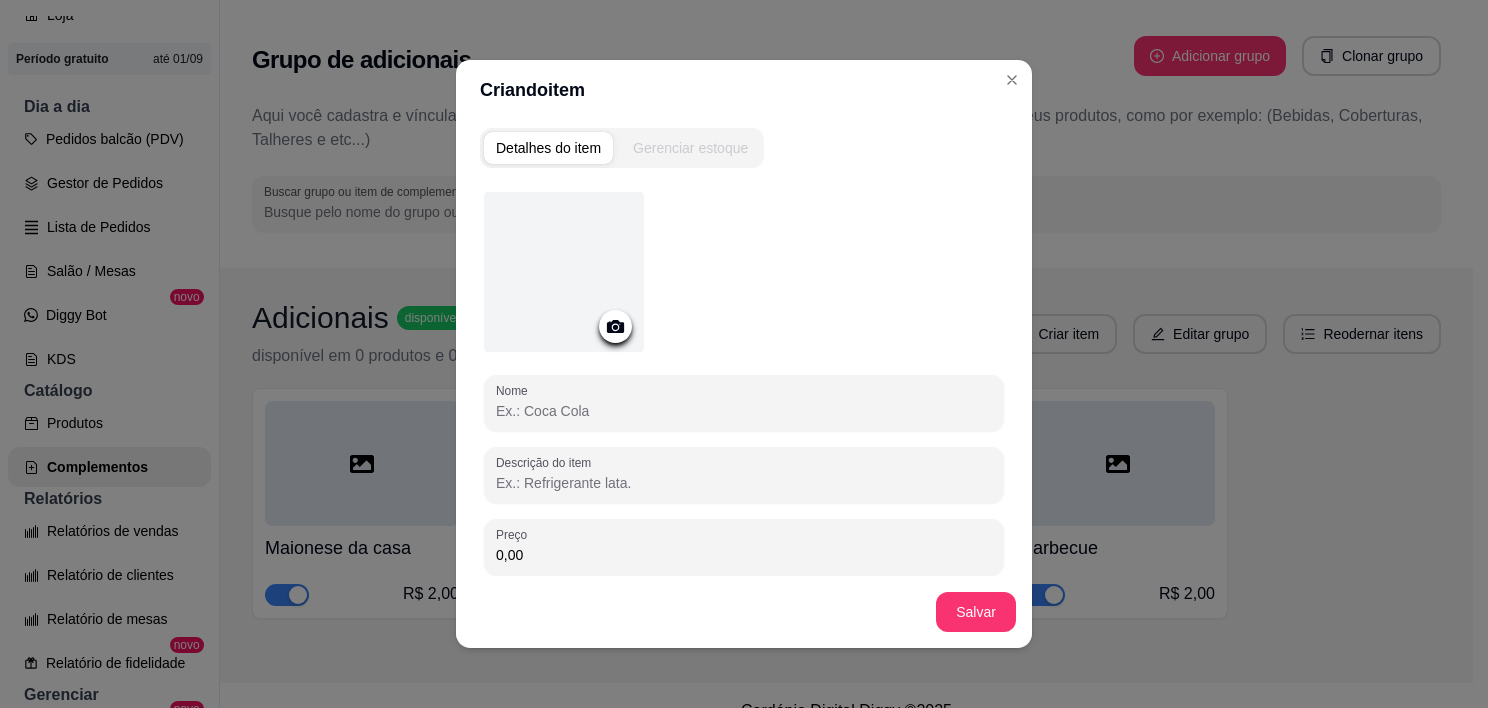 click on "Nome" at bounding box center (744, 411) 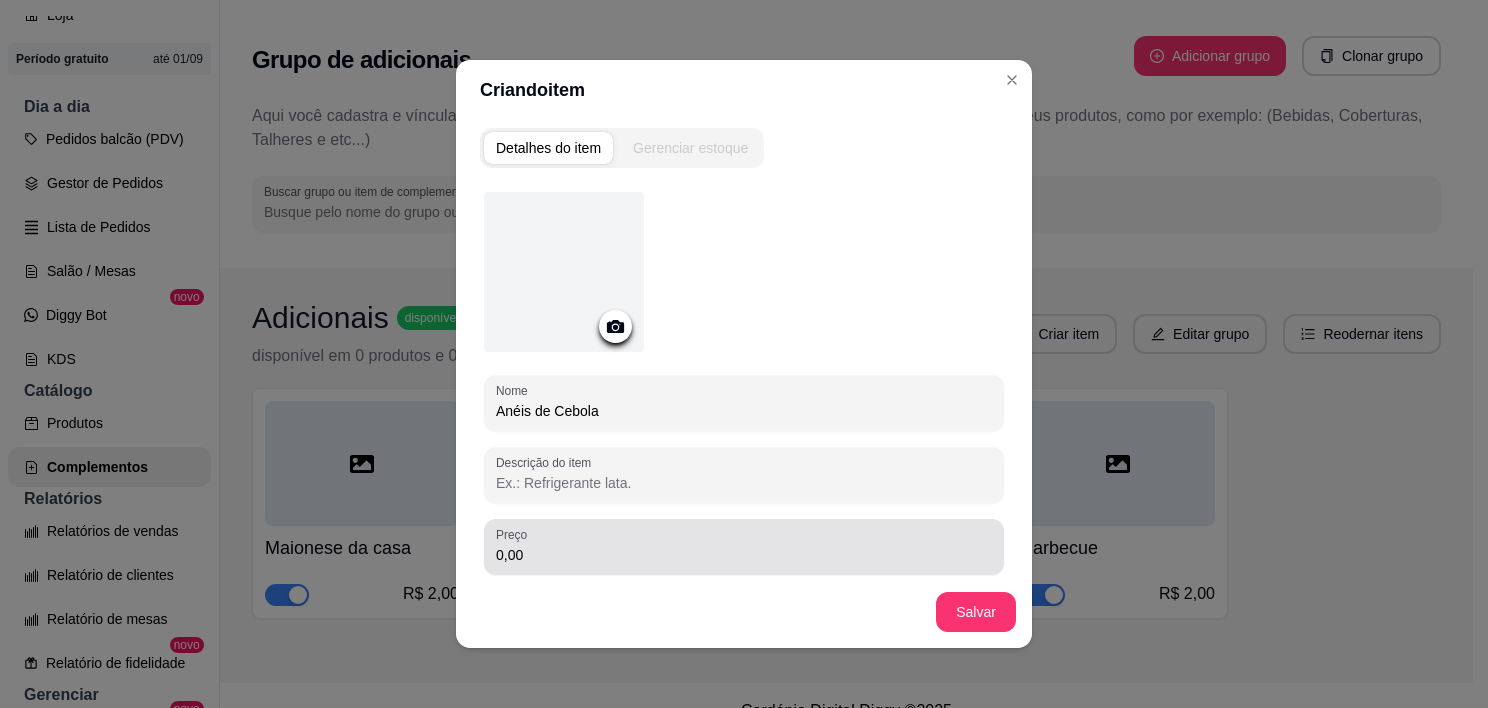 type on "Anéis de Cebola" 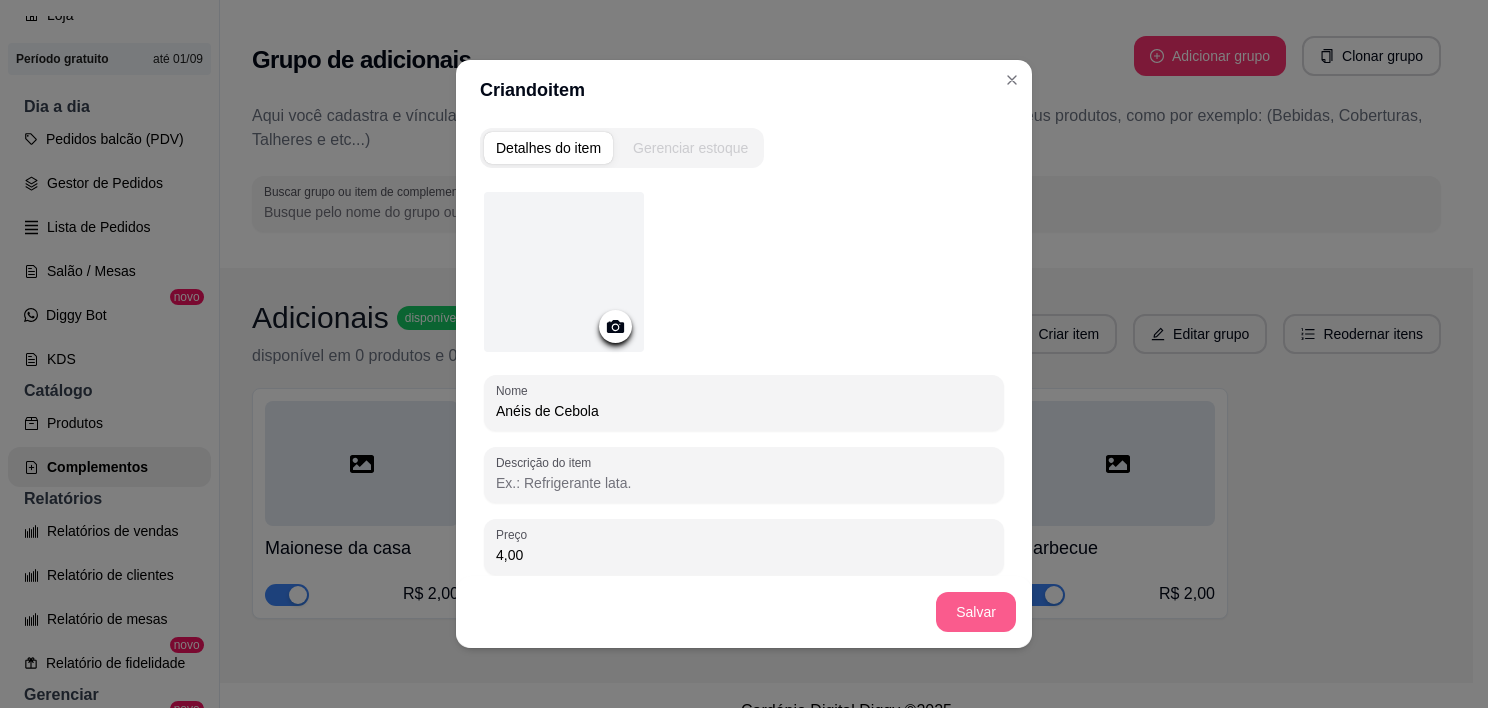 type on "4,00" 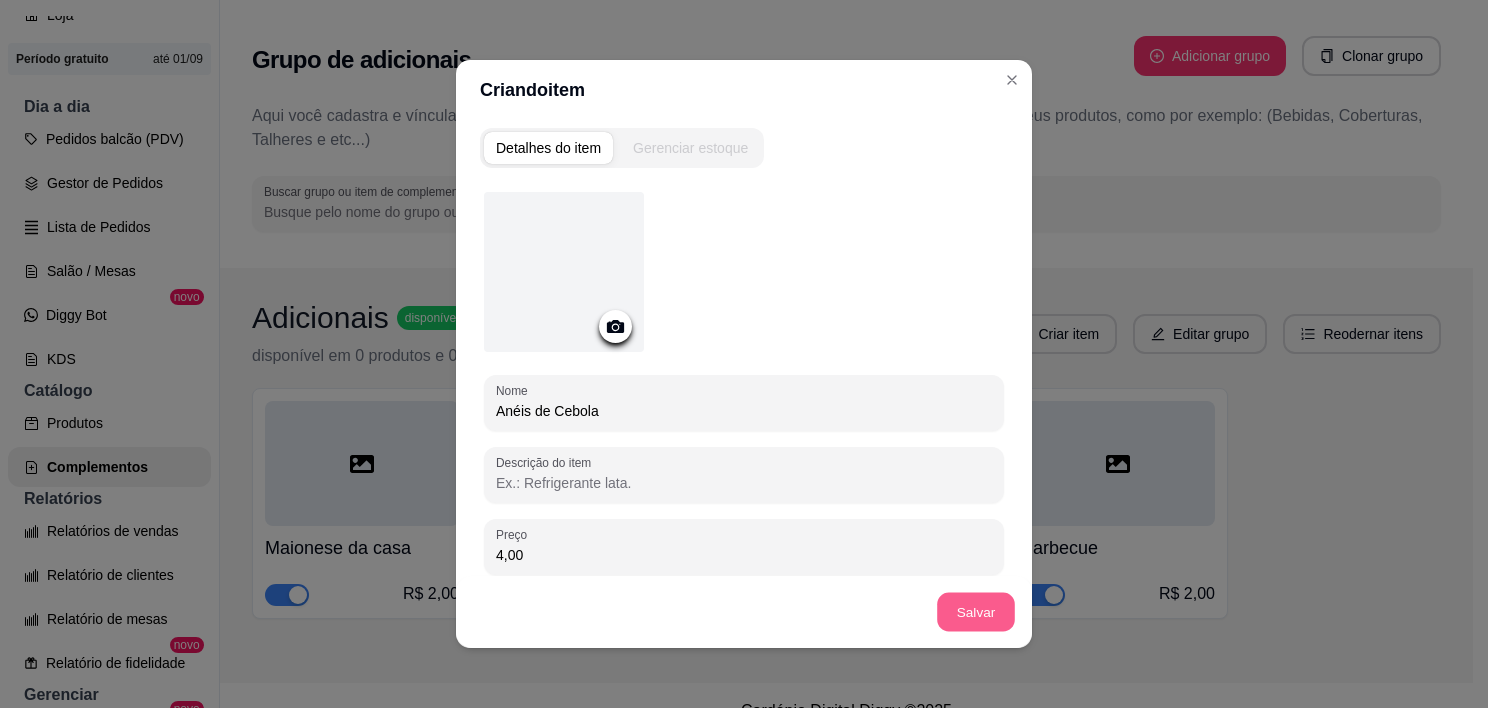 click on "Salvar" at bounding box center (976, 612) 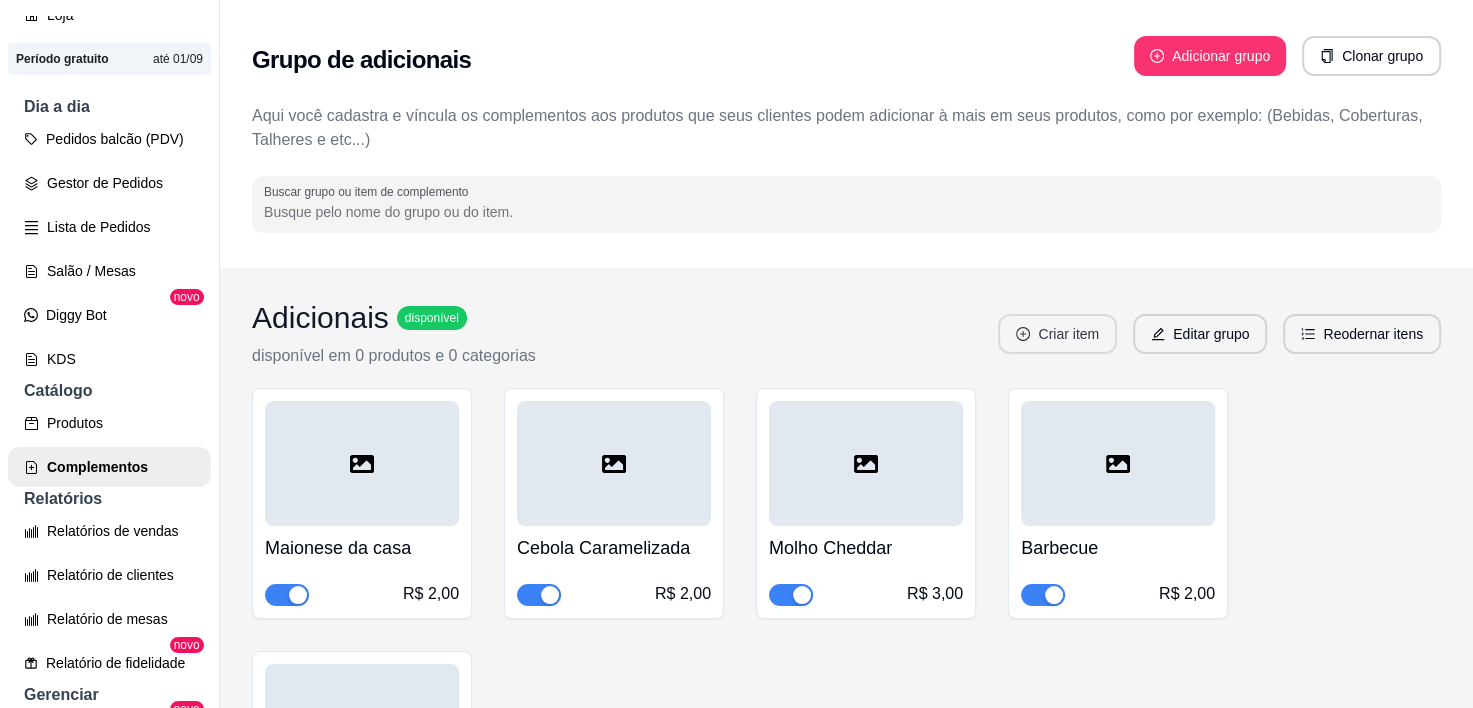 click on "Criar item" at bounding box center (1057, 334) 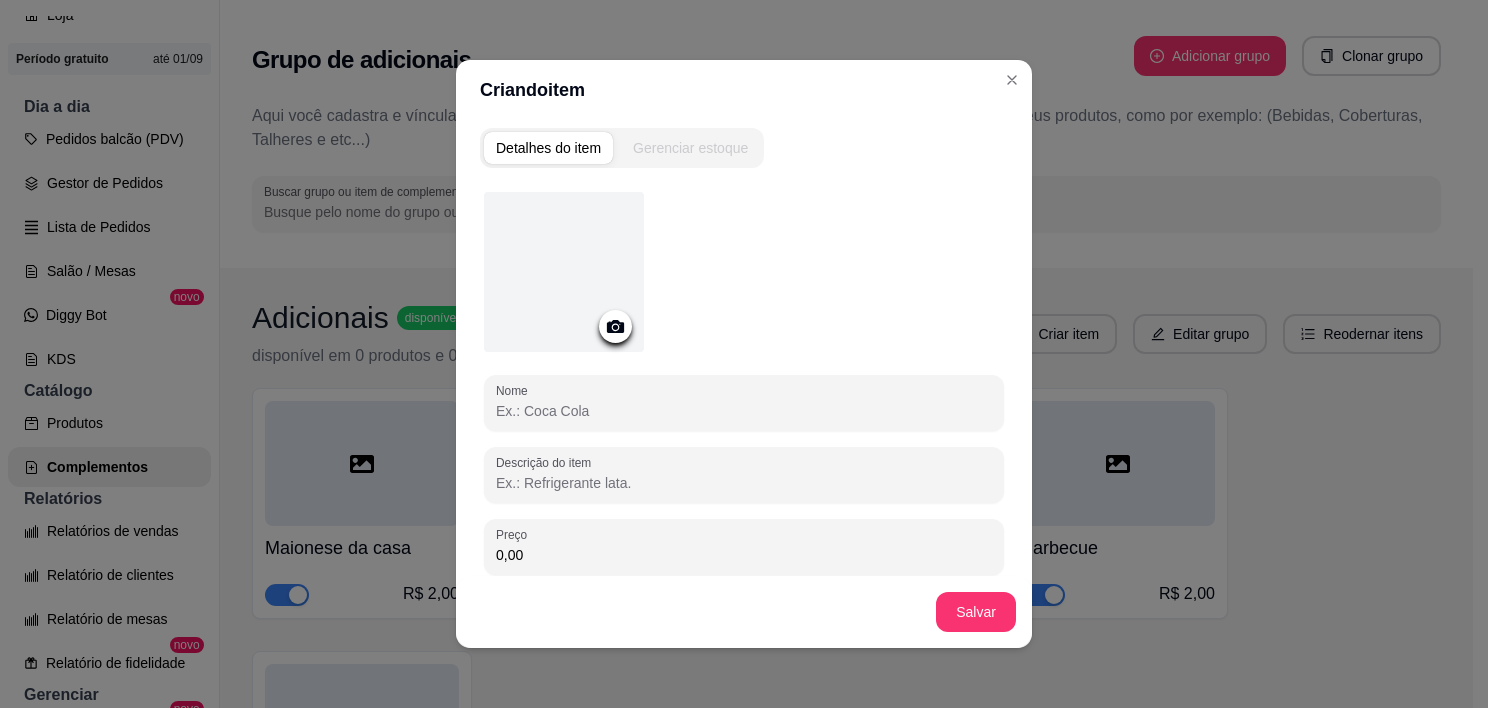 click on "Nome" at bounding box center (744, 411) 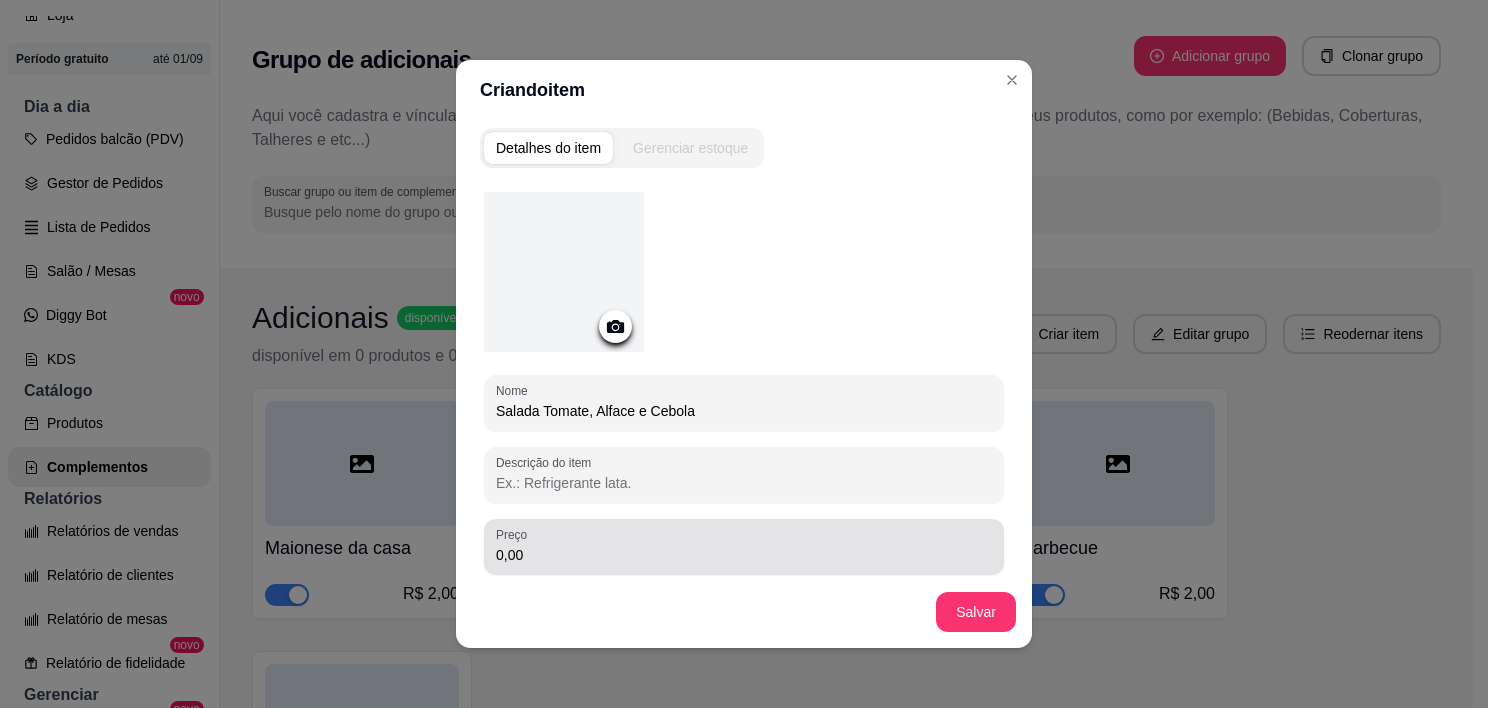 type on "Salada Tomate, Alface e Cebola" 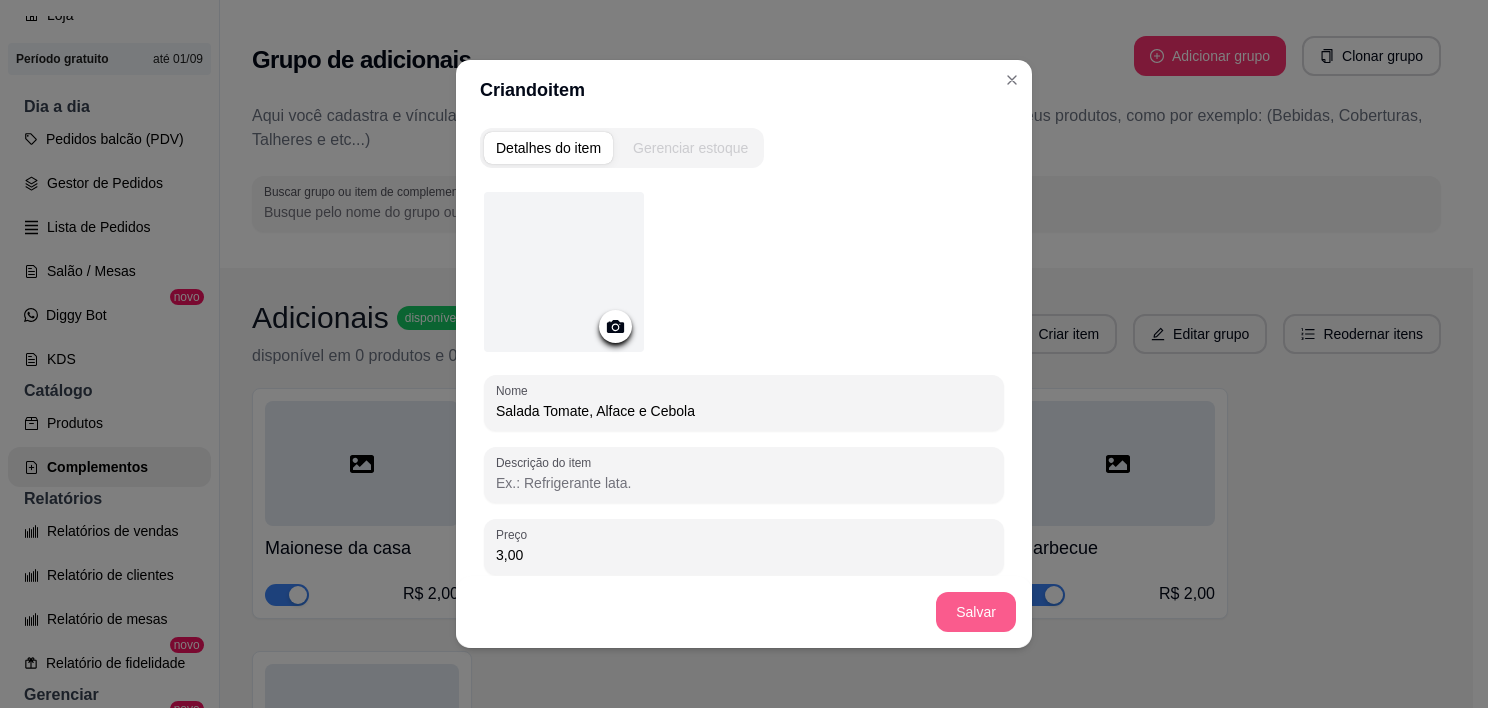 type on "3,00" 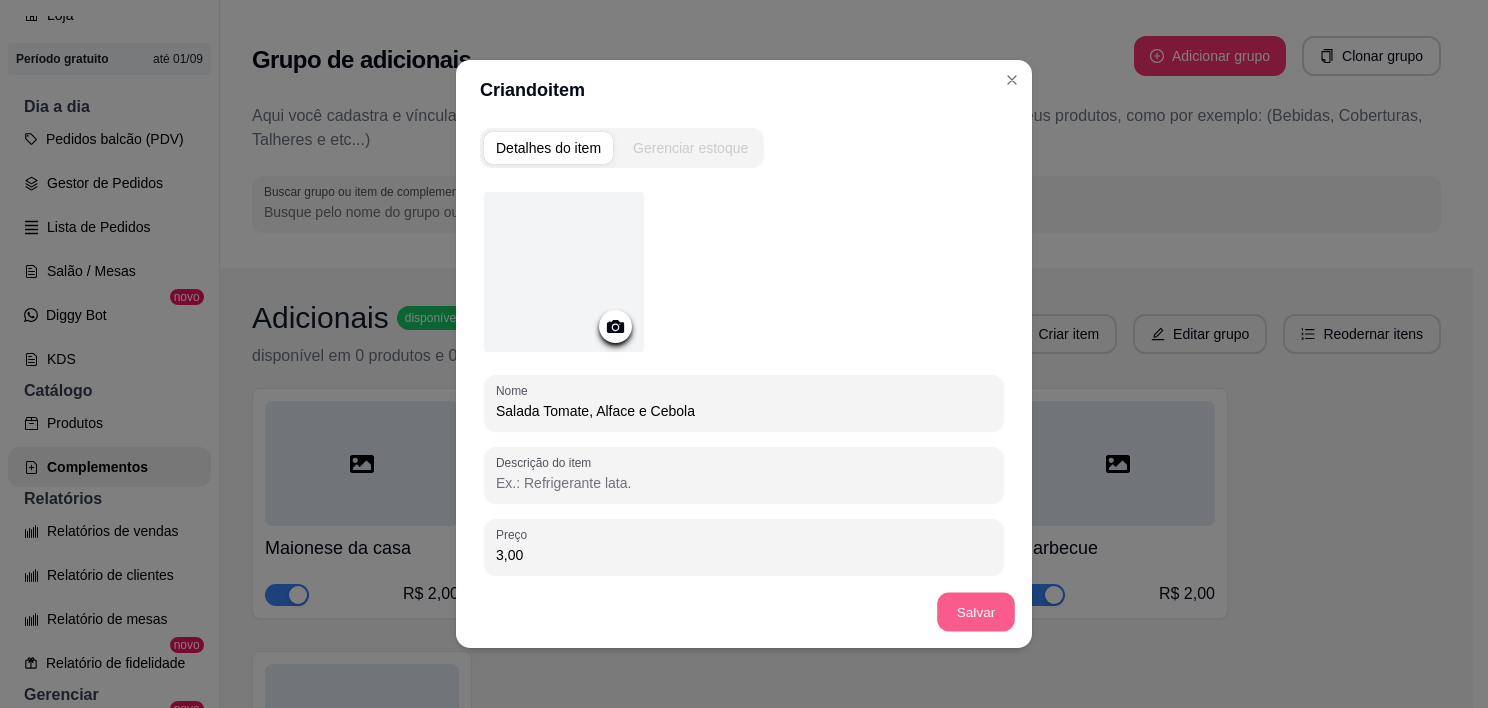 click on "Salvar" at bounding box center (976, 612) 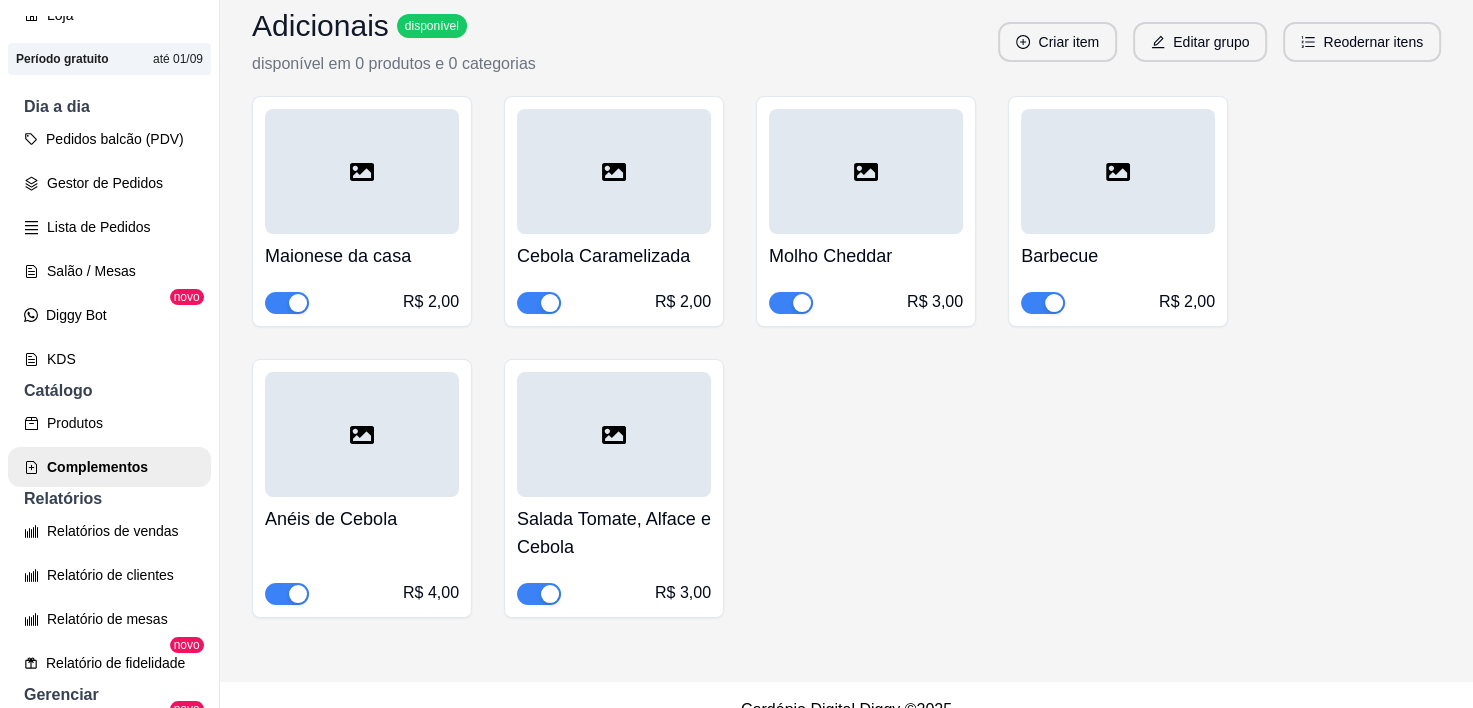scroll, scrollTop: 288, scrollLeft: 0, axis: vertical 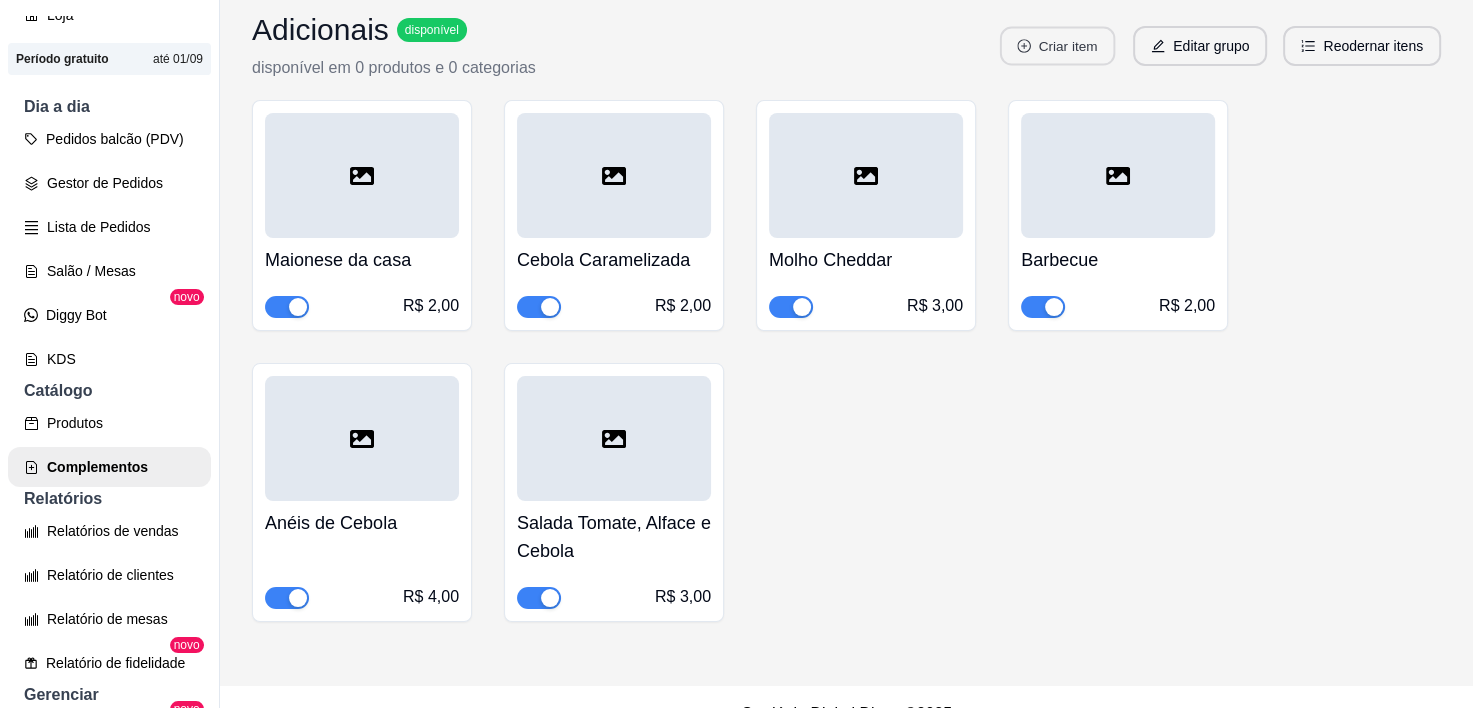 click on "Criar item" at bounding box center [1057, 46] 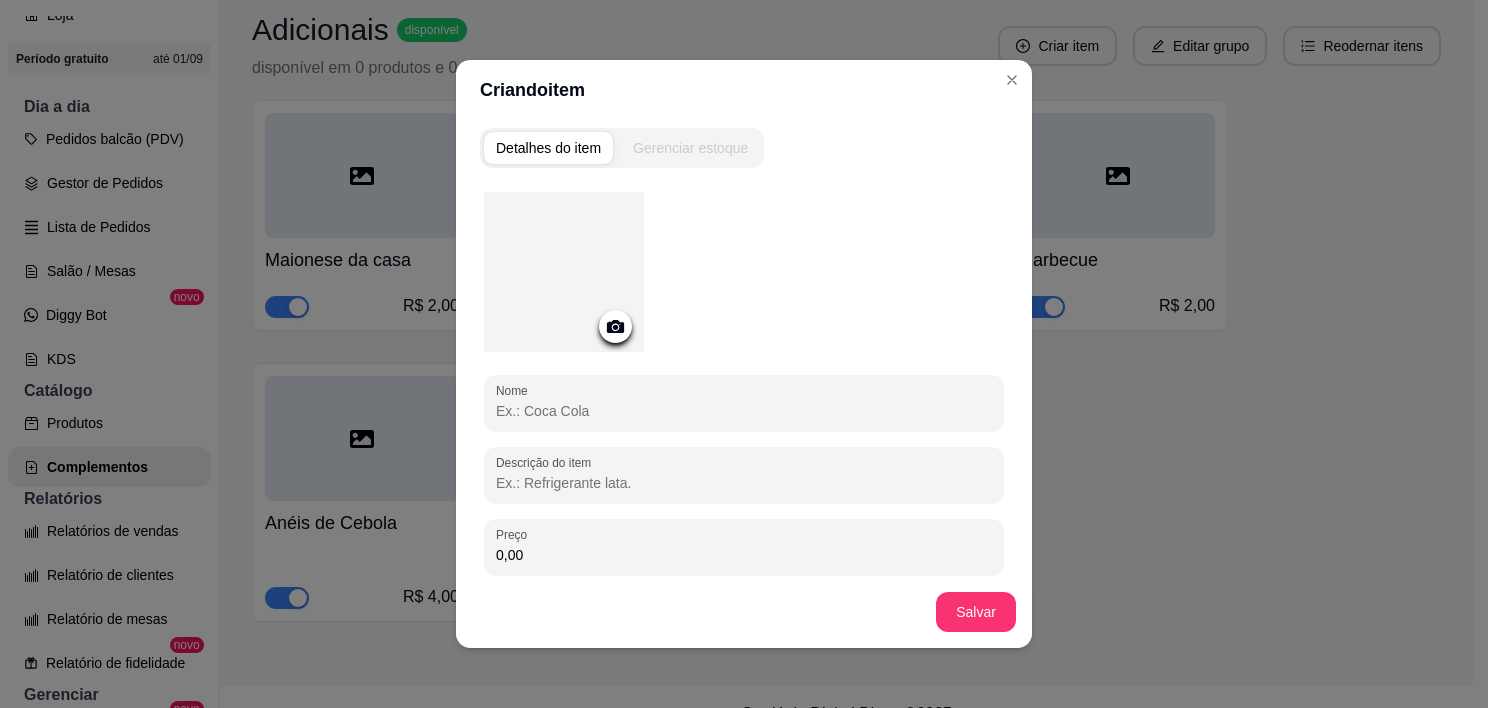 click on "Nome" at bounding box center [744, 411] 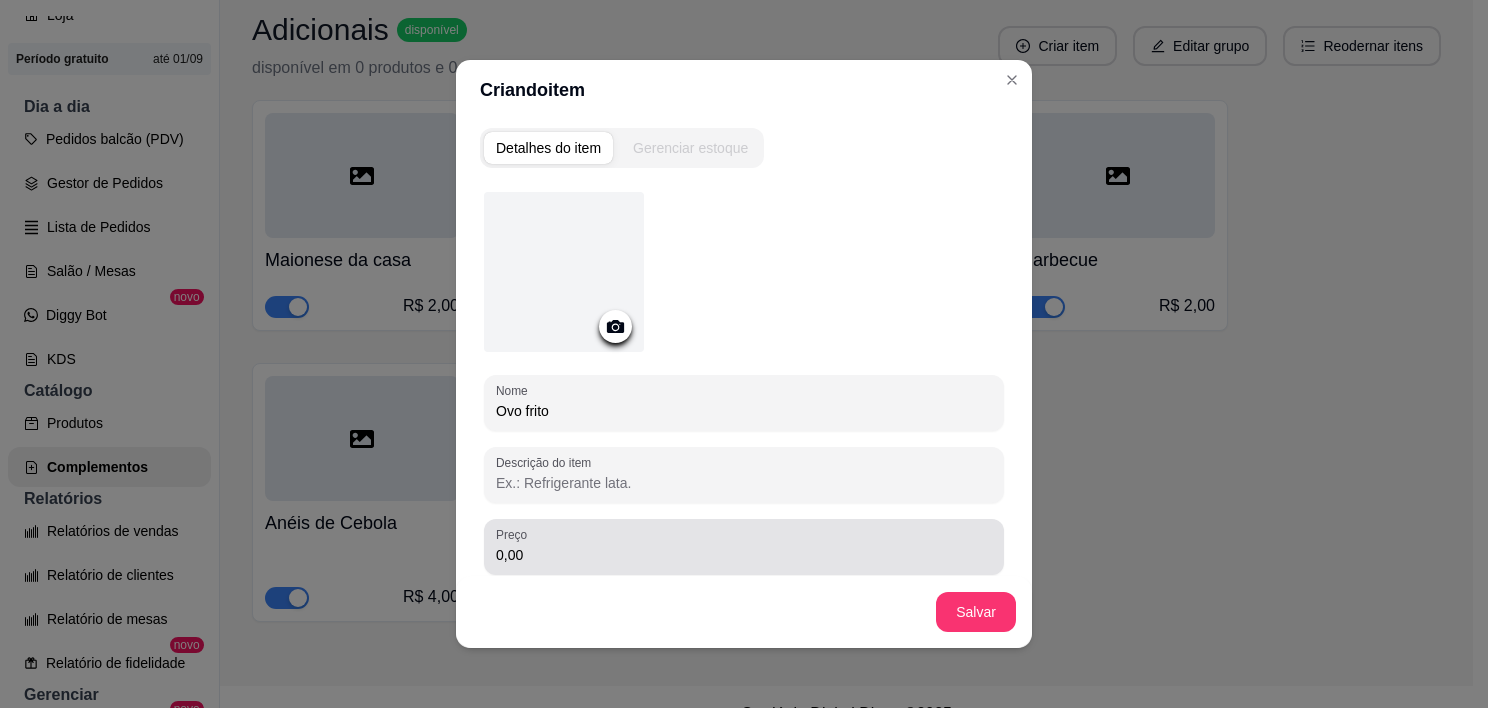 type on "Ovo frito" 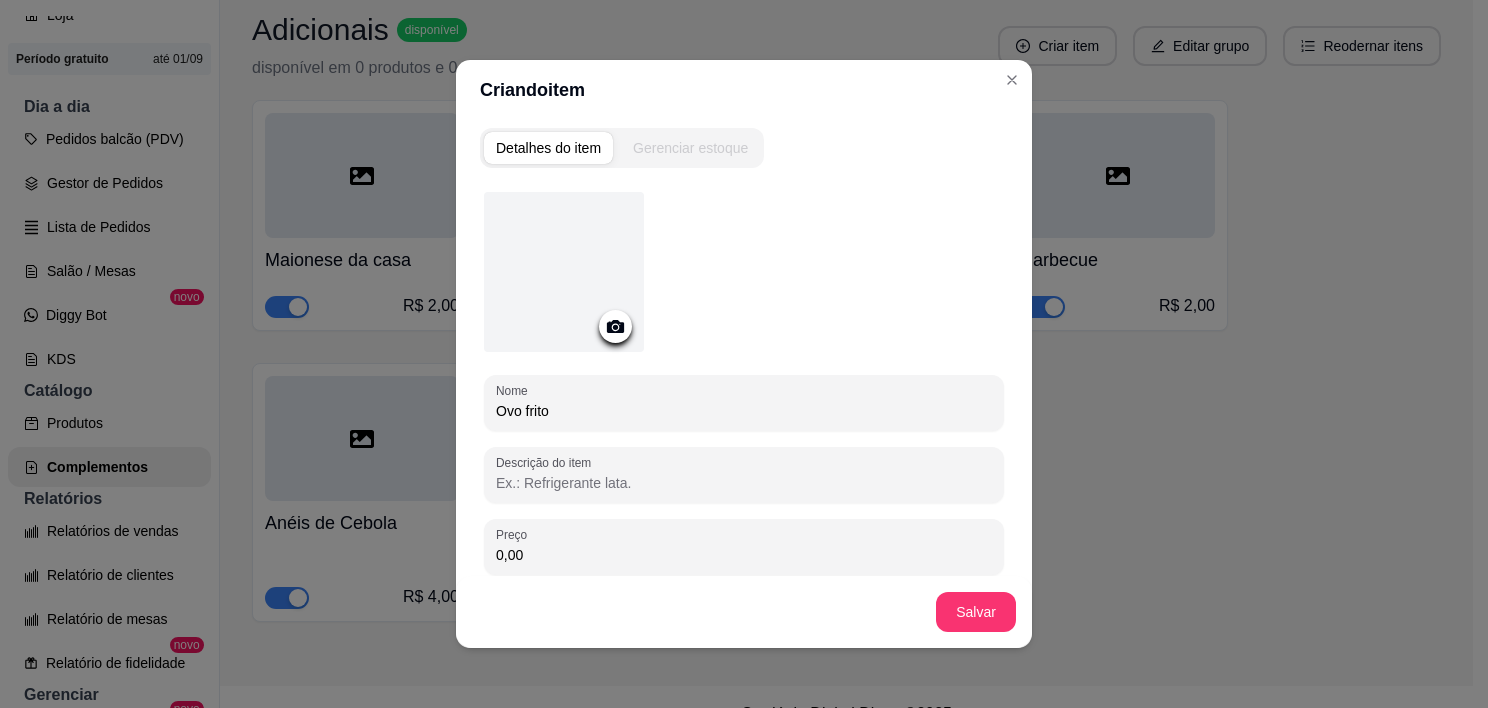 click on "0,00" at bounding box center [744, 555] 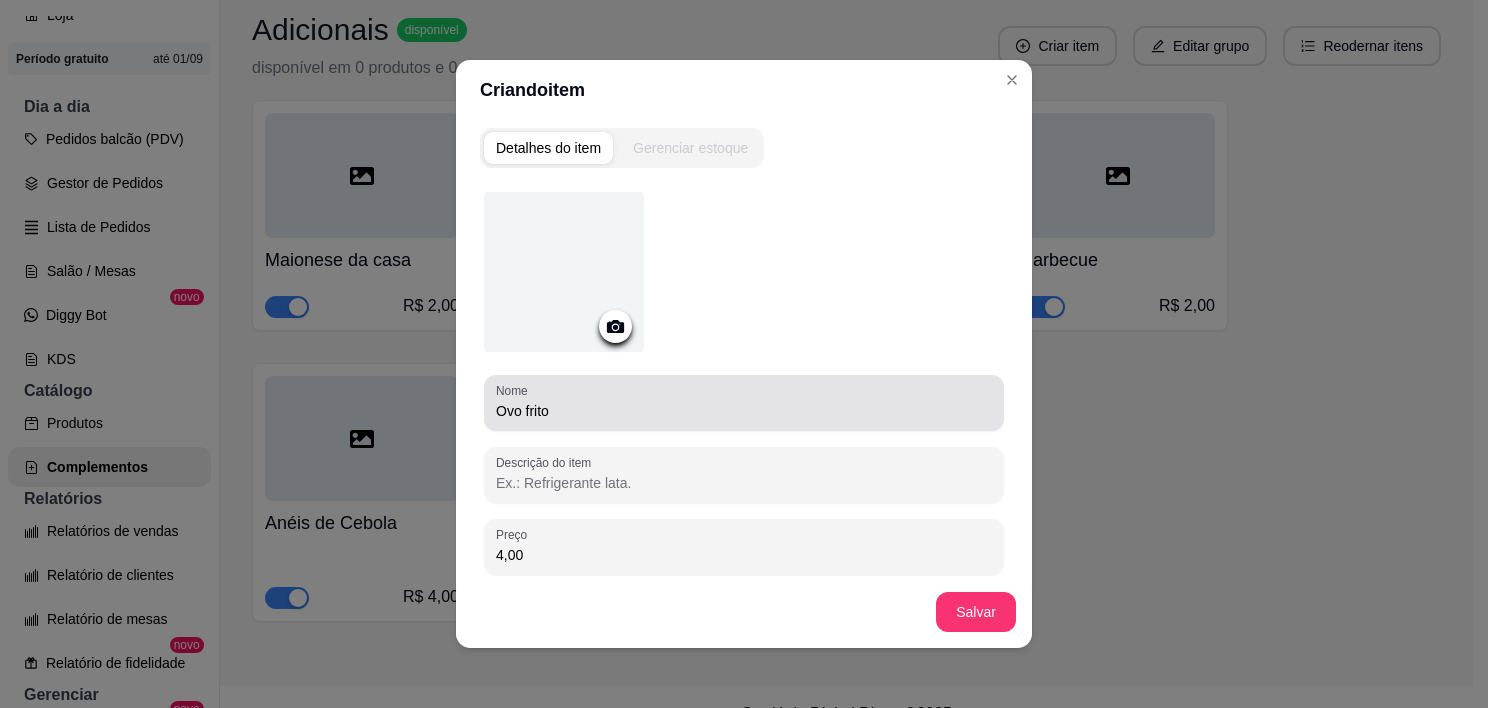 type on "4,00" 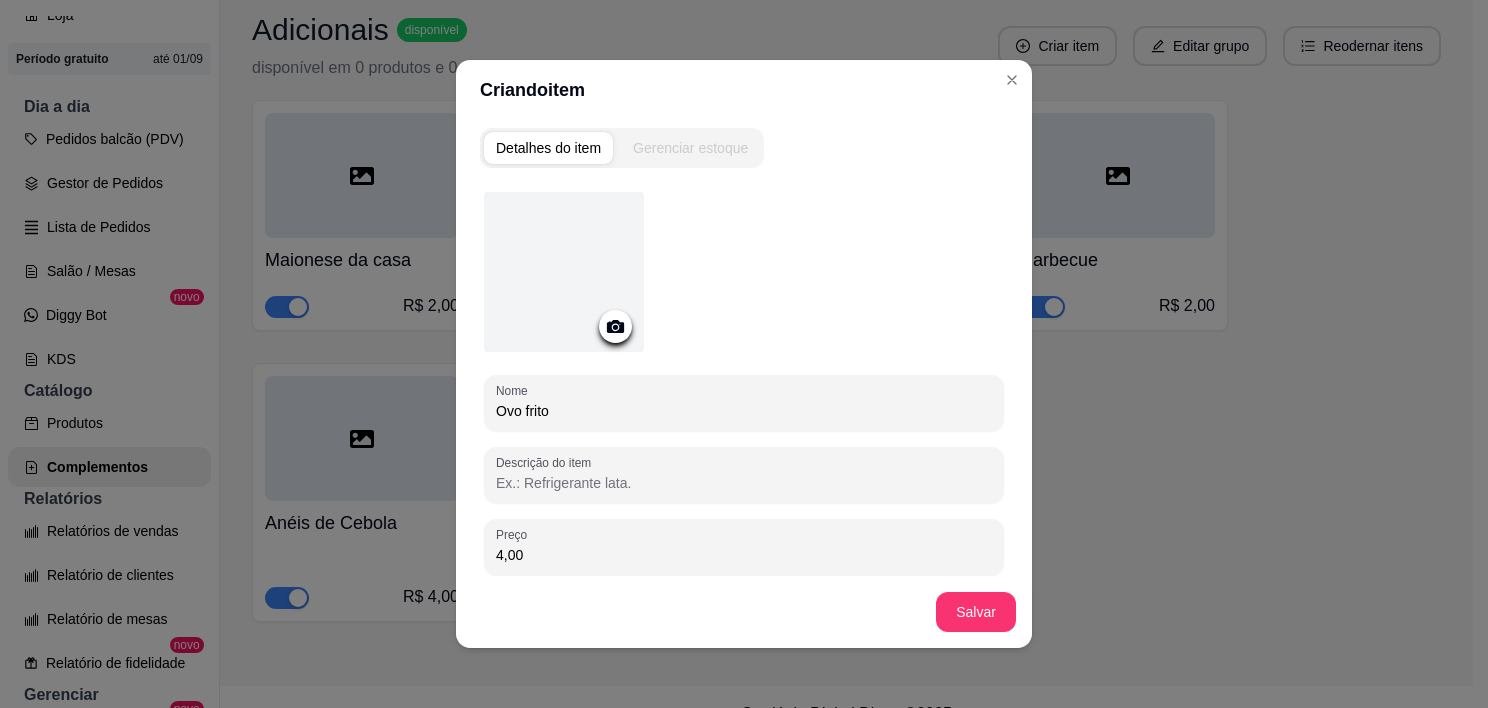 click on "Ovo frito" at bounding box center (744, 411) 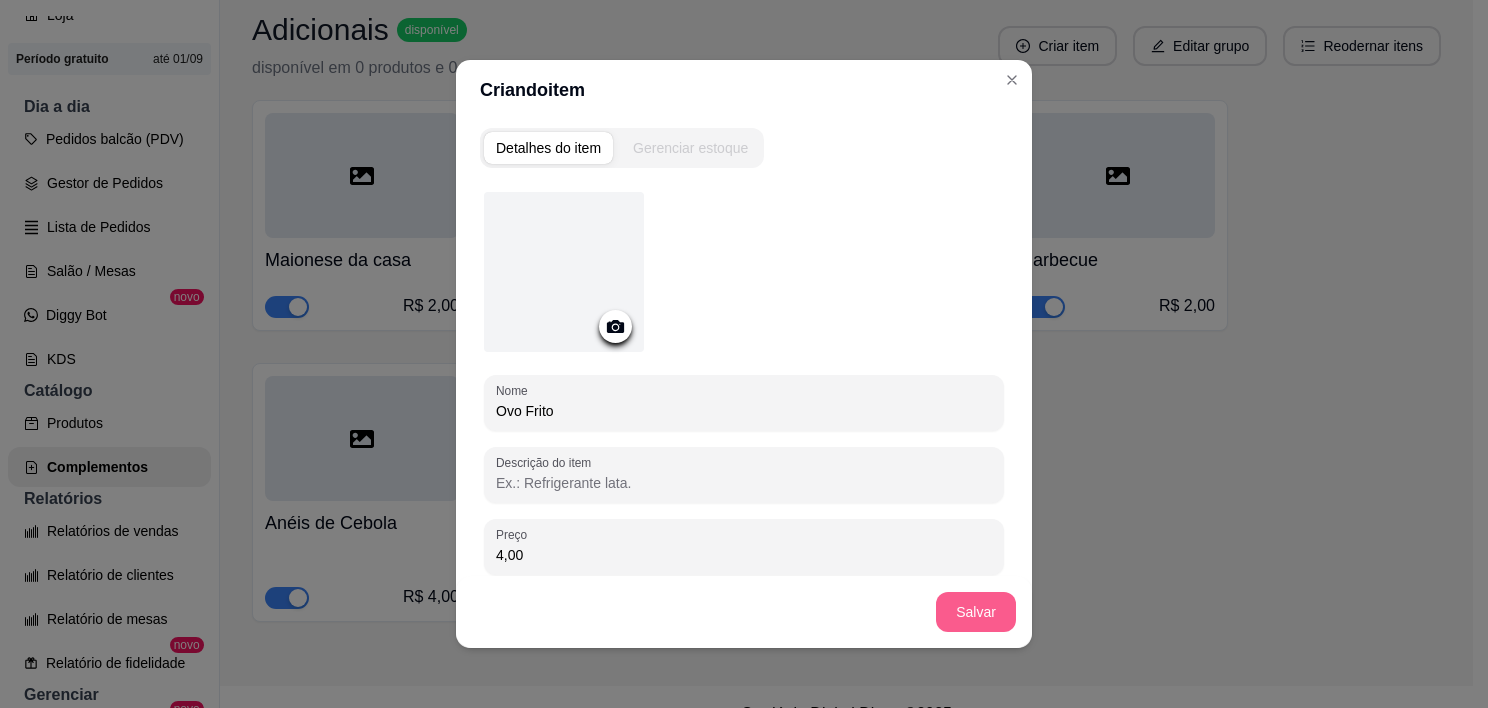 type on "Ovo Frito" 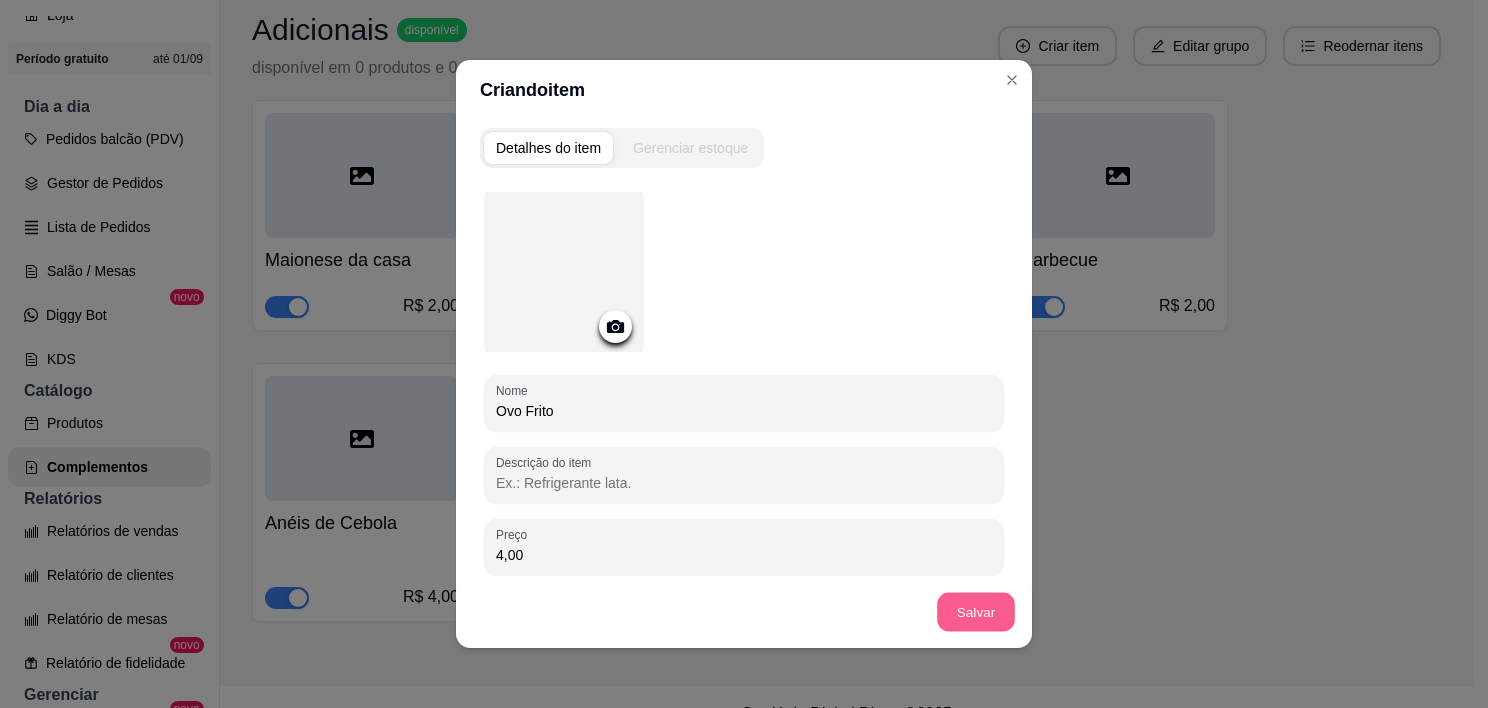 click on "Salvar" at bounding box center [976, 612] 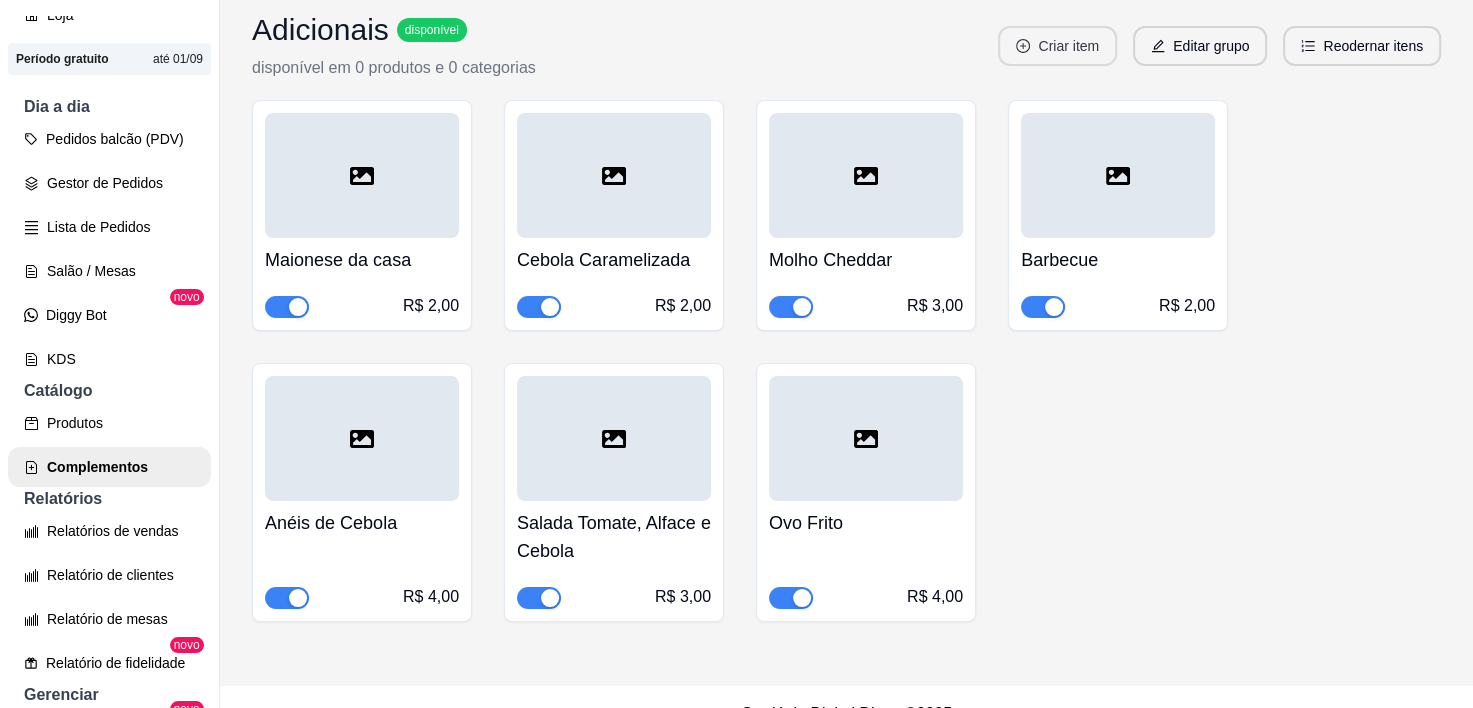 click on "Criar item" at bounding box center [1057, 46] 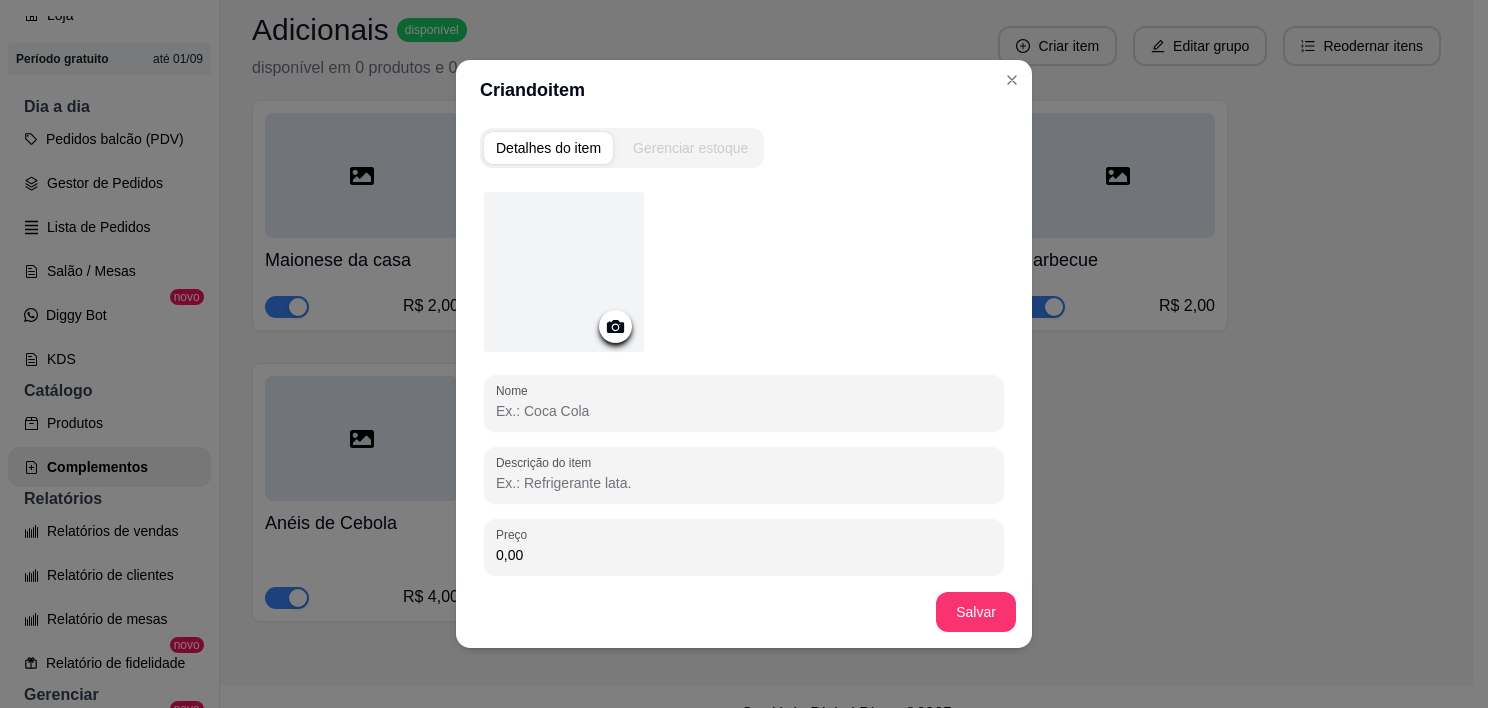 click on "Nome" at bounding box center [744, 411] 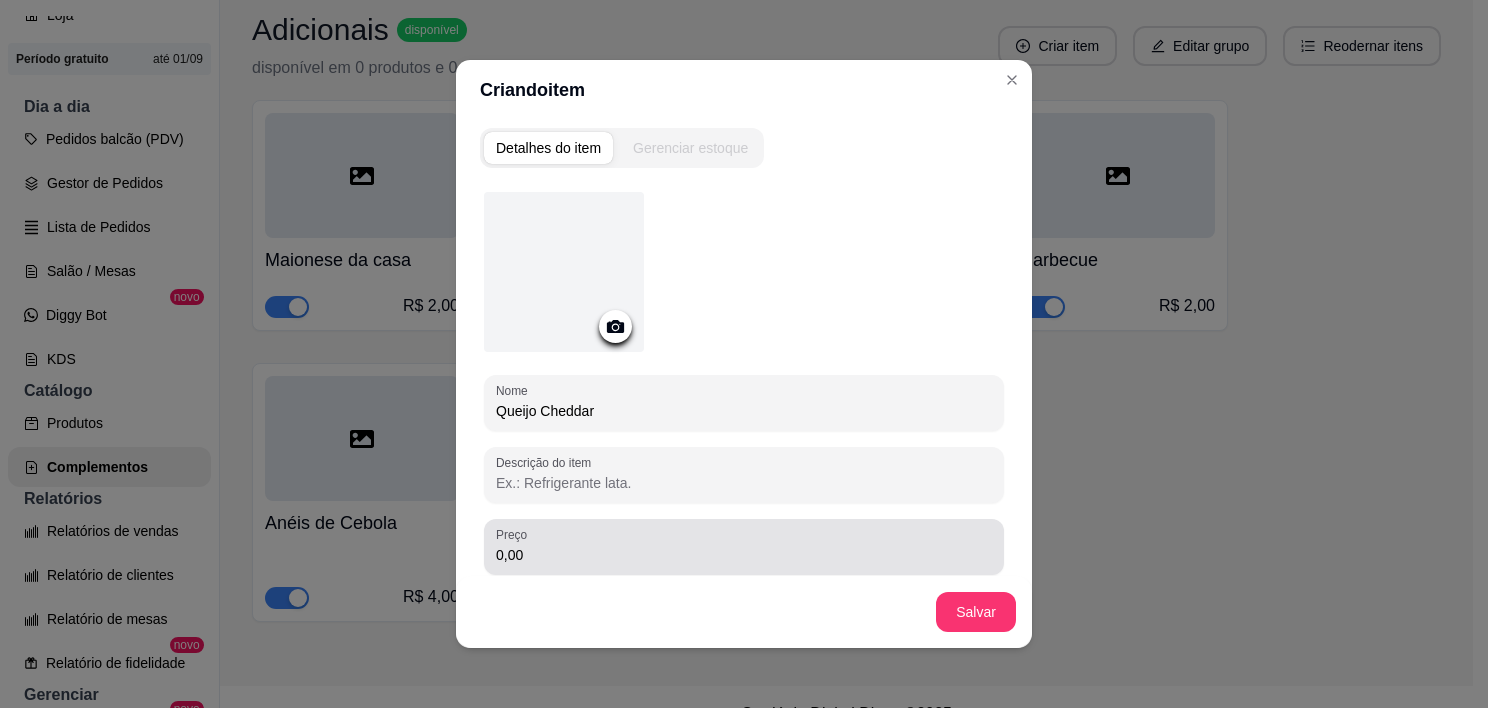 type on "Queijo Cheddar" 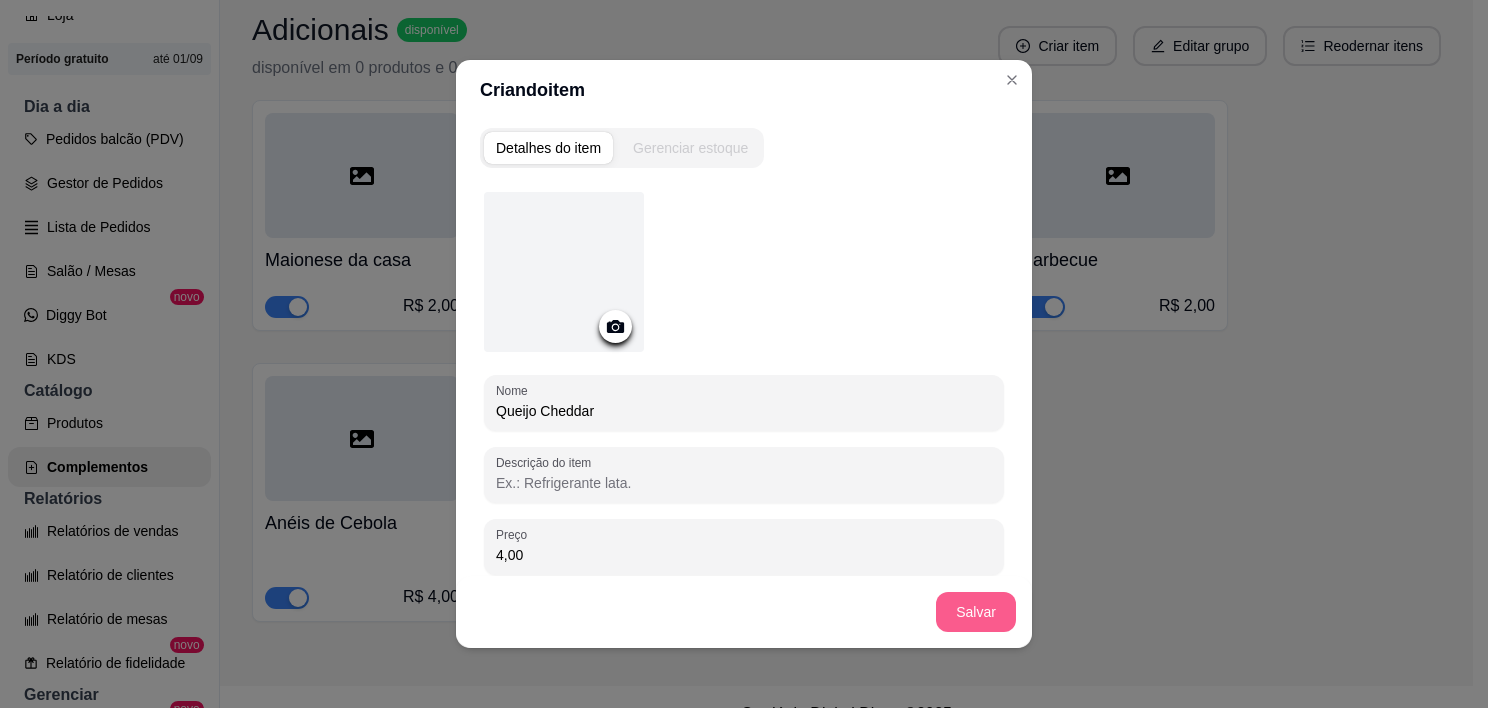 type on "4,00" 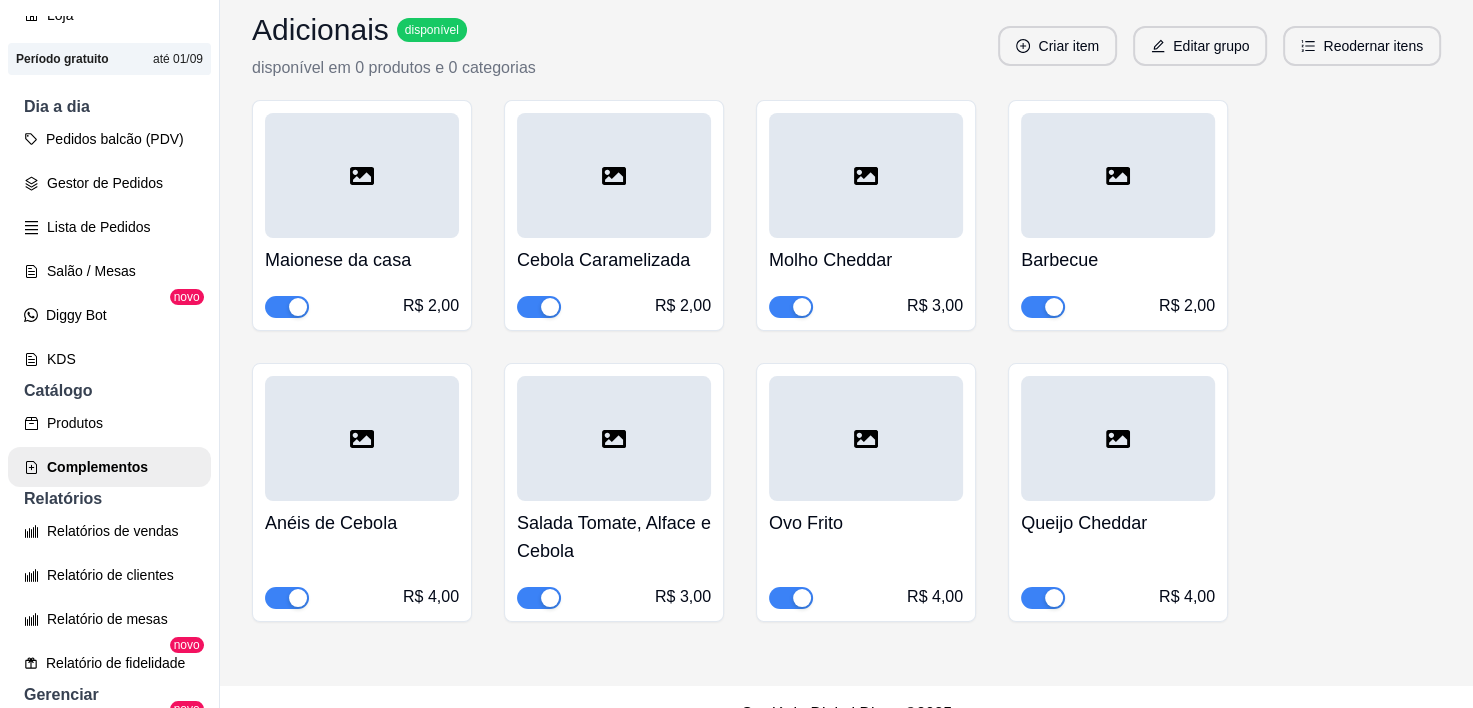 click at bounding box center [866, 175] 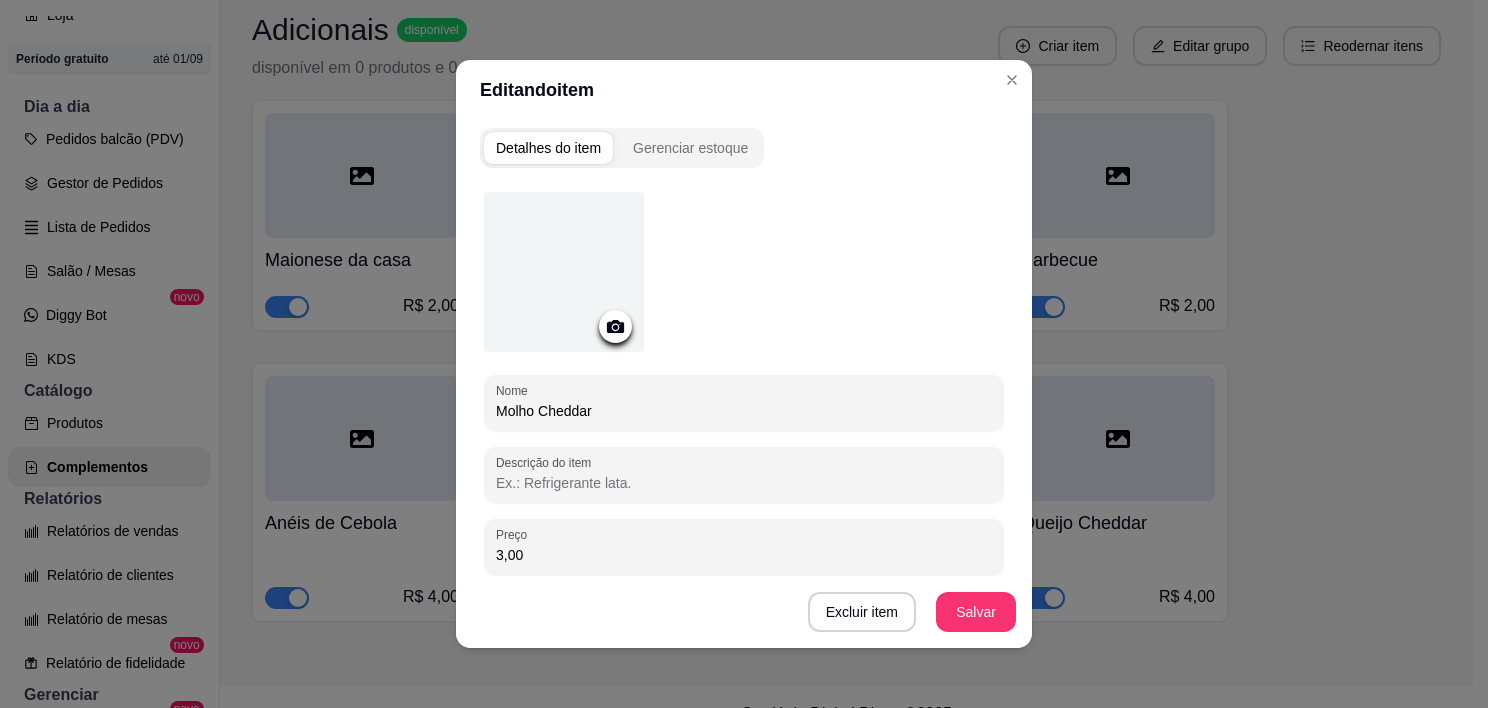 click on "Molho Cheddar" at bounding box center (744, 411) 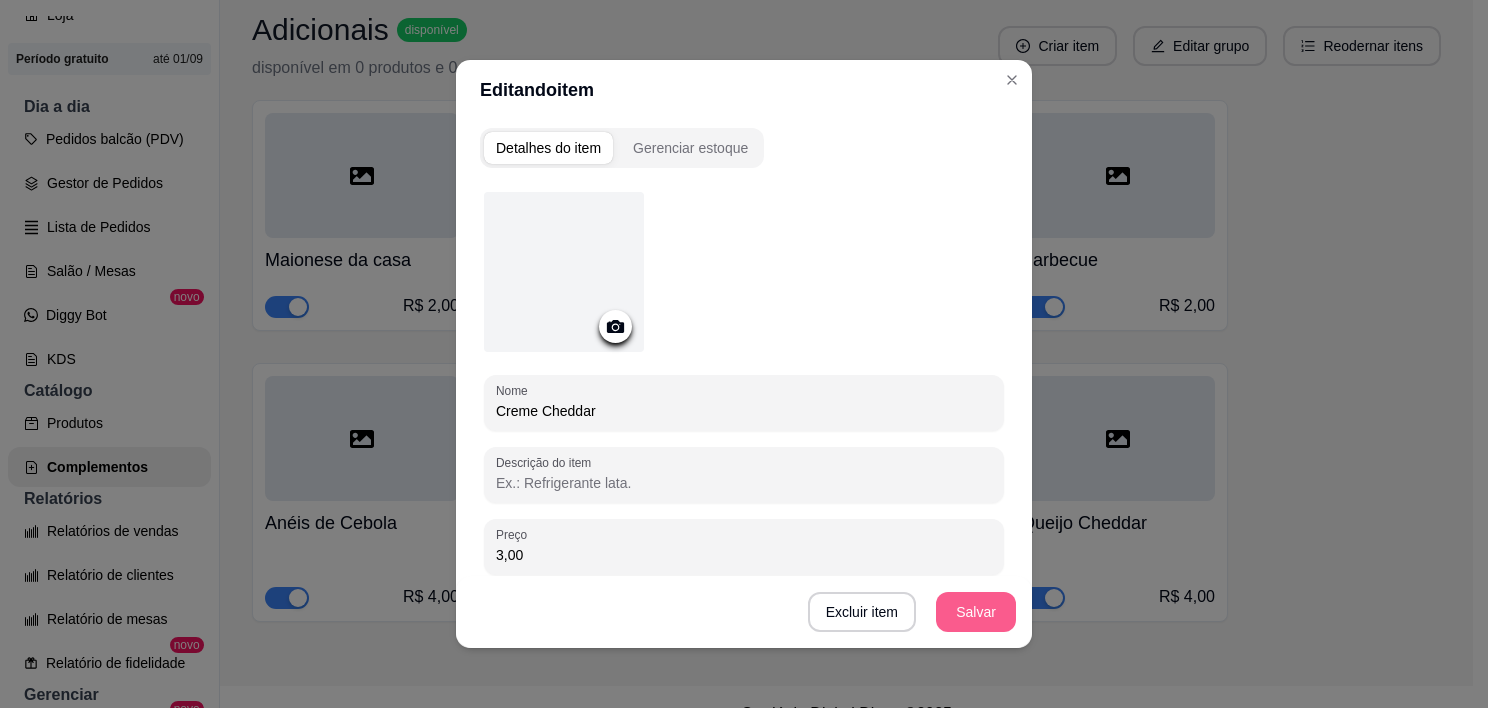 type on "Creme Cheddar" 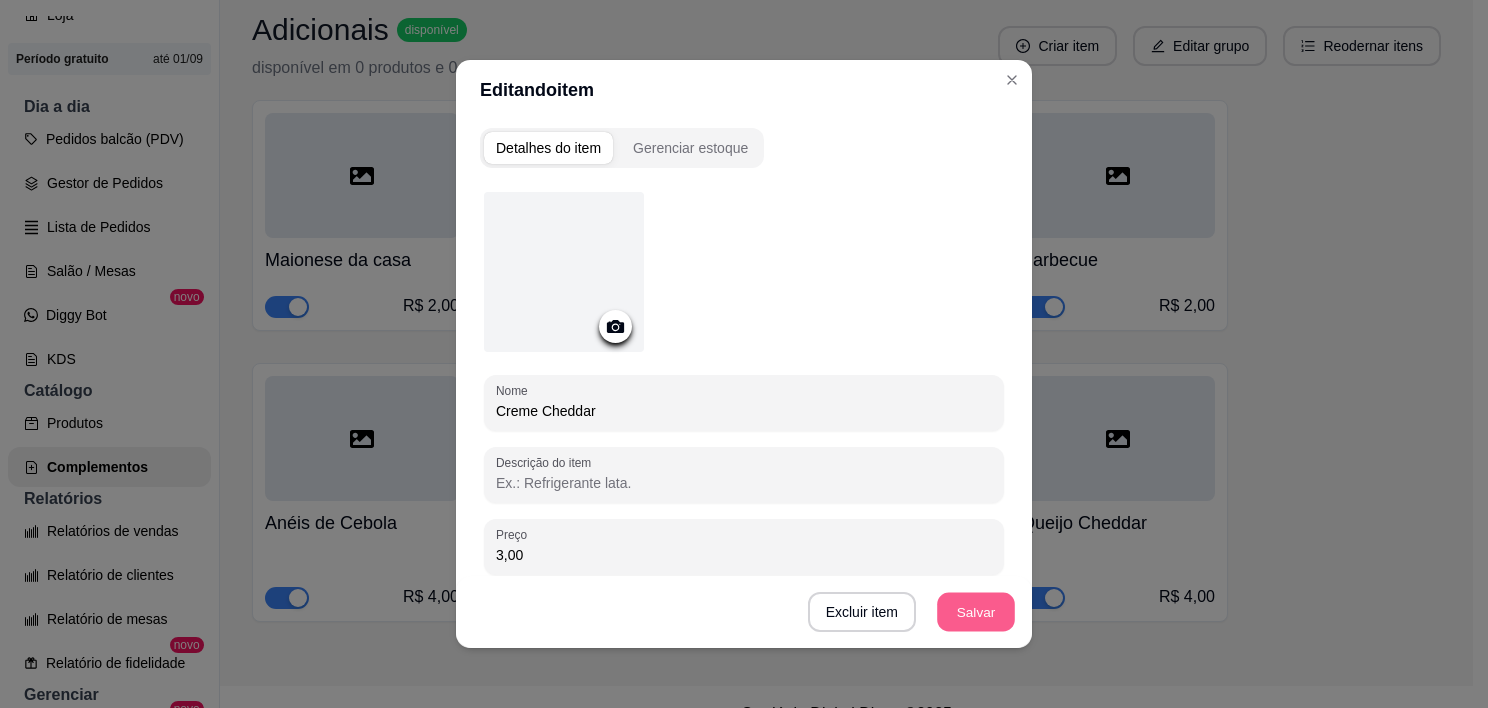 click on "Salvar" at bounding box center [976, 612] 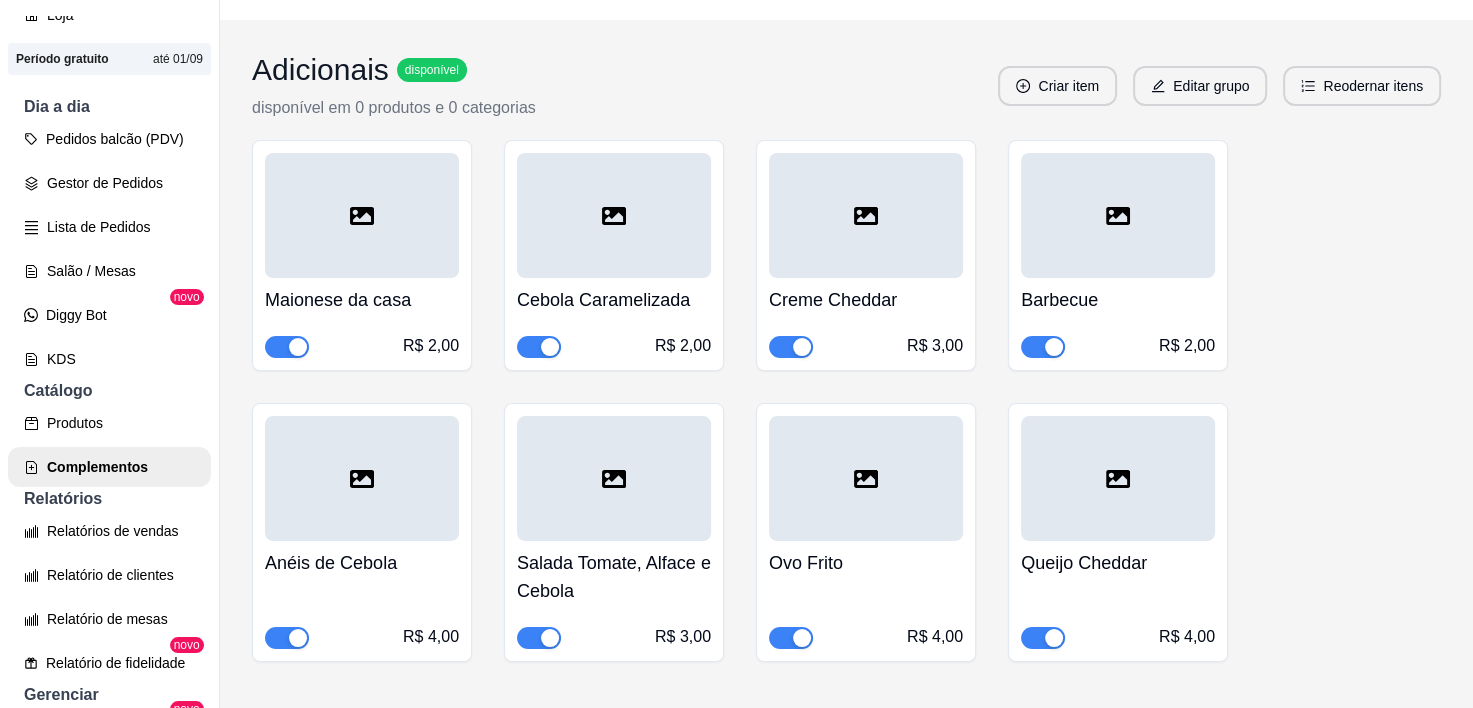 scroll, scrollTop: 197, scrollLeft: 0, axis: vertical 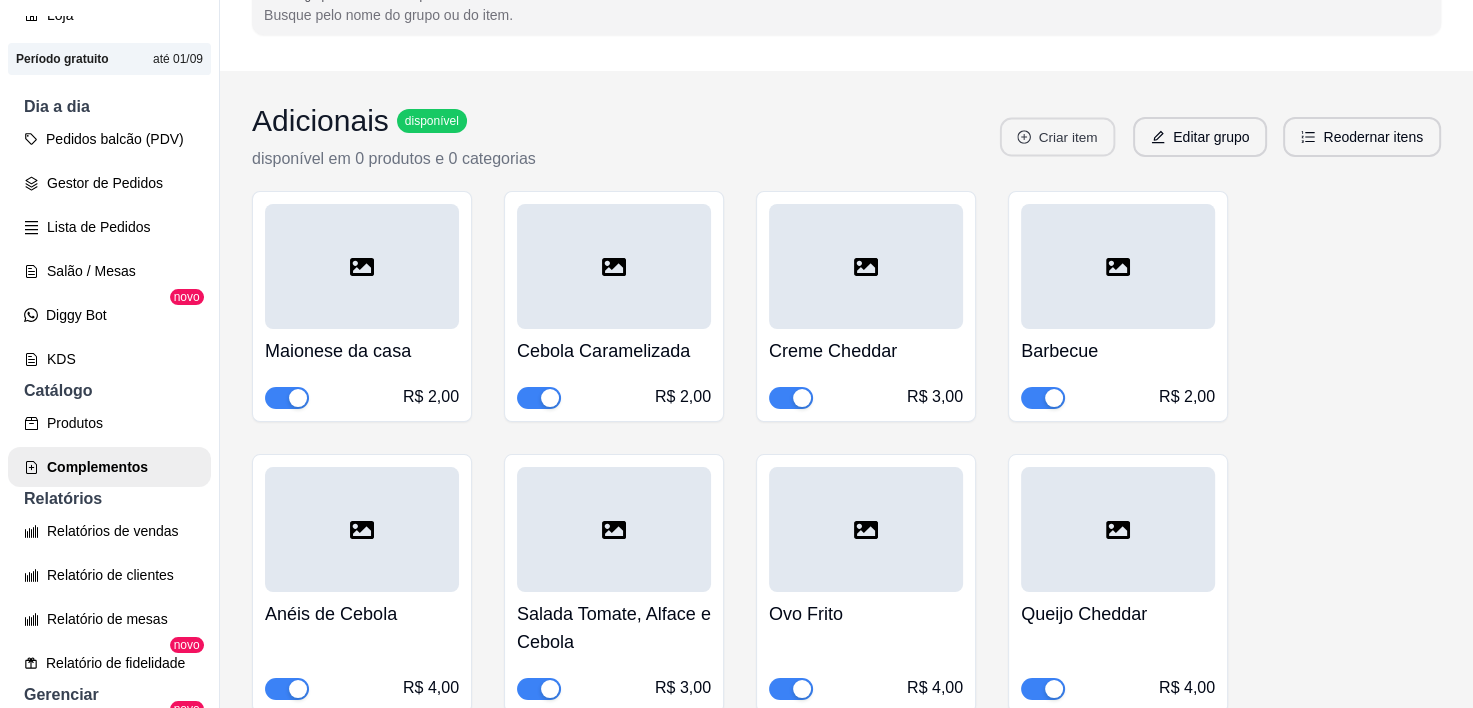 click on "Criar item" at bounding box center [1057, 137] 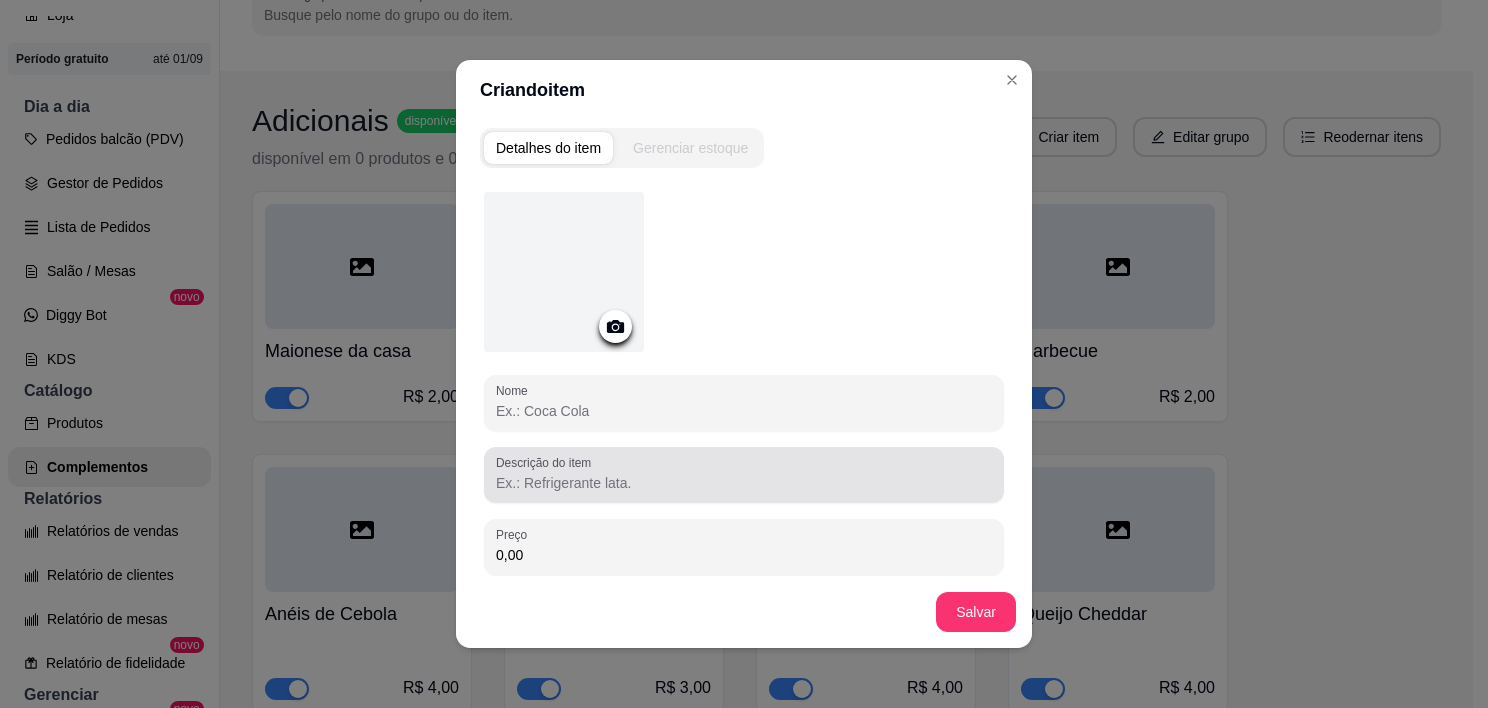 click on "Descrição do item" at bounding box center (744, 483) 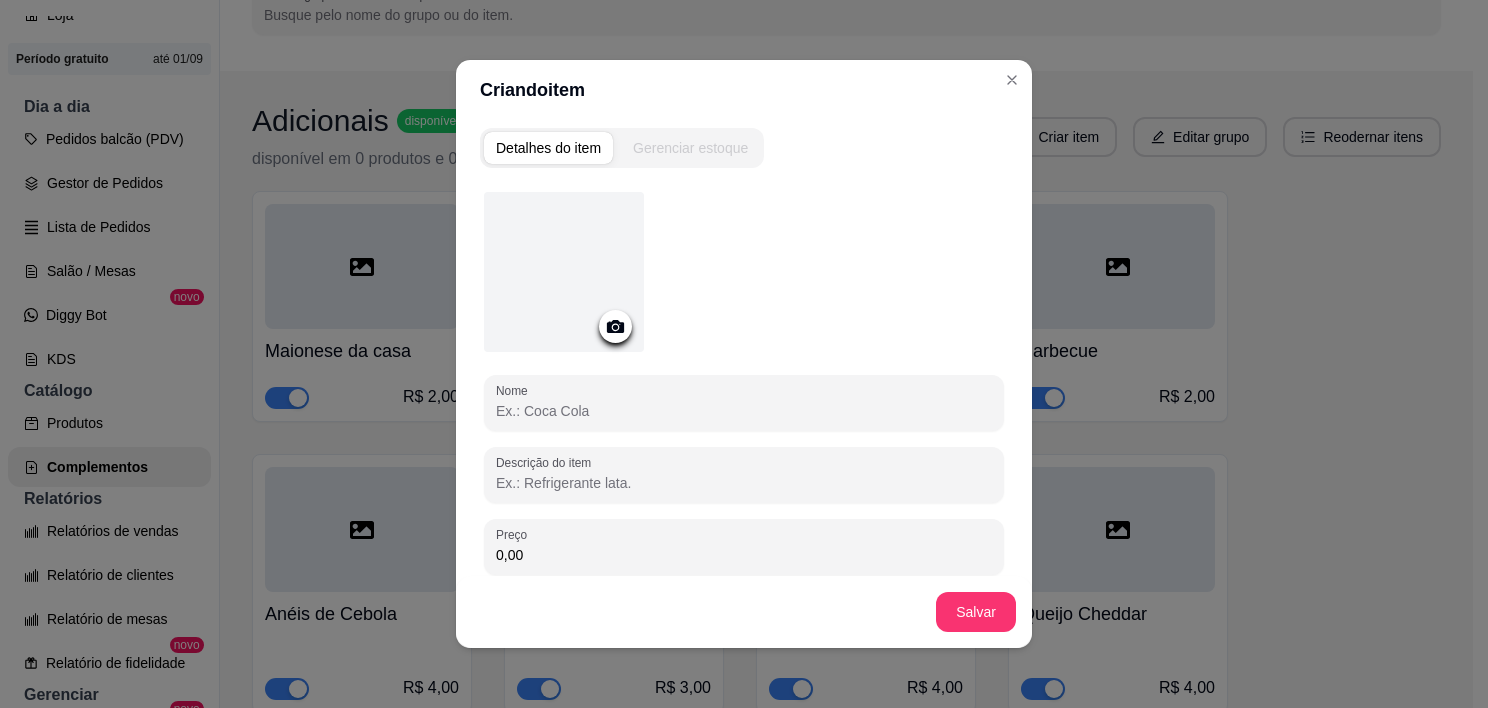 click on "Nome" at bounding box center [744, 411] 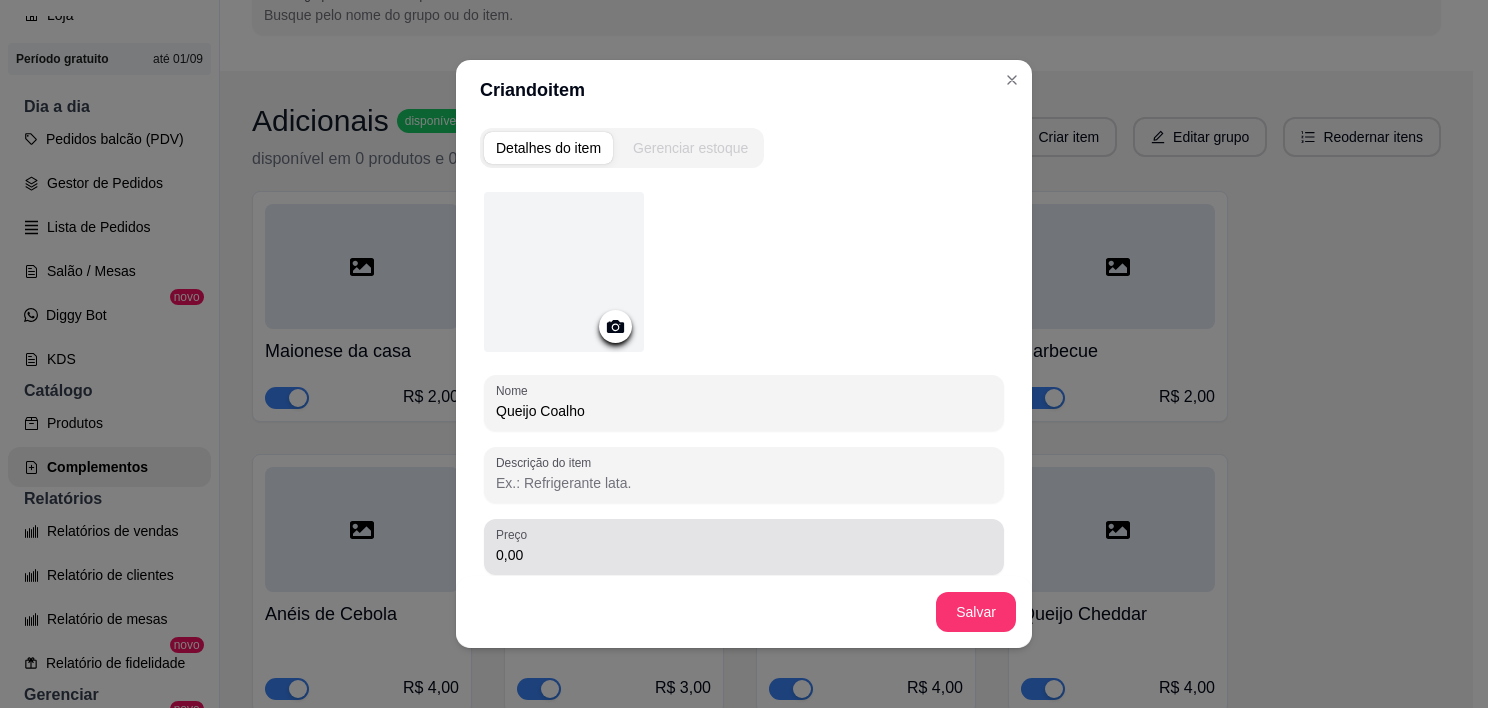 type on "Queijo Coalho" 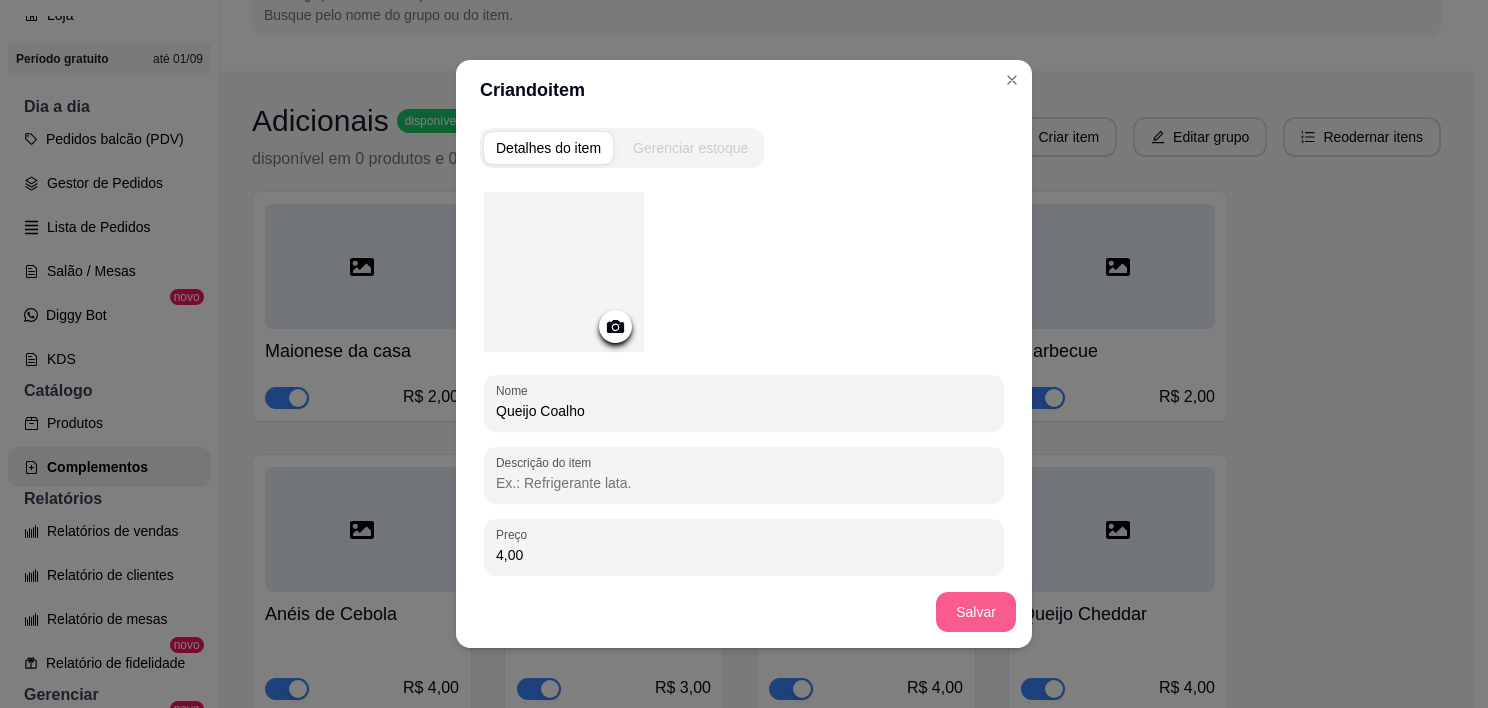 type on "4,00" 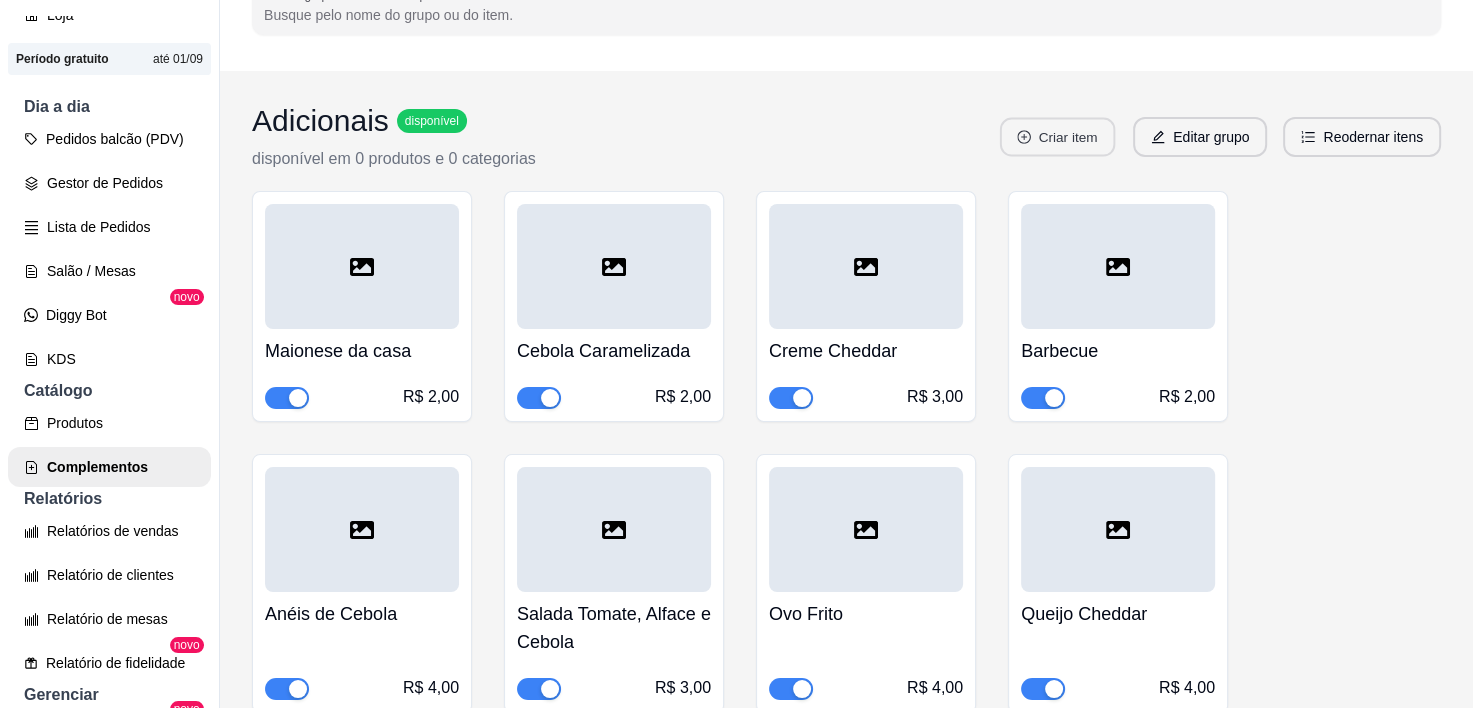 click 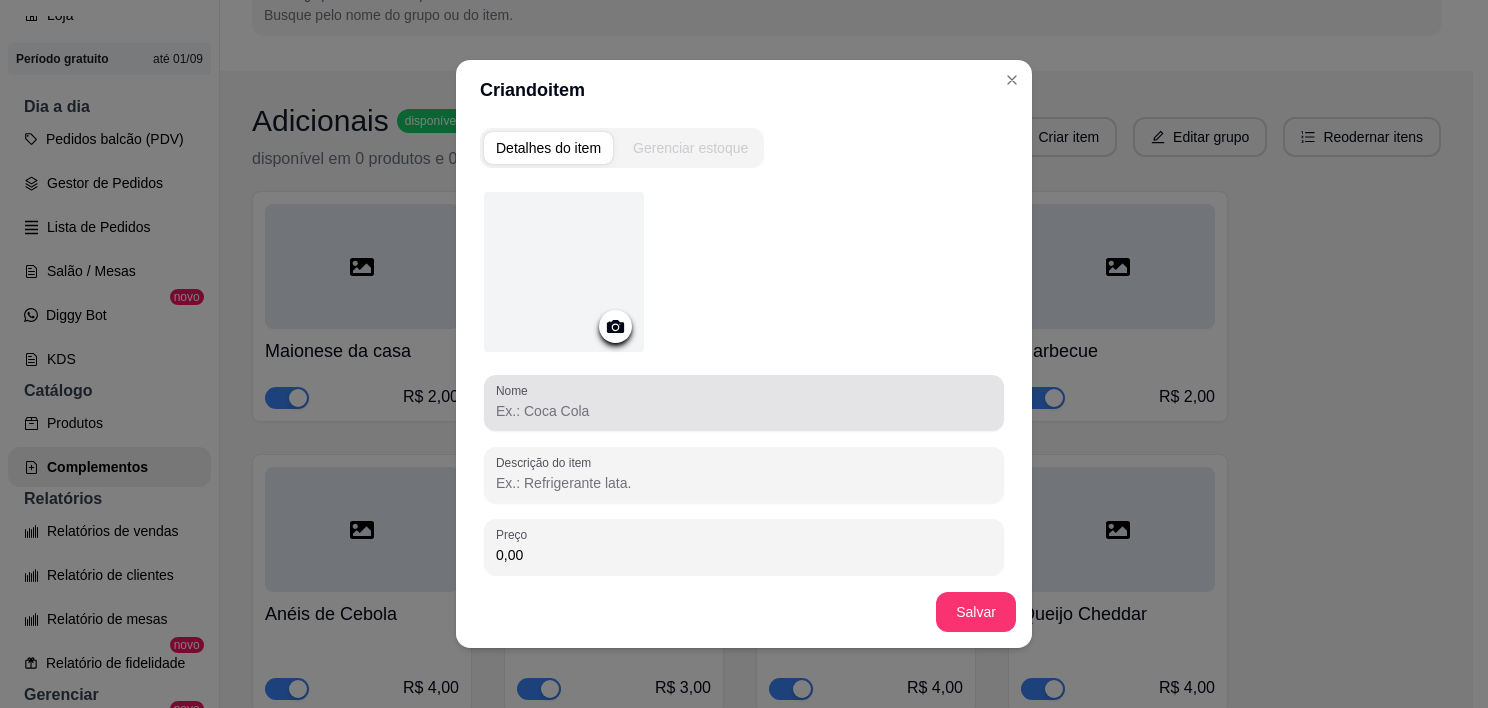 click on "Nome" at bounding box center [744, 411] 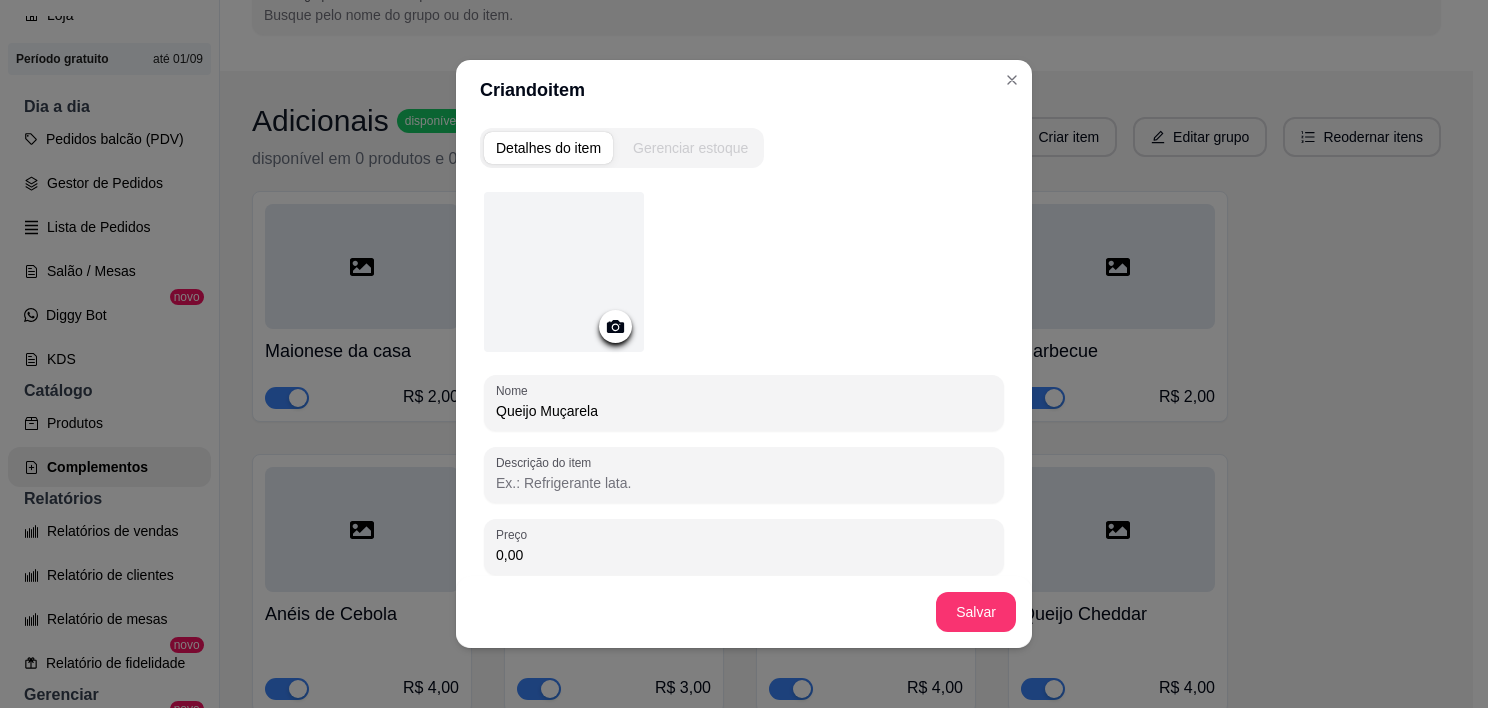 type on "Queijo Muçarela" 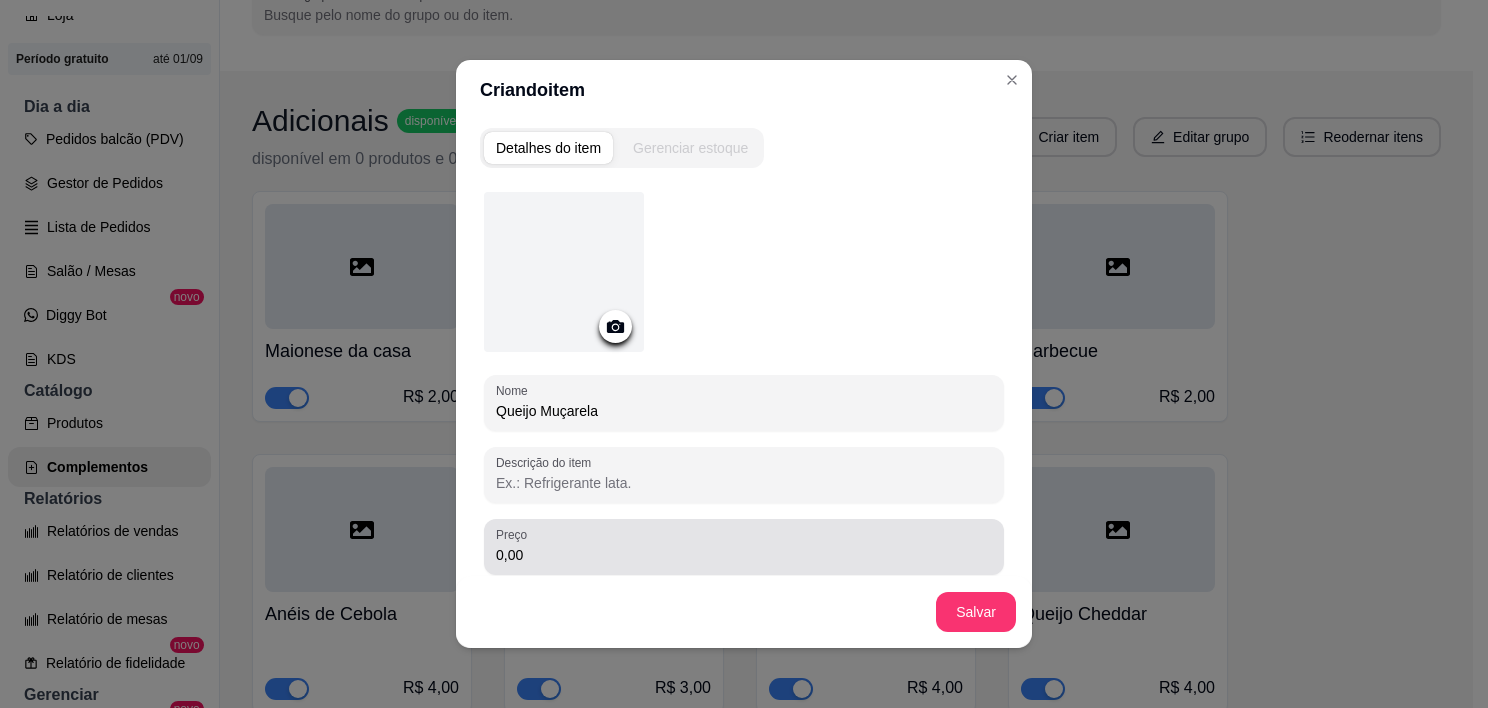 click on "0,00" at bounding box center [744, 547] 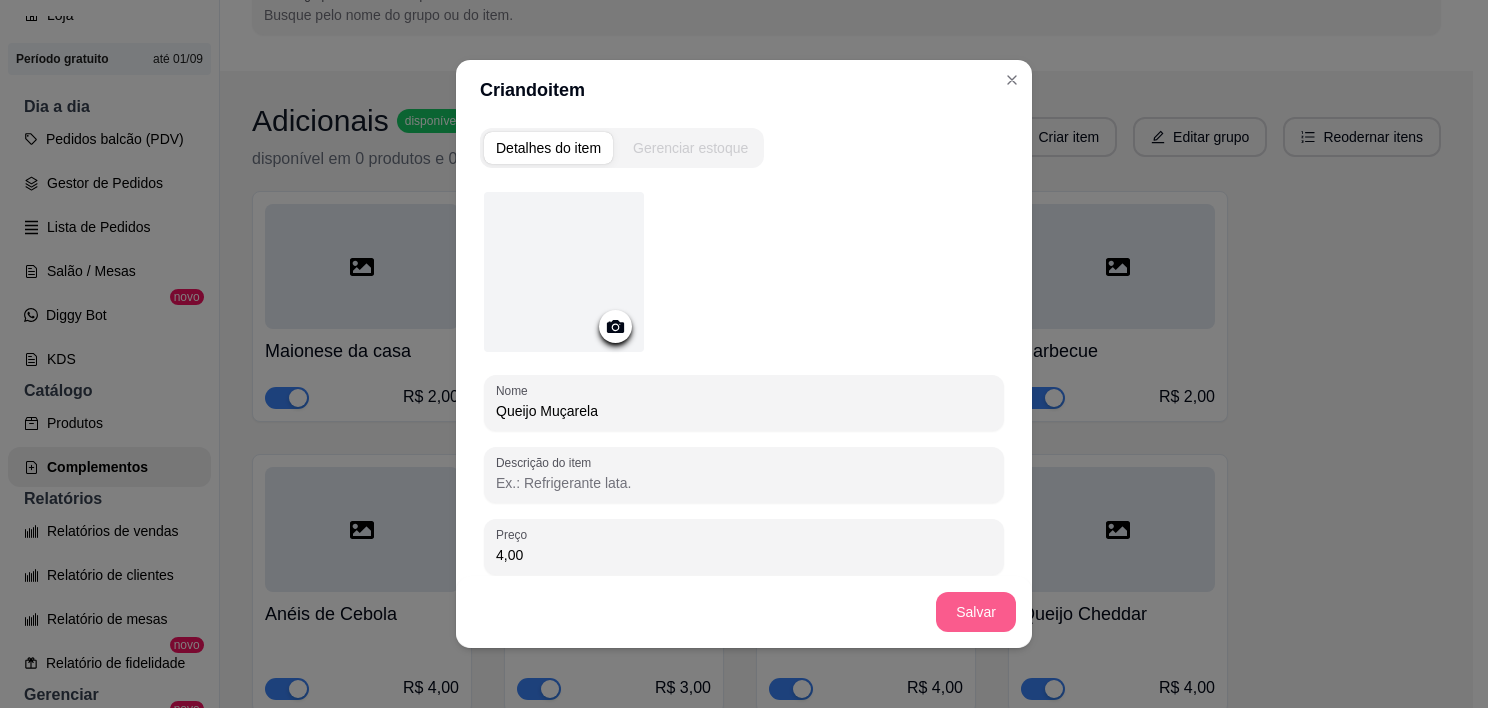 type on "4,00" 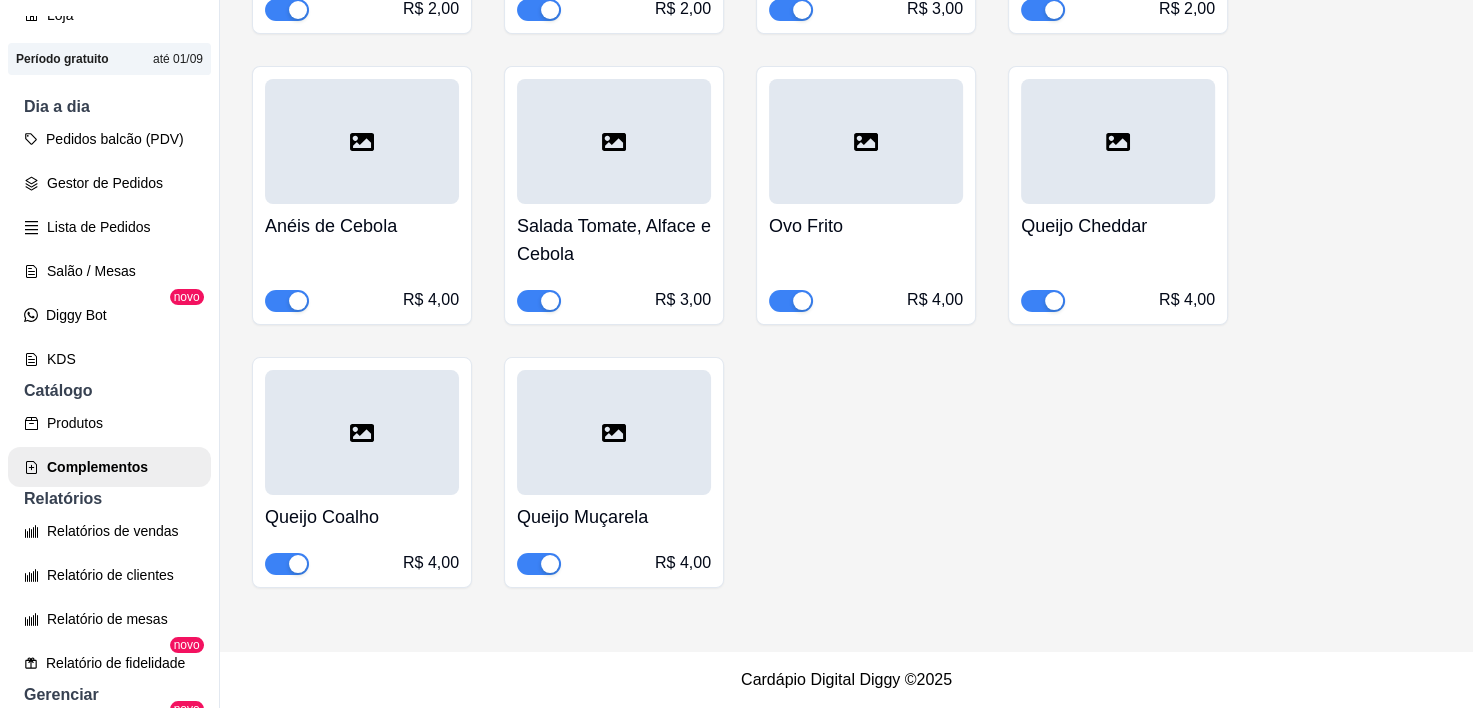 scroll, scrollTop: 603, scrollLeft: 0, axis: vertical 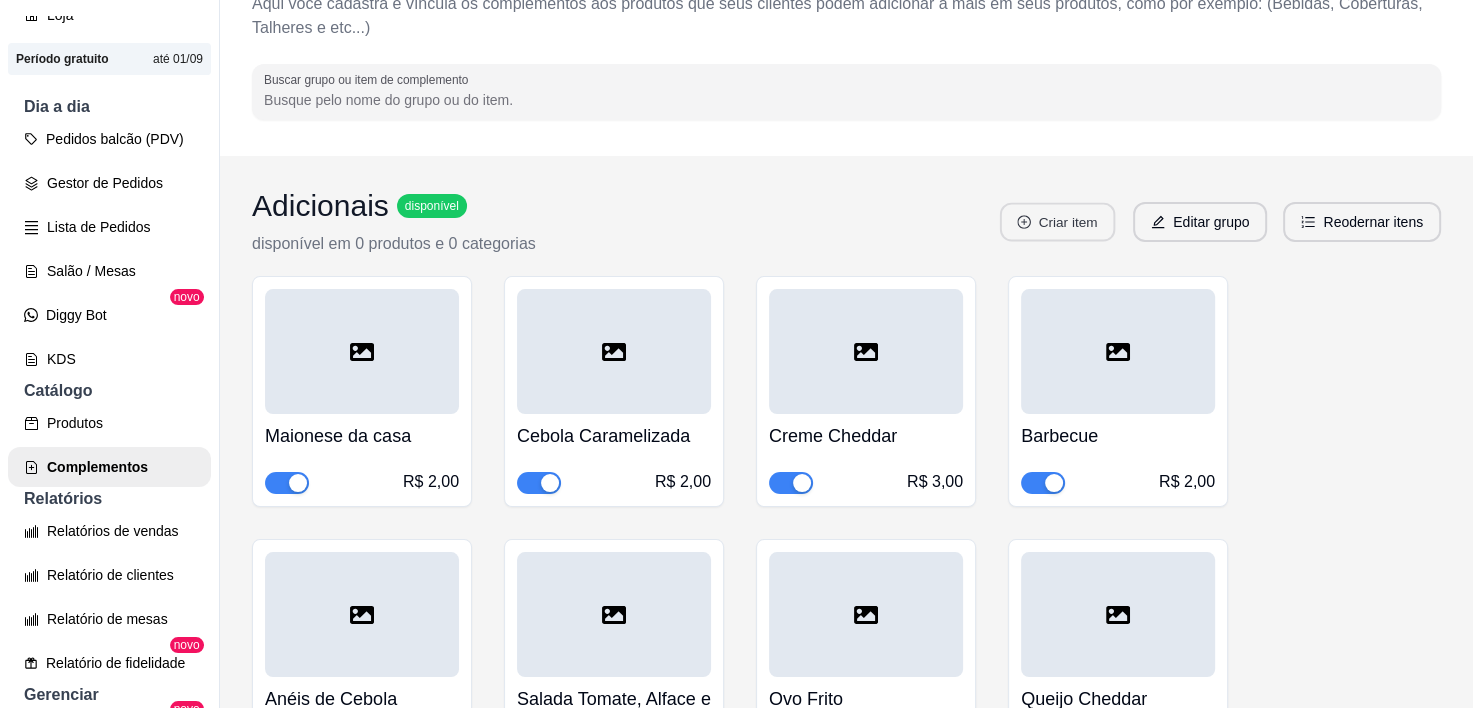 click on "Criar item" at bounding box center [1057, 222] 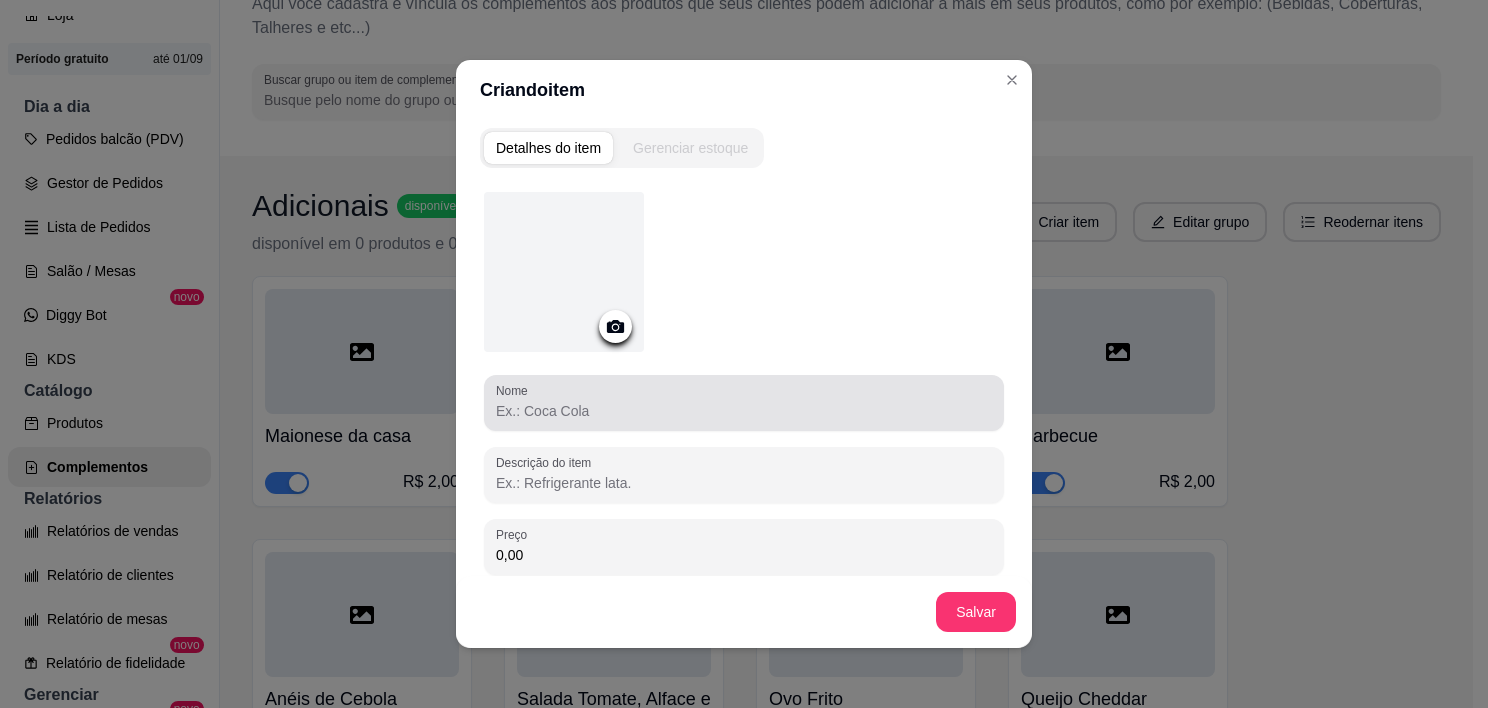 click on "Nome" at bounding box center [744, 411] 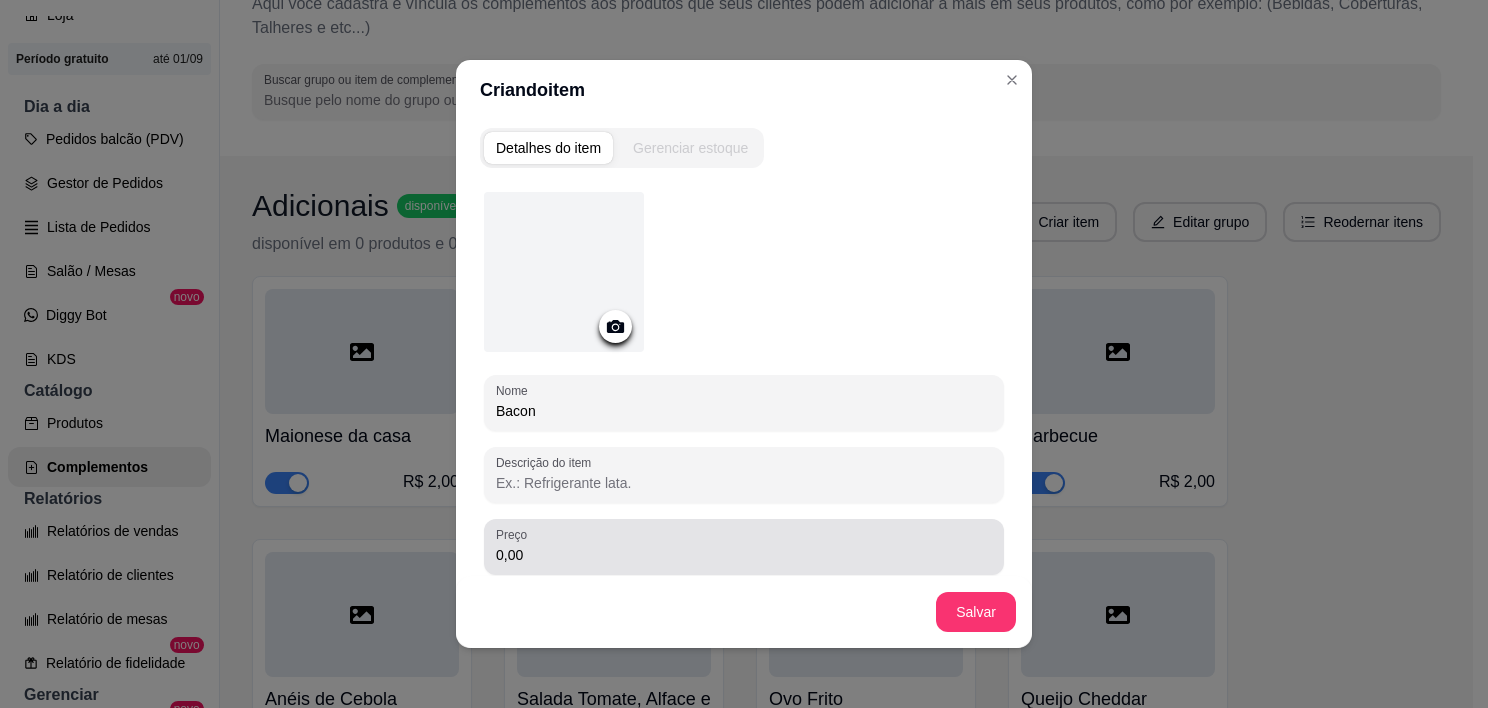 type on "Bacon" 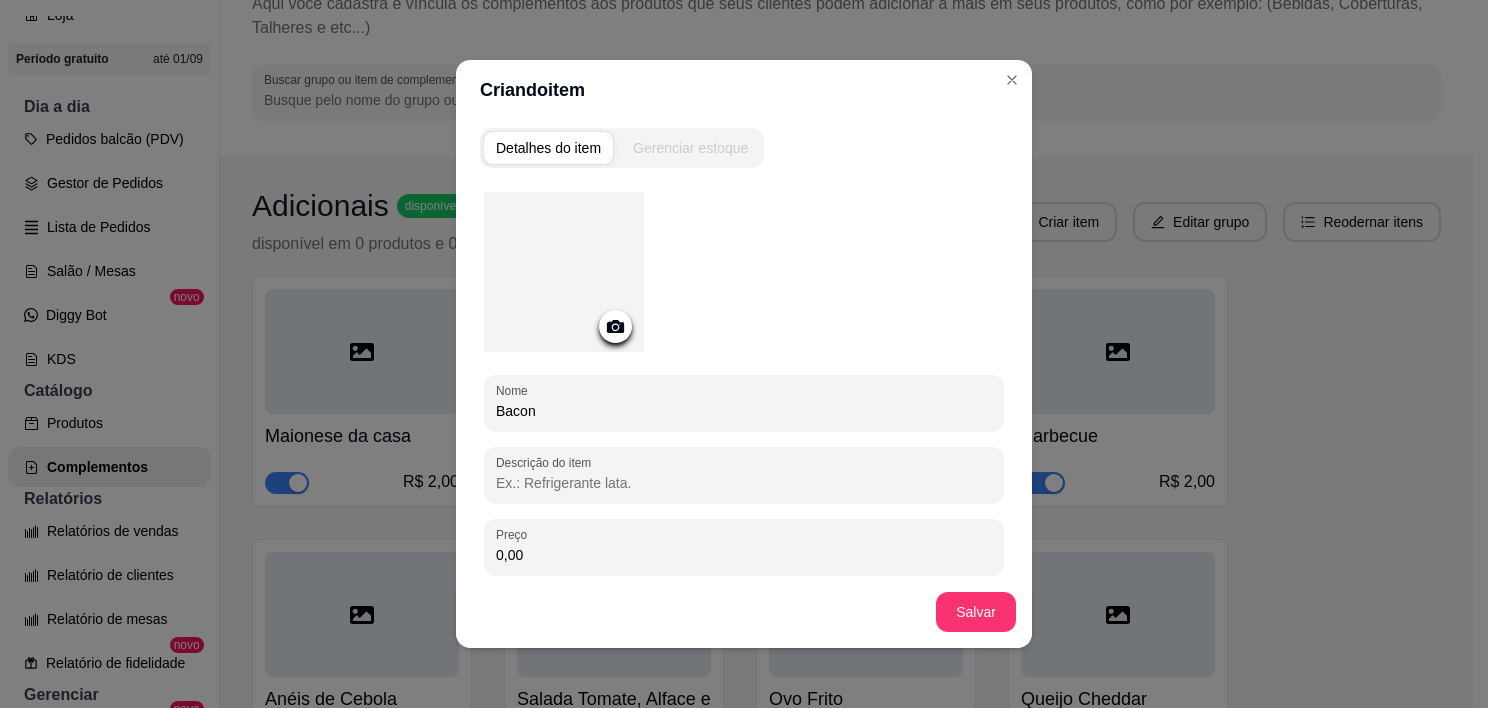click on "0,00" at bounding box center [744, 555] 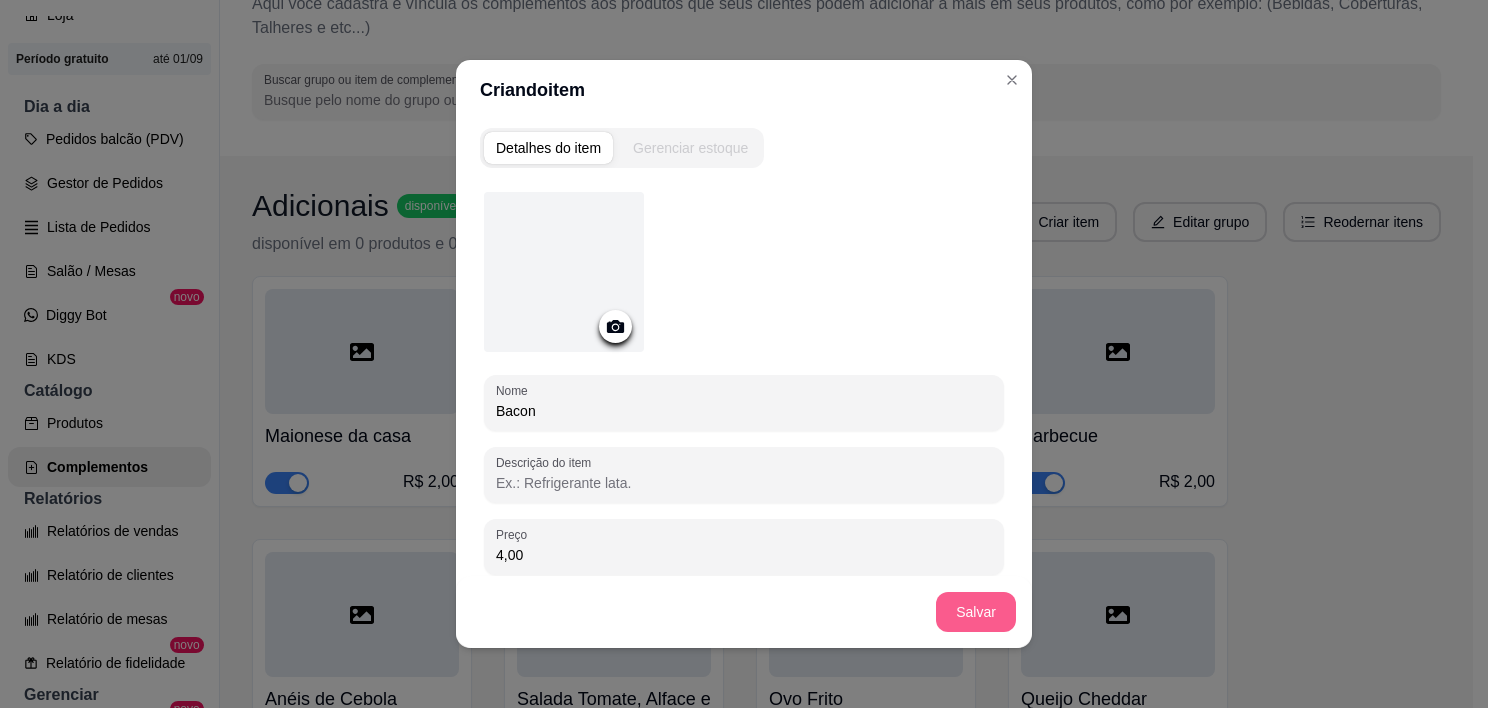 type on "4,00" 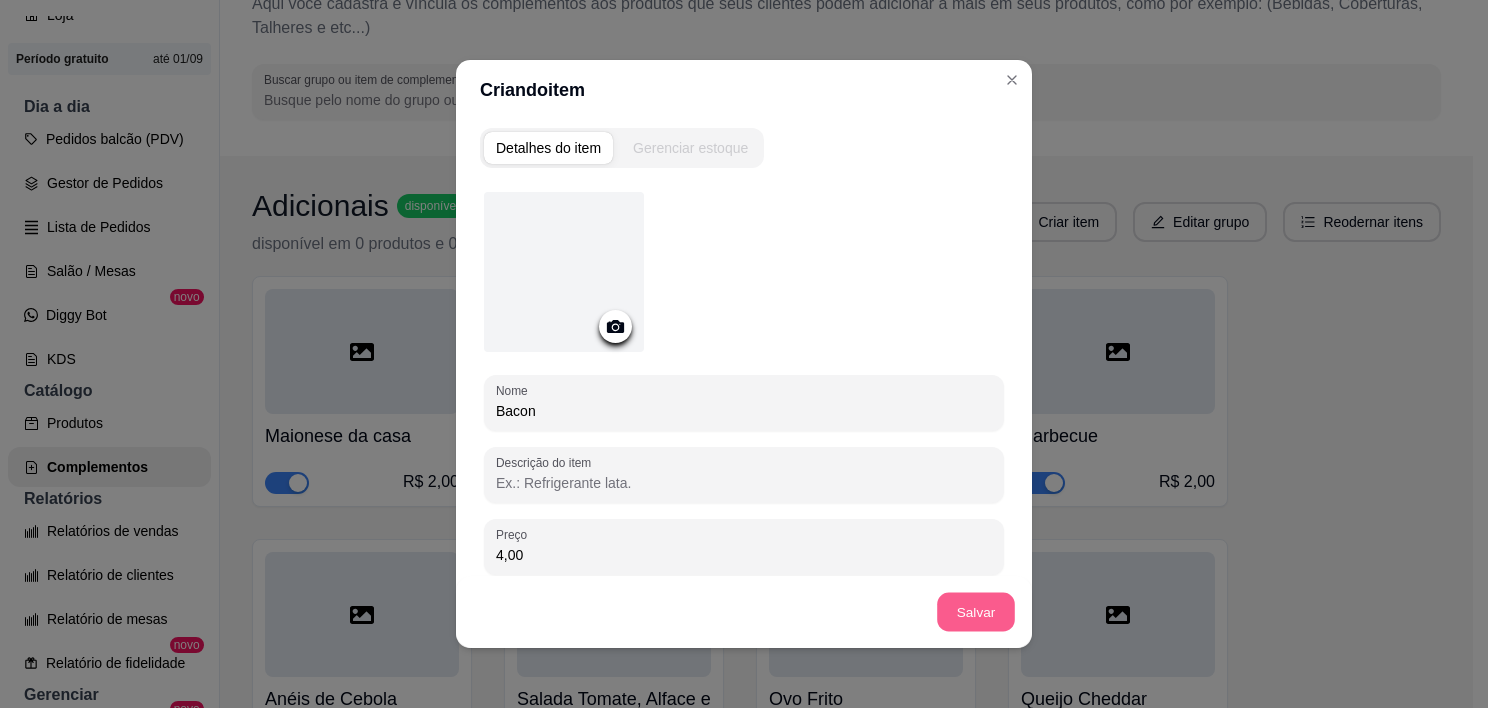click on "Salvar" at bounding box center (976, 612) 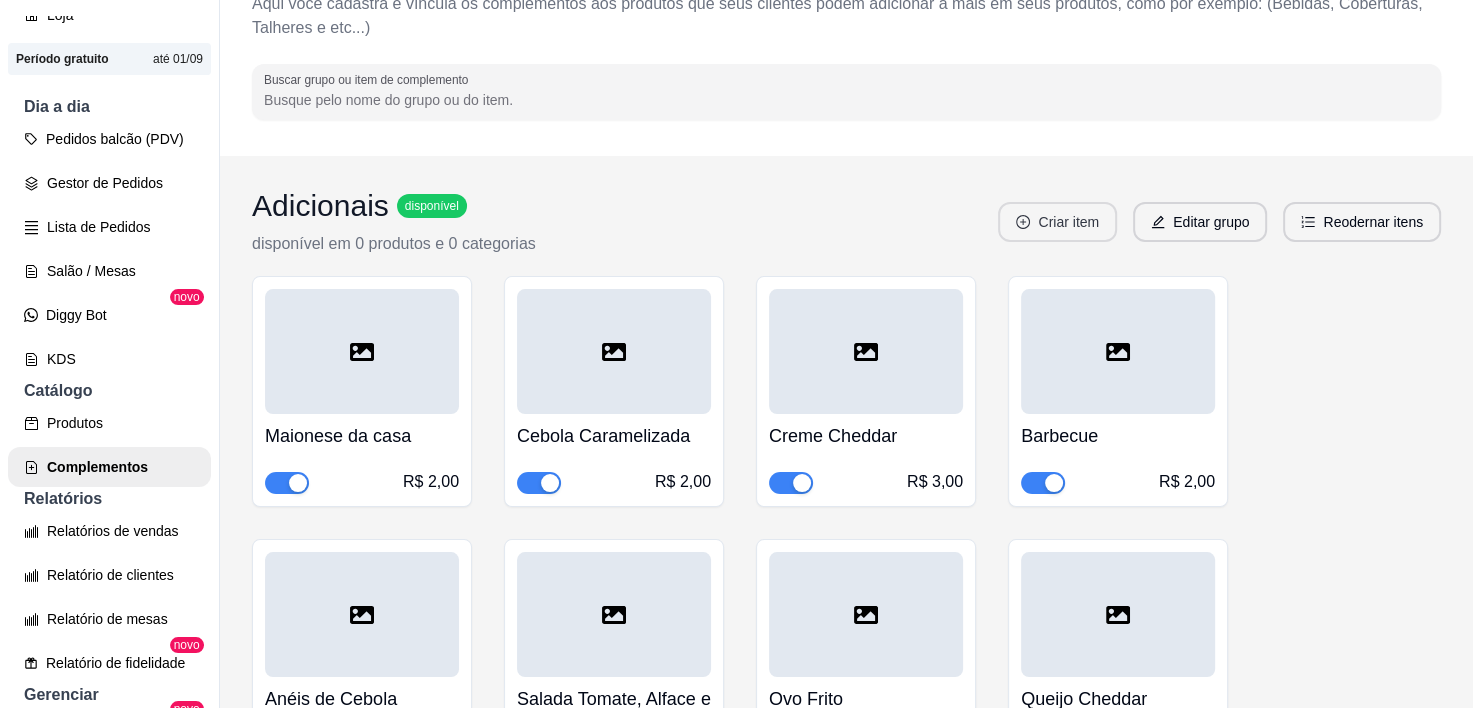click on "Criar item" at bounding box center (1057, 222) 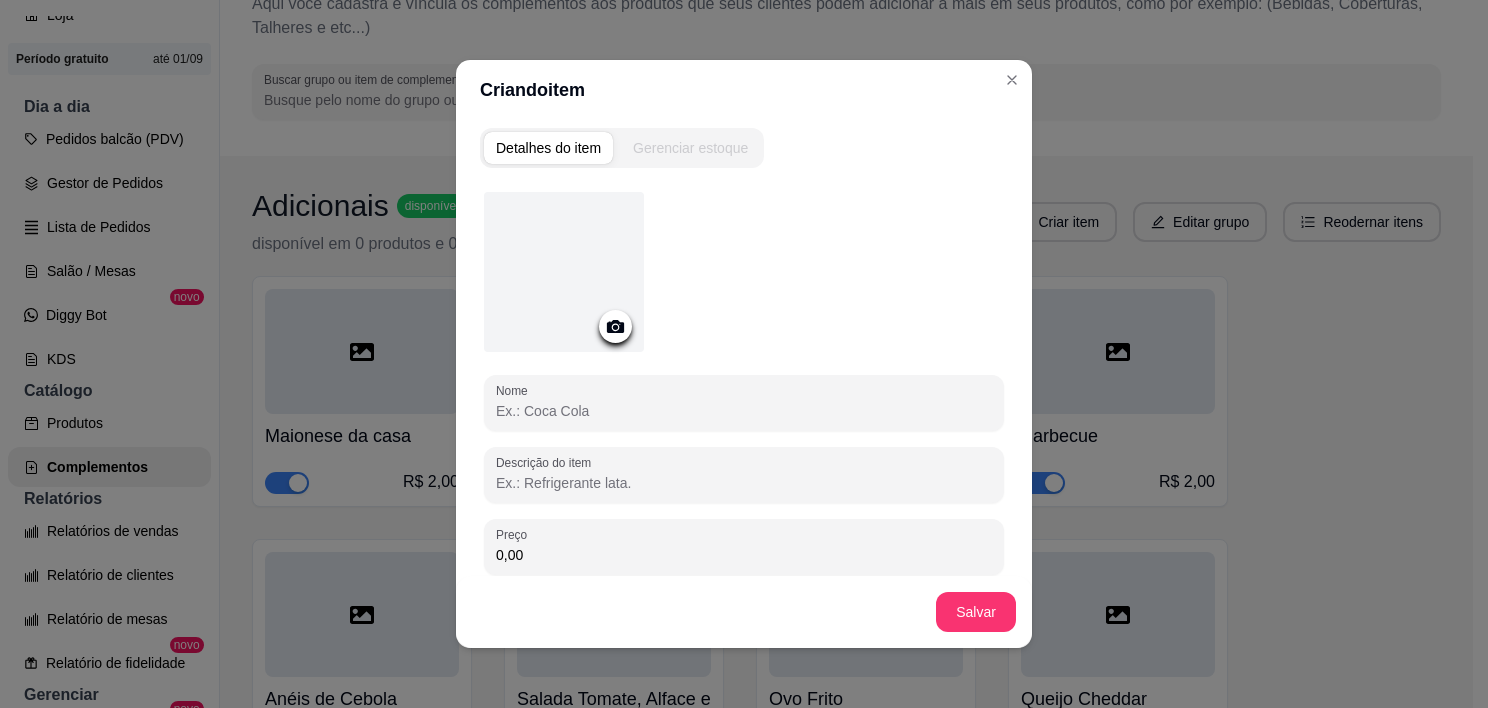 click on "Nome" at bounding box center [744, 411] 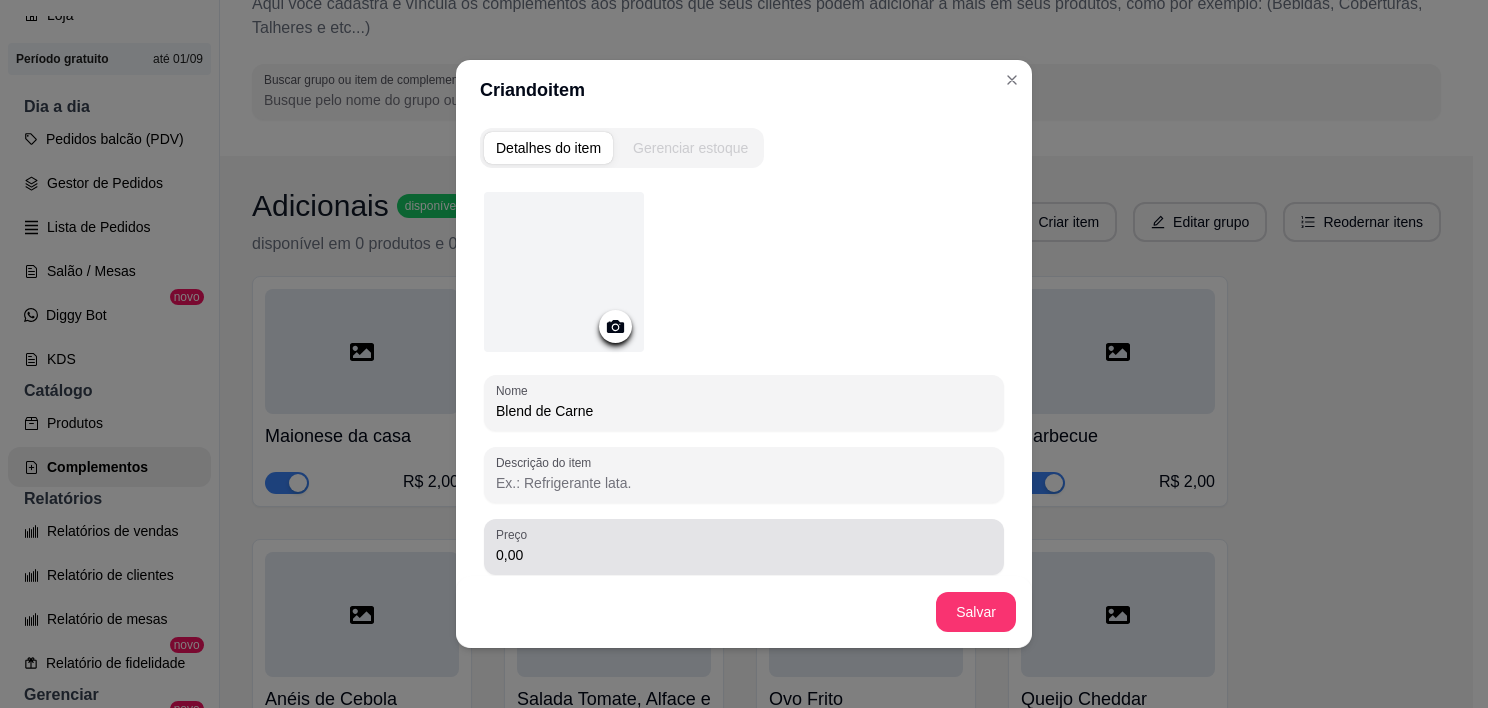 type on "Blend de Carne" 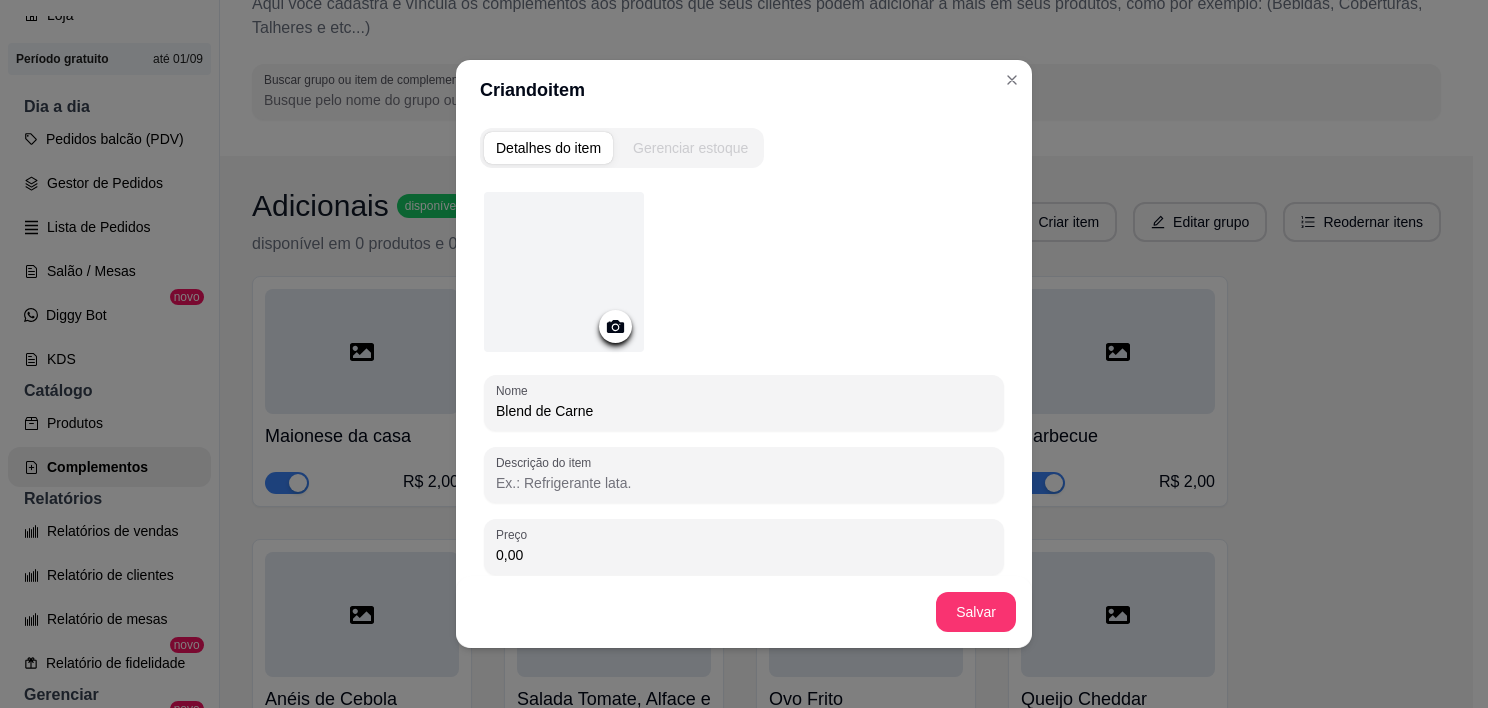 click on "0,00" at bounding box center (744, 555) 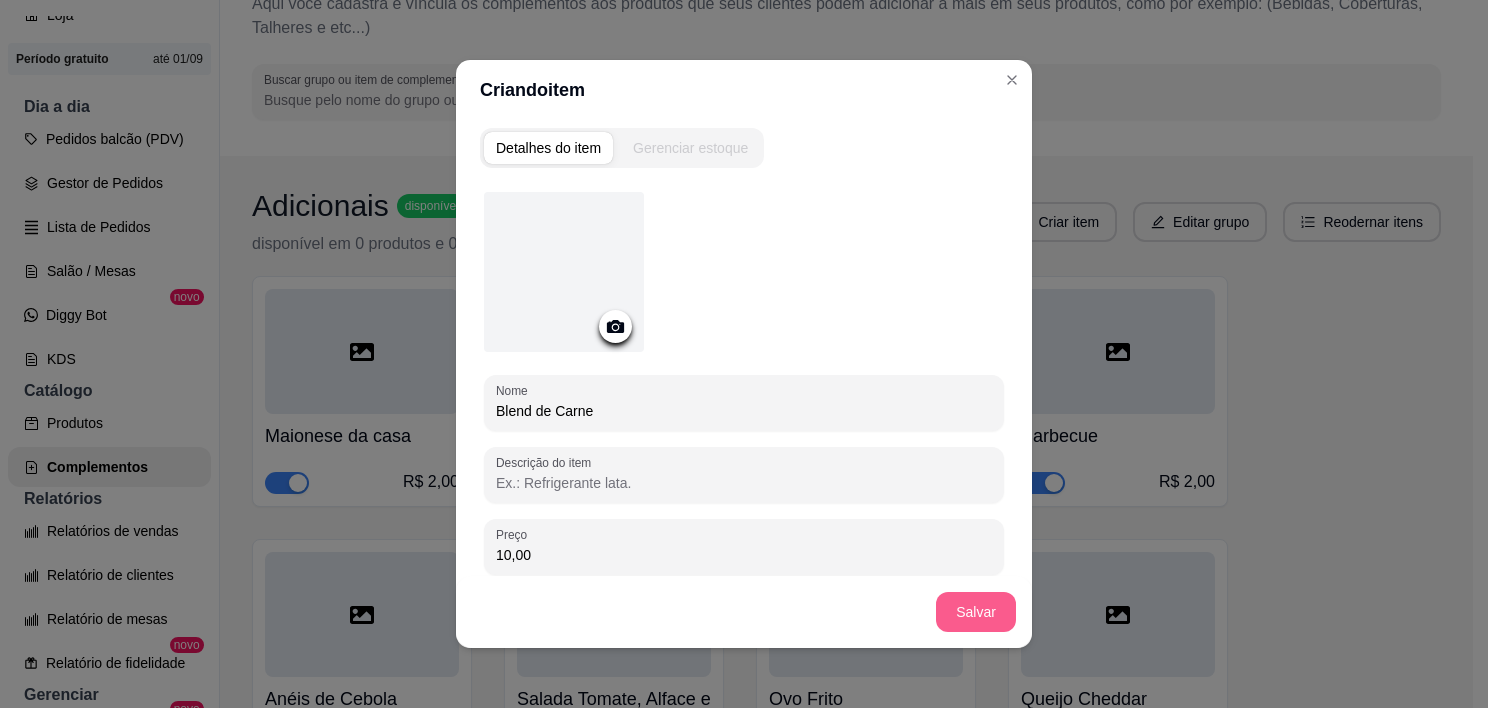 type on "10,00" 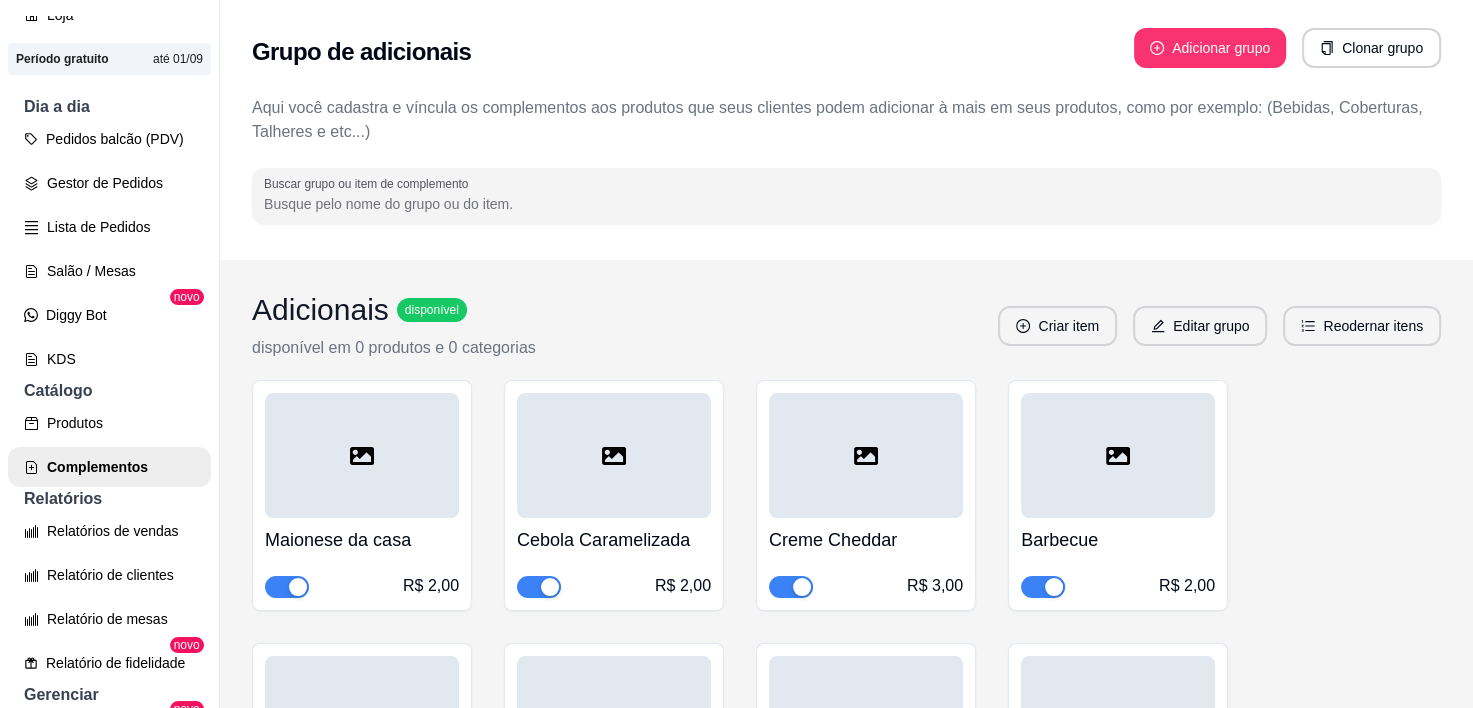 scroll, scrollTop: 0, scrollLeft: 0, axis: both 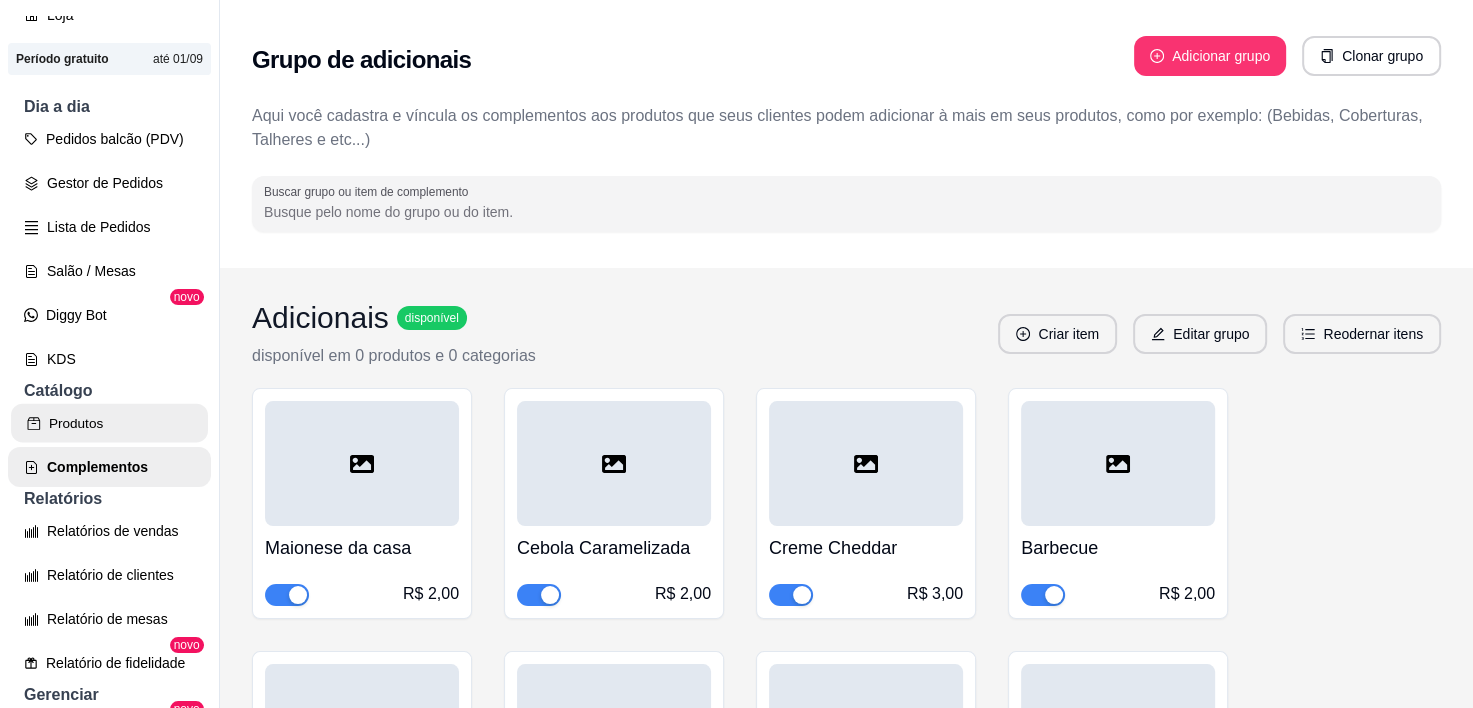 click on "Produtos" at bounding box center [109, 423] 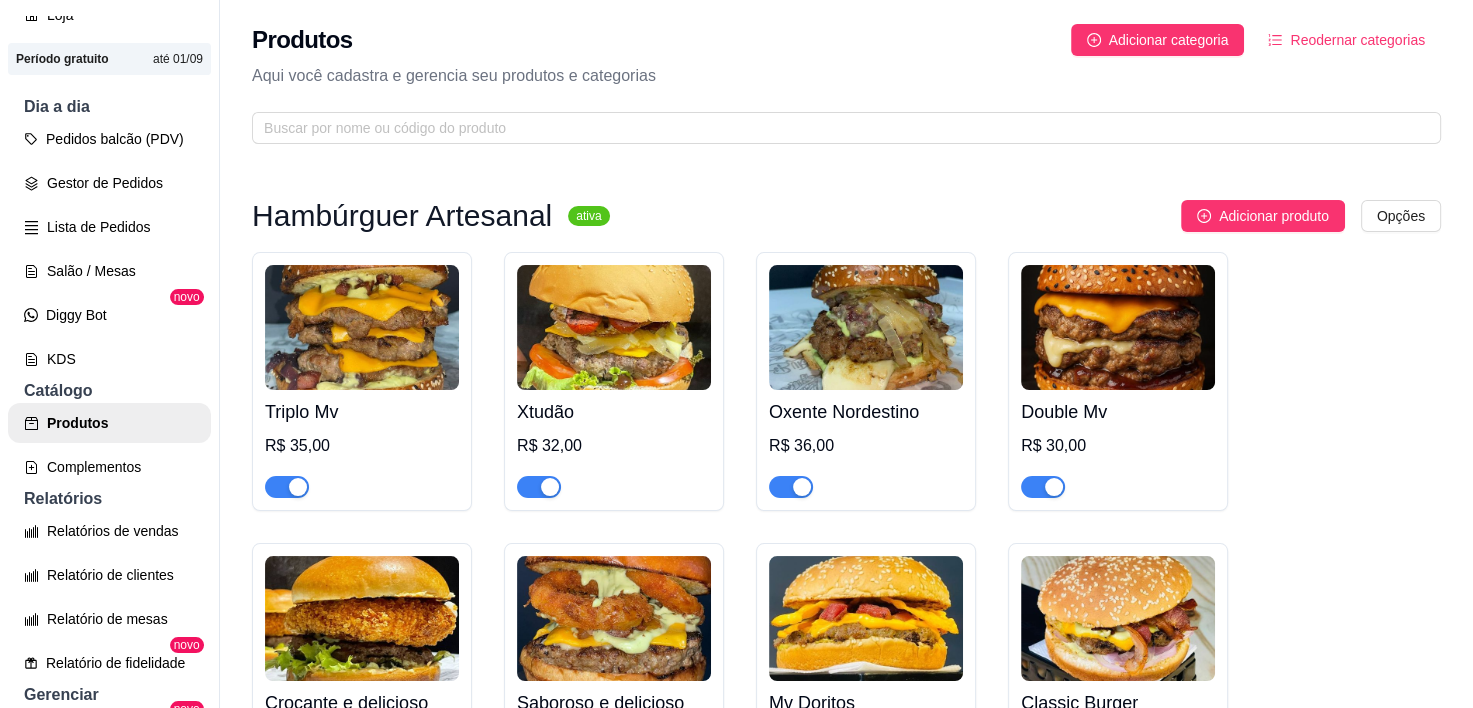 click at bounding box center (362, 327) 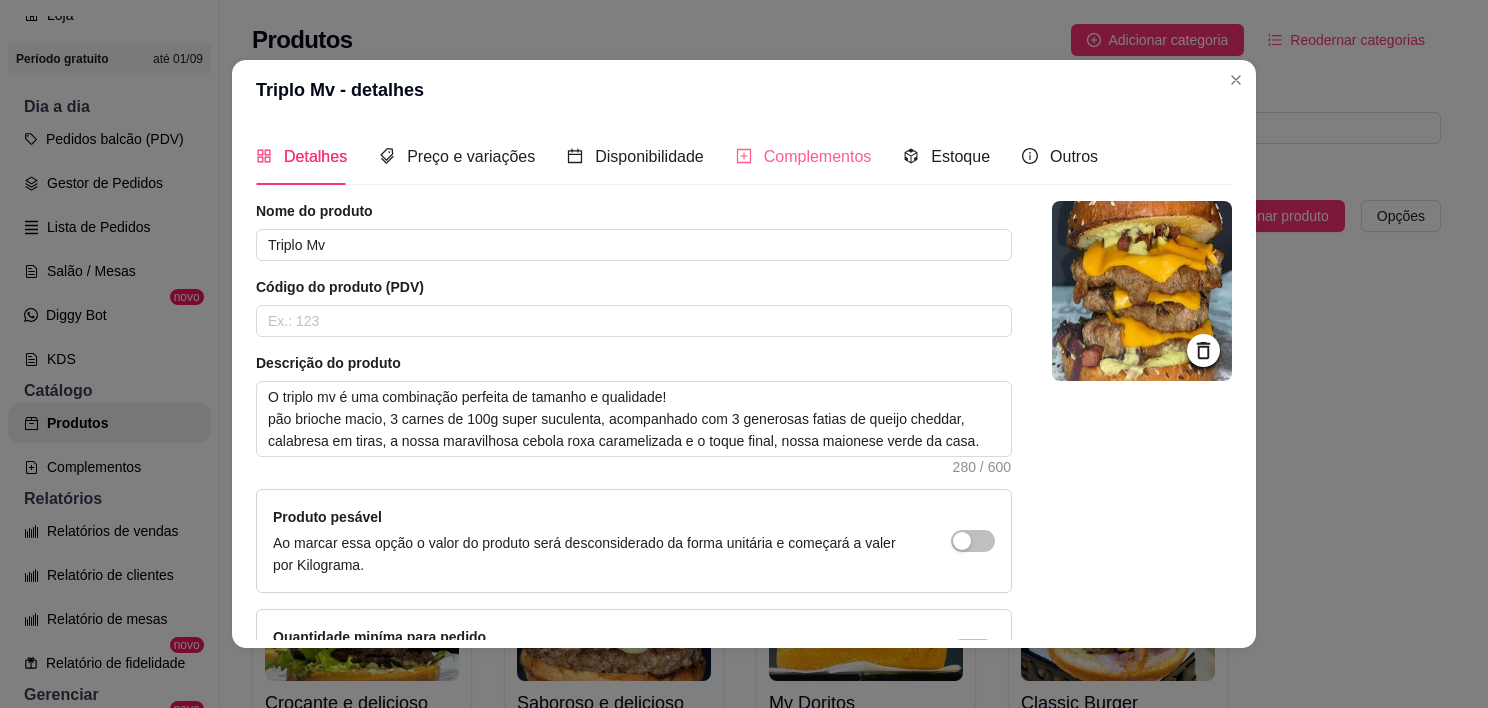 click on "Complementos" at bounding box center [804, 156] 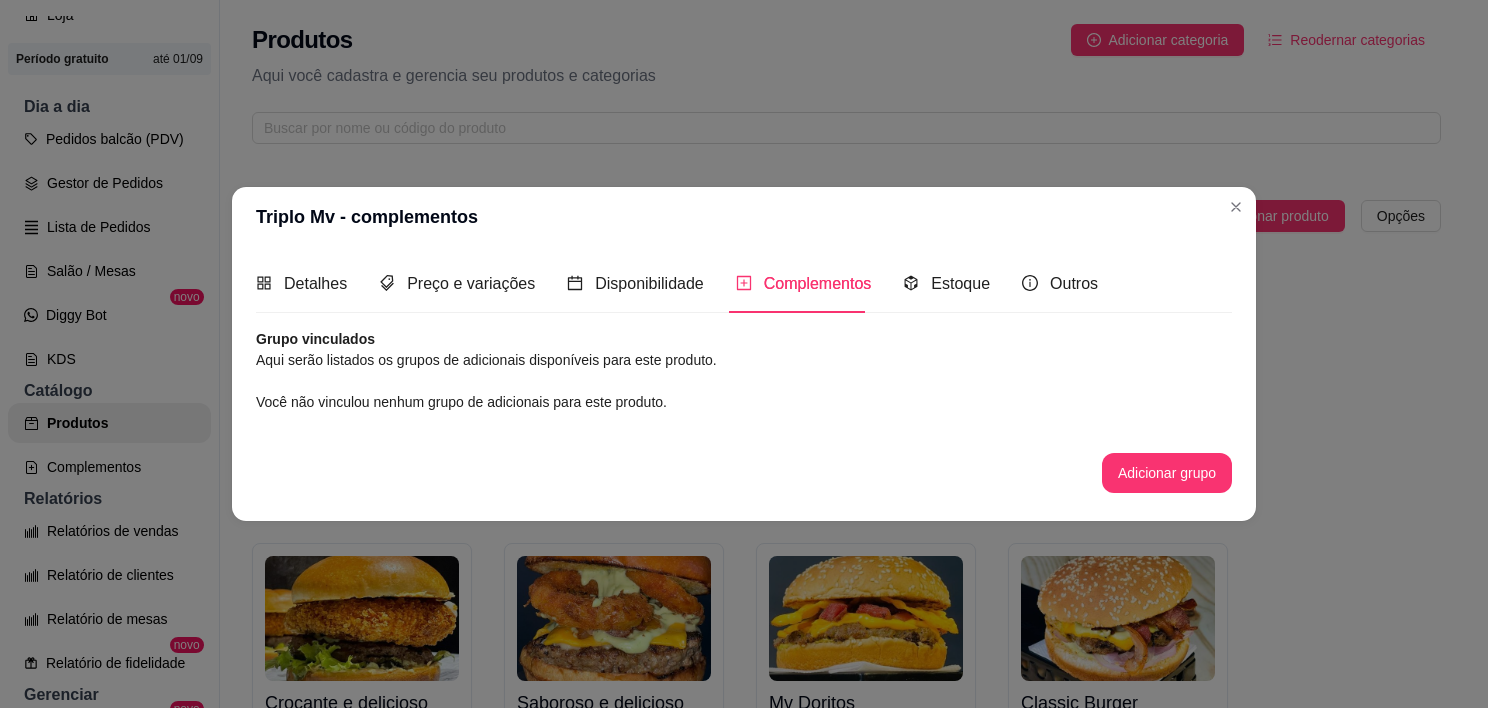 type 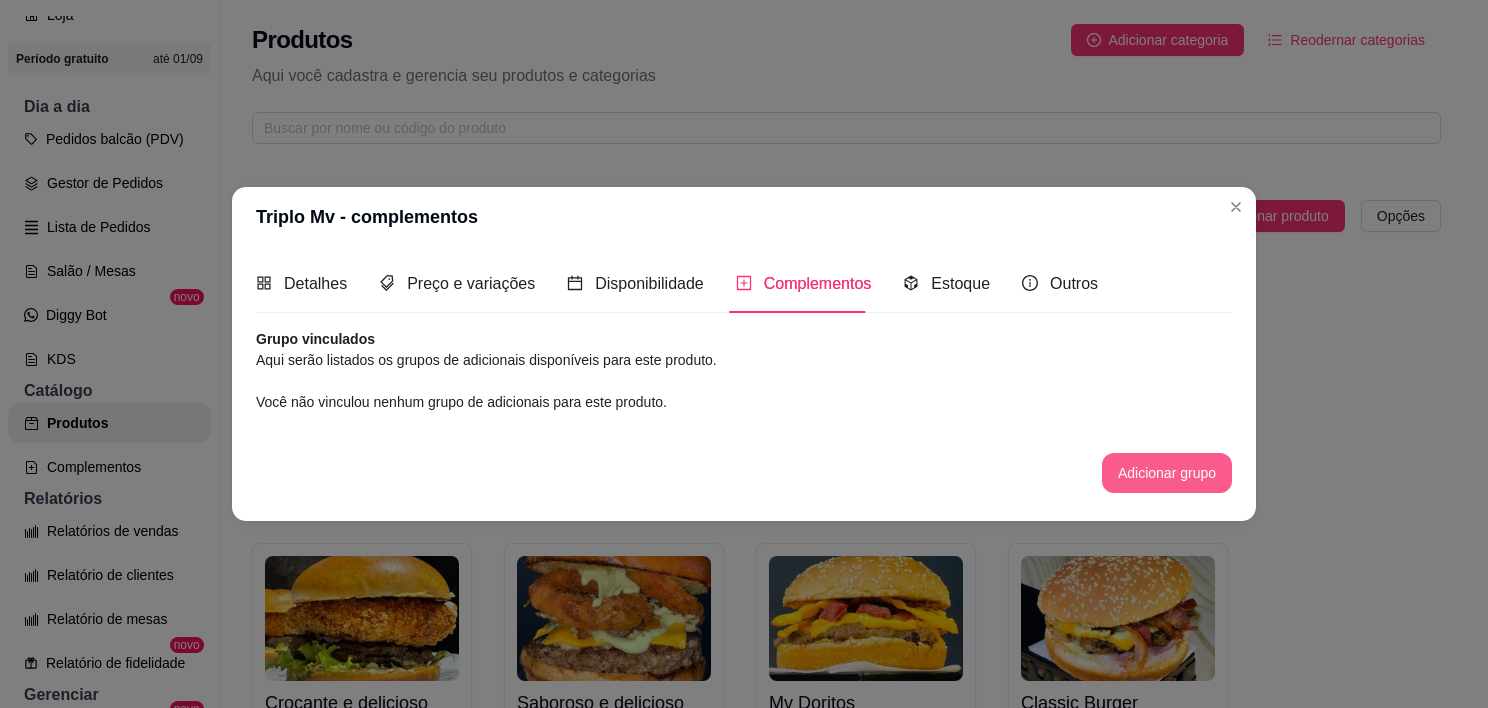 click on "Adicionar grupo" at bounding box center [1167, 473] 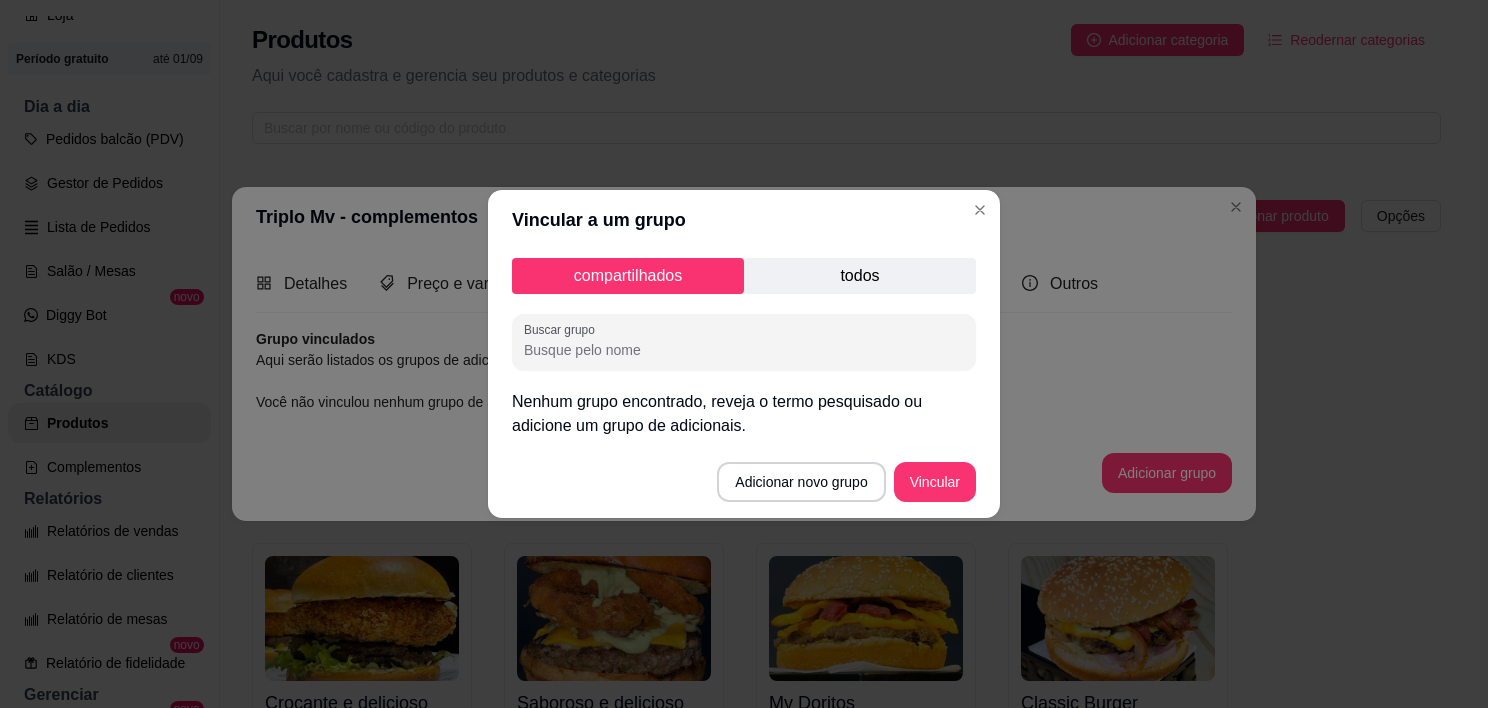 click on "todos" at bounding box center (860, 276) 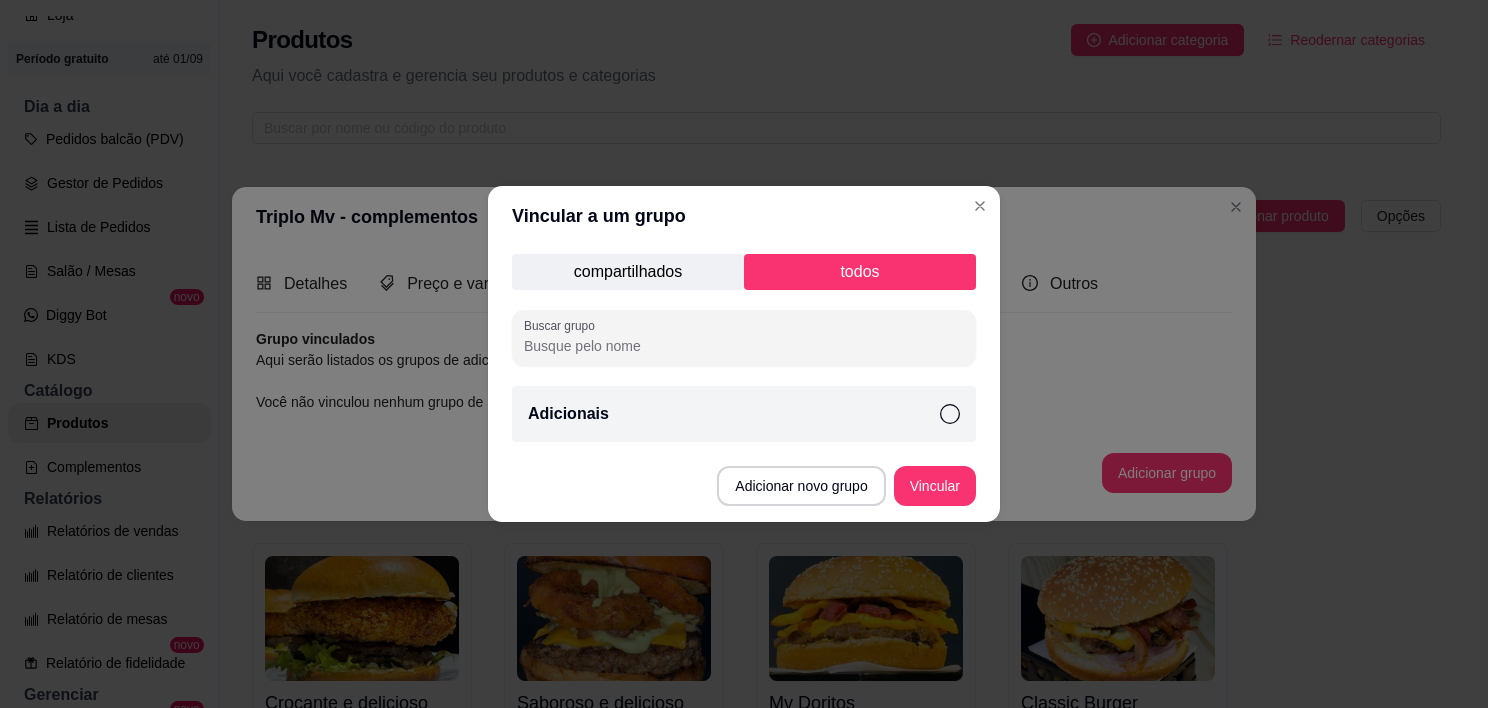 click 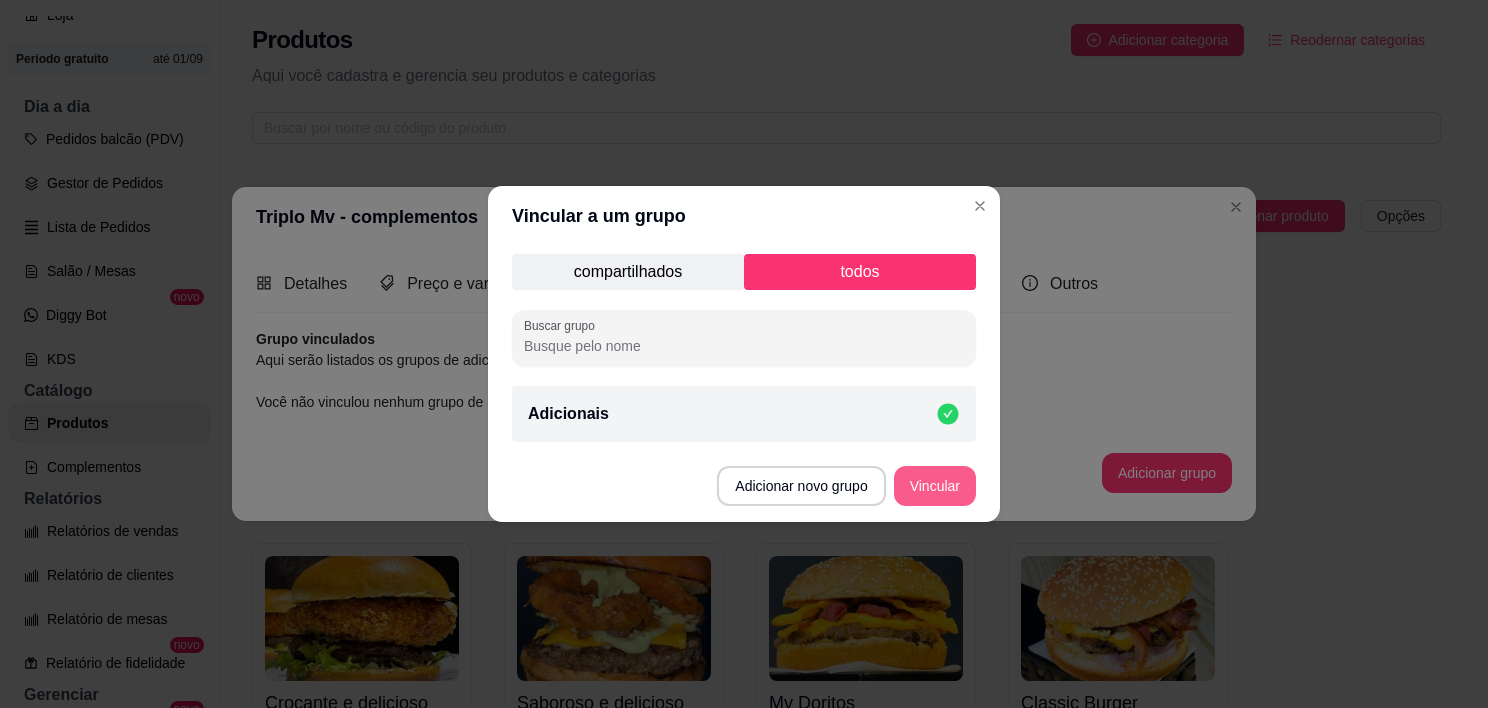 click on "Vincular" at bounding box center [935, 486] 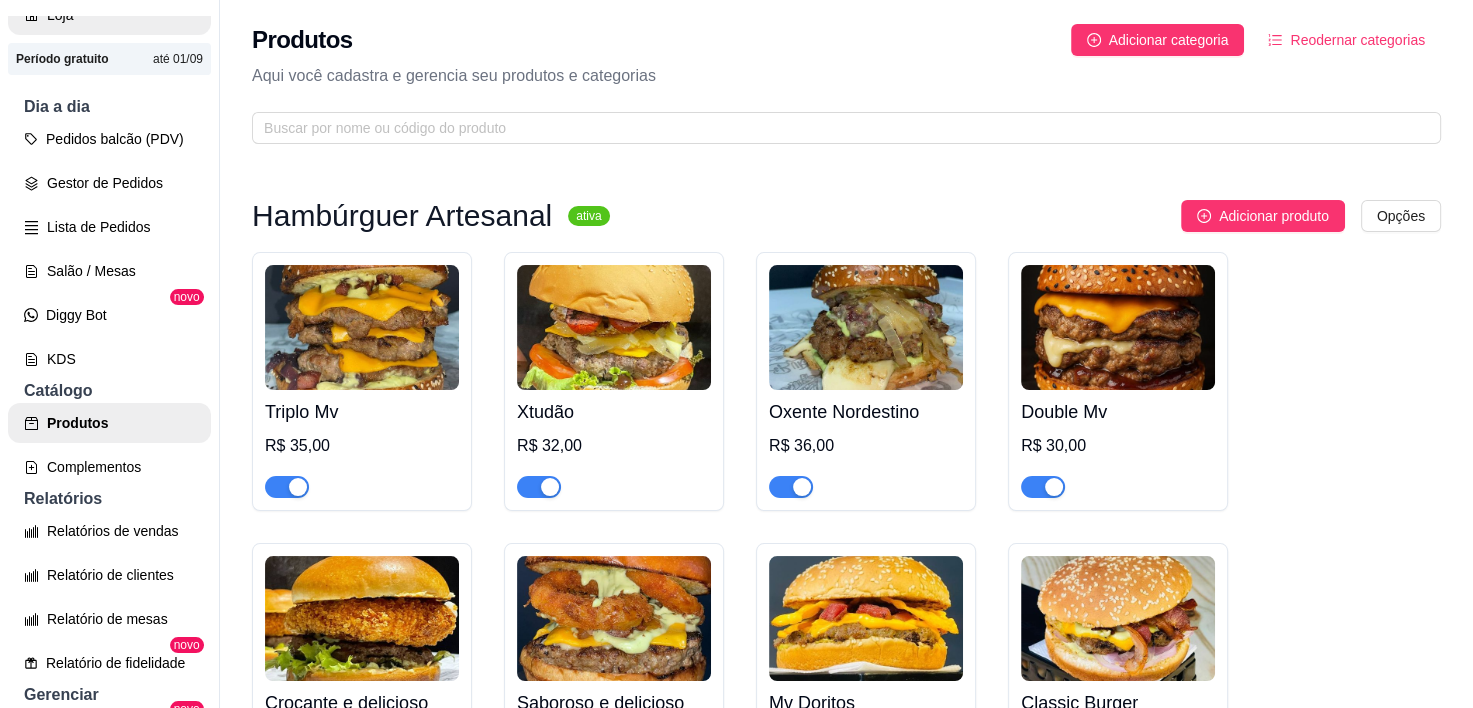 click on "Loja" at bounding box center (109, 15) 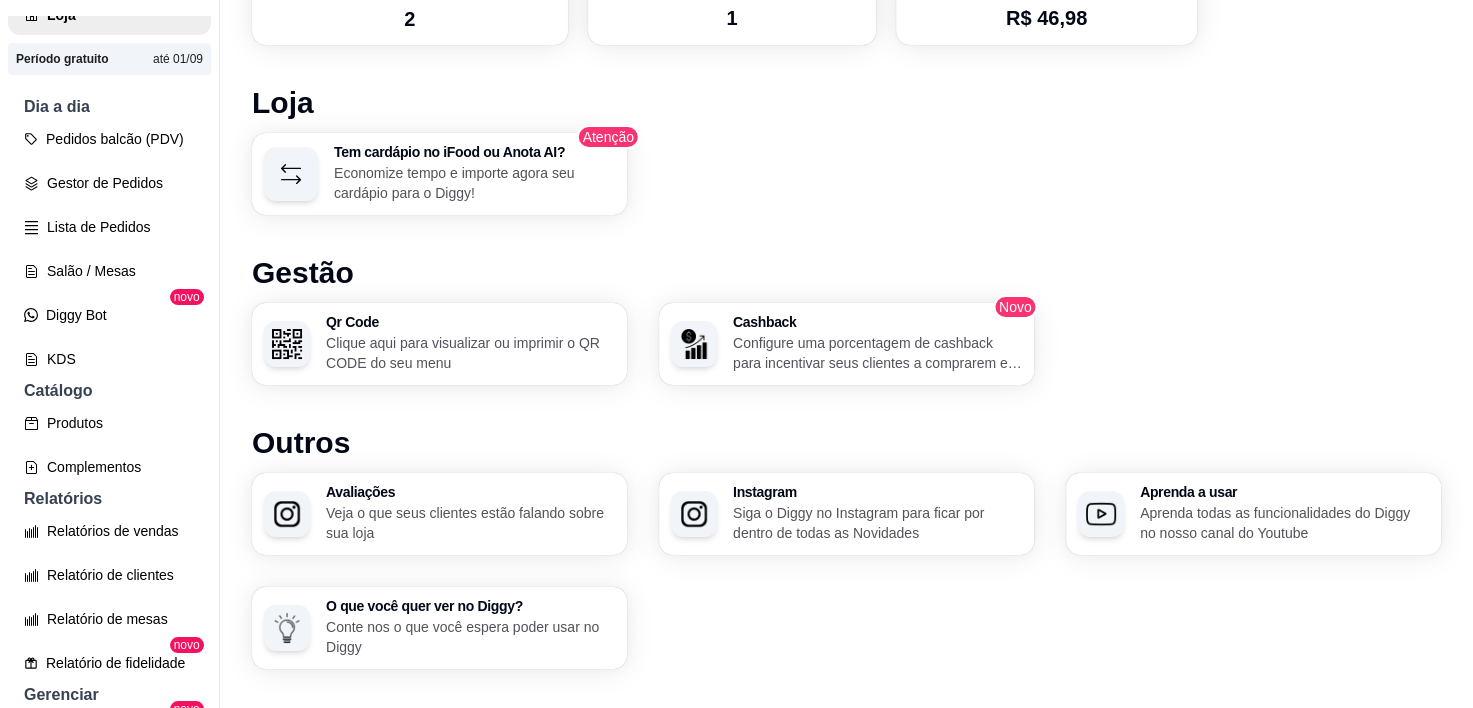 scroll, scrollTop: 1210, scrollLeft: 0, axis: vertical 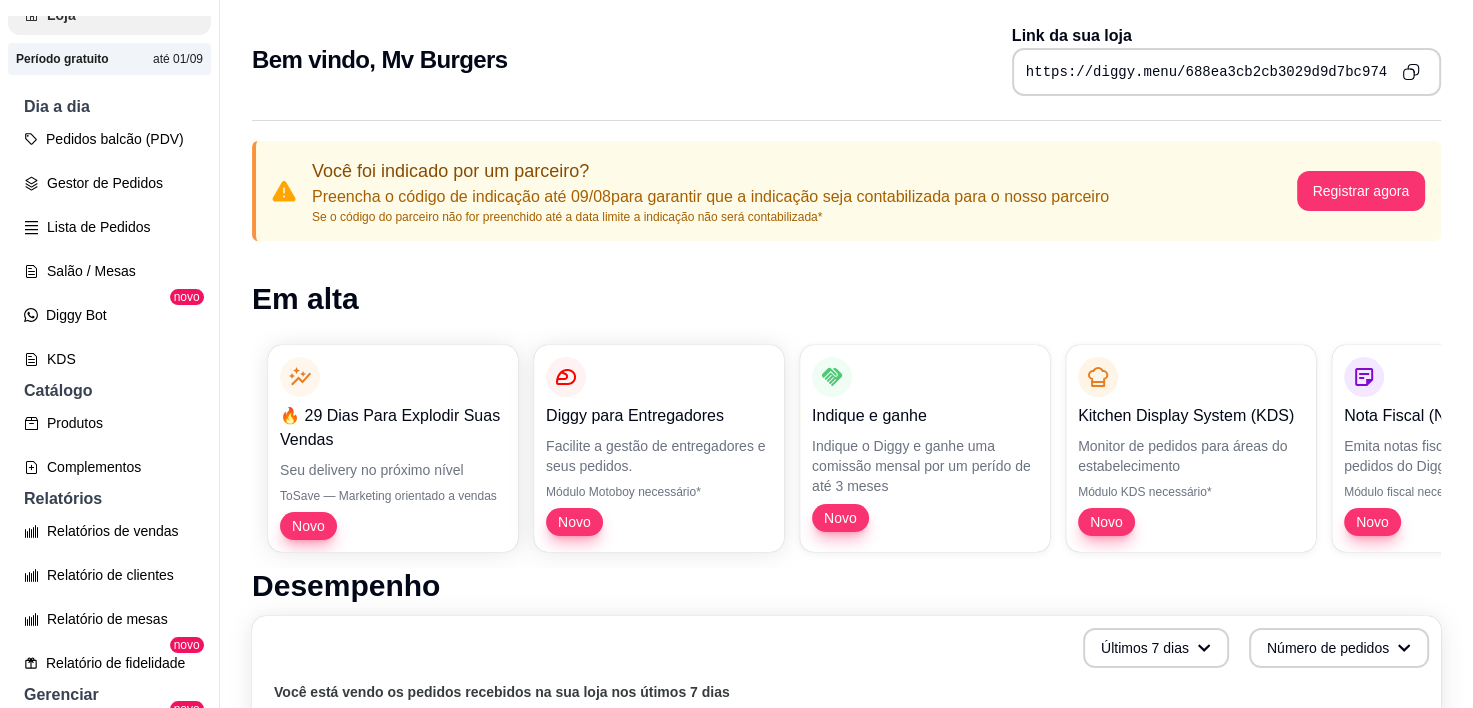 click on "Loja" at bounding box center (109, 15) 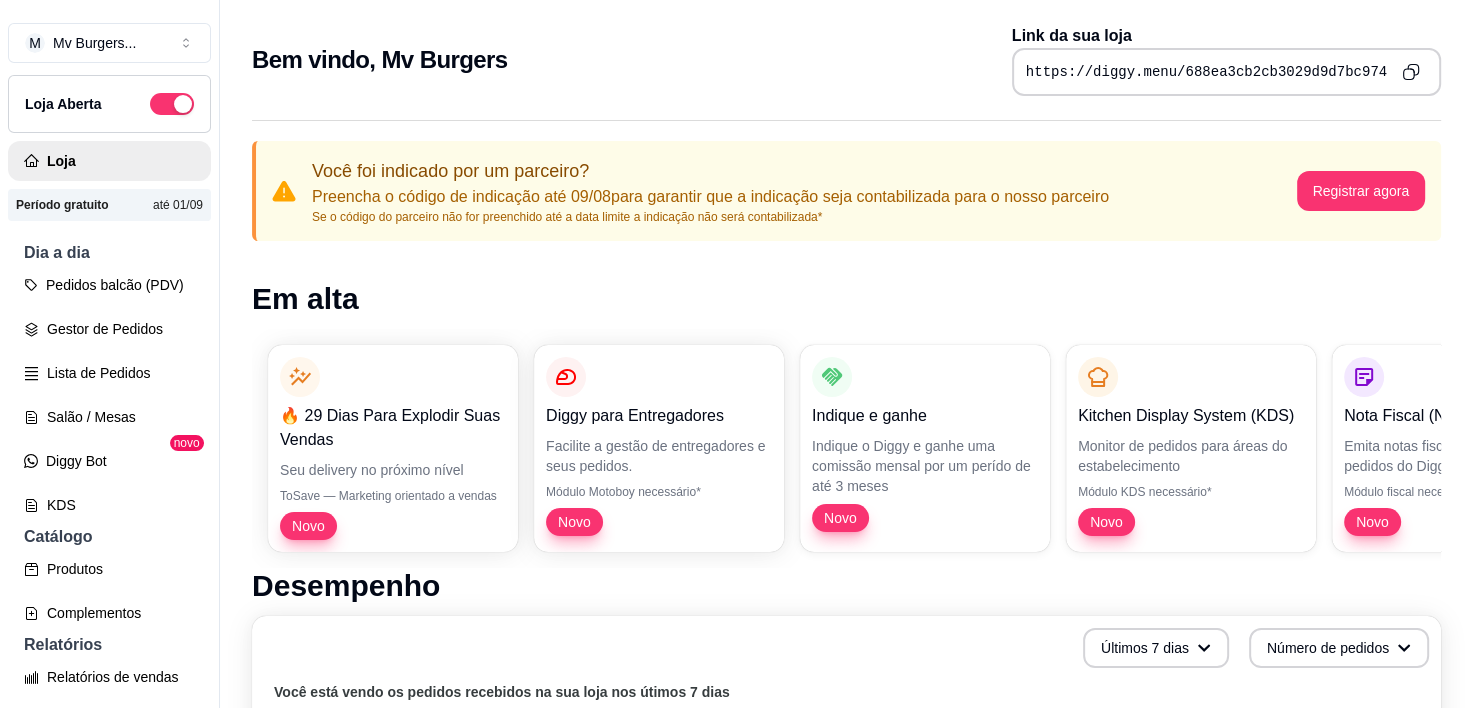 scroll, scrollTop: 0, scrollLeft: 0, axis: both 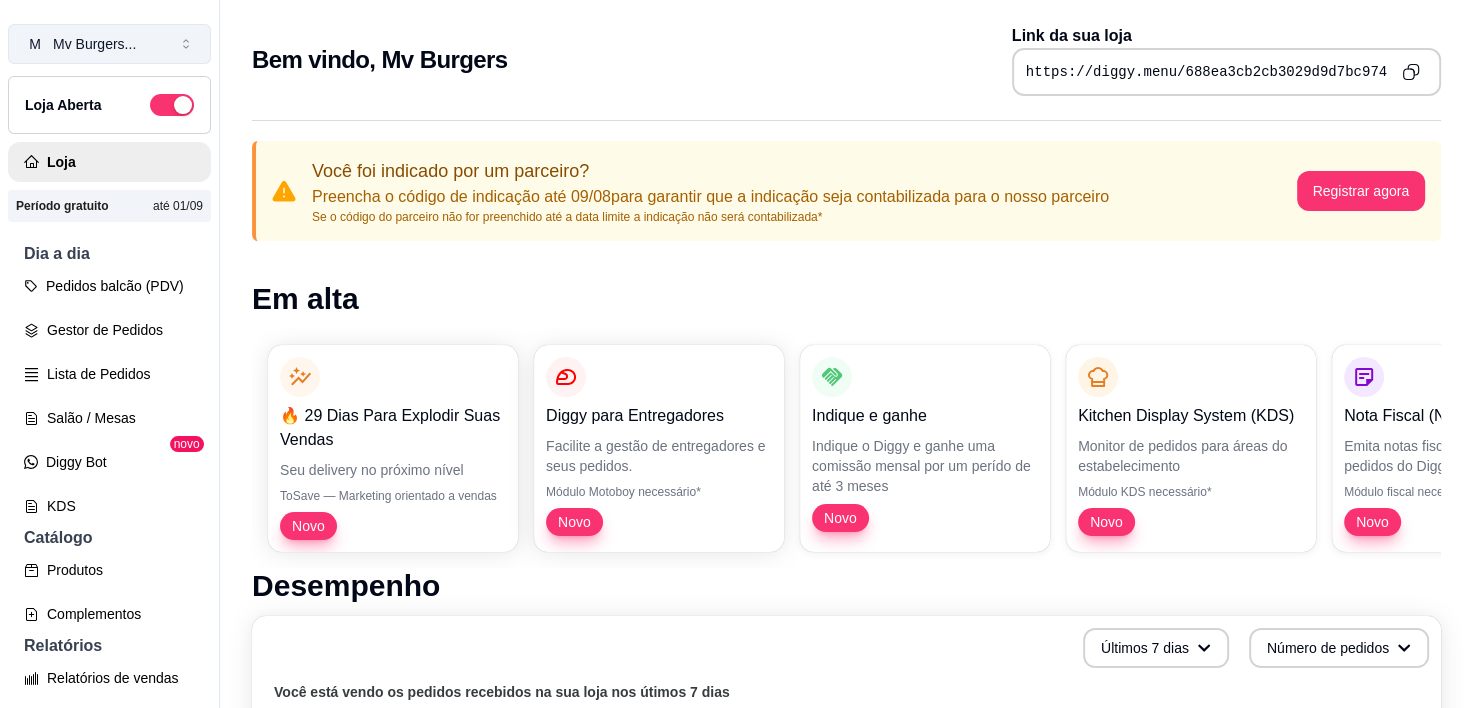 click on "Mv Burgers ..." at bounding box center (94, 44) 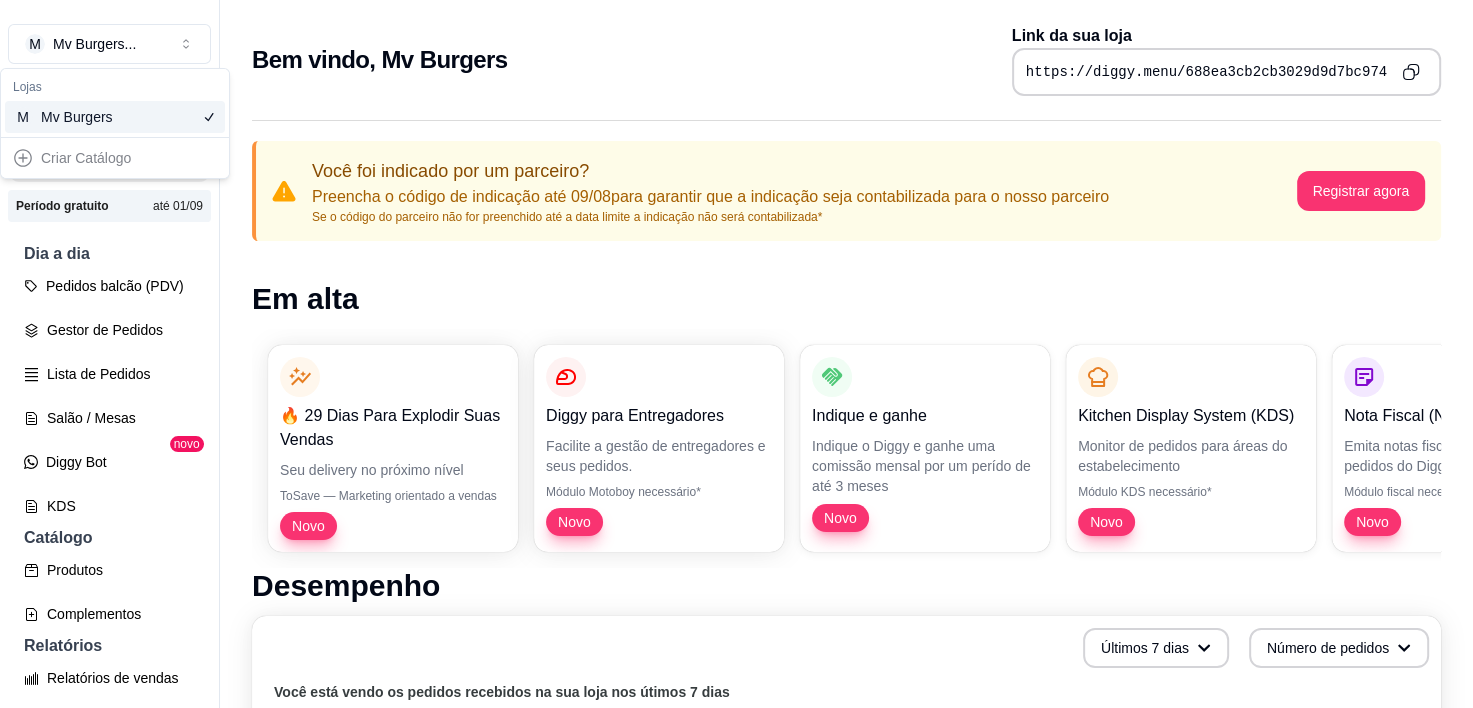 click on "Mv Burgers" at bounding box center (86, 117) 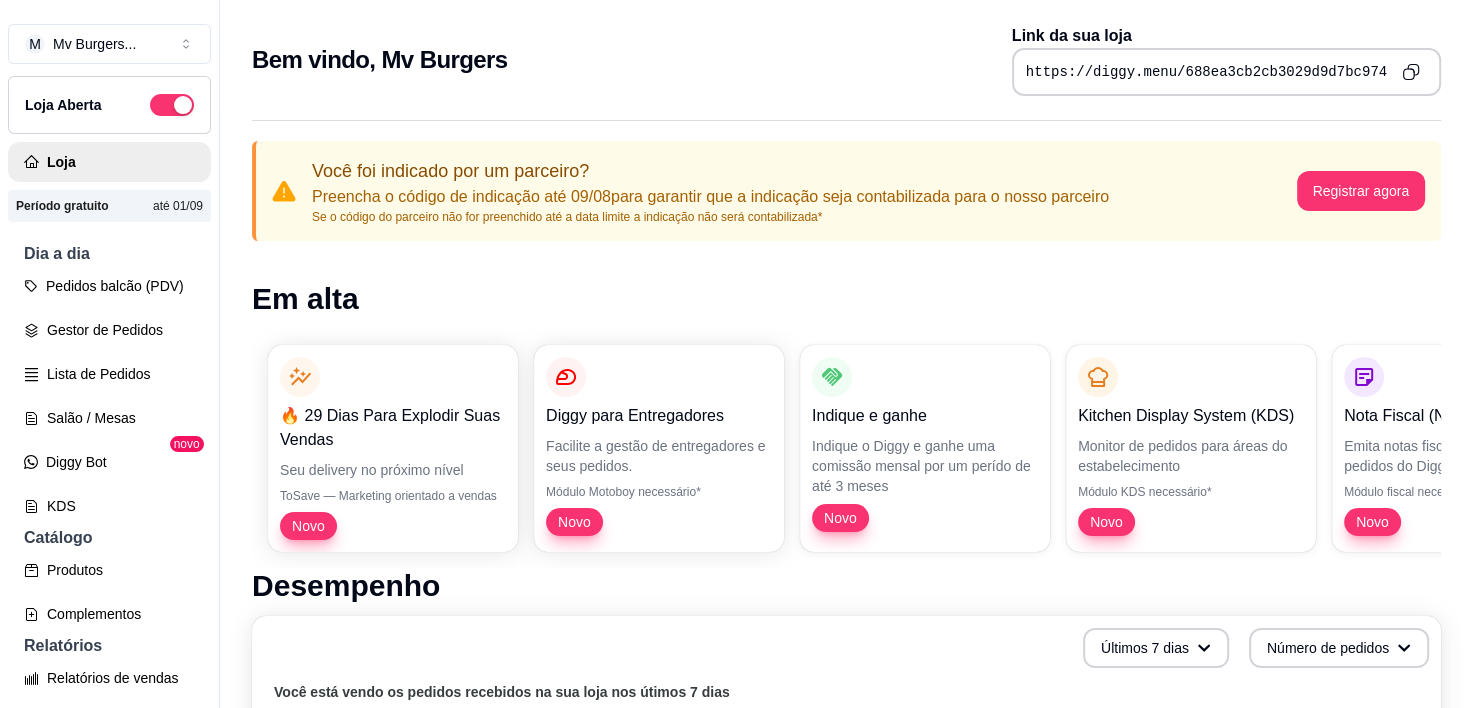 click on "Você foi indicado por um parceiro? Preencha o código de indicação até   09/08  para garantir que a indicação seja contabilizada para o nosso parceiro Se o código do parceiro não for preenchido até a data limite a indicação não será contabilizada* Registrar agora Em alta 🔥 29 Dias Para Explodir Suas Vendas Seu delivery no próximo nível   ToSave — Marketing orientado a vendas Novo Diggy para Entregadores Facilite a gestão de entregadores e seus pedidos. Módulo Motoboy necessário* Novo Indique e ganhe Indique o Diggy e ganhe uma comissão mensal por um perído de até 3 meses Novo Kitchen Display System (KDS) Monitor de pedidos para áreas do estabelecimento Módulo KDS necessário* Novo Nota Fiscal (NFC-e) Emita notas fiscais (NFC-e) do seus pedidos do Diggy Módulo fiscal necessário* Novo Controle de Fiado Registre as suas vendas em fiado e tenha o controle das contas de cada cliente Novo Robô de Atendimento Otimize o atendimento dos seus pedidos vindos do WhatsApp com nosso robô 2 2" at bounding box center (846, 978) 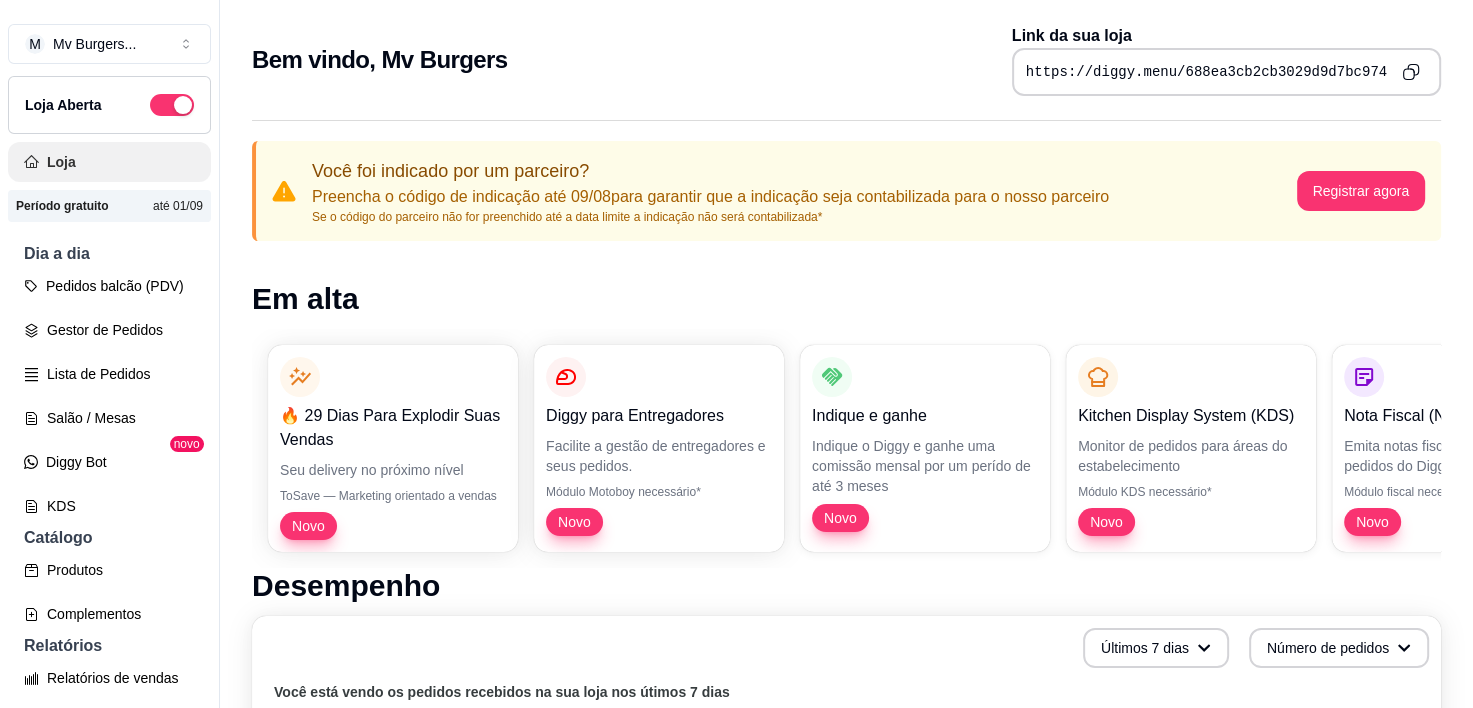 click on "Loja" at bounding box center (109, 162) 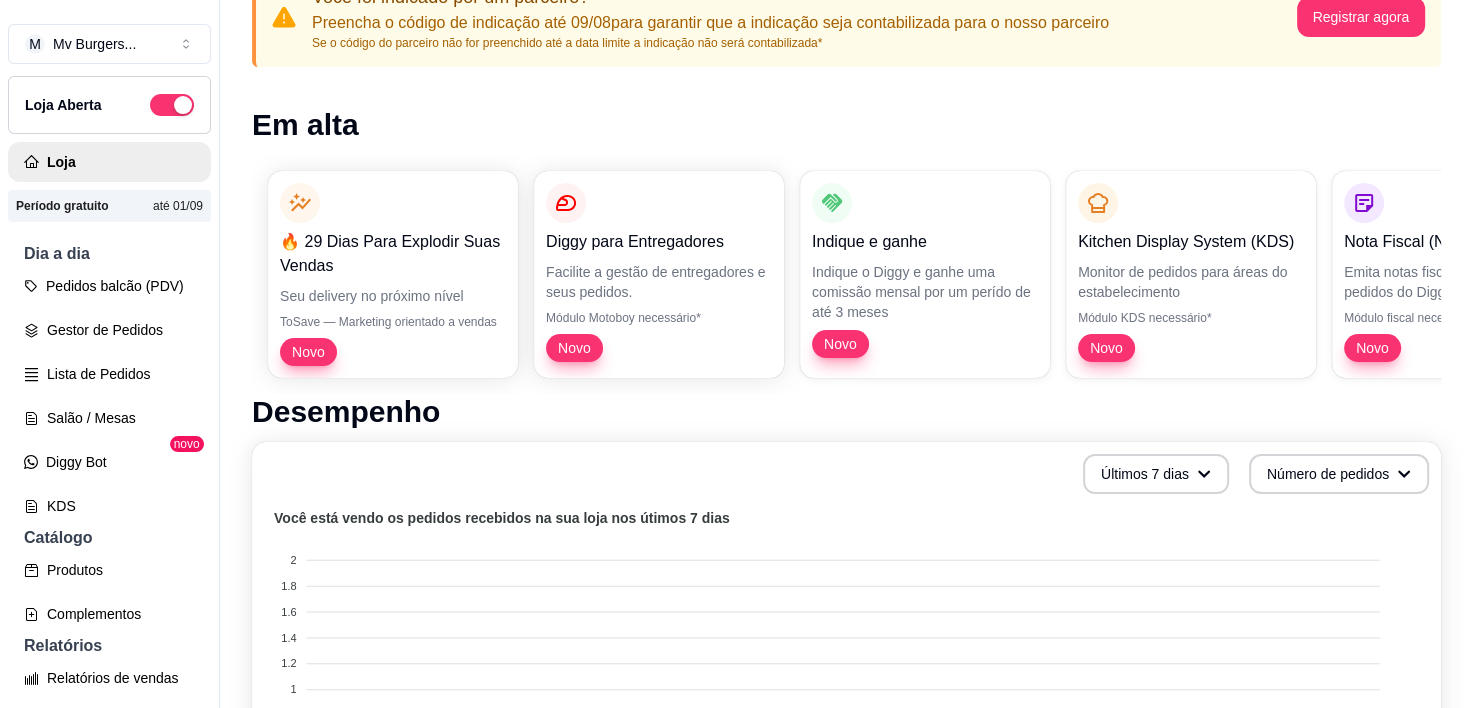 scroll, scrollTop: 176, scrollLeft: 0, axis: vertical 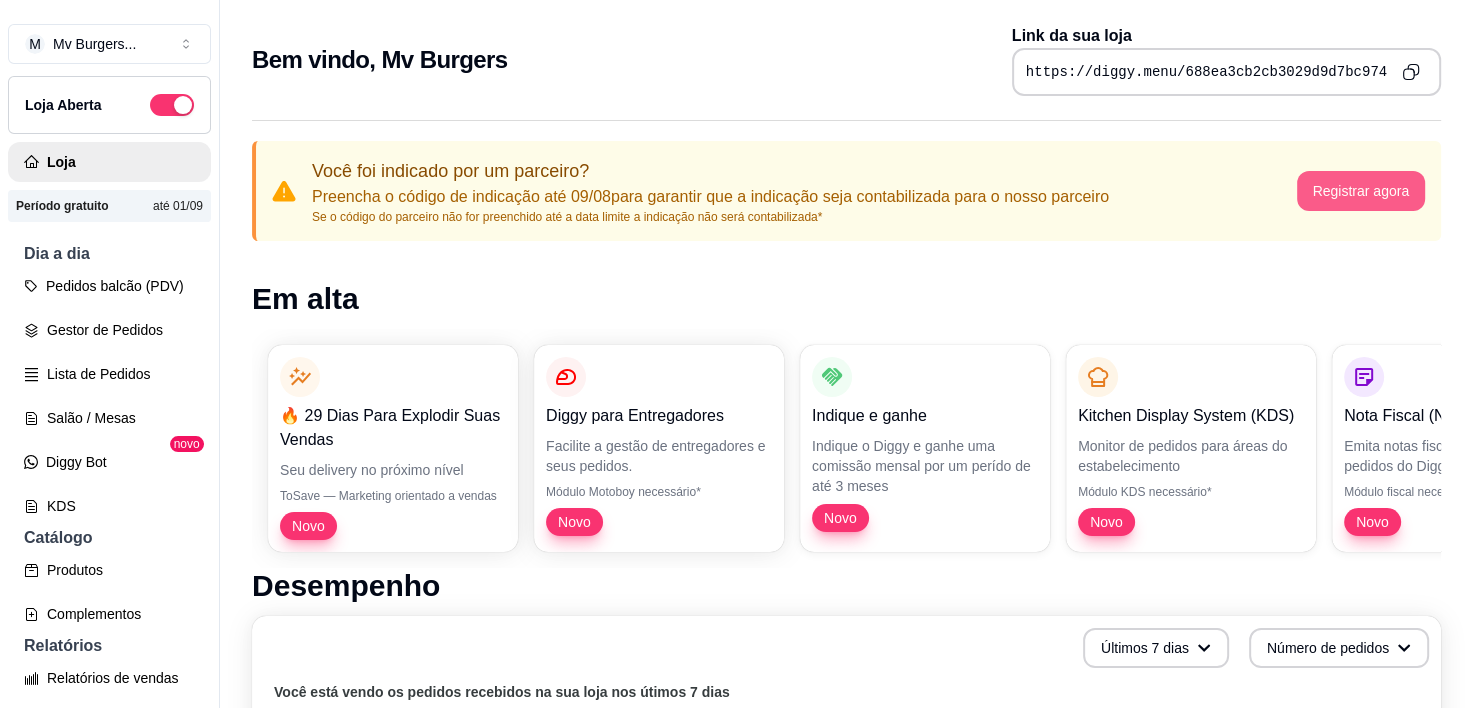 click on "Registrar agora" at bounding box center (1361, 191) 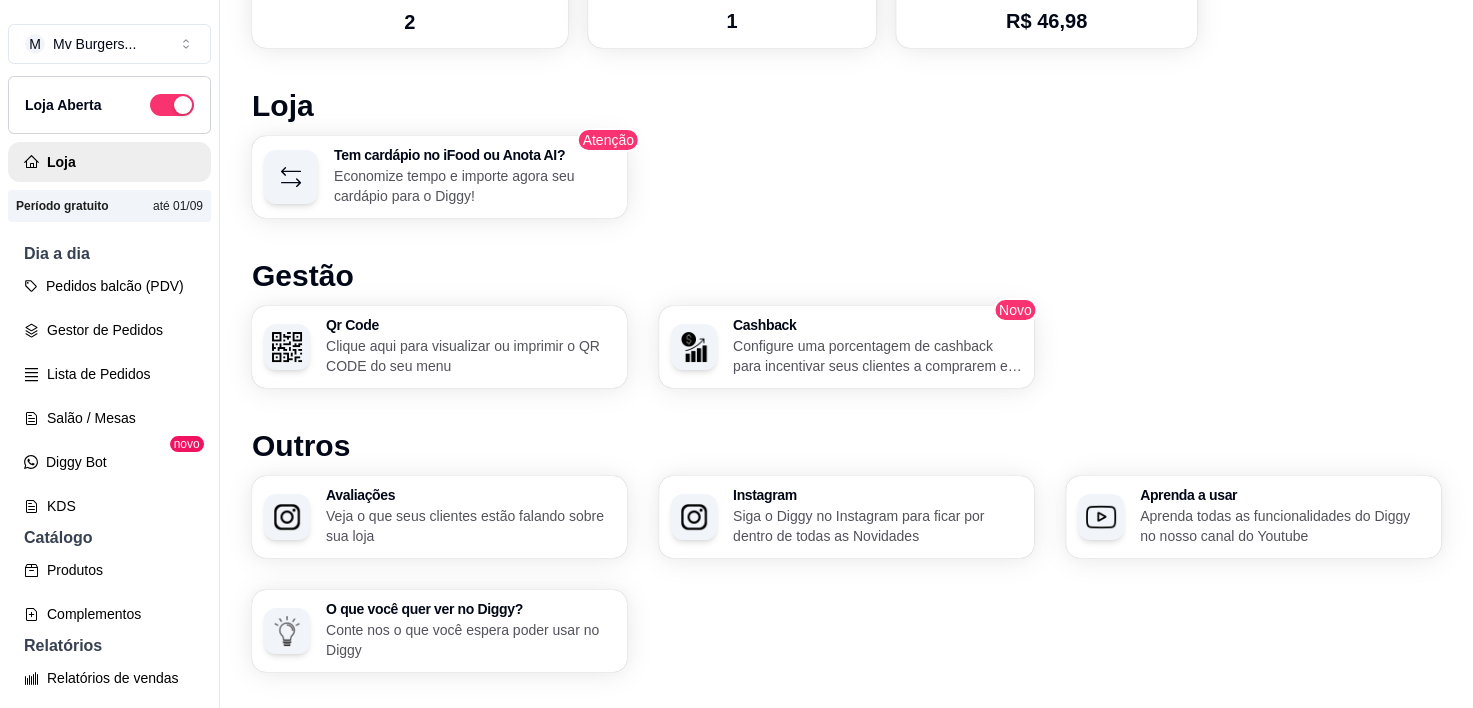 scroll, scrollTop: 1210, scrollLeft: 0, axis: vertical 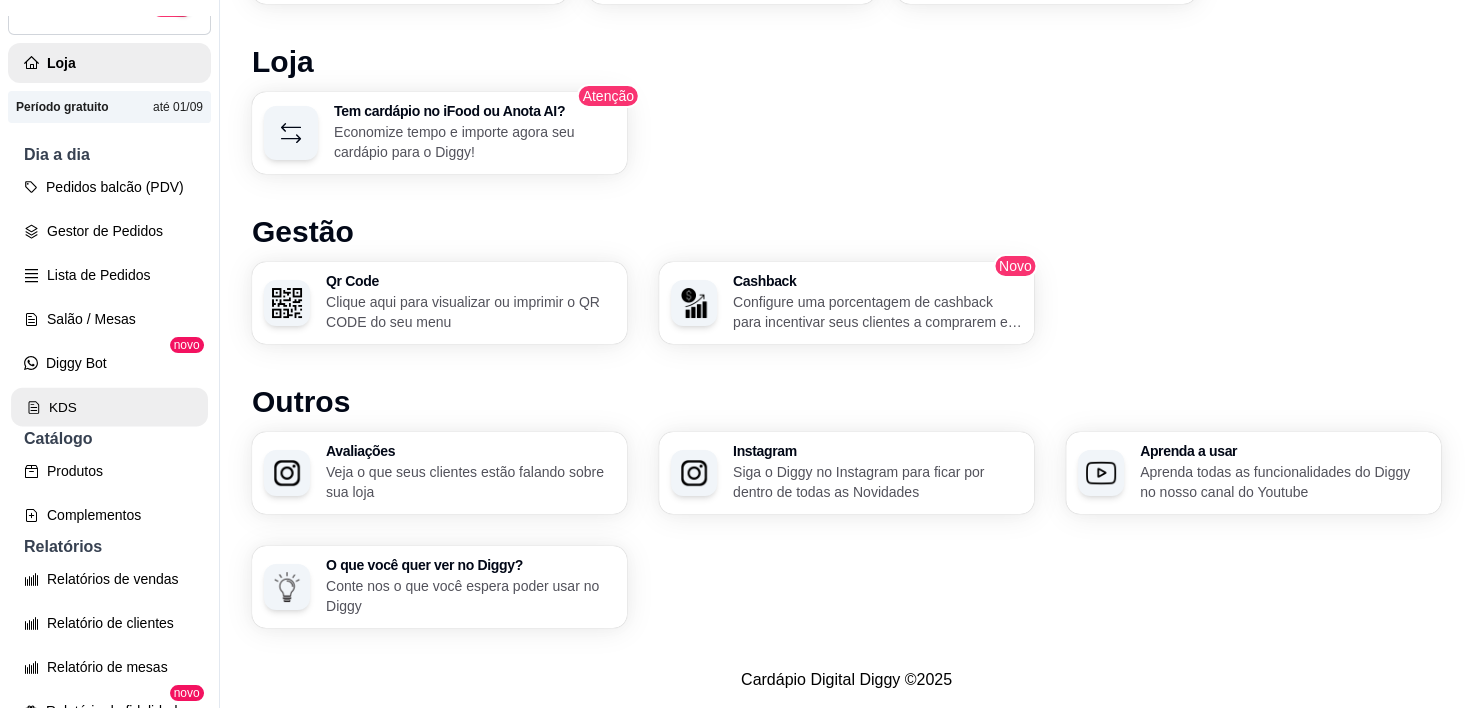 click on "KDS" at bounding box center [109, 407] 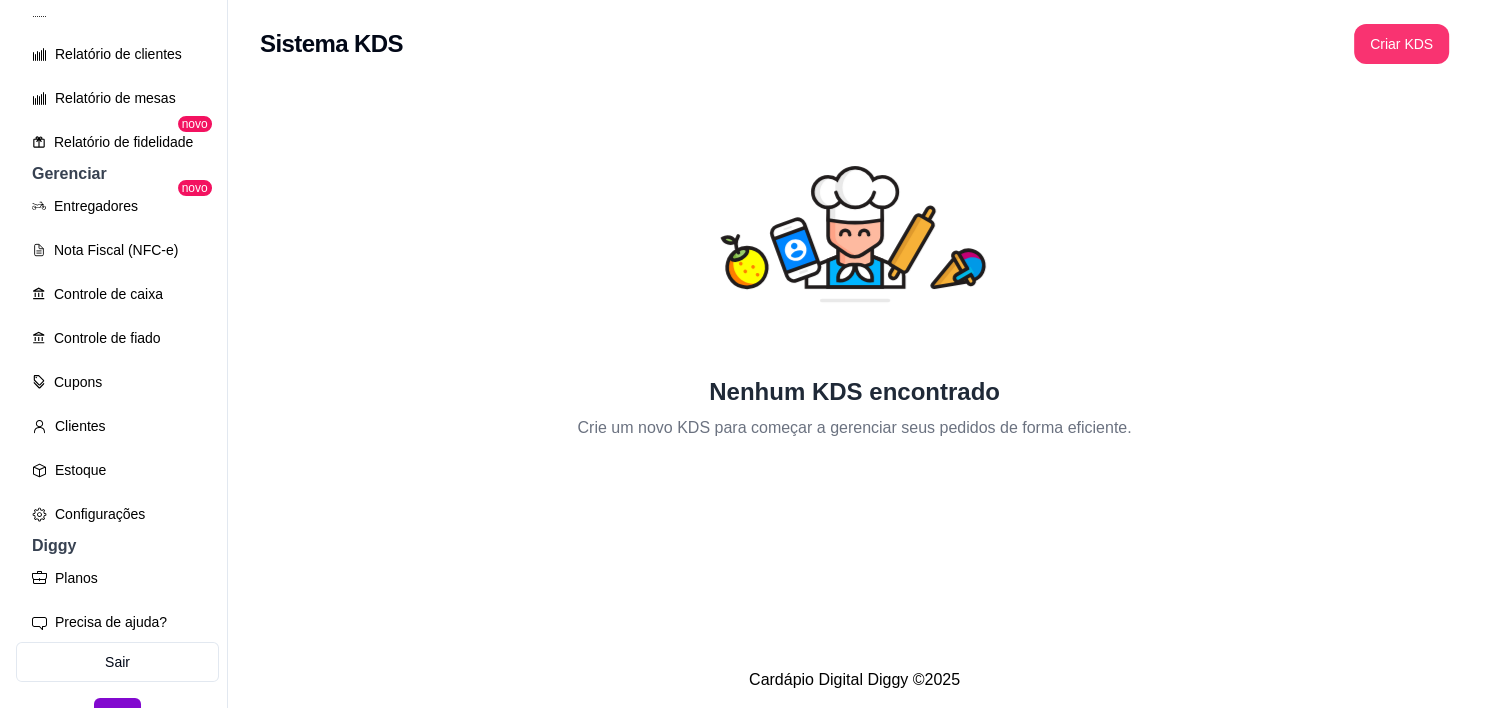 scroll, scrollTop: 705, scrollLeft: 0, axis: vertical 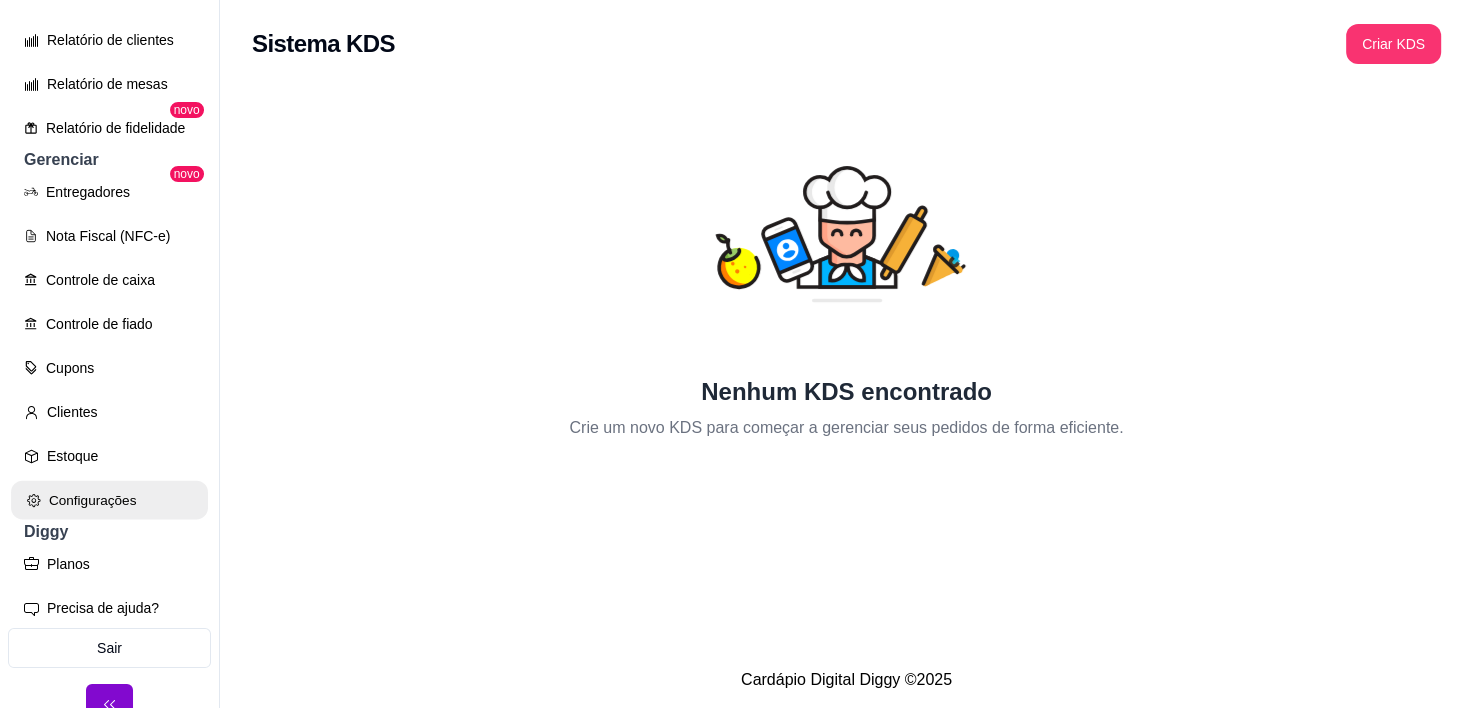 click on "Configurações" at bounding box center [109, 500] 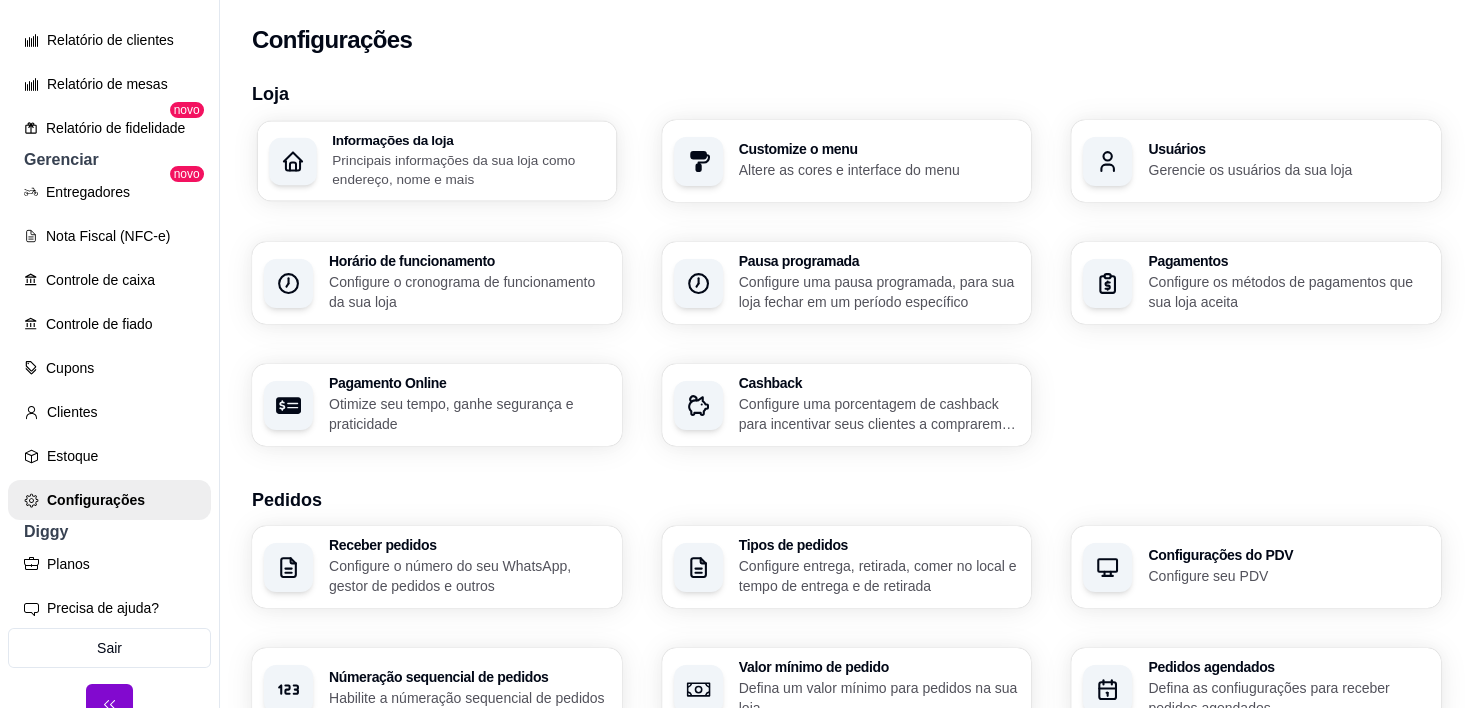 click on "Principais informações da sua loja como endereço, nome e mais" at bounding box center [468, 169] 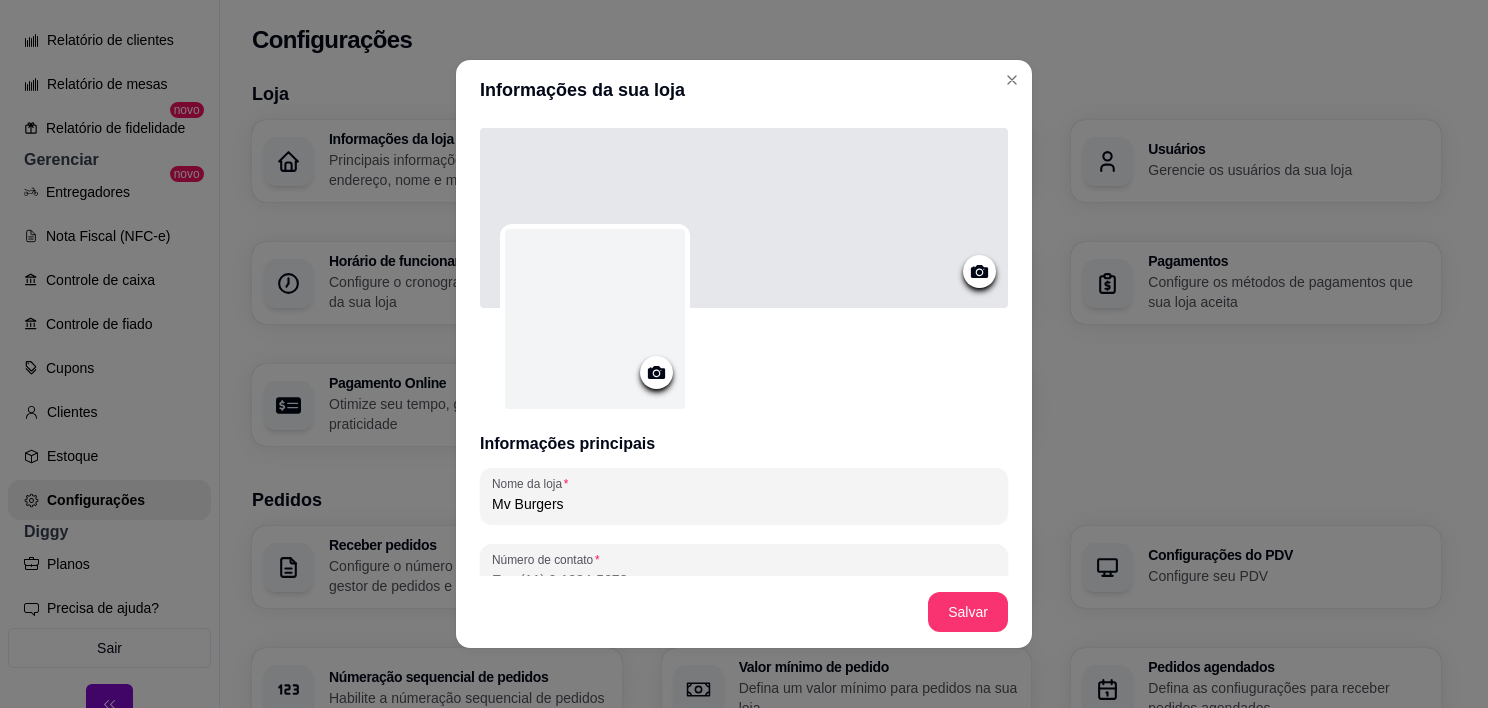 click 